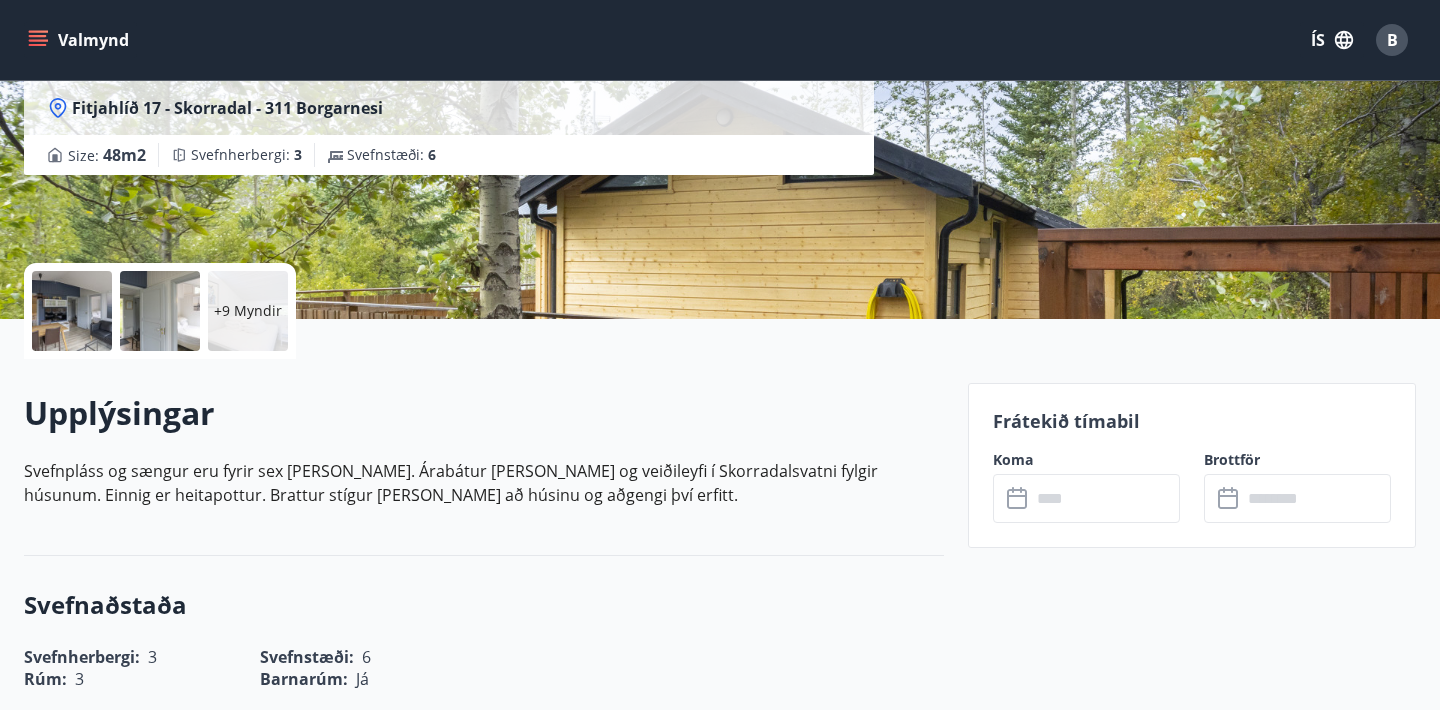 scroll, scrollTop: 289, scrollLeft: 0, axis: vertical 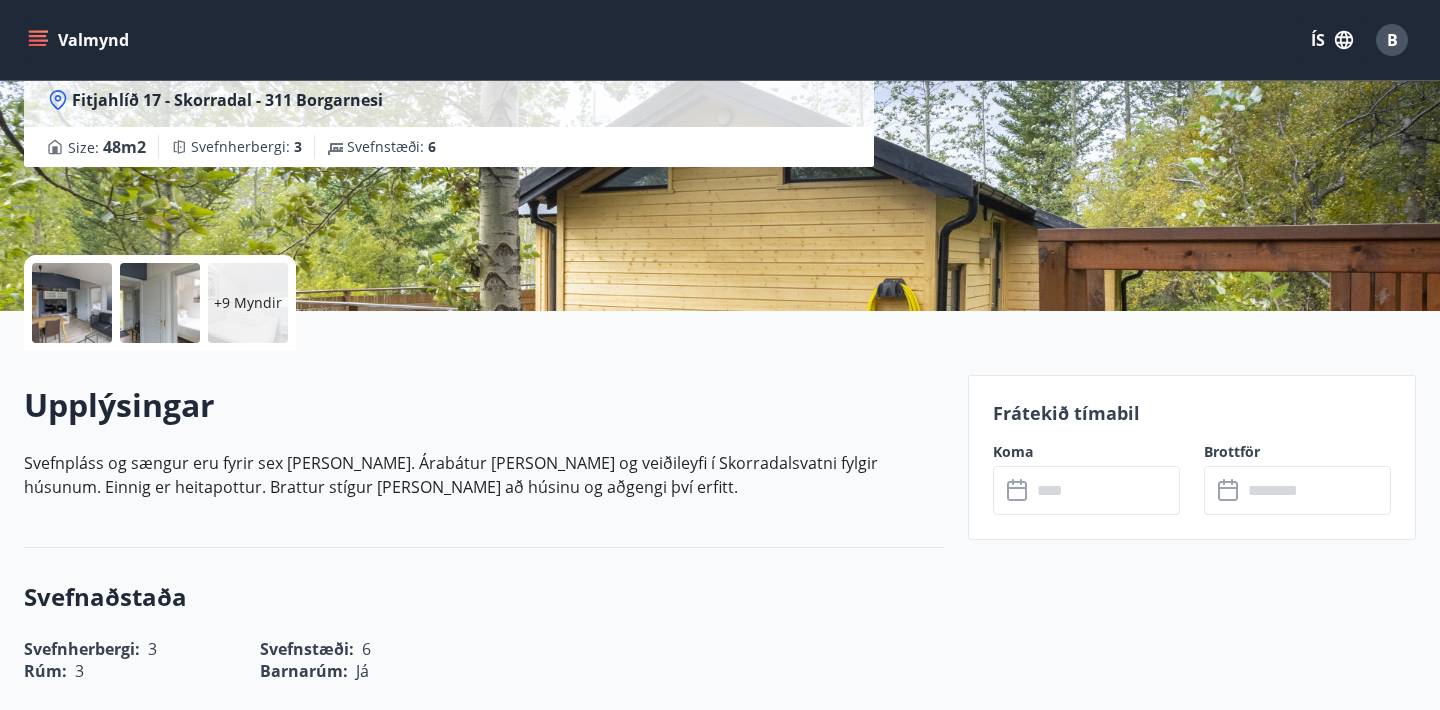 click 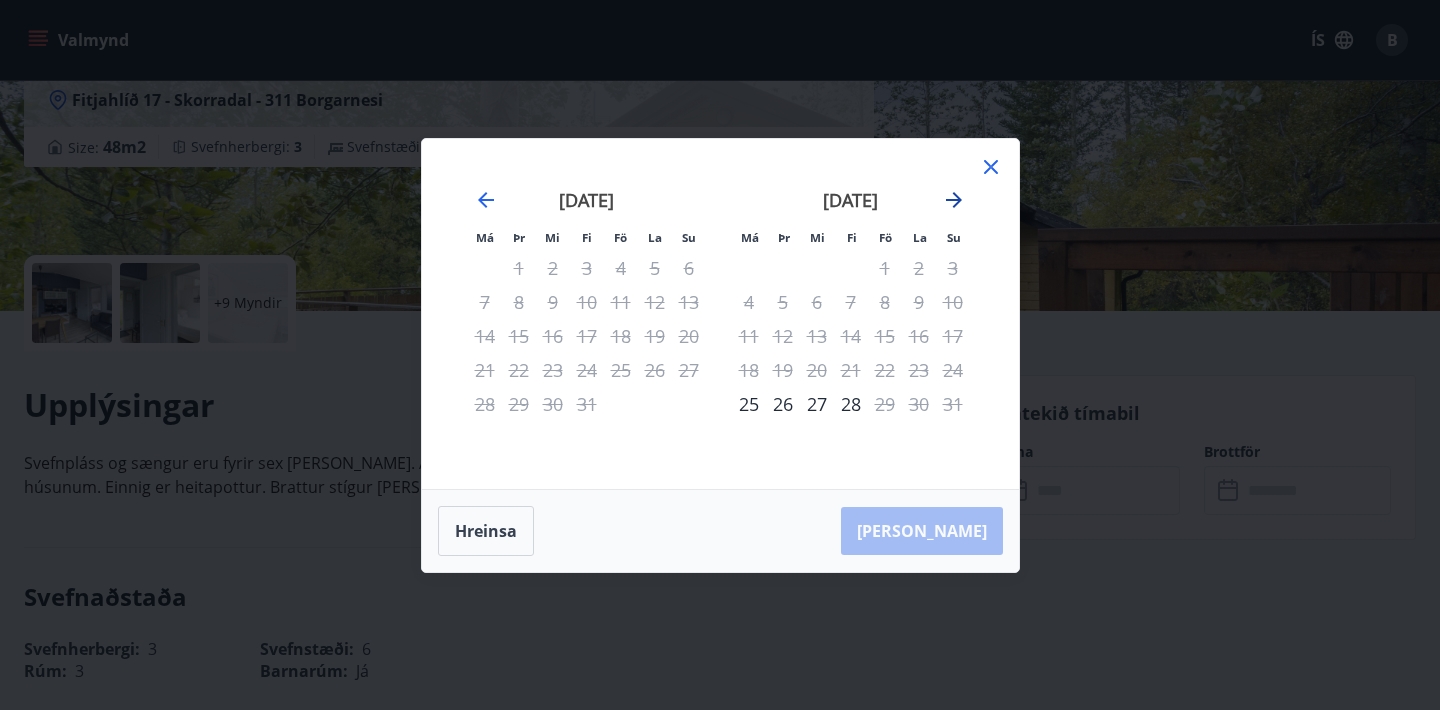 click 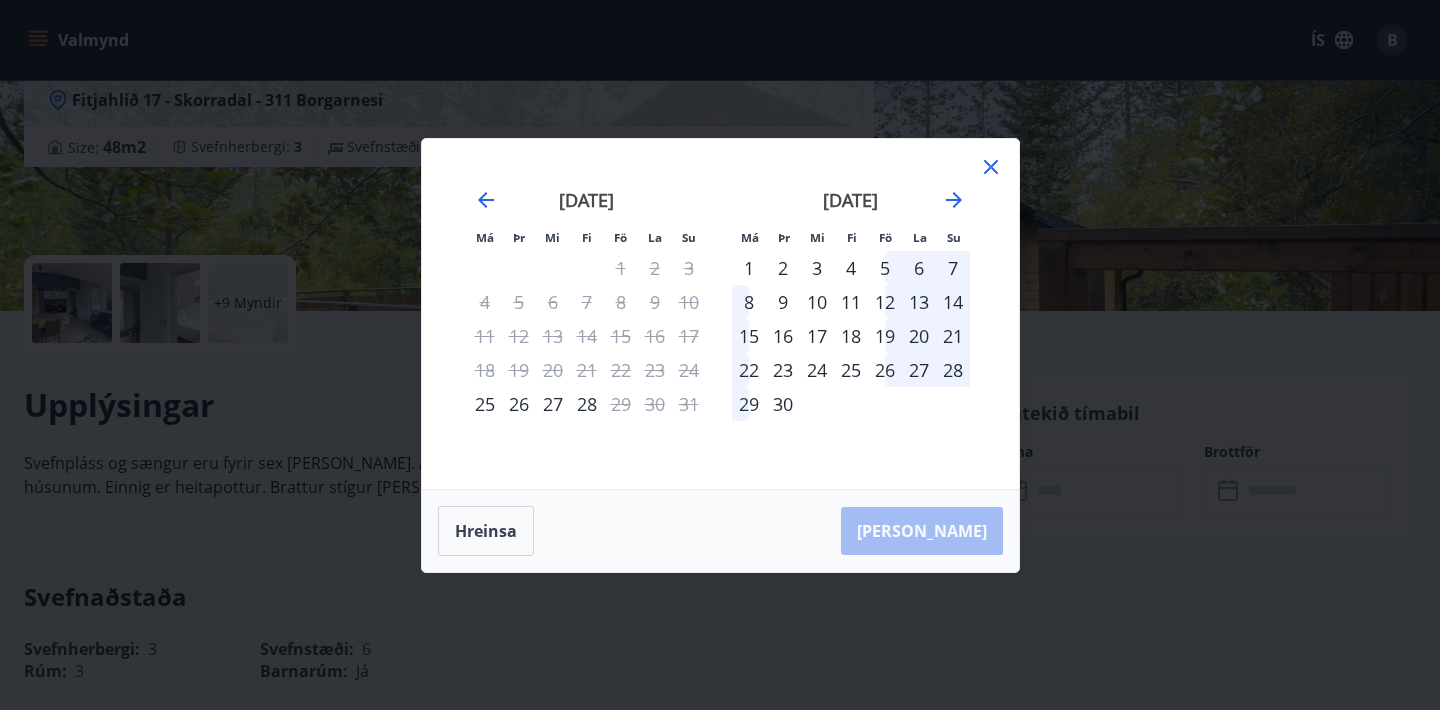 click on "6" at bounding box center [919, 268] 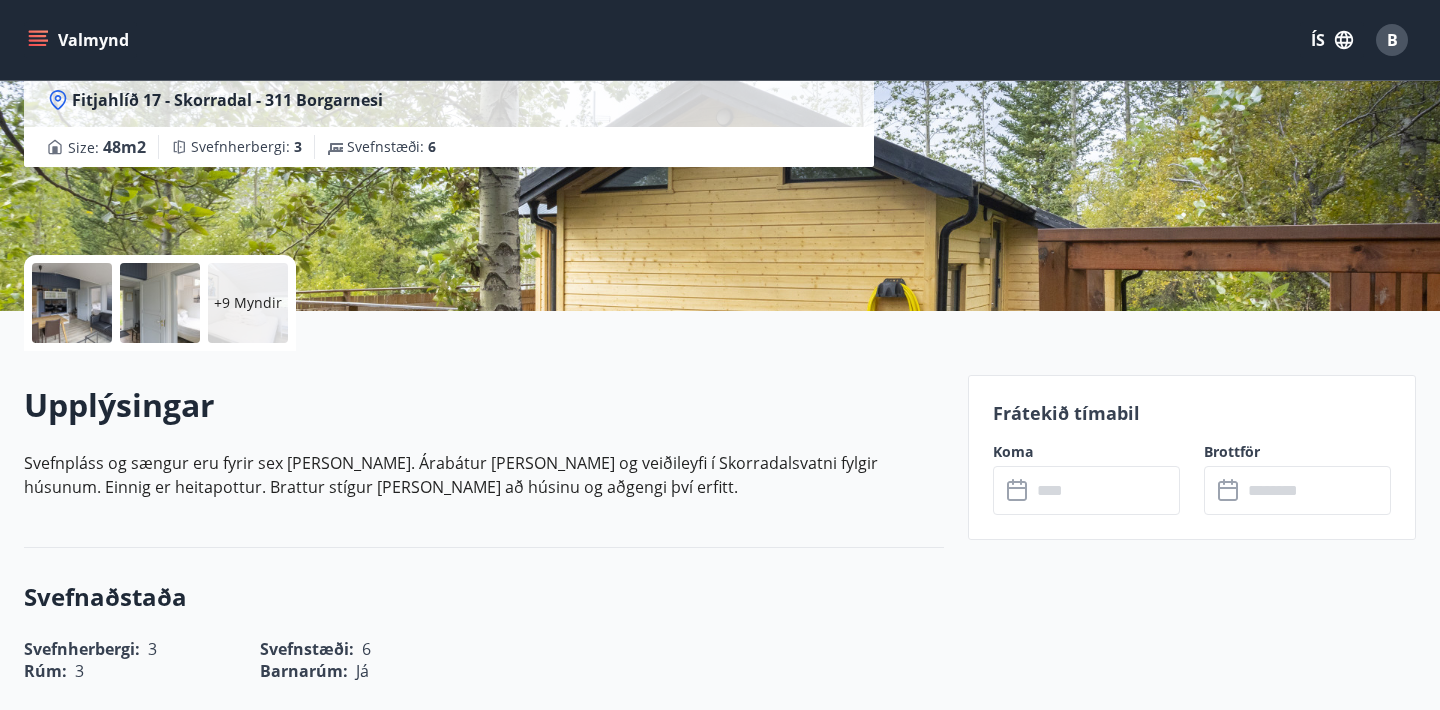 click 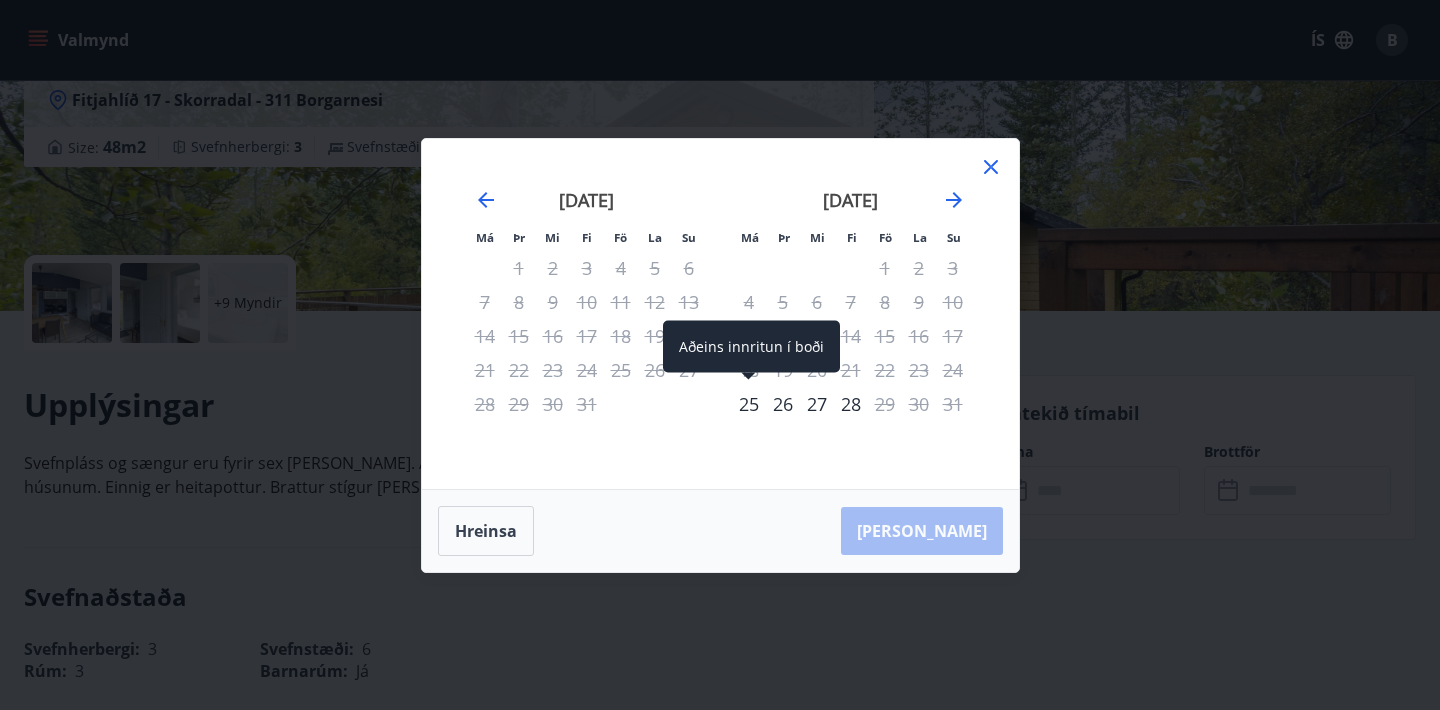 click on "25" at bounding box center [749, 404] 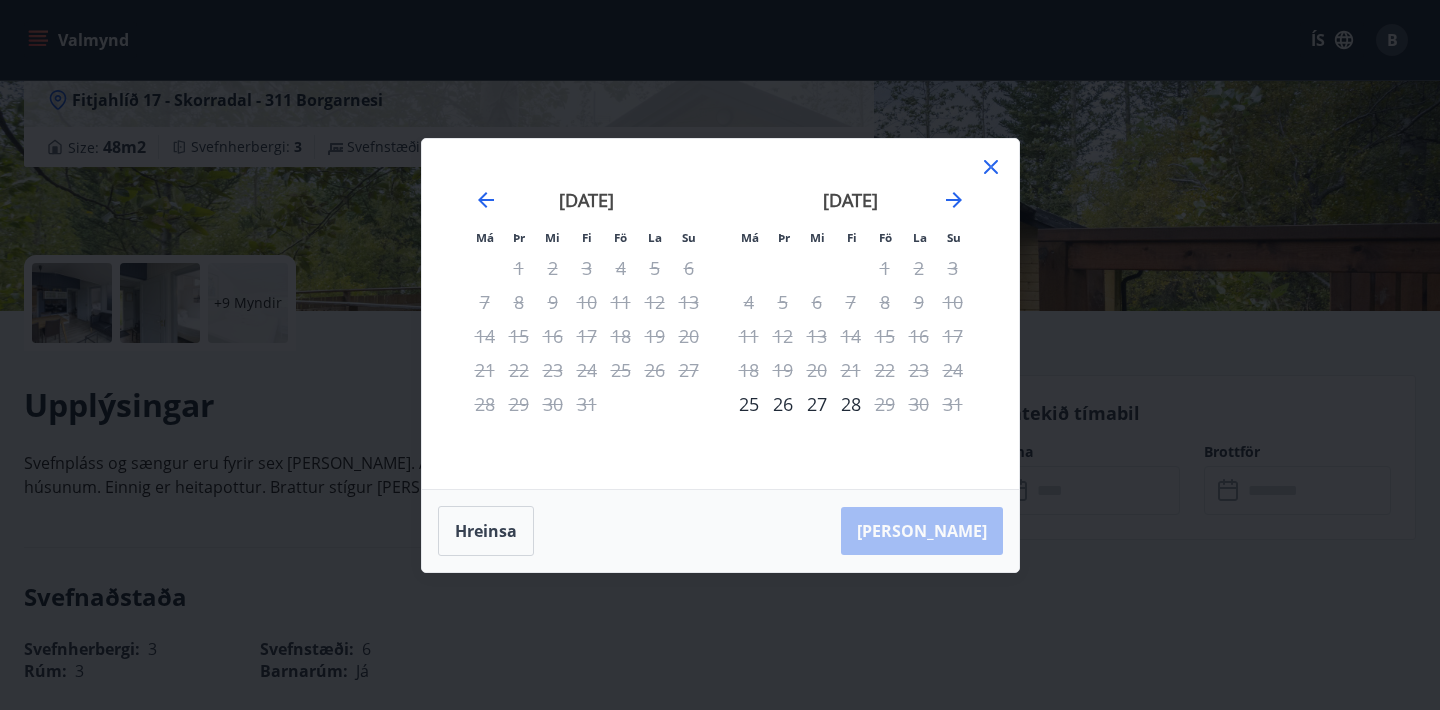 click 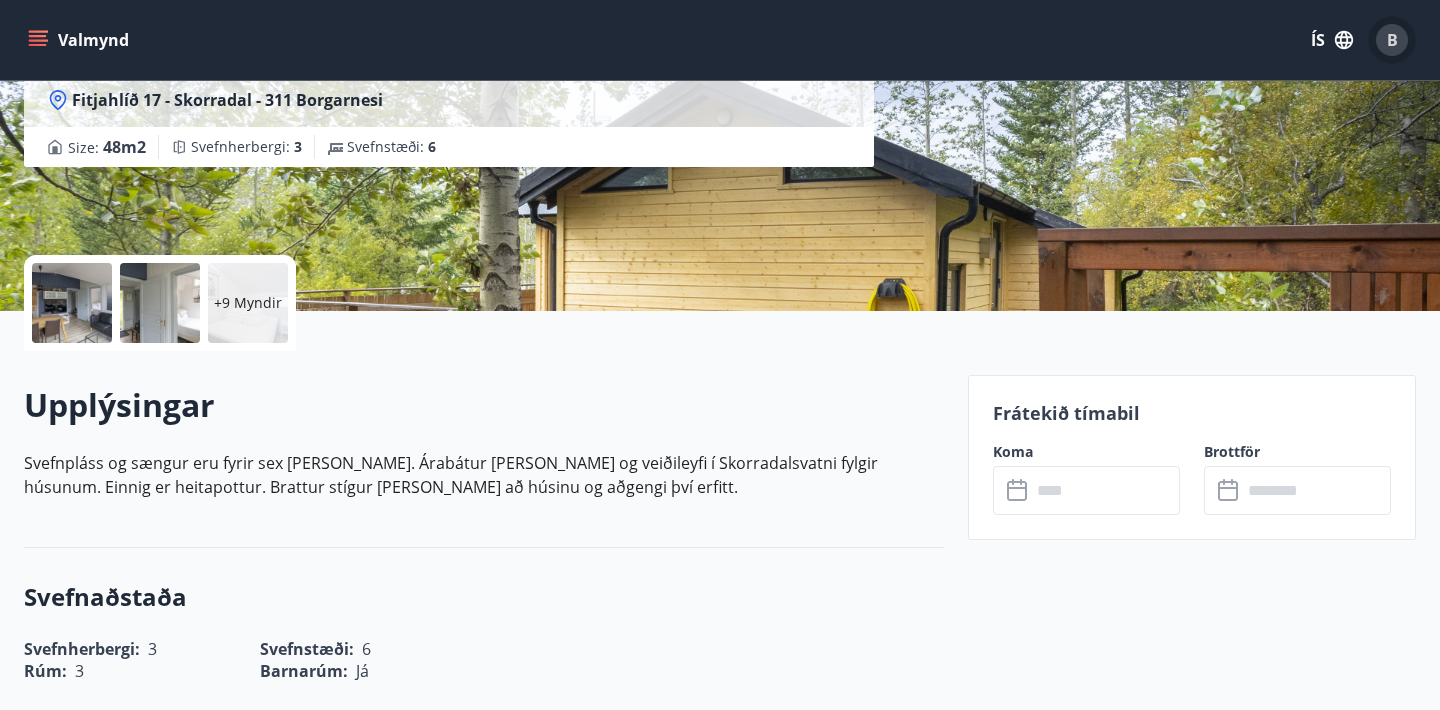 click on "B" at bounding box center [1392, 40] 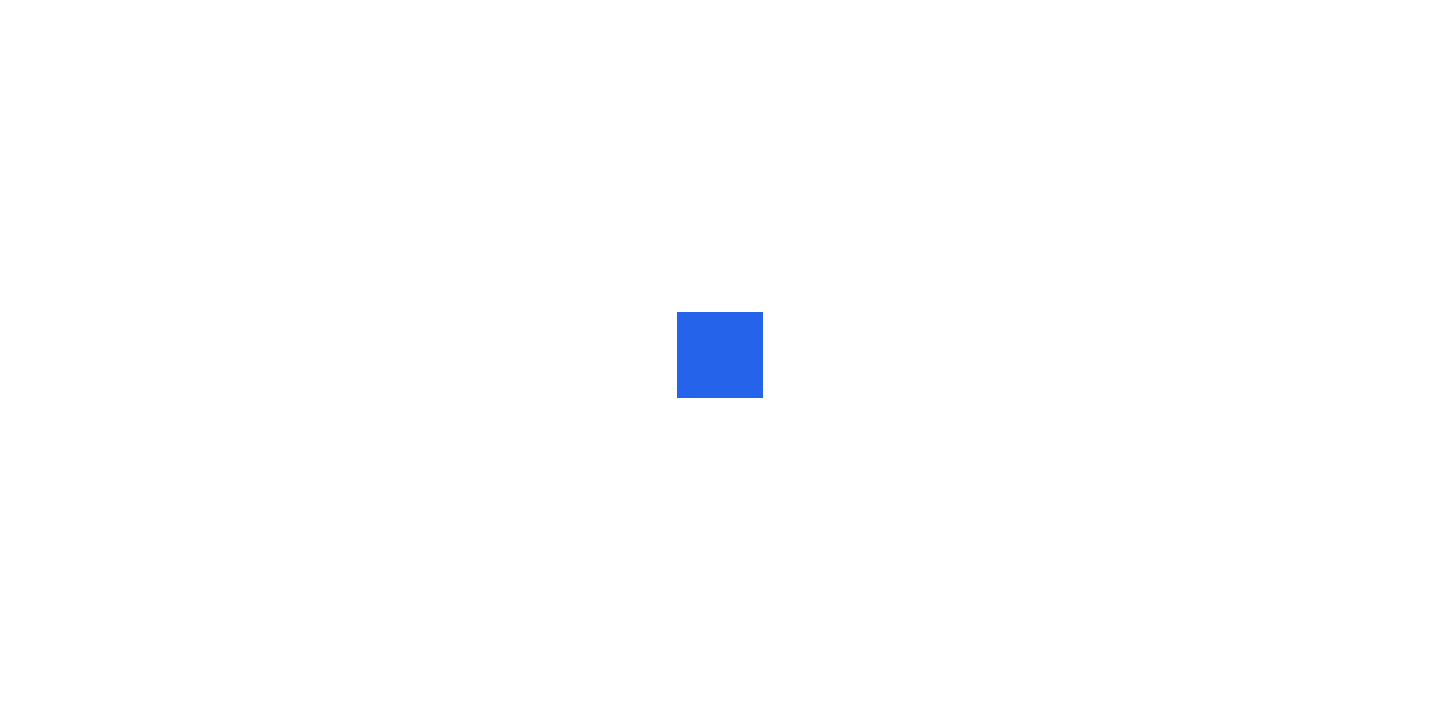 scroll, scrollTop: 0, scrollLeft: 0, axis: both 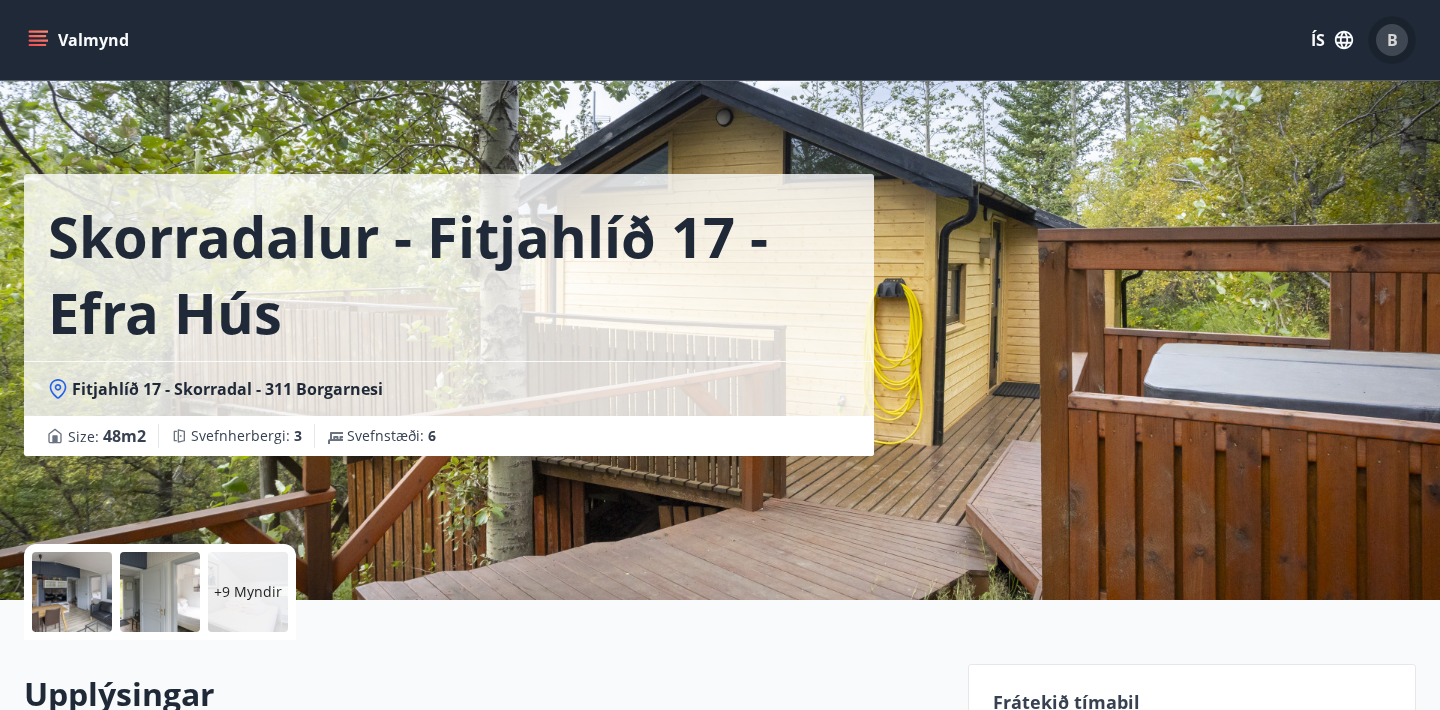 click on "B" at bounding box center (1392, 40) 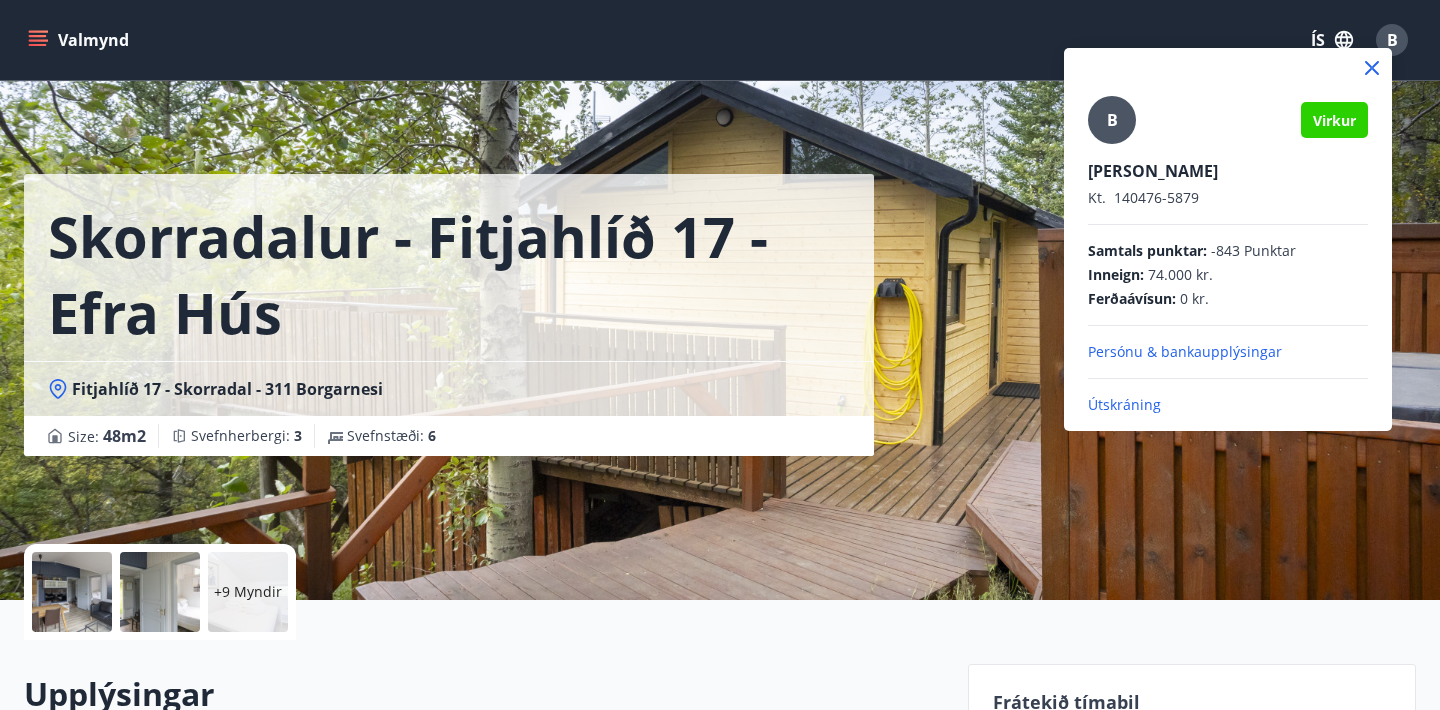 click at bounding box center (720, 355) 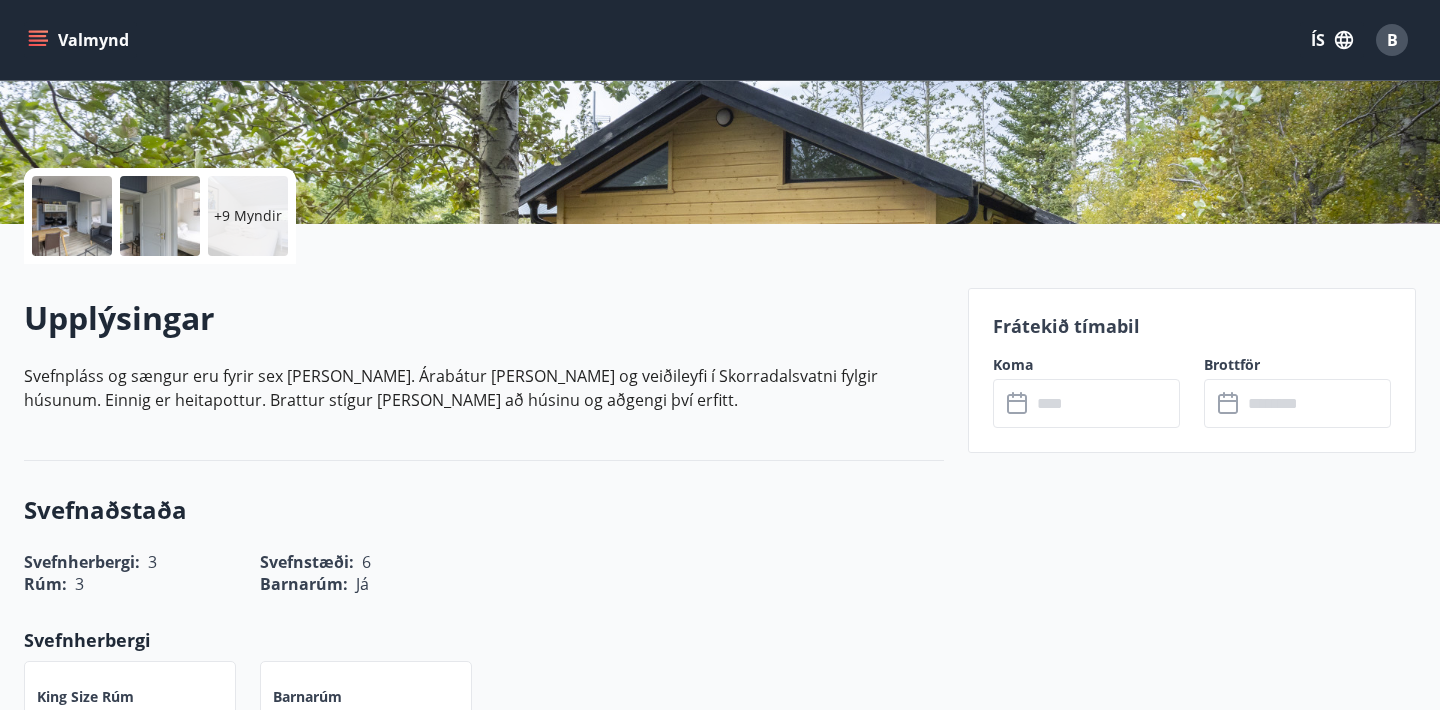 scroll, scrollTop: 397, scrollLeft: 0, axis: vertical 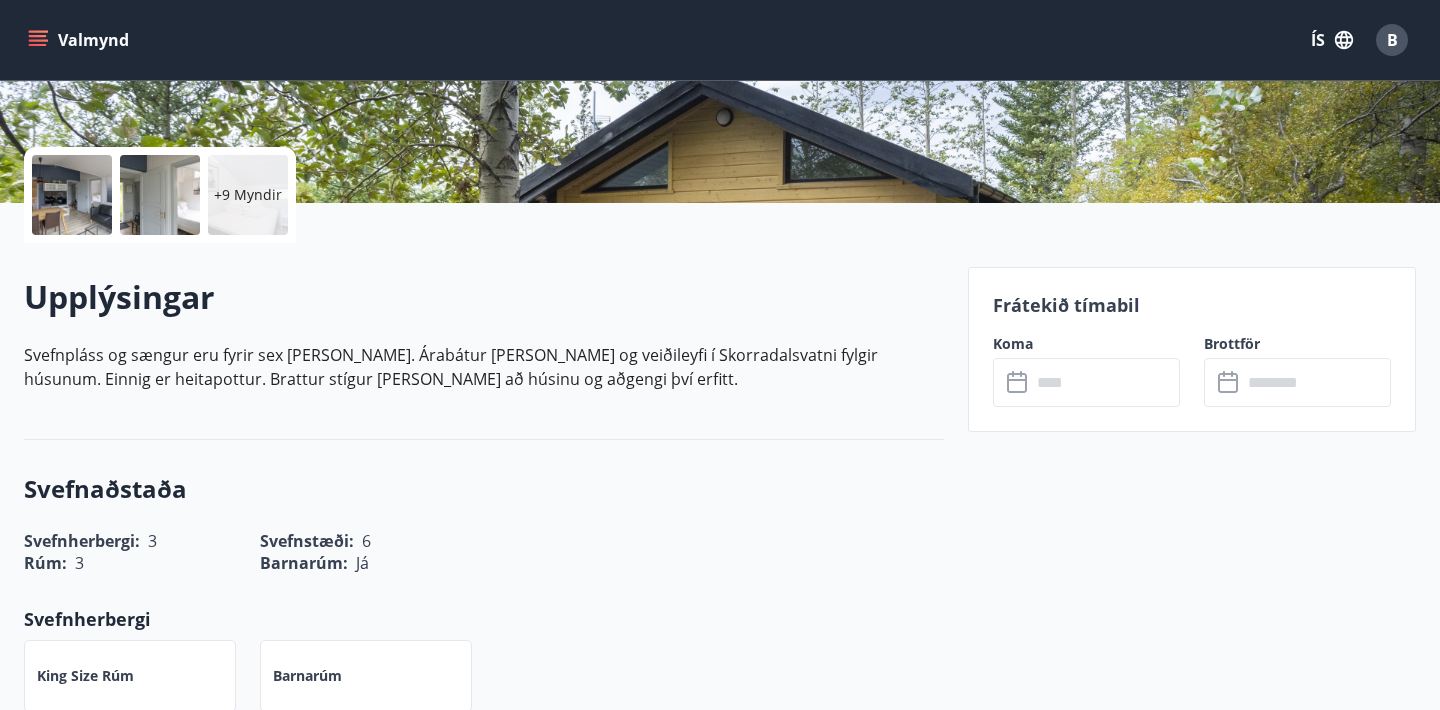 click 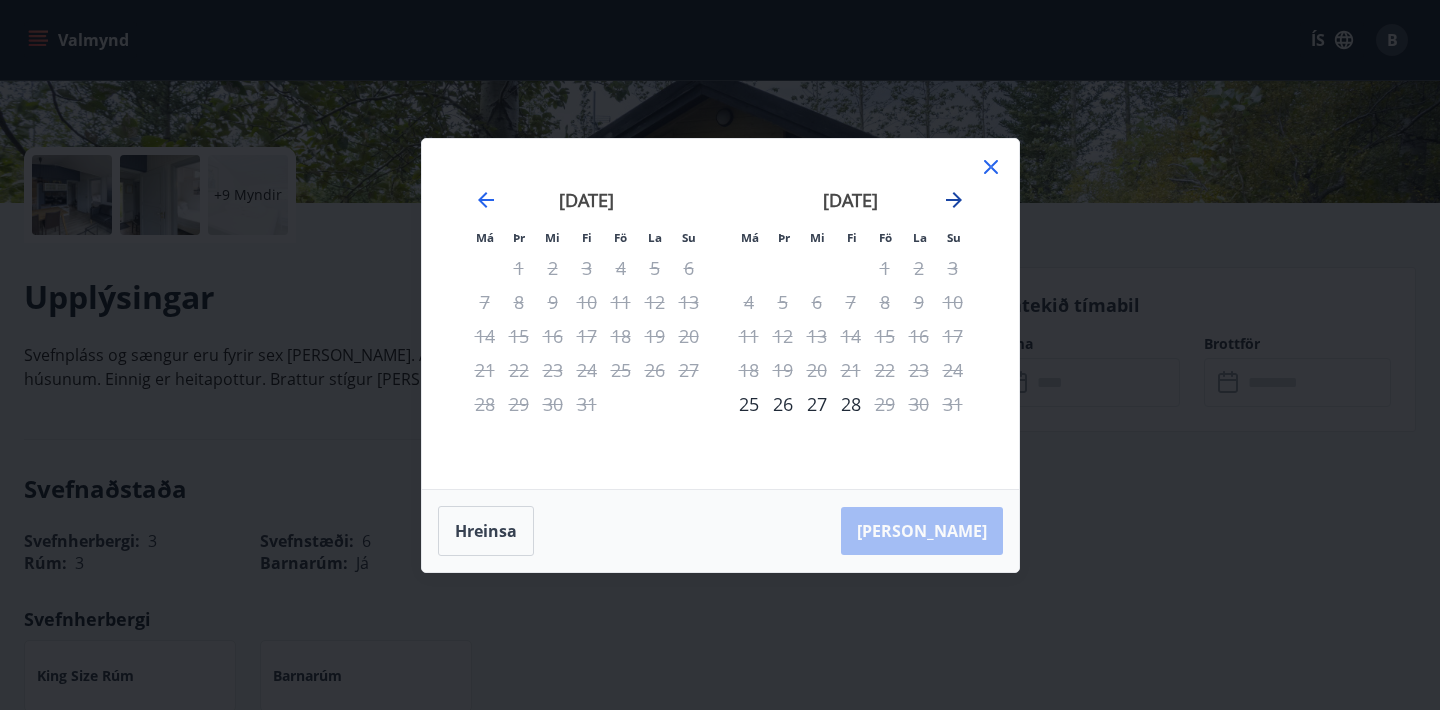 click 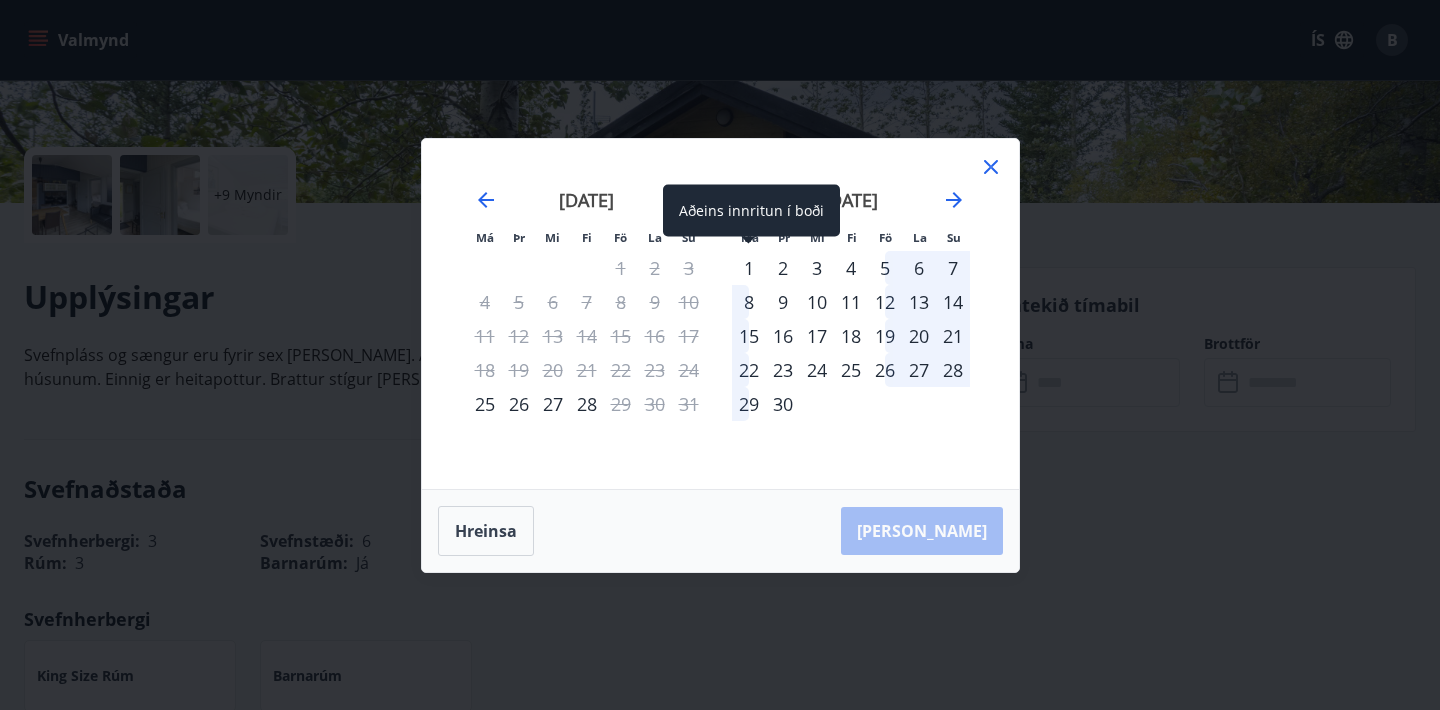click on "1" at bounding box center (749, 268) 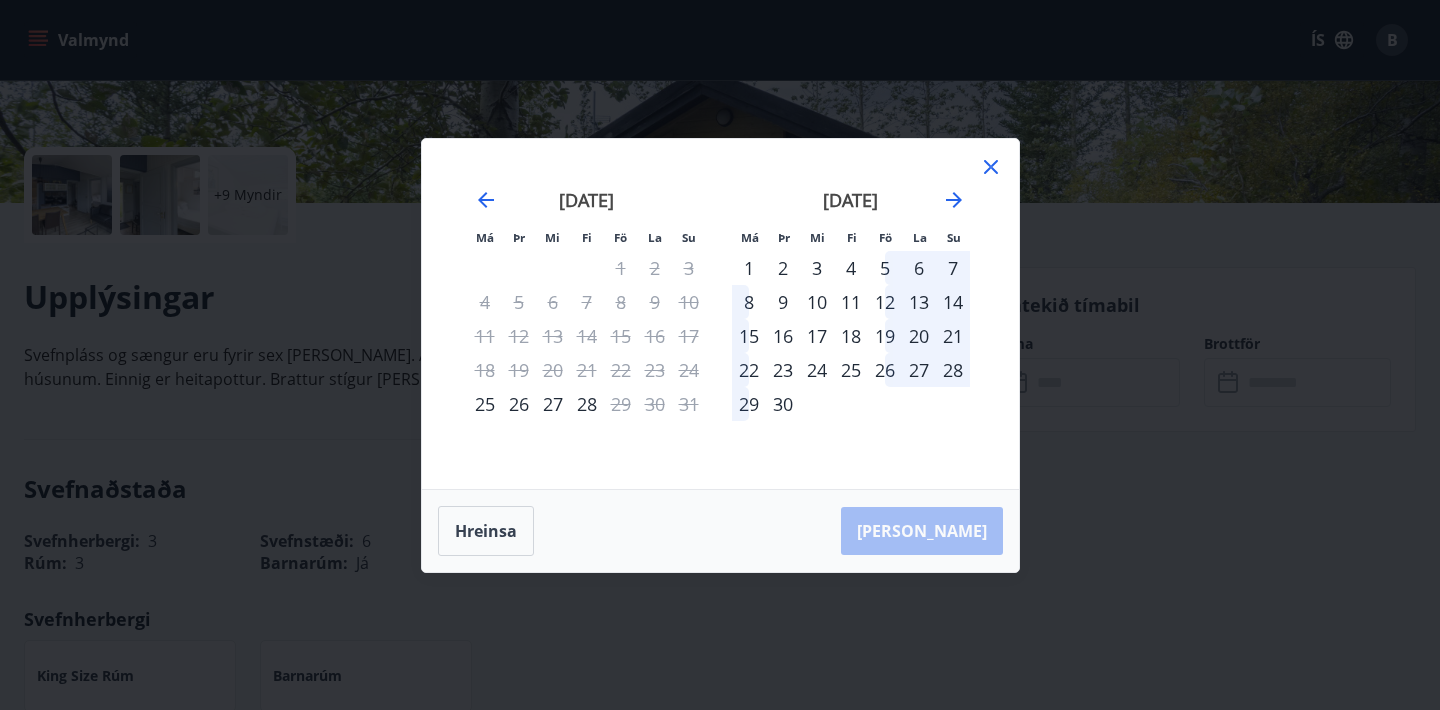 click on "2" at bounding box center [783, 268] 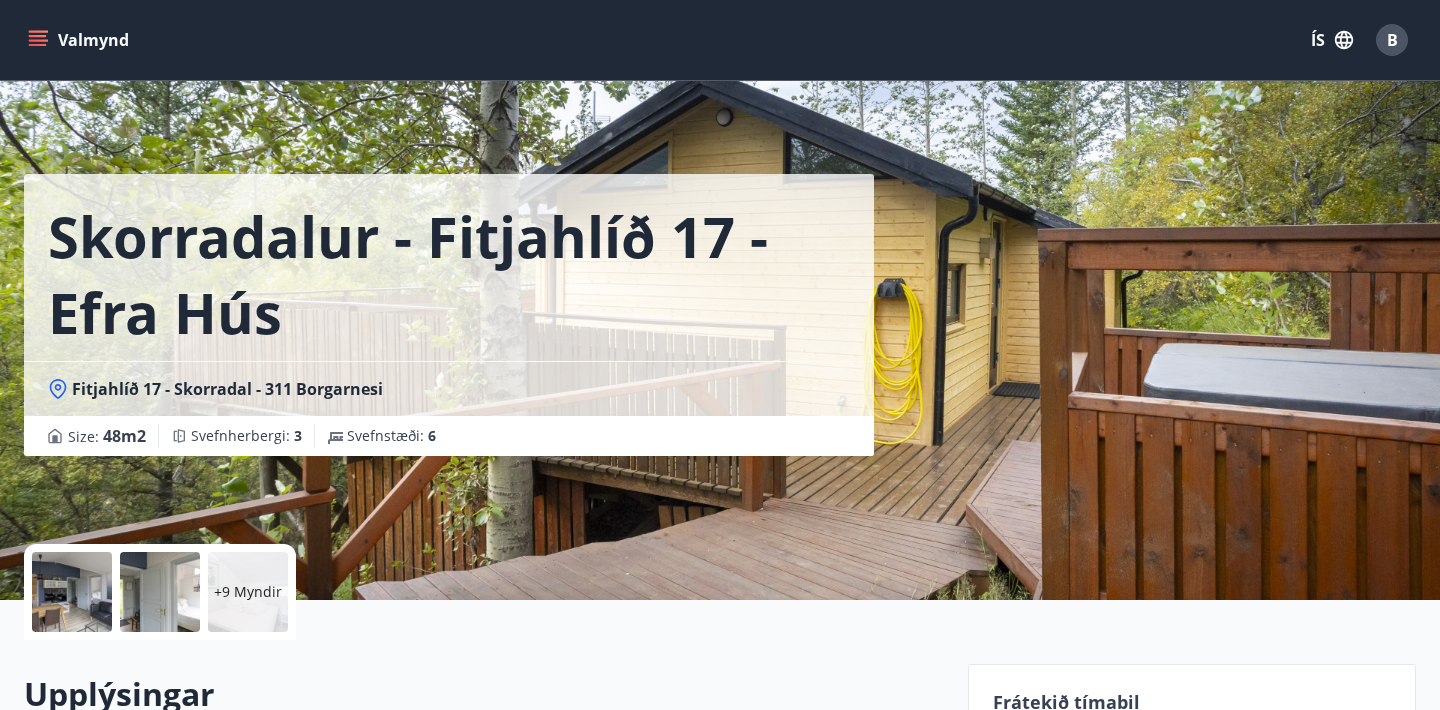 scroll, scrollTop: 0, scrollLeft: 0, axis: both 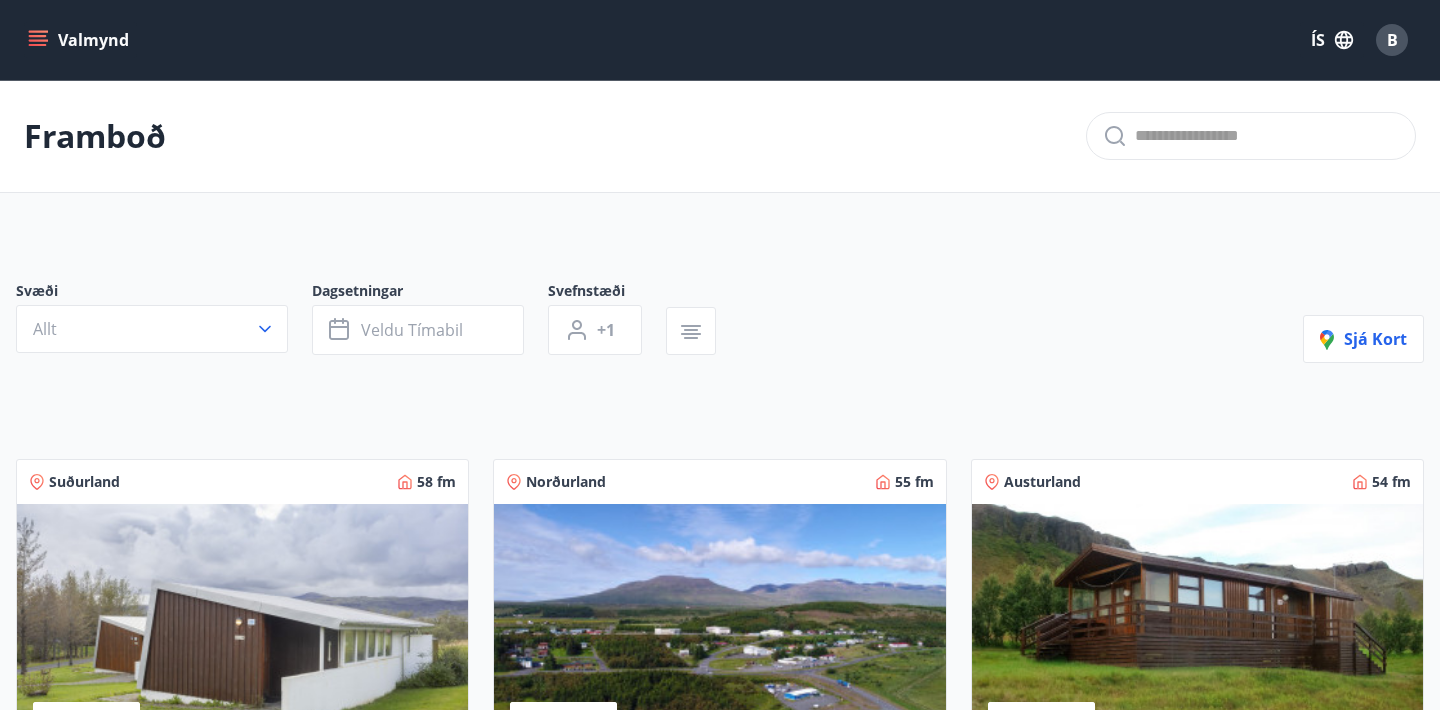 click at bounding box center [242, 630] 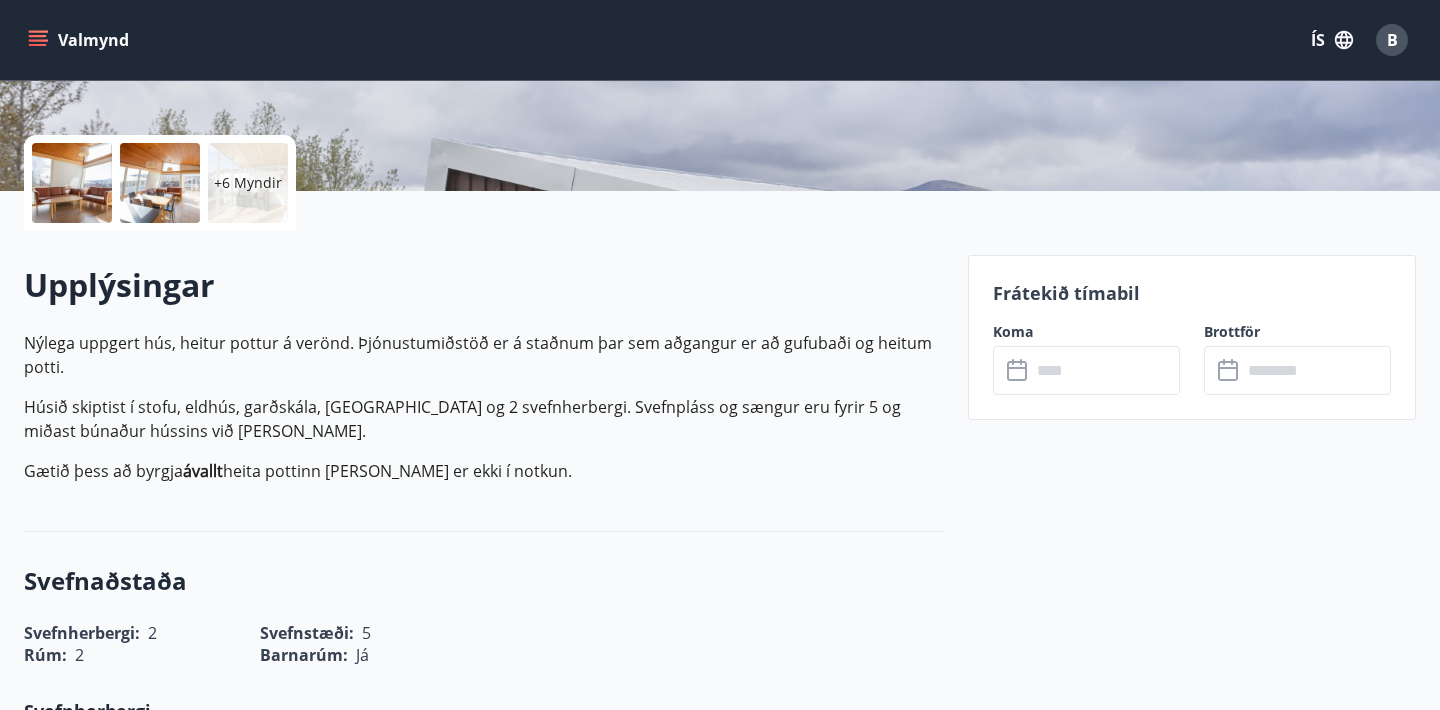 scroll, scrollTop: 419, scrollLeft: 0, axis: vertical 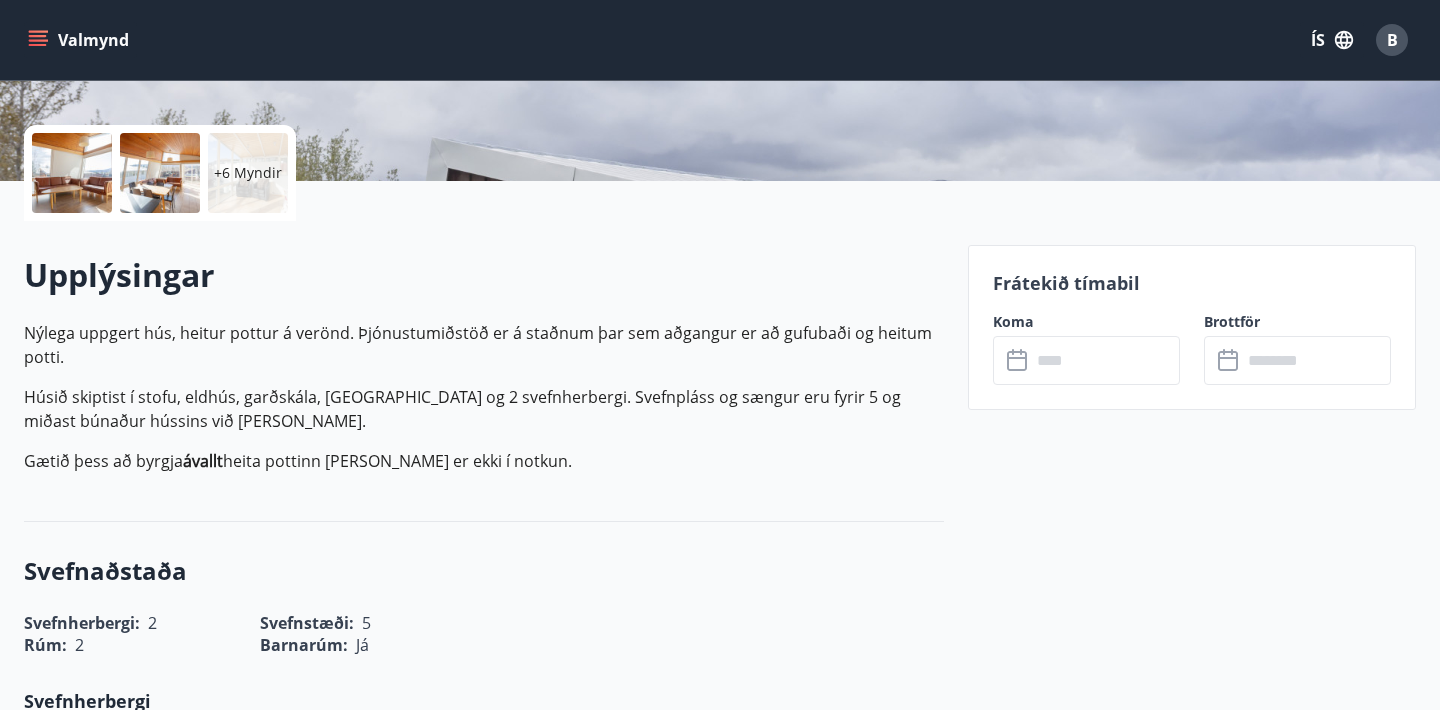 click 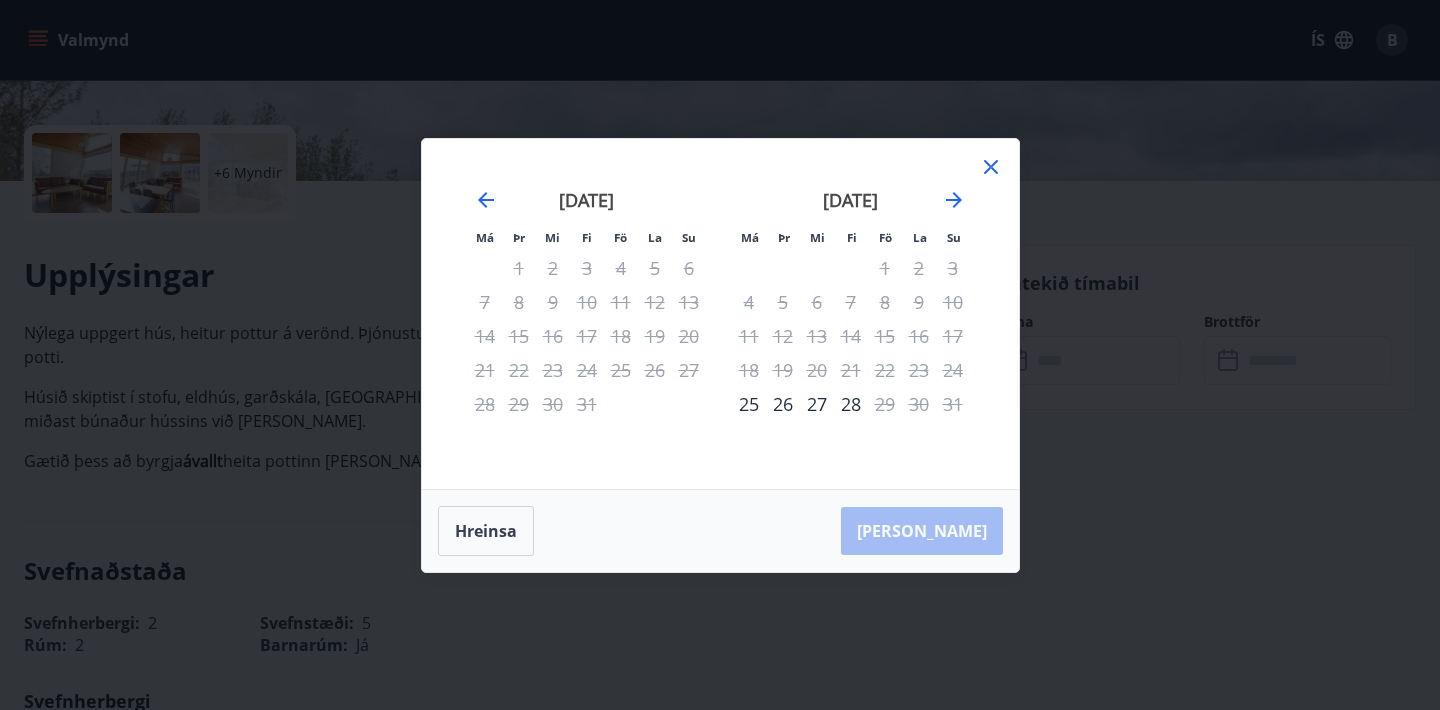 click on "1" at bounding box center (885, 268) 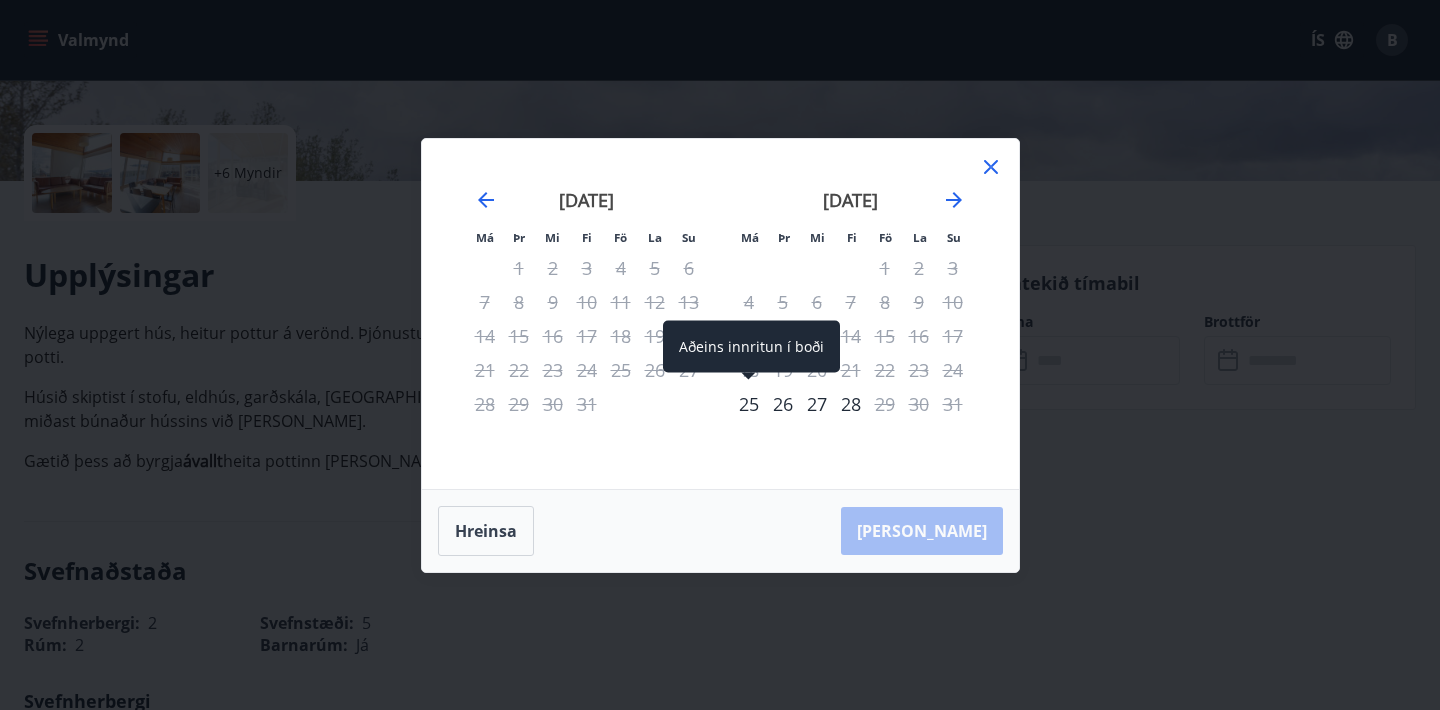 click on "25" at bounding box center [749, 404] 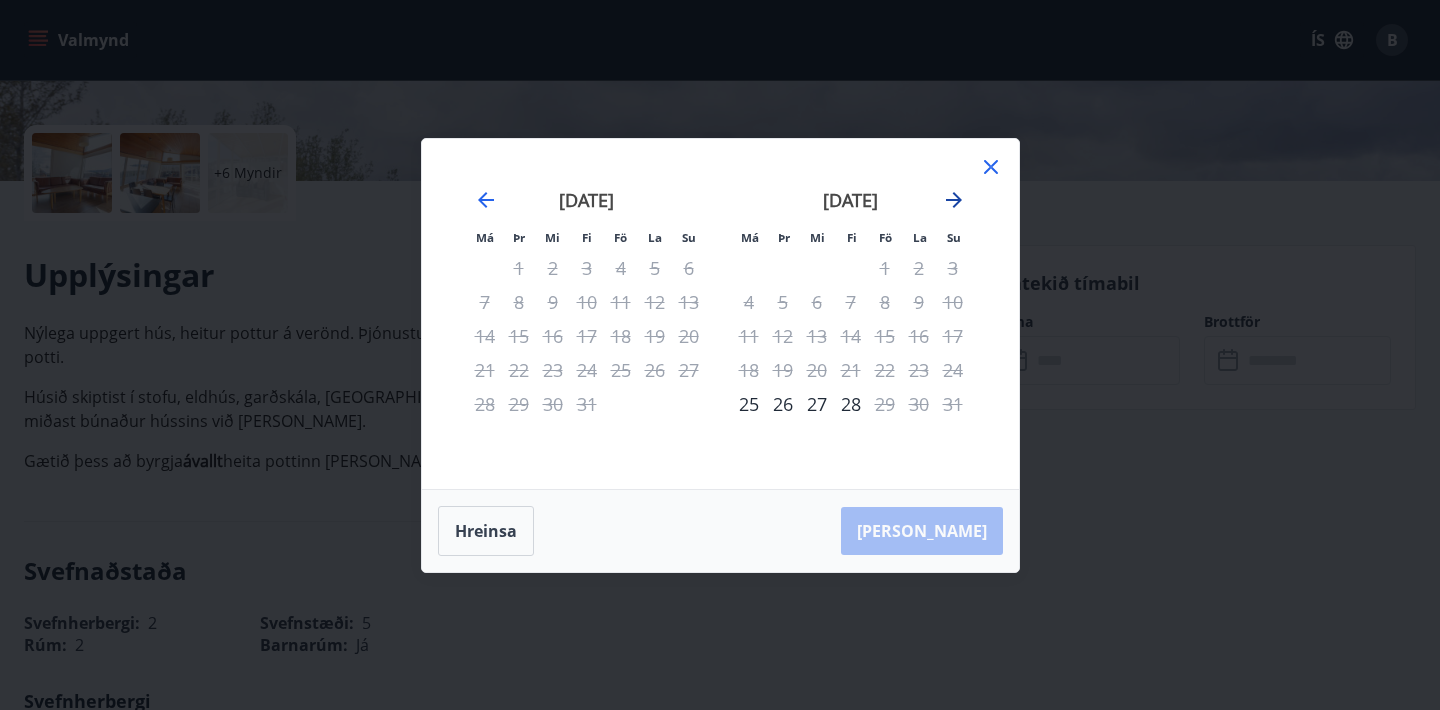 click 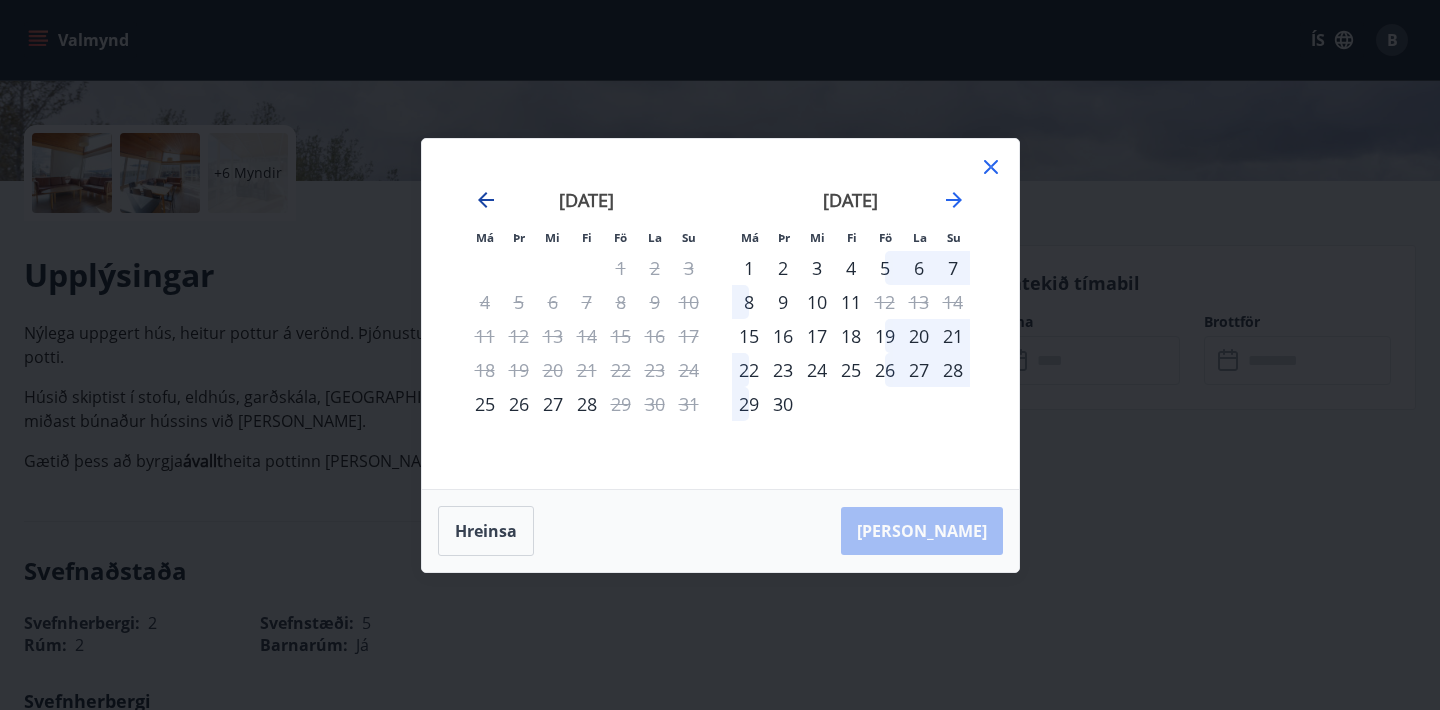 click 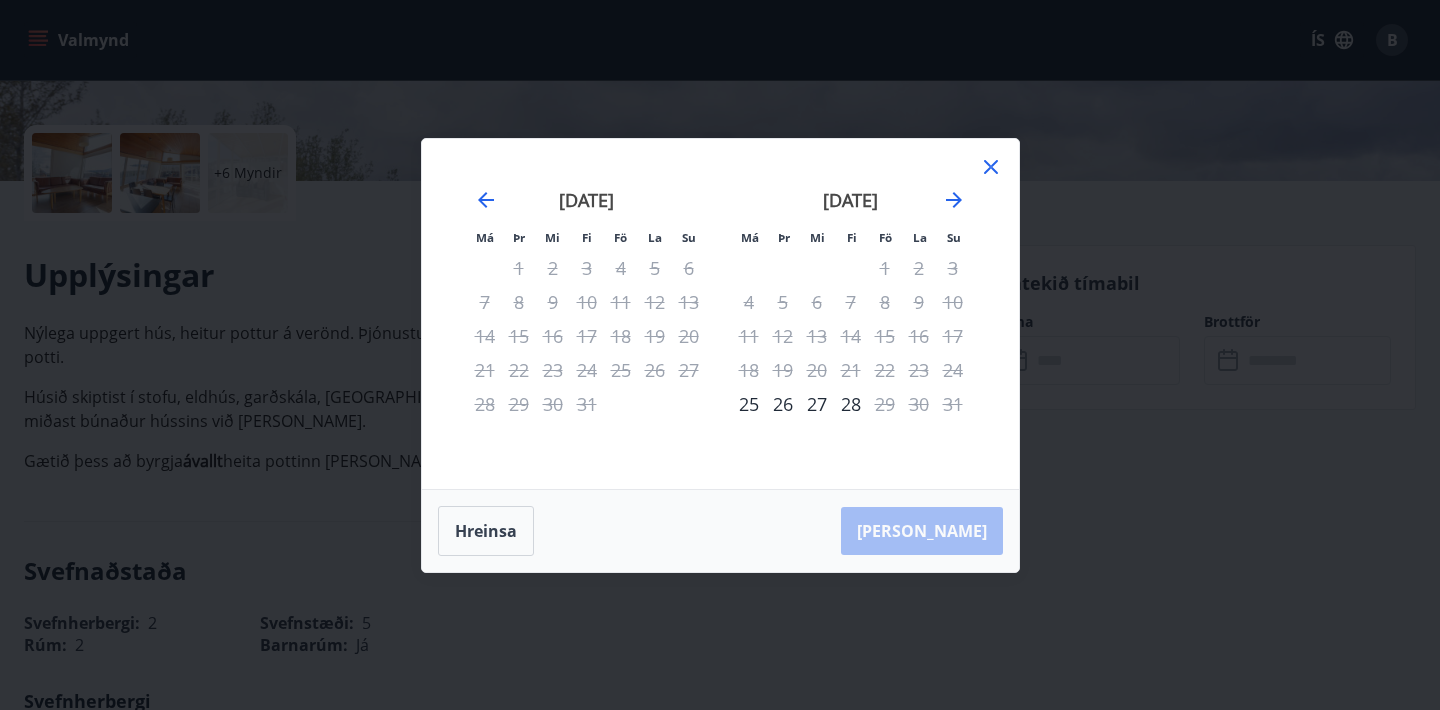 click 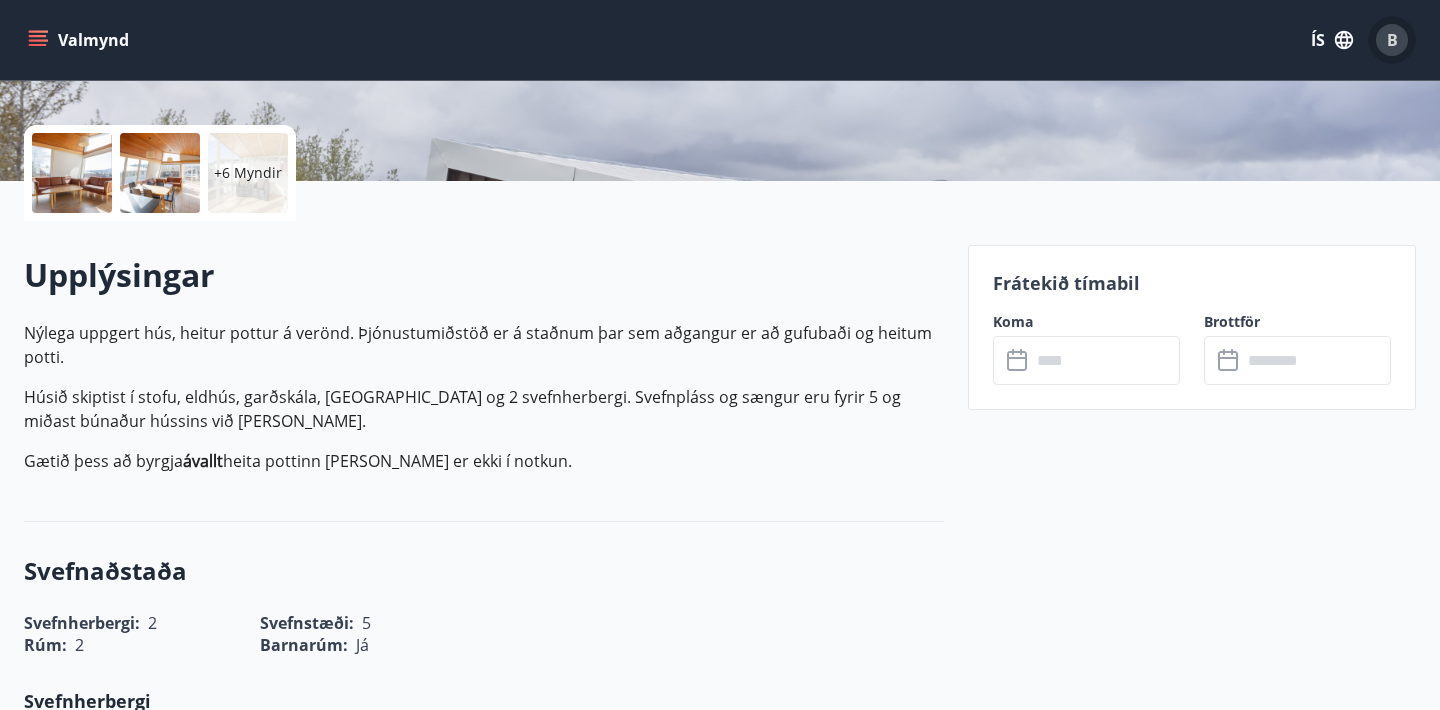 click on "B" at bounding box center [1392, 40] 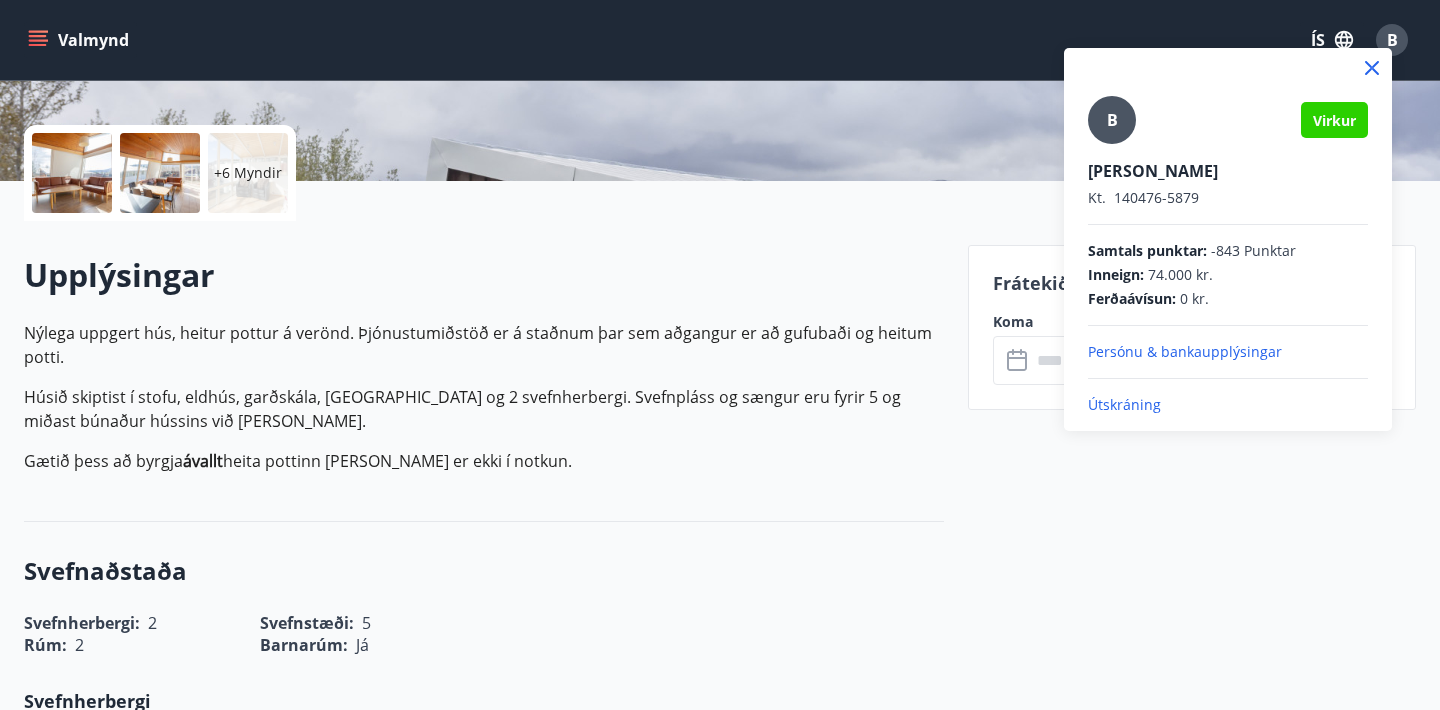 click on "Útskráning" at bounding box center (1228, 405) 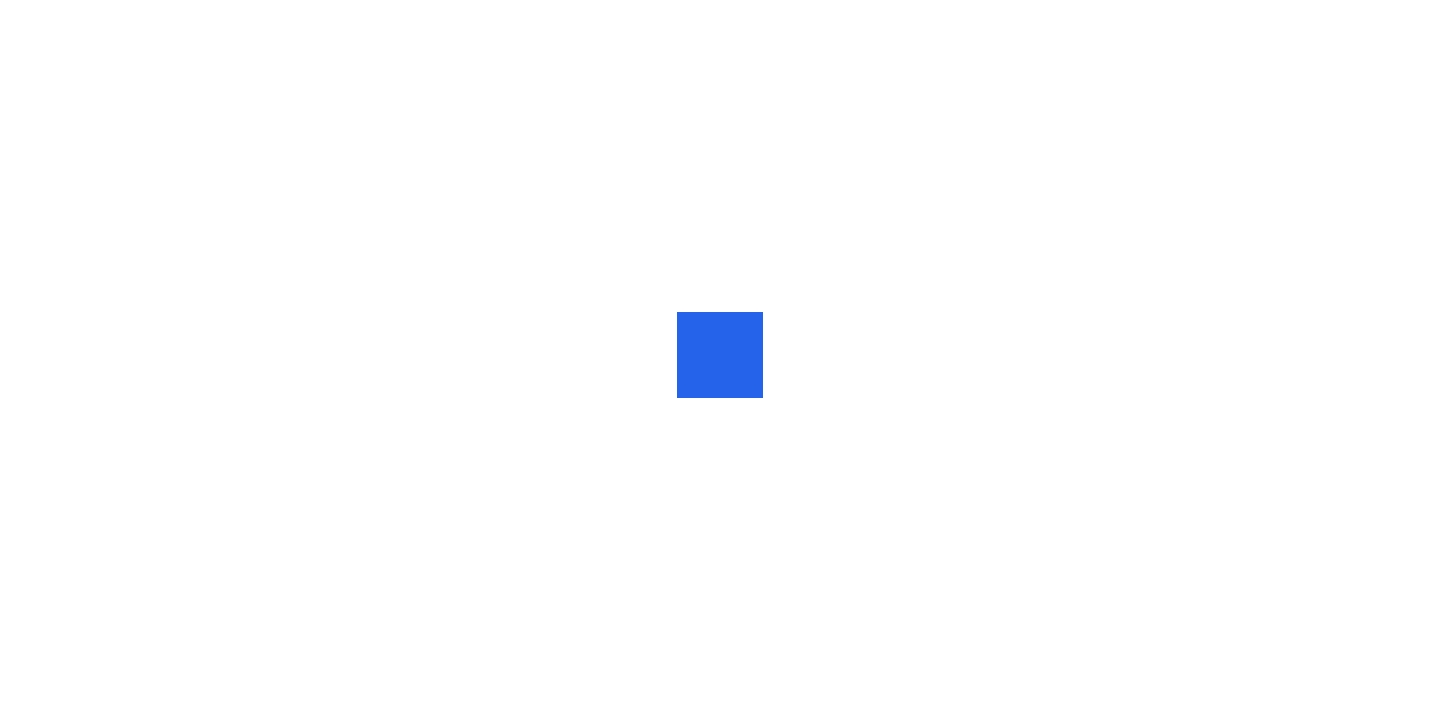 scroll, scrollTop: 0, scrollLeft: 0, axis: both 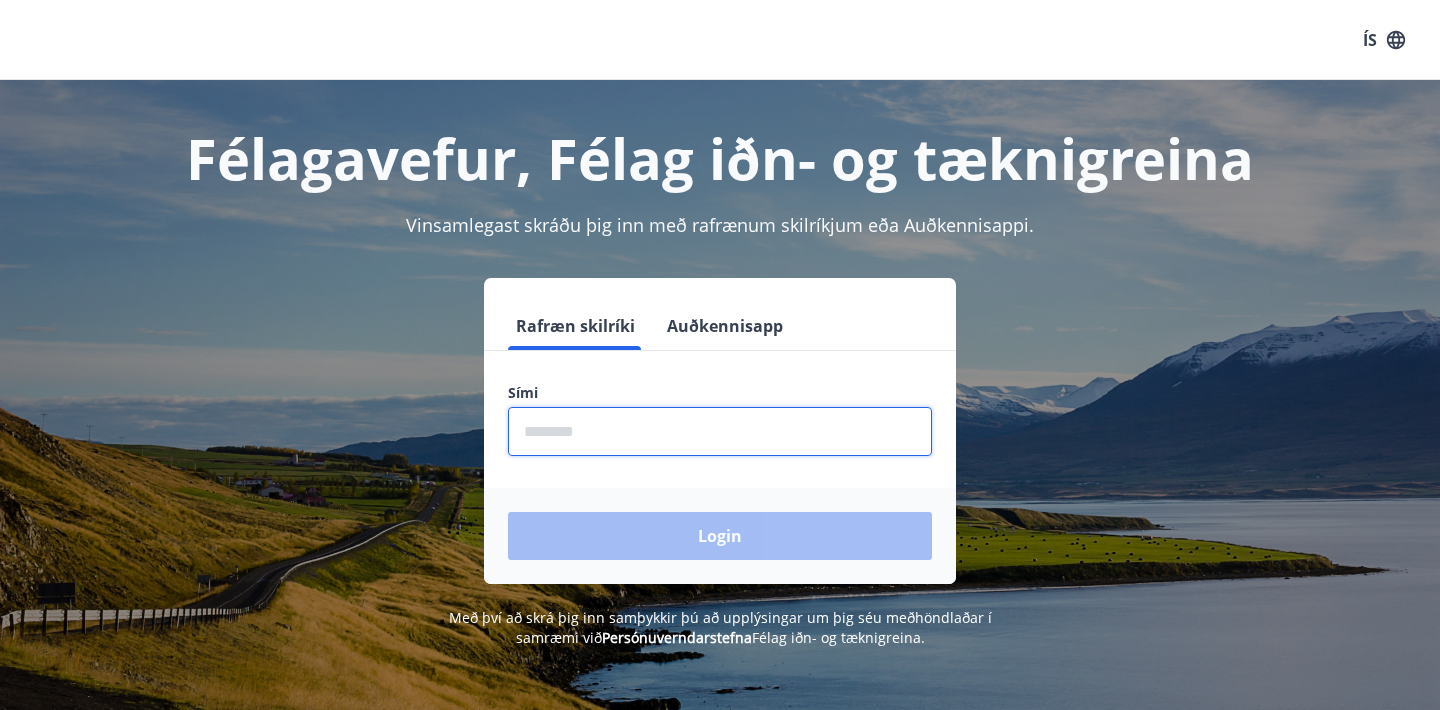 click at bounding box center [720, 431] 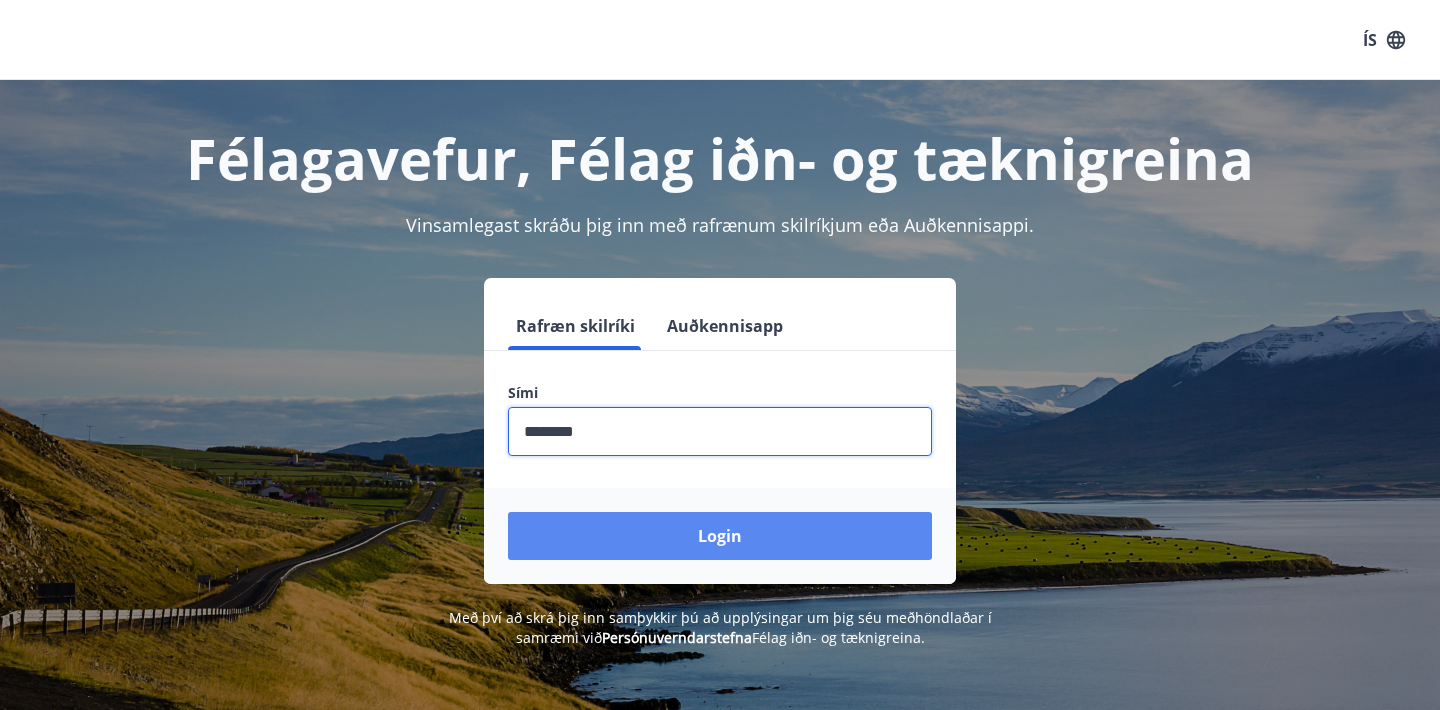 type on "********" 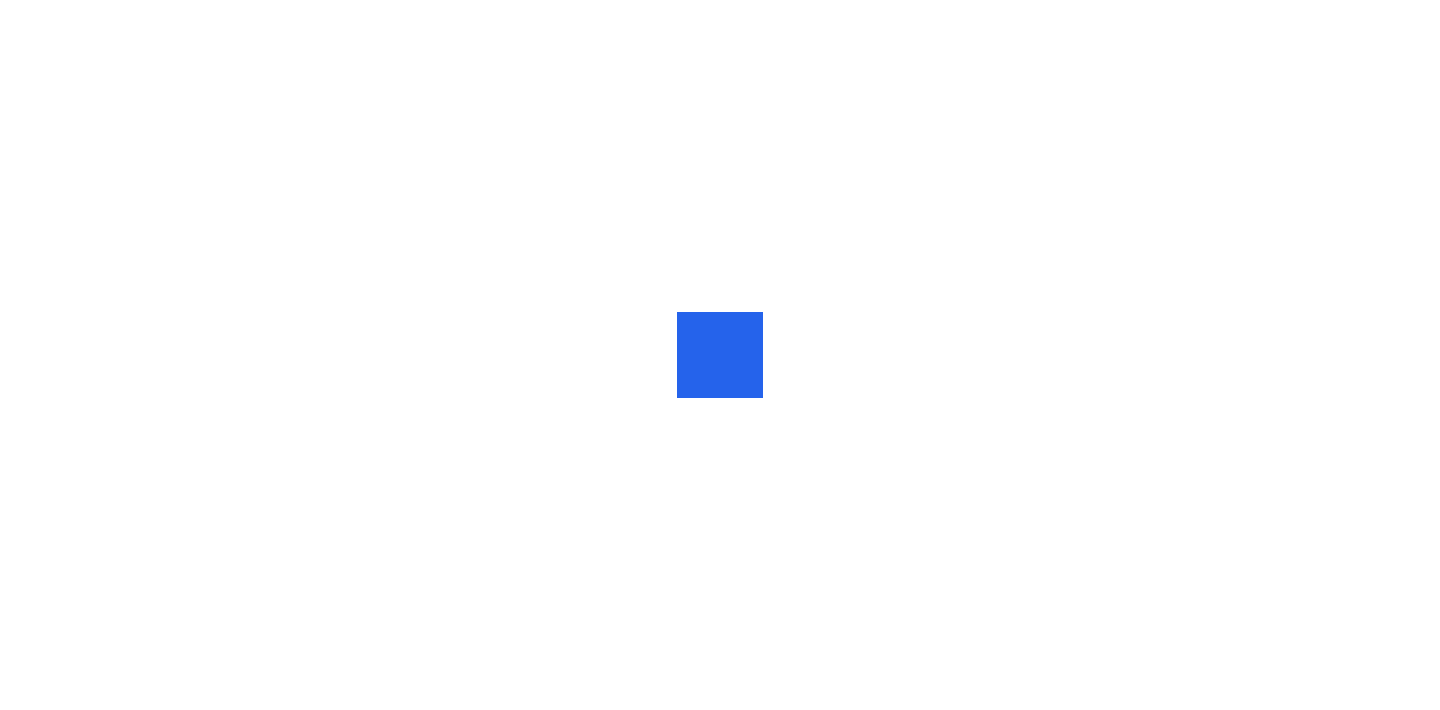 scroll, scrollTop: 0, scrollLeft: 0, axis: both 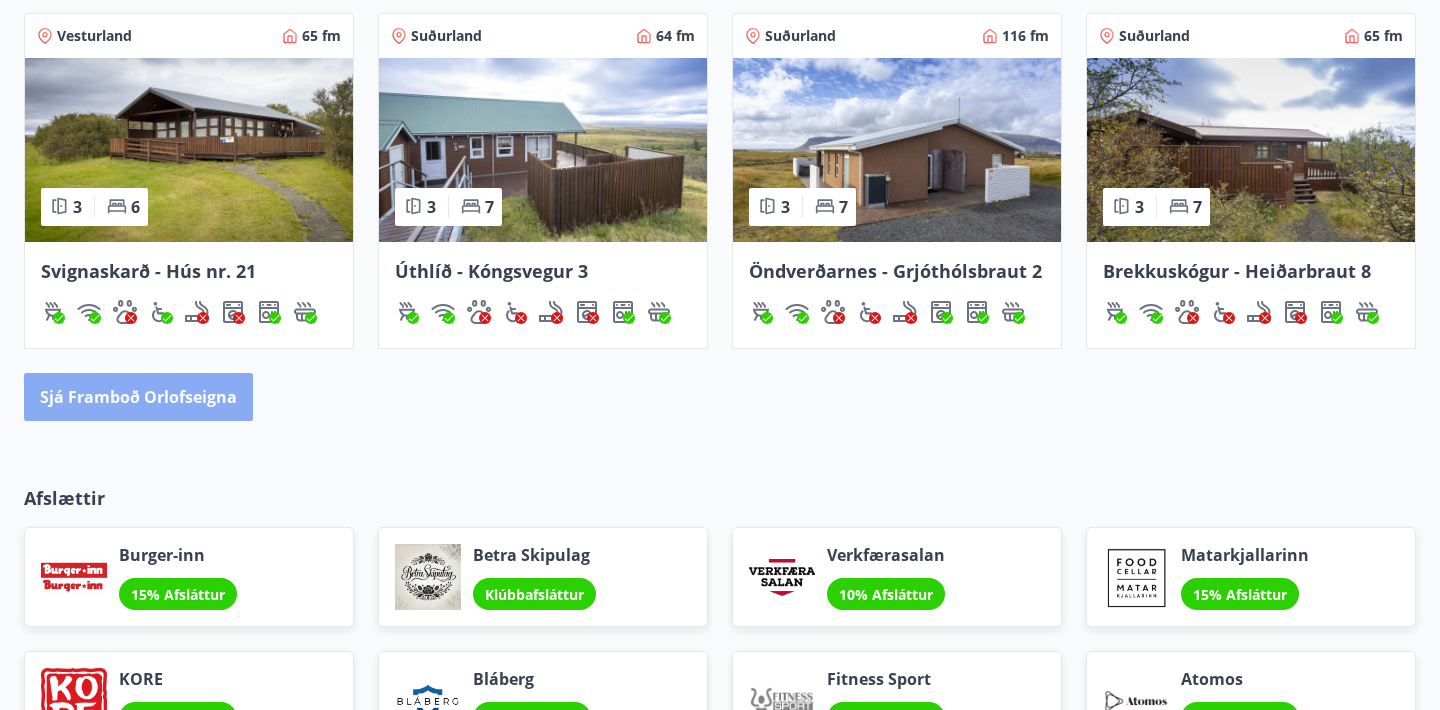 click on "Sjá framboð orlofseigna" at bounding box center [138, 397] 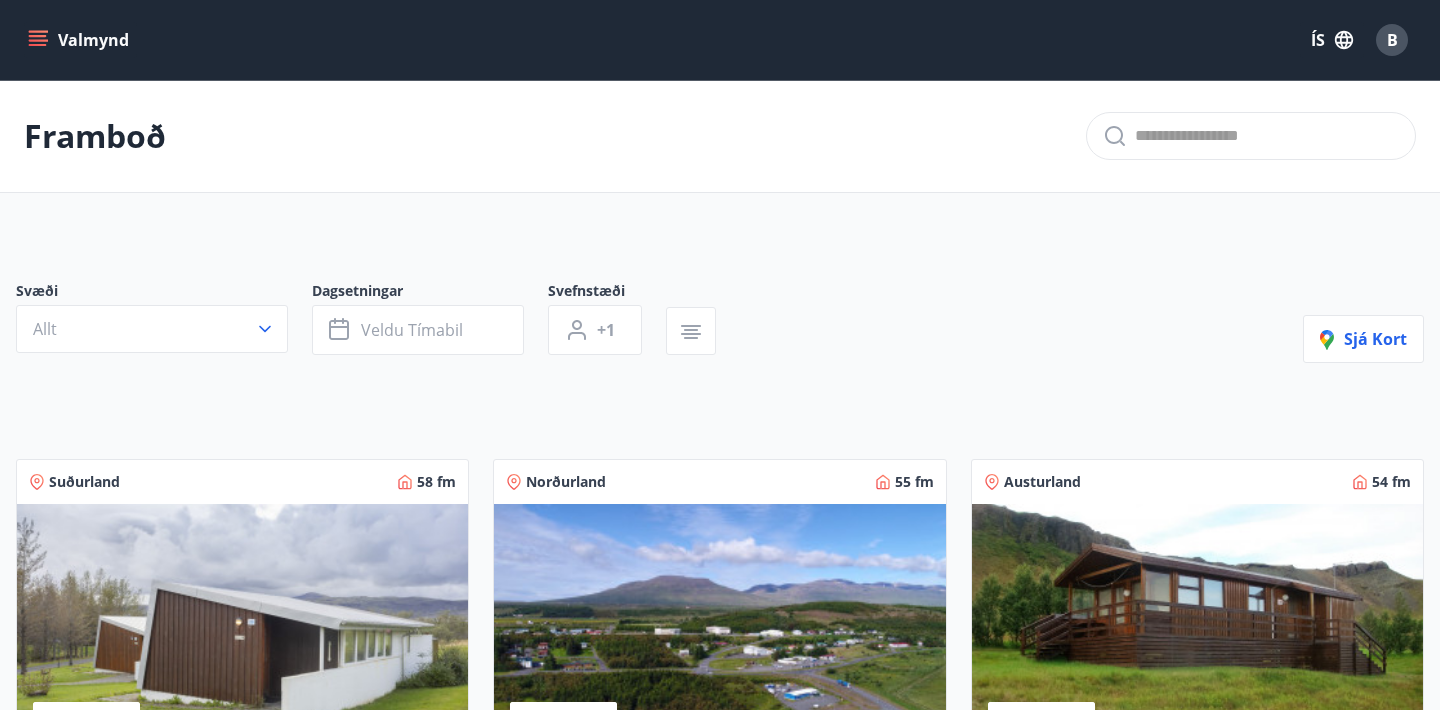 click at bounding box center [242, 630] 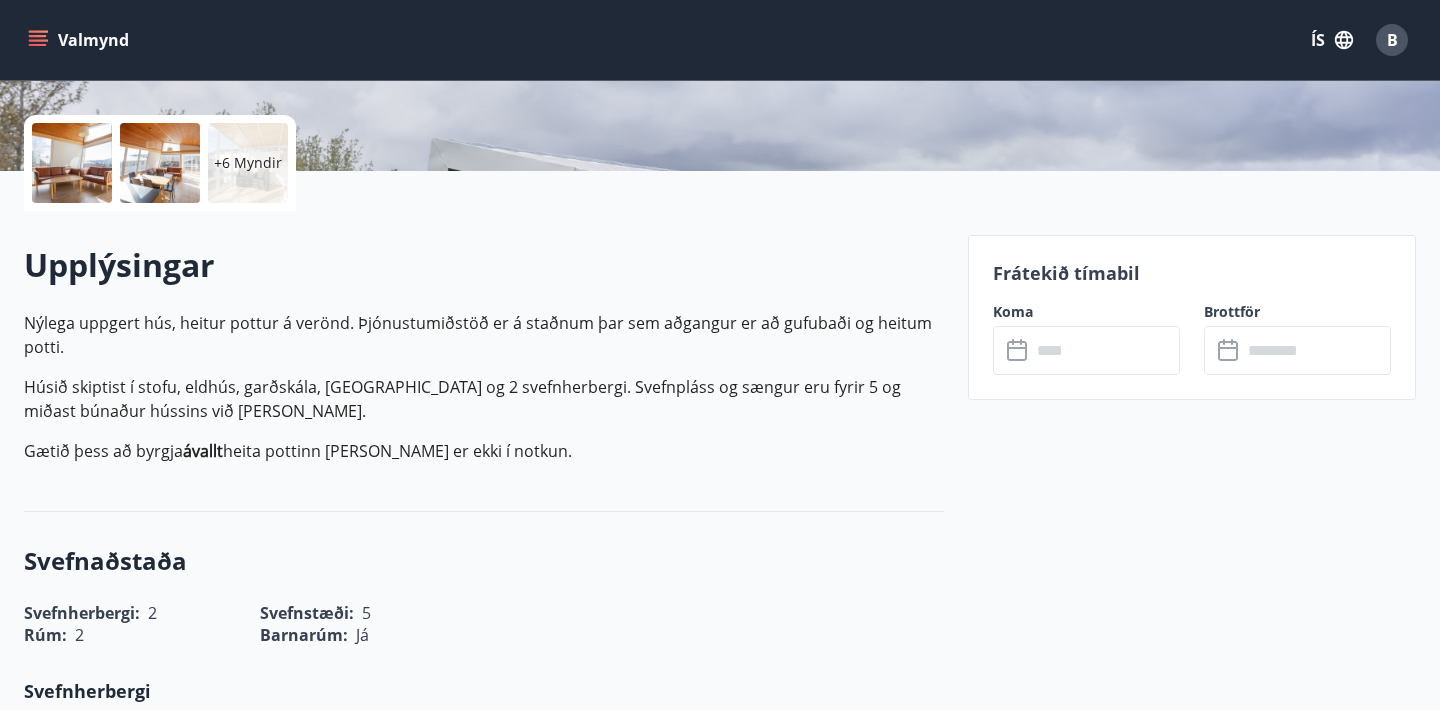 scroll, scrollTop: 431, scrollLeft: 0, axis: vertical 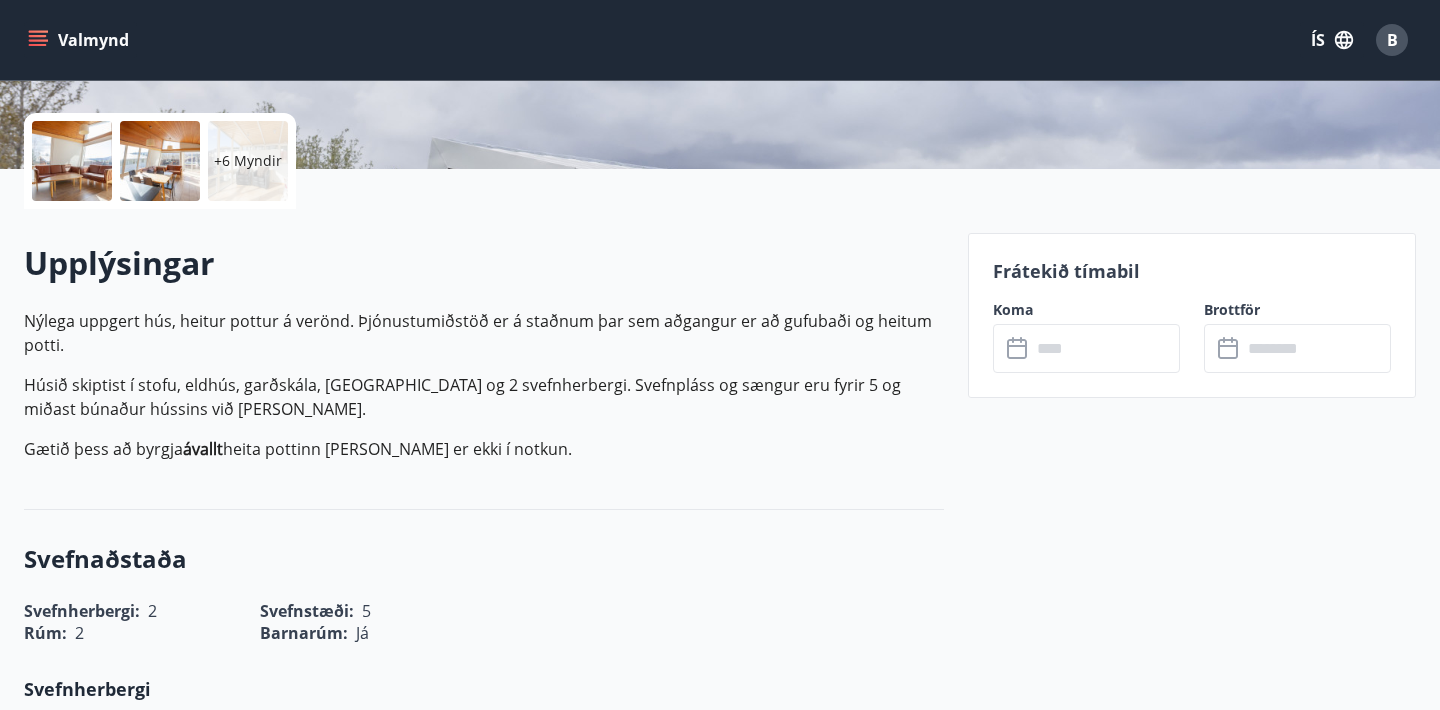 click 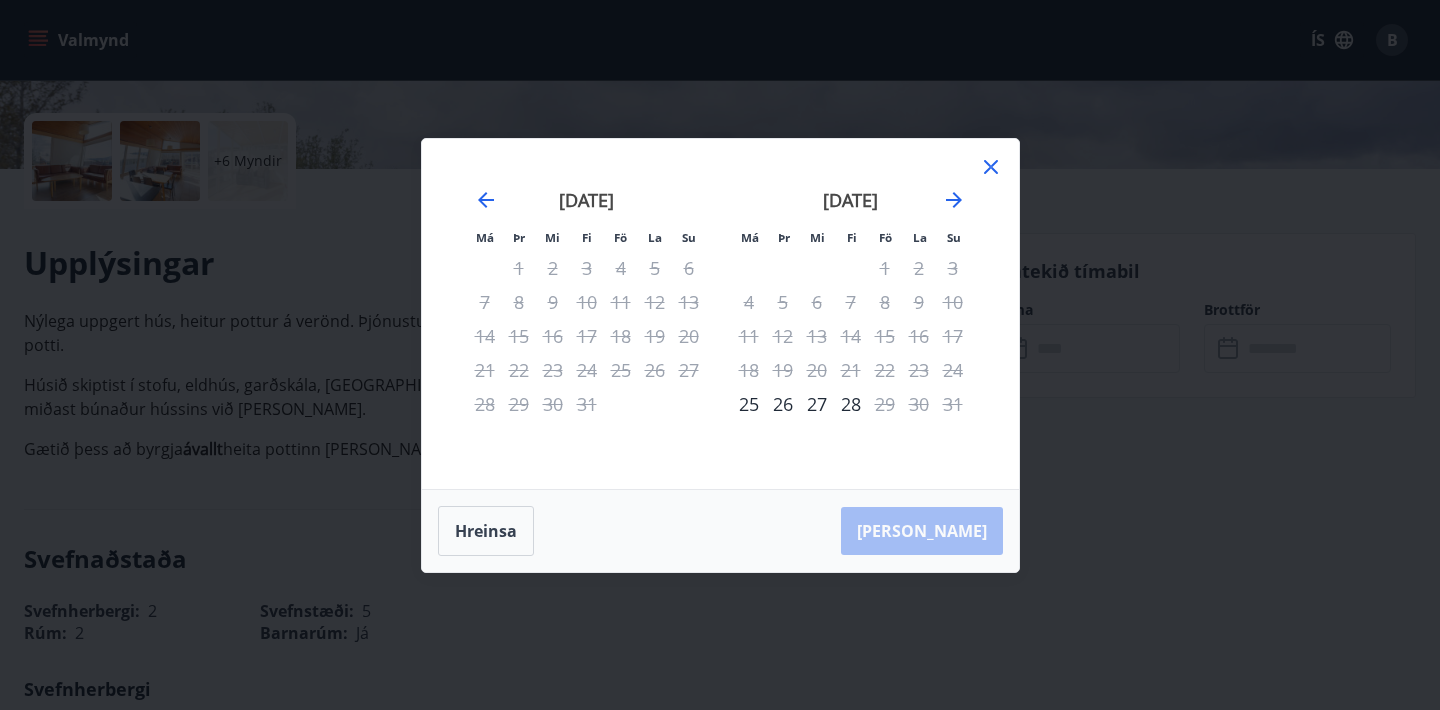click on "15" at bounding box center [885, 336] 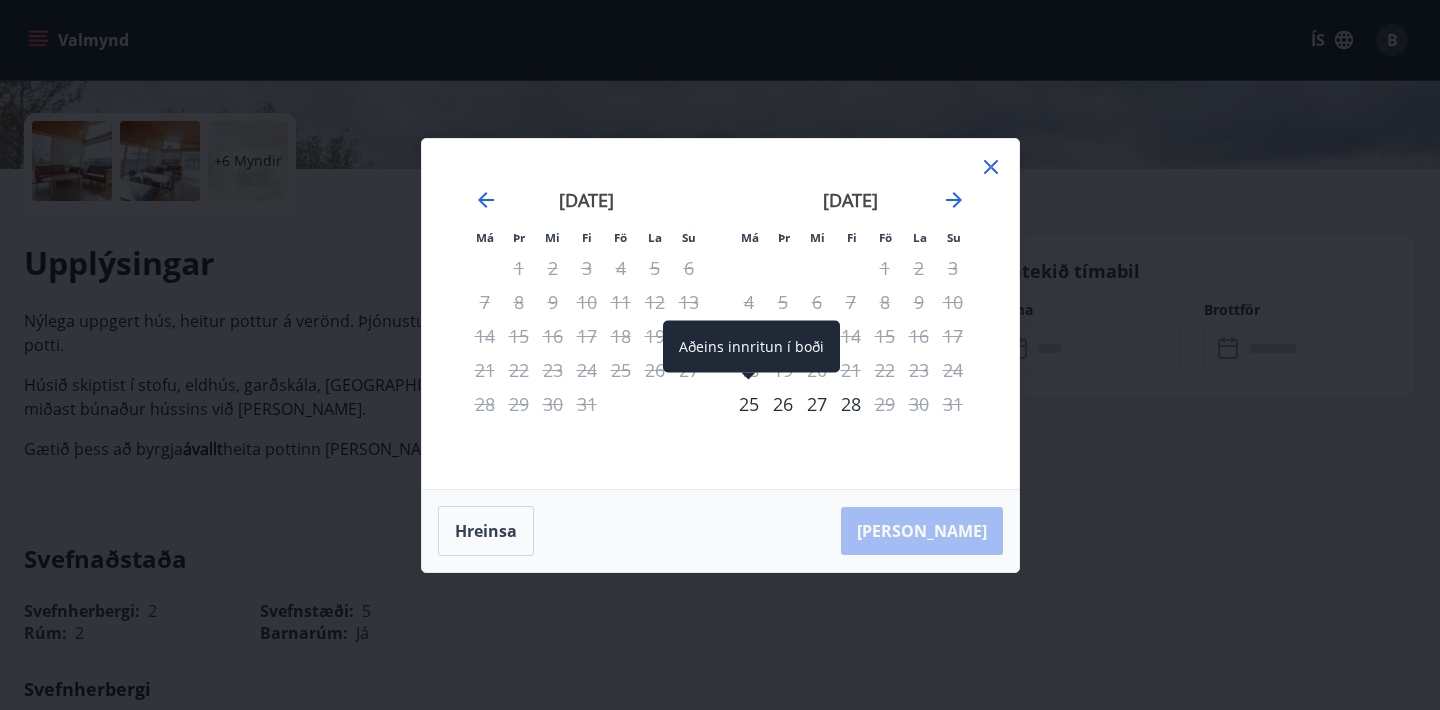 click on "25" at bounding box center (749, 404) 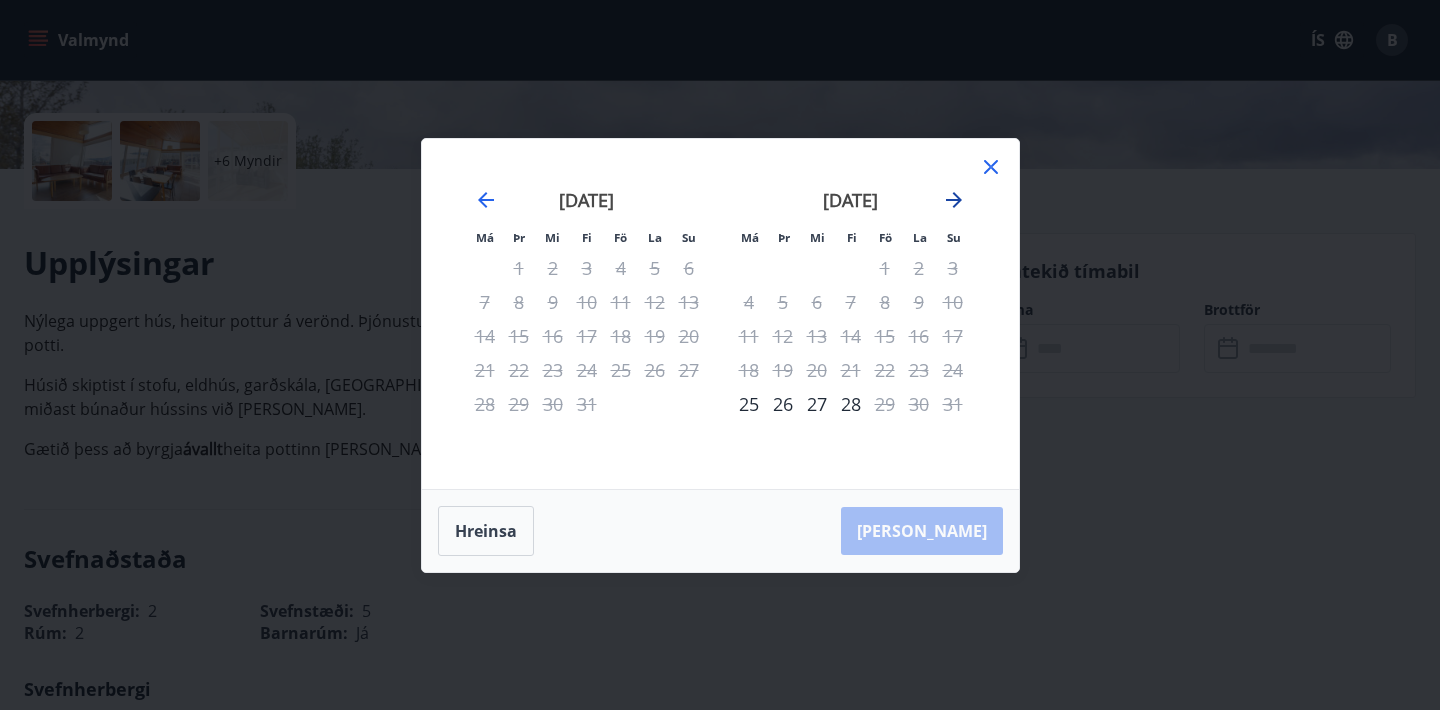 click 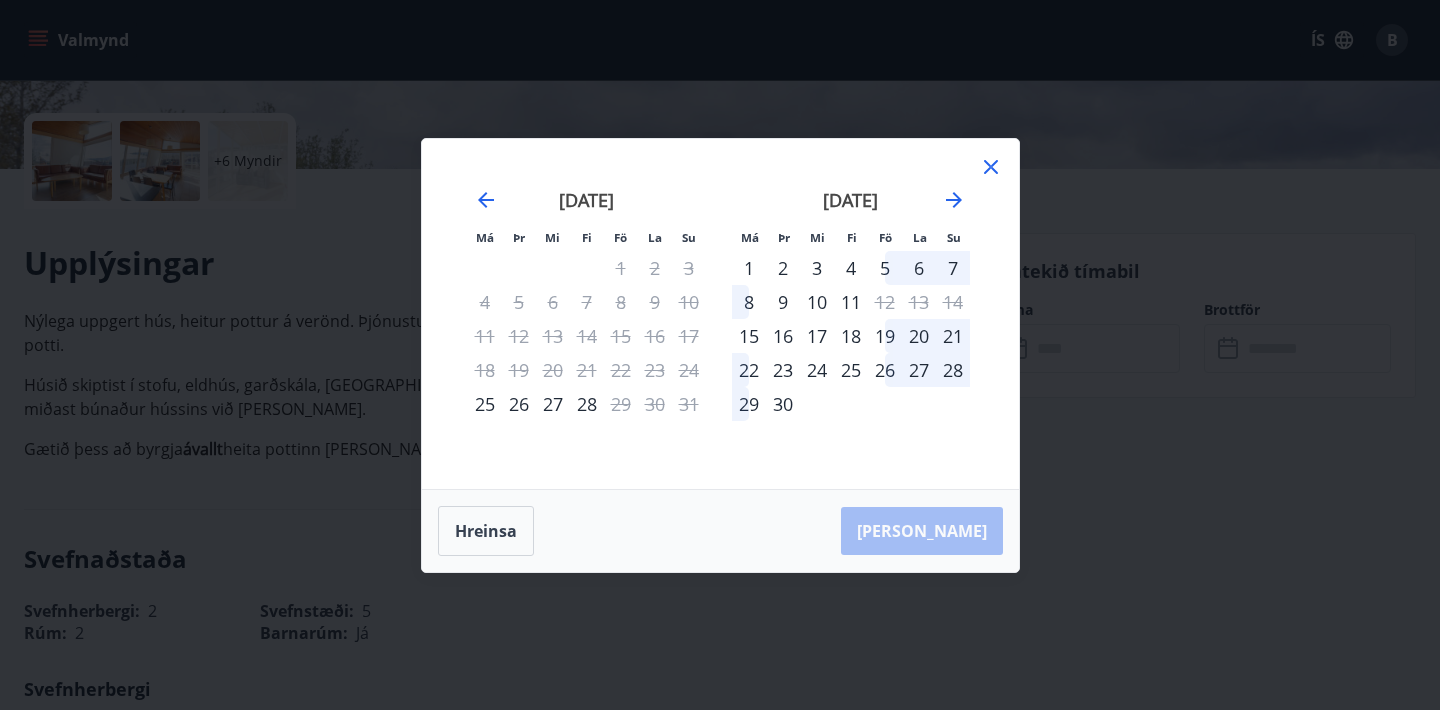 click on "5" at bounding box center [885, 268] 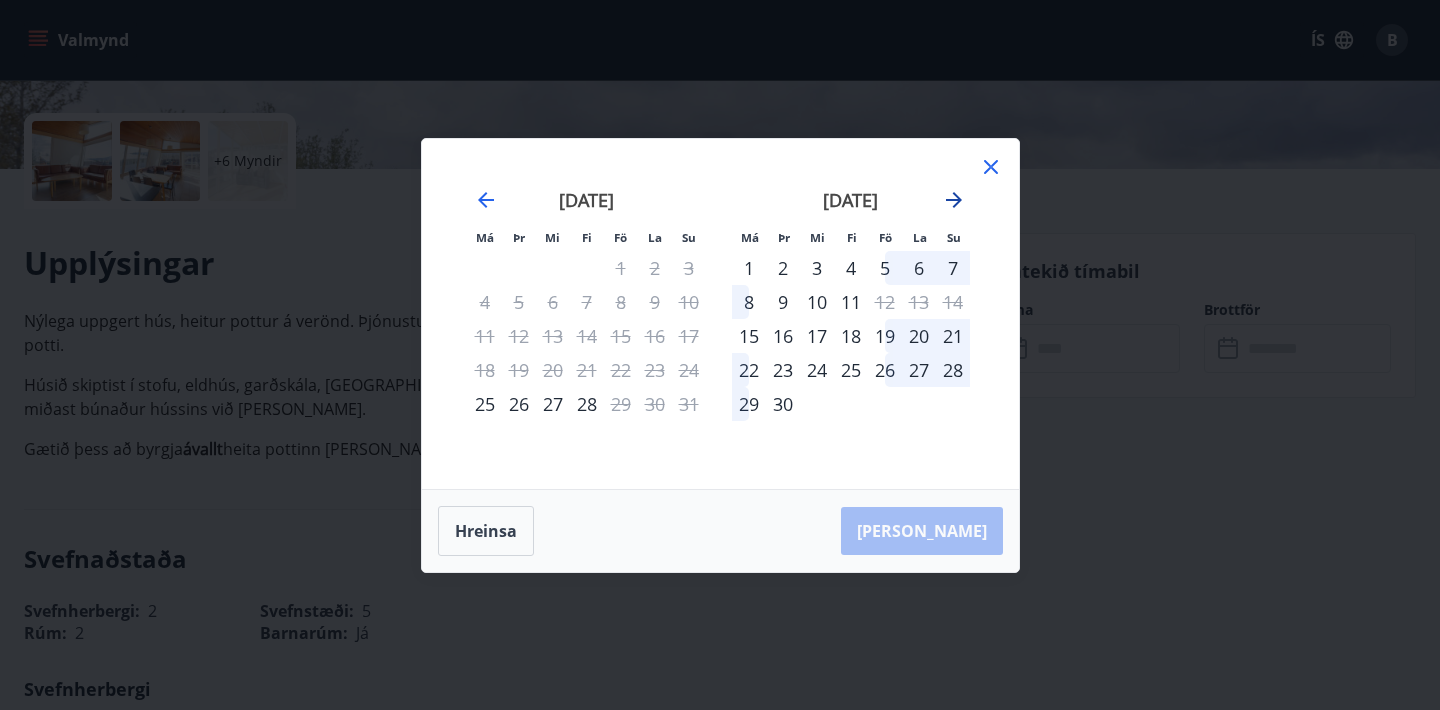click 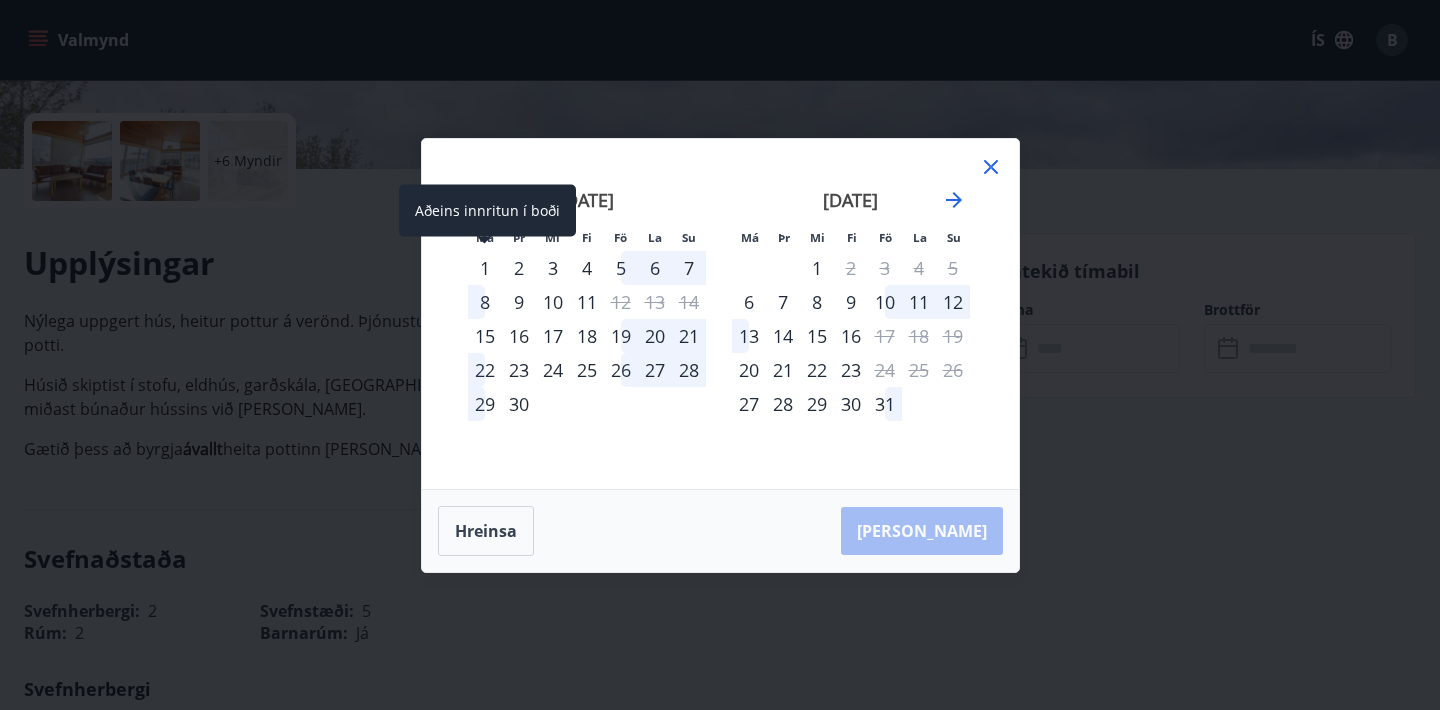 click on "1" at bounding box center [485, 268] 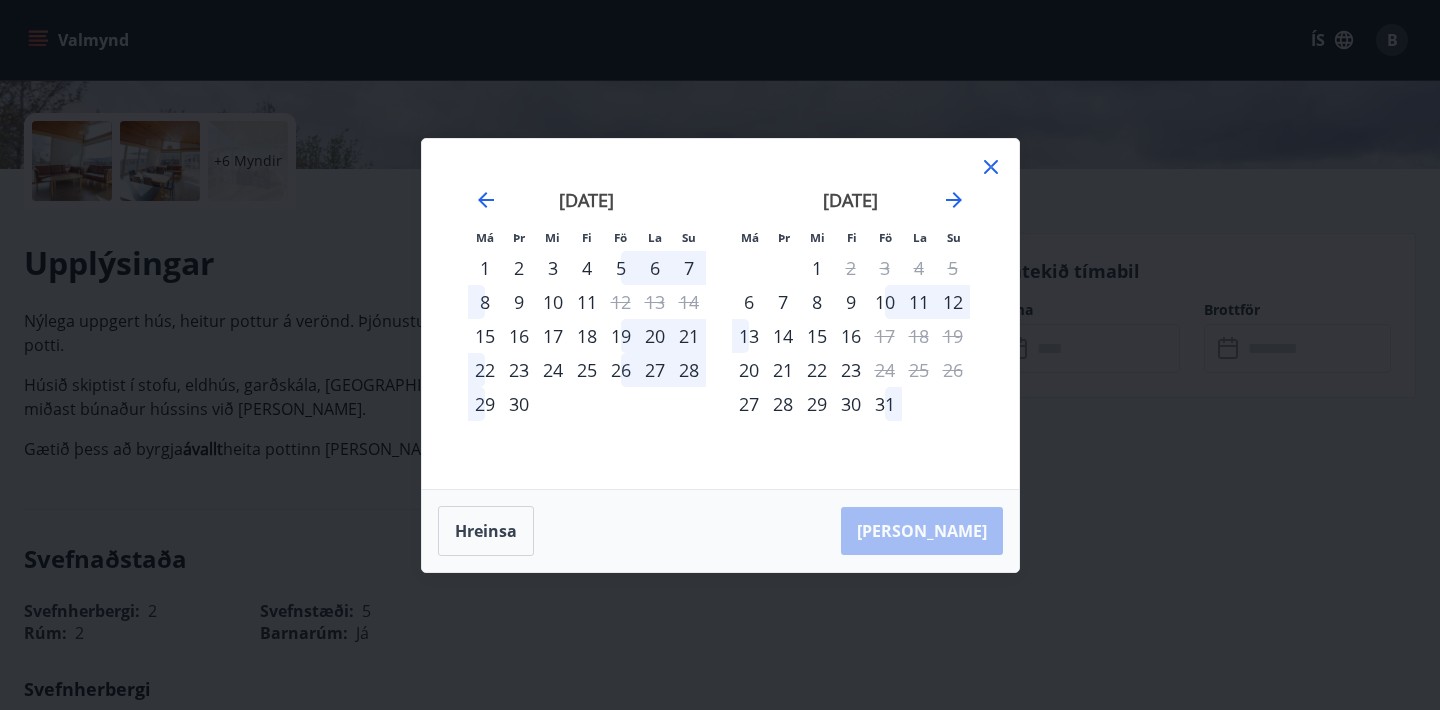 click 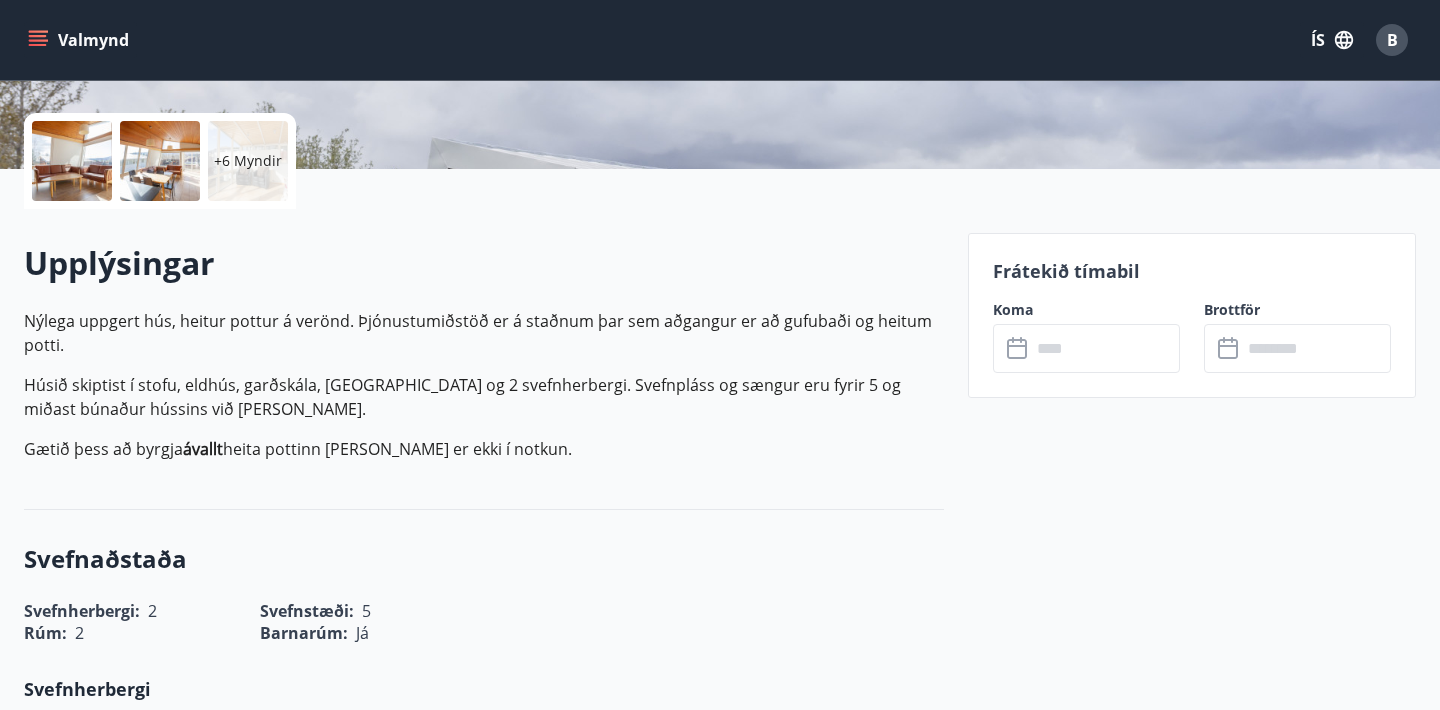 scroll, scrollTop: 414, scrollLeft: 0, axis: vertical 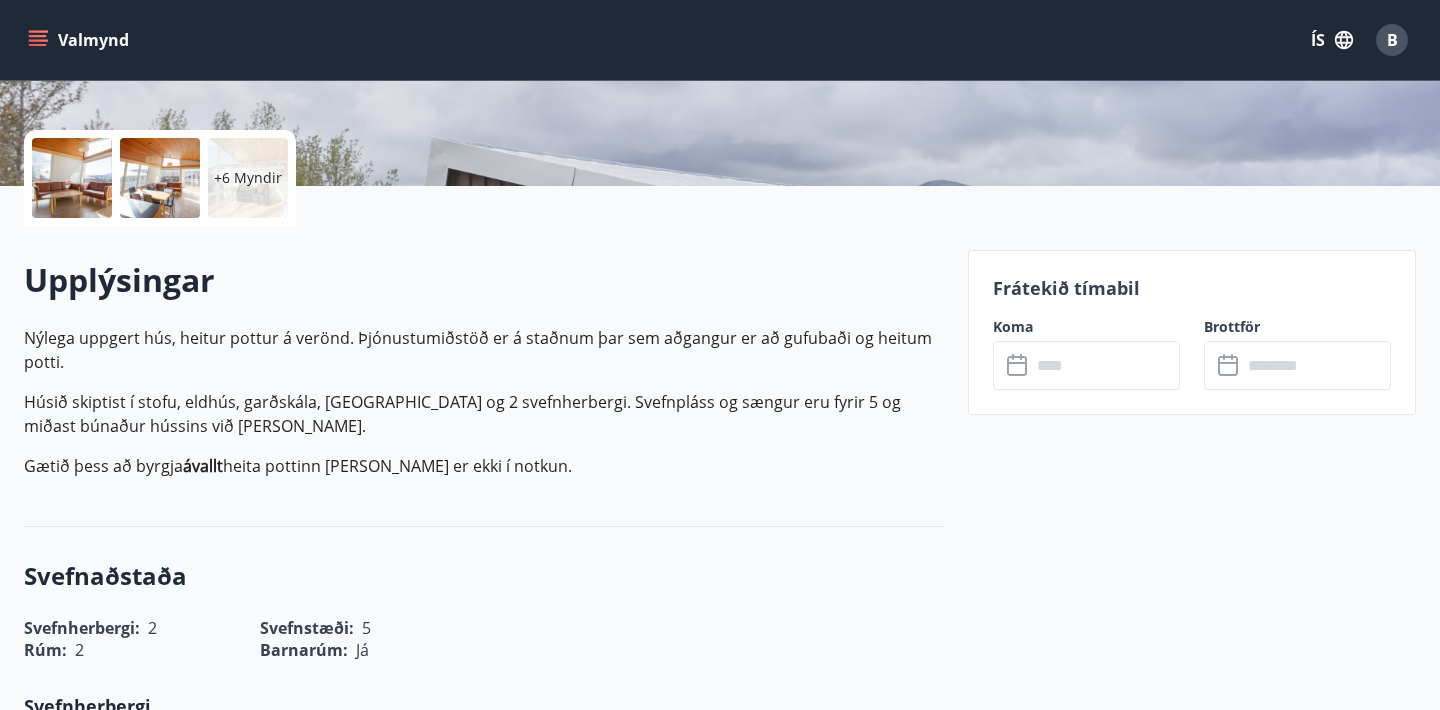 click 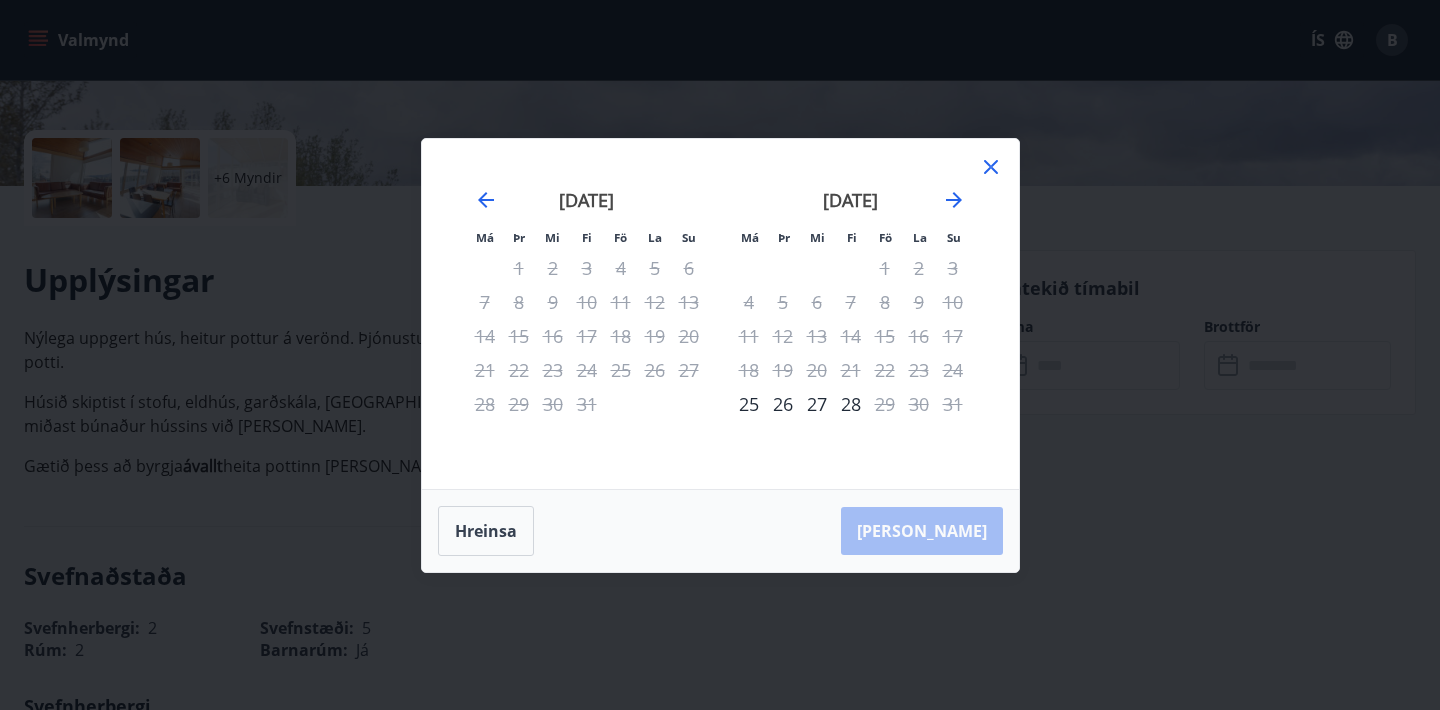 click on "28" at bounding box center (851, 404) 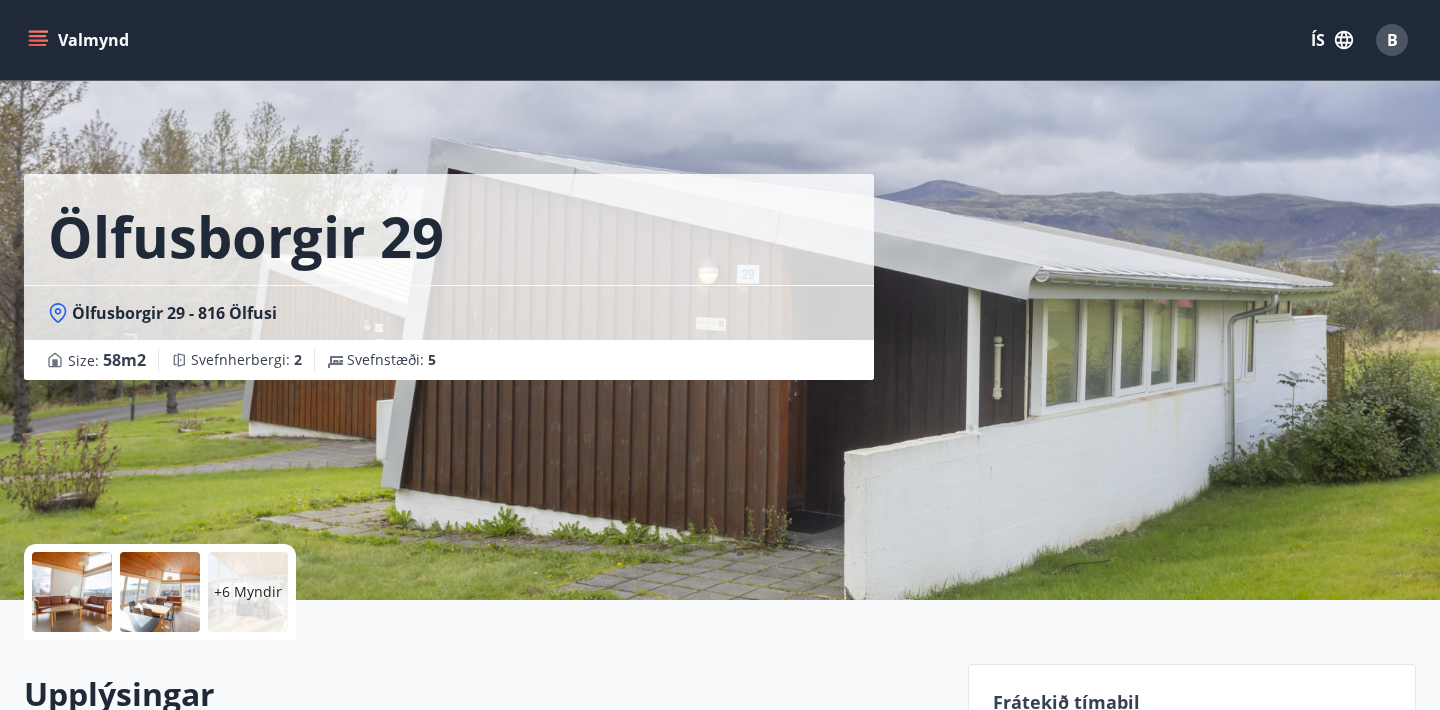 scroll, scrollTop: 0, scrollLeft: 0, axis: both 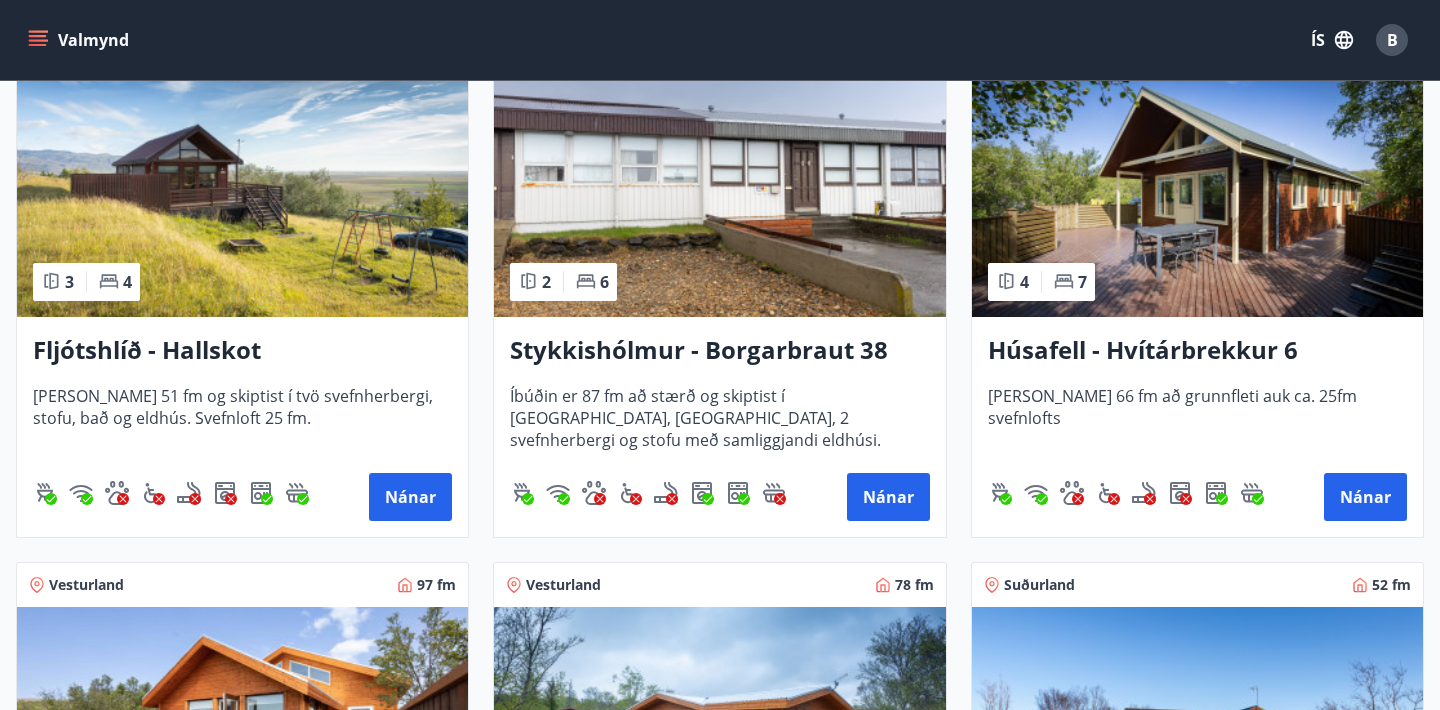 click at bounding box center [1197, 191] 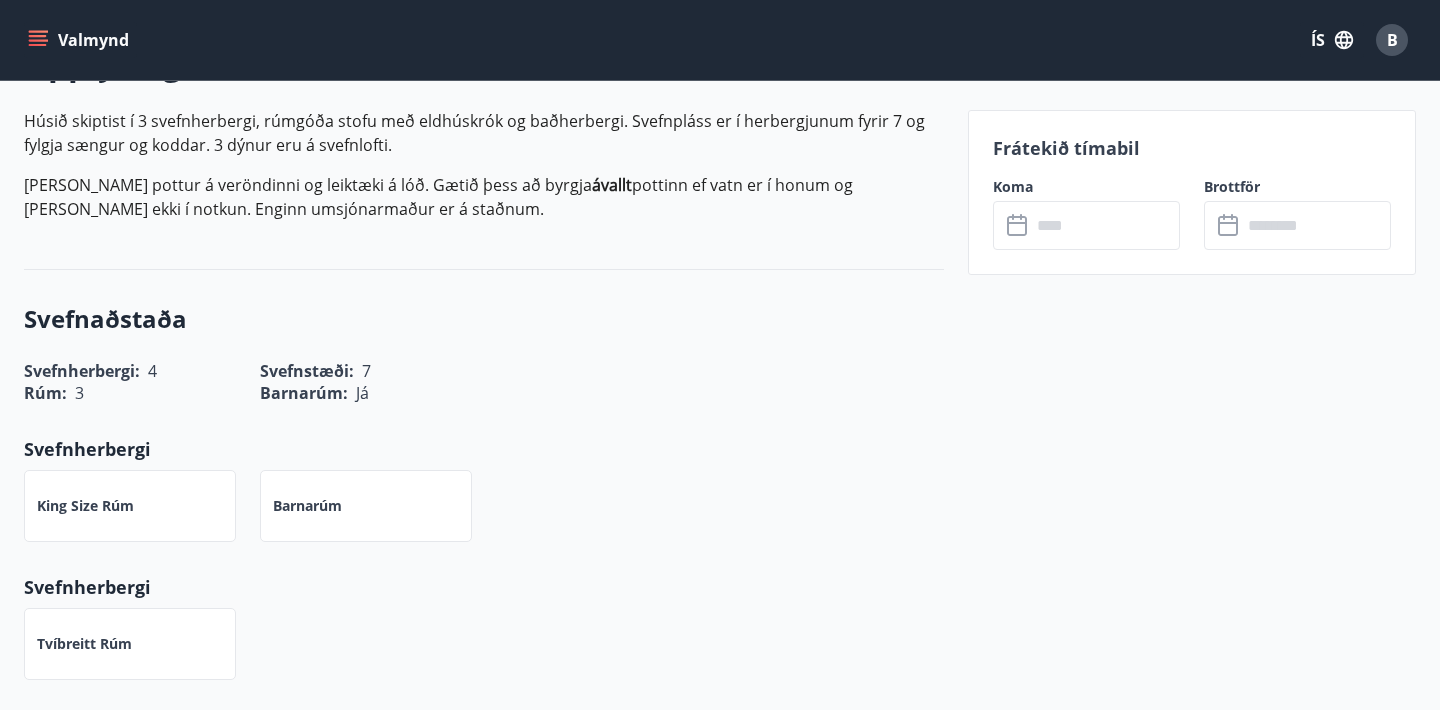 scroll, scrollTop: 597, scrollLeft: 0, axis: vertical 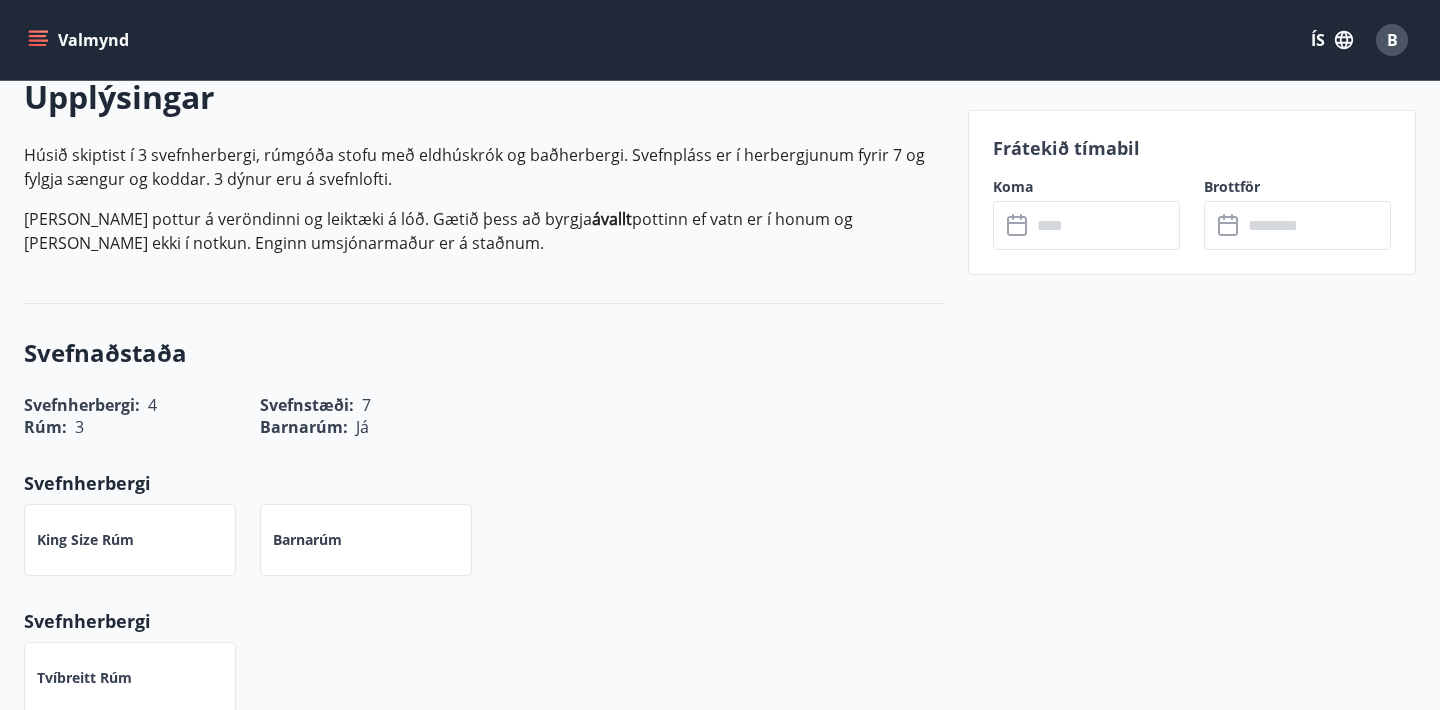 click 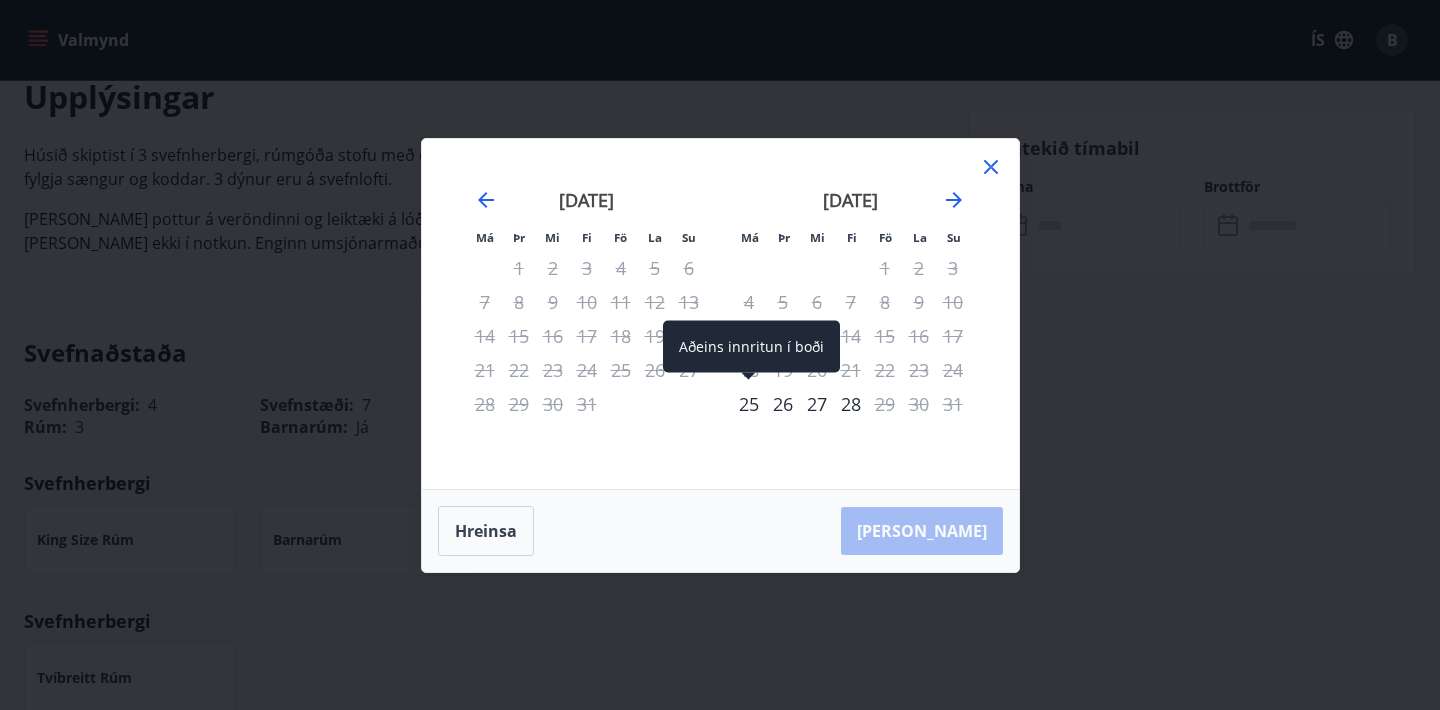 click on "25" at bounding box center [749, 404] 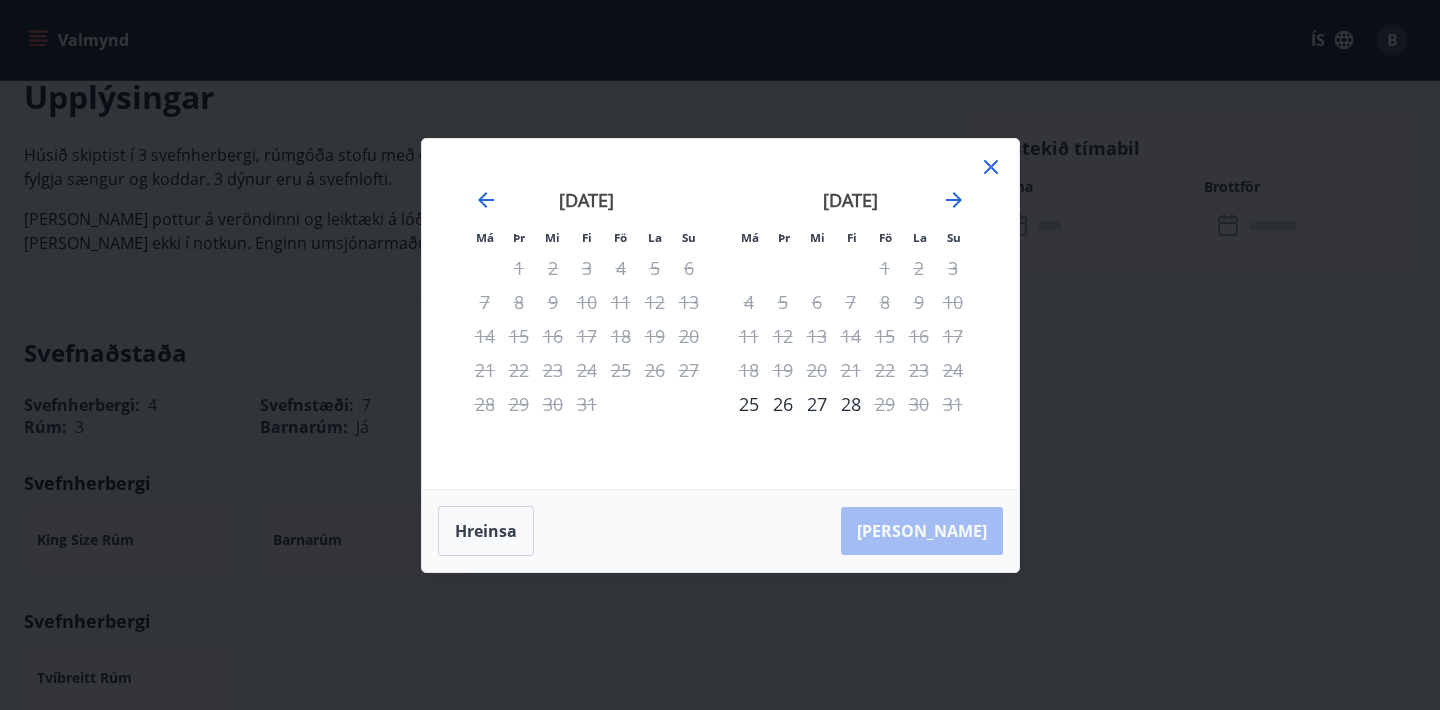 click on "26" at bounding box center [783, 404] 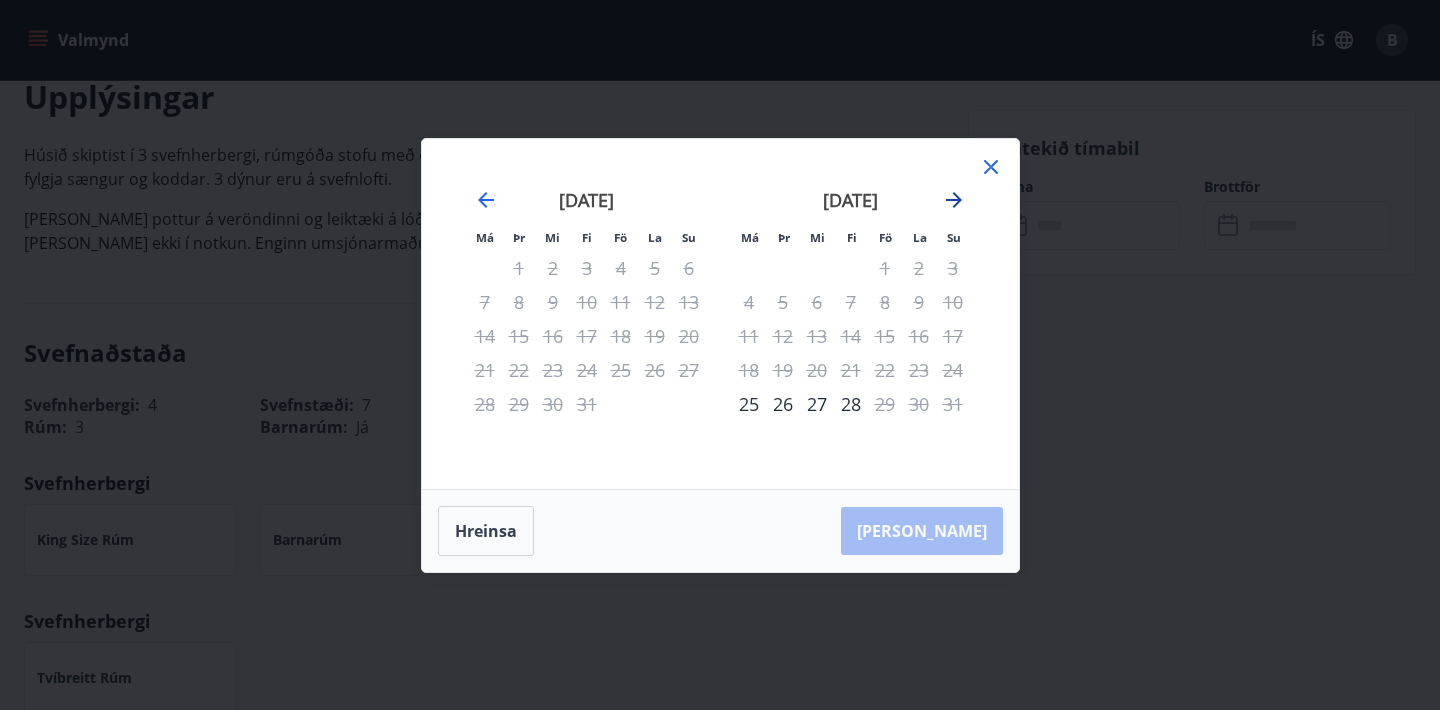 click 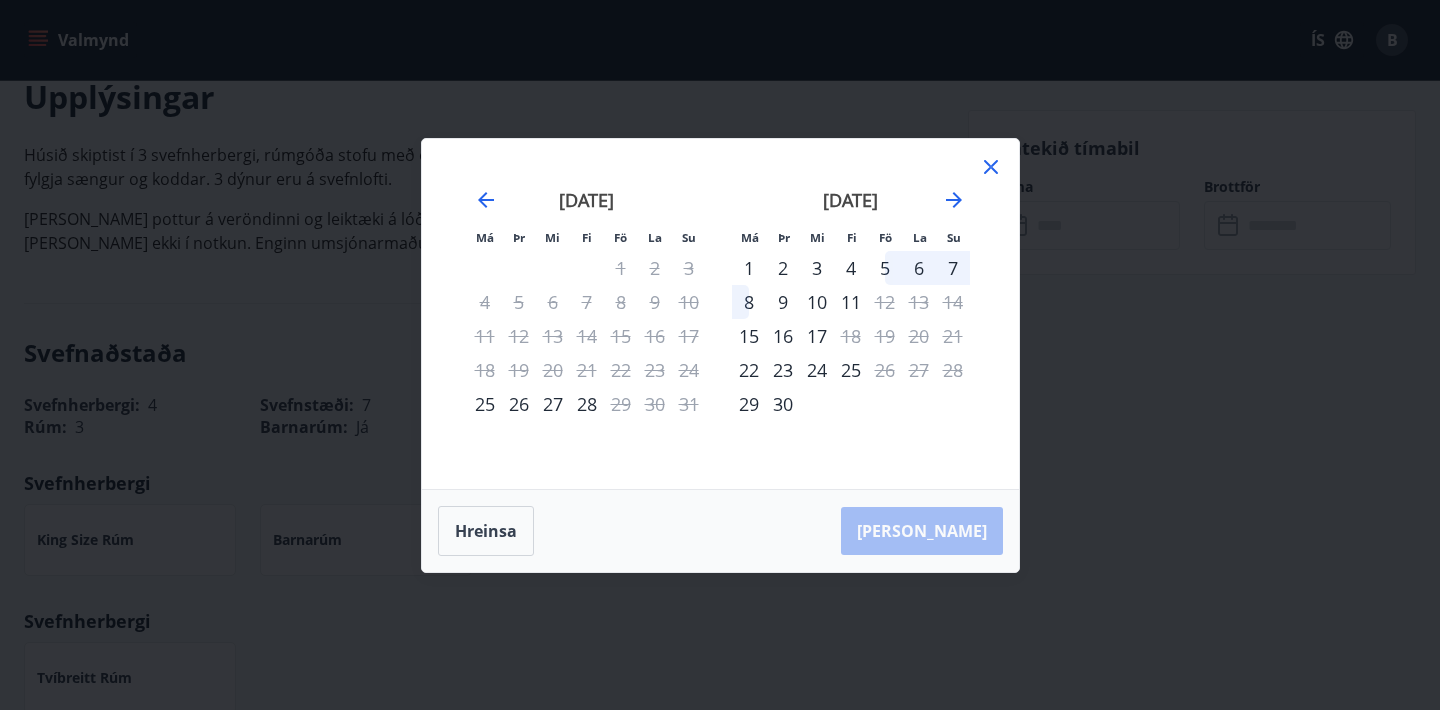 click on "2" at bounding box center (783, 268) 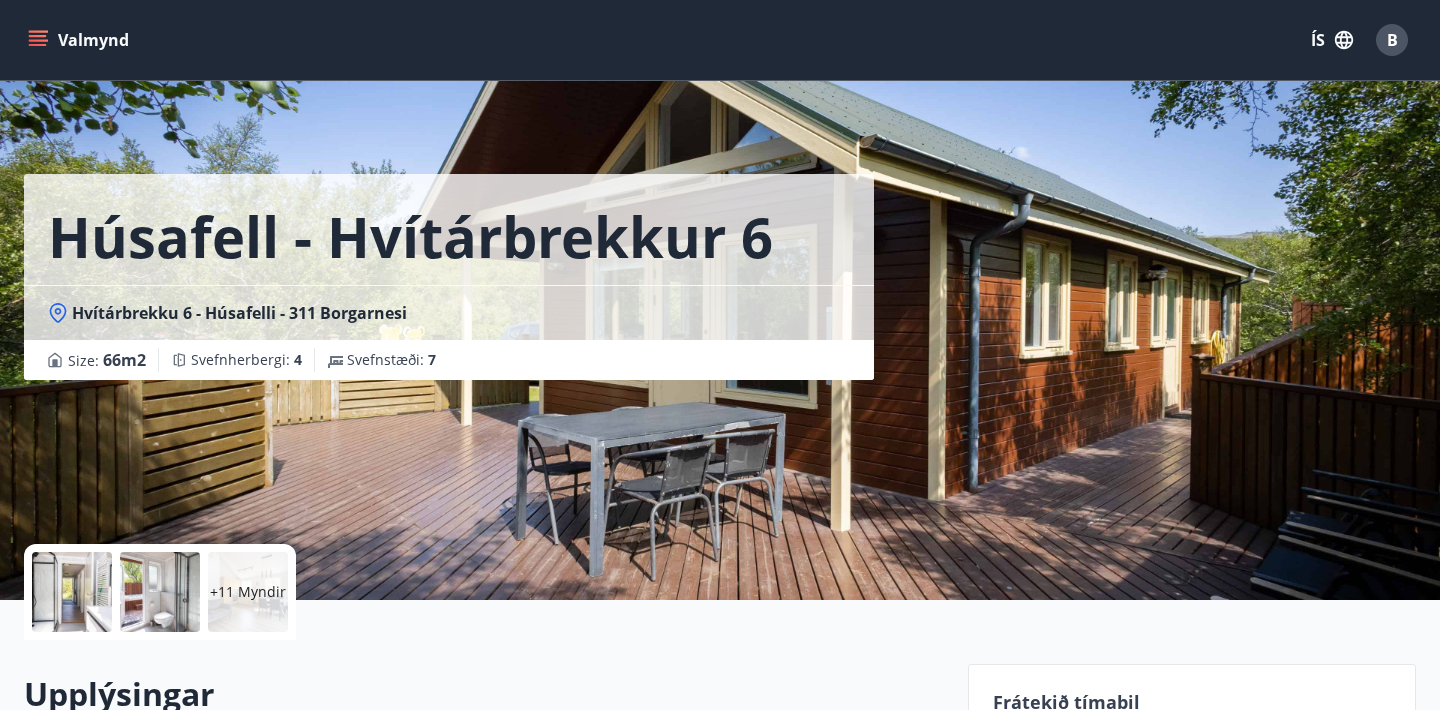 scroll, scrollTop: 0, scrollLeft: 0, axis: both 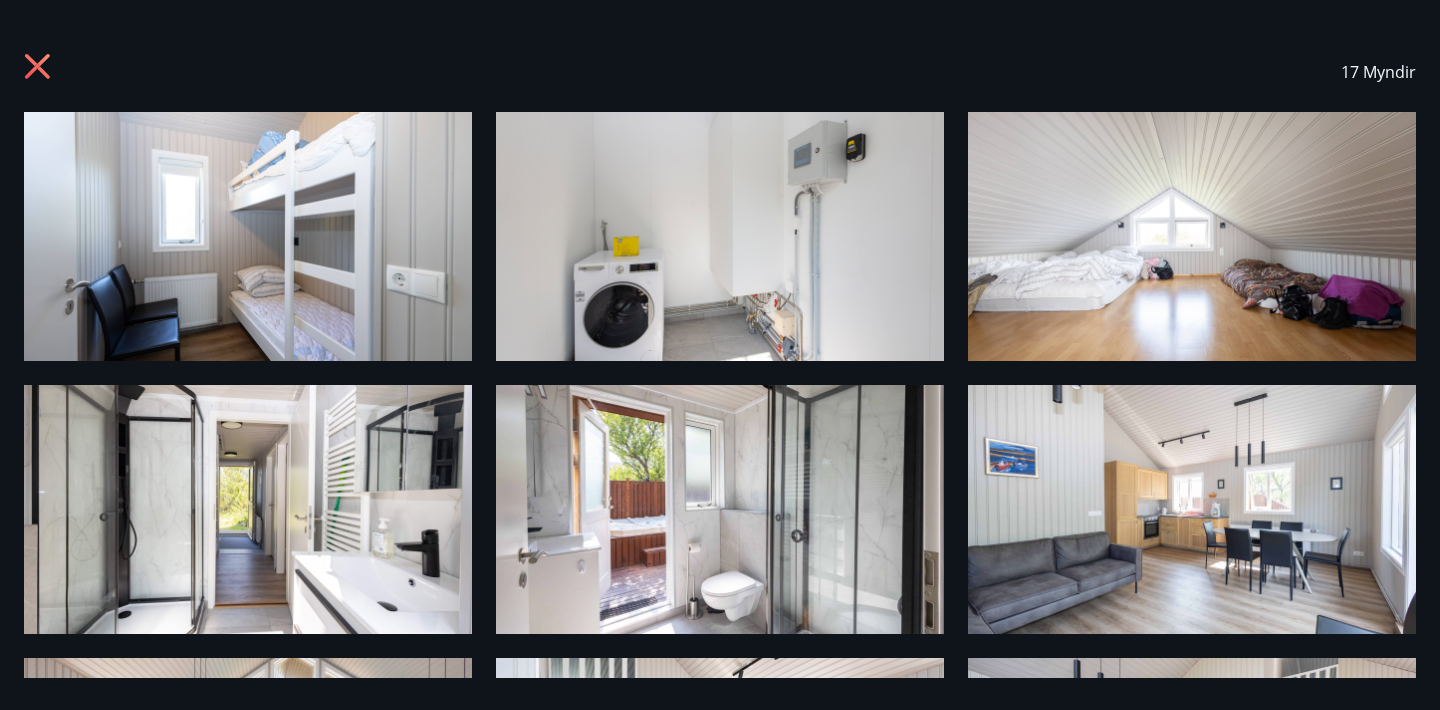 click 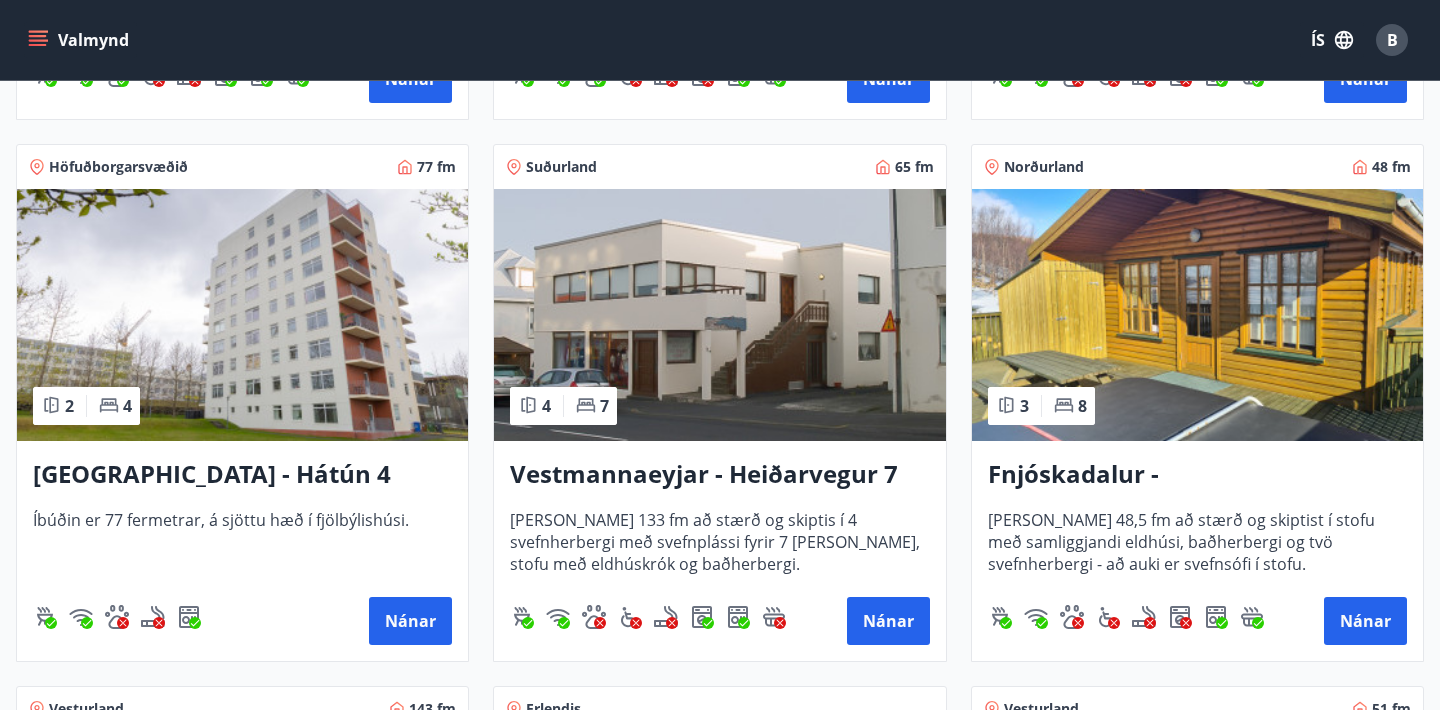 scroll, scrollTop: 1944, scrollLeft: 0, axis: vertical 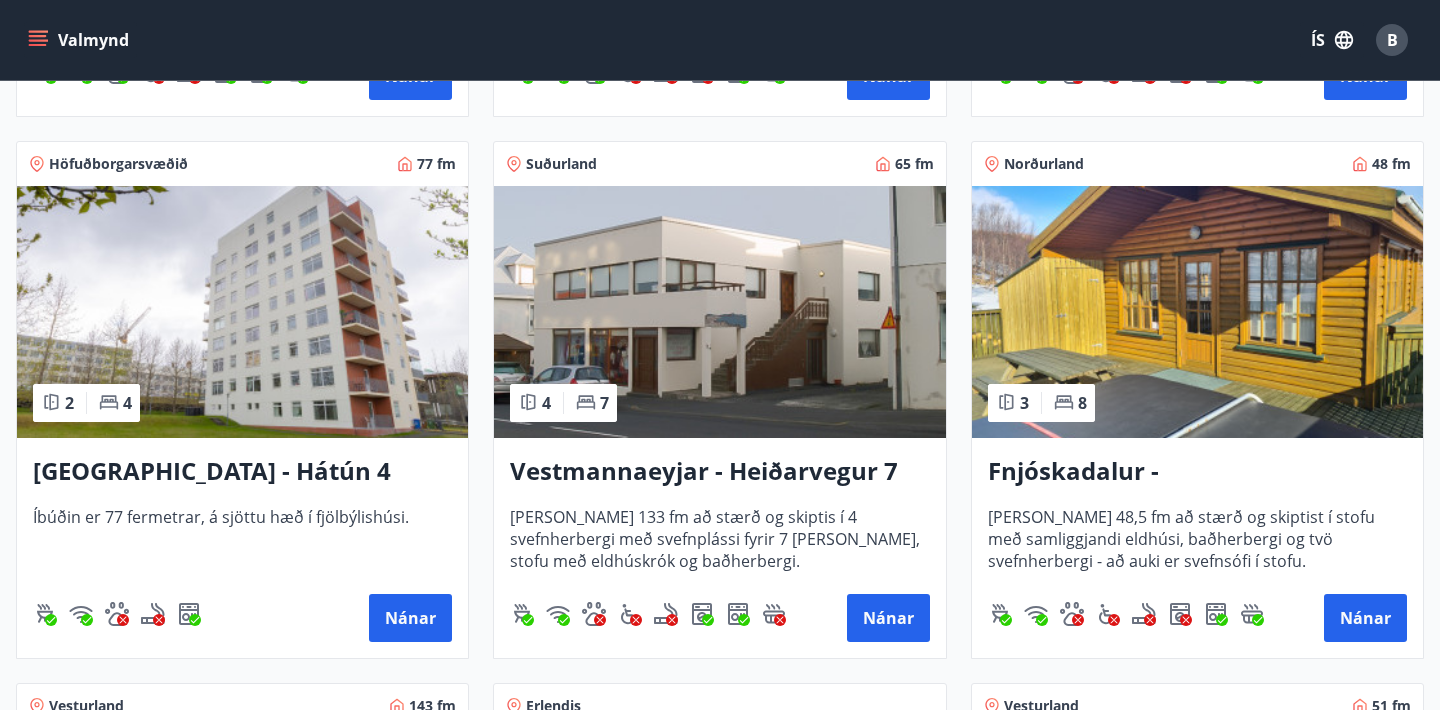 click at bounding box center (1197, 312) 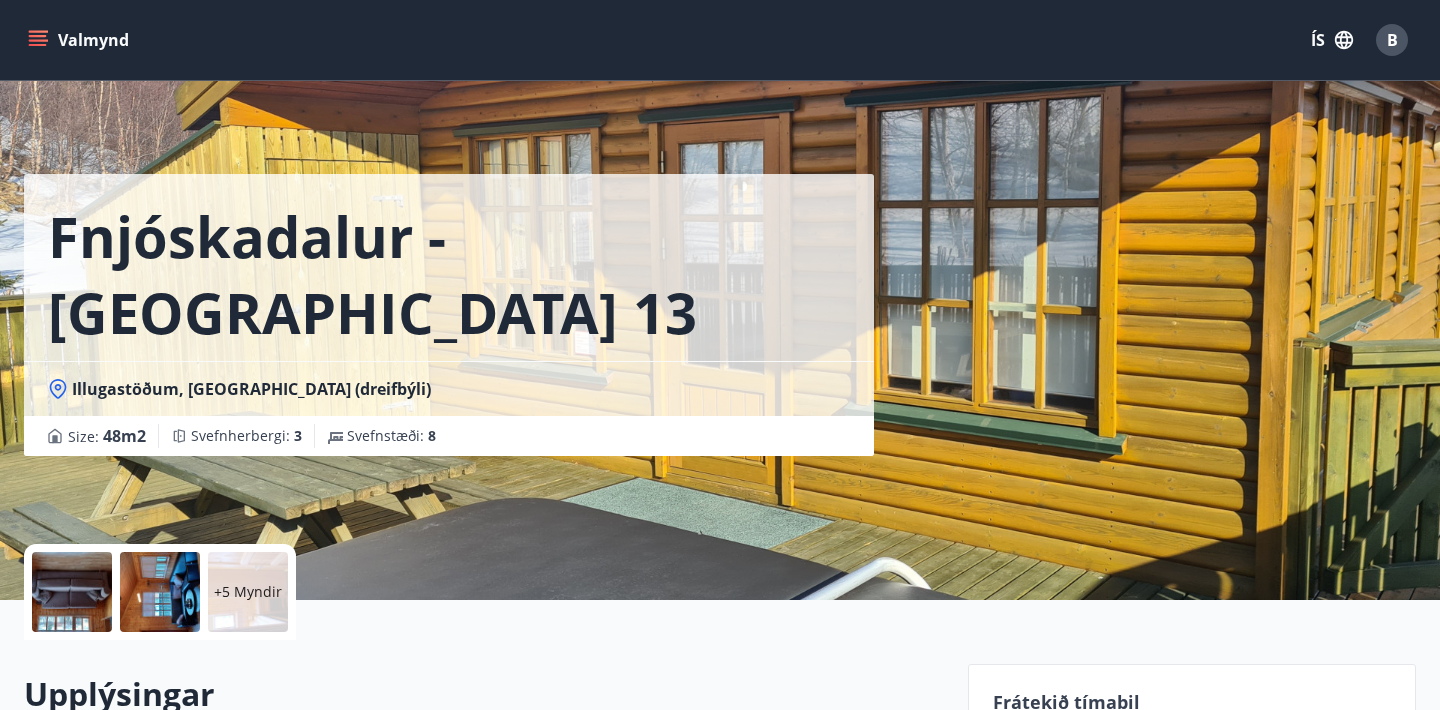 scroll, scrollTop: 0, scrollLeft: 0, axis: both 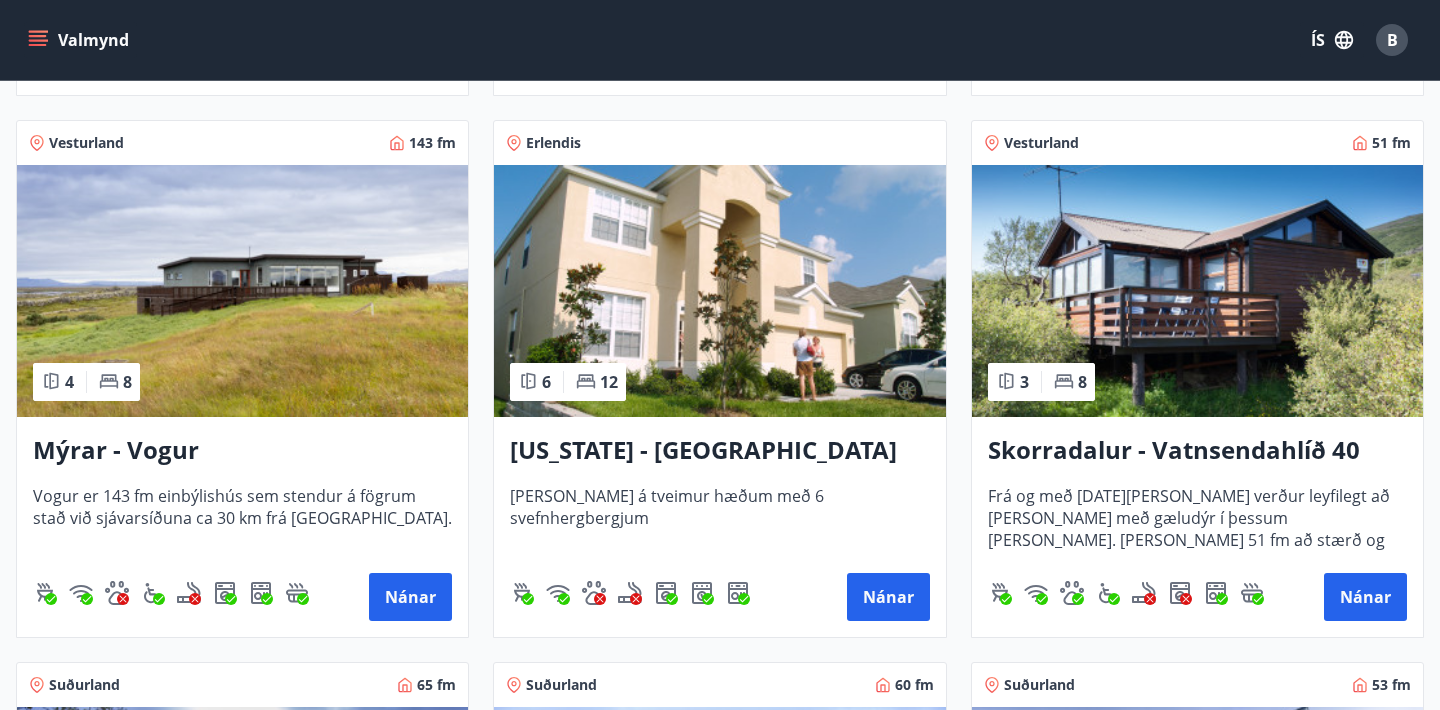 click at bounding box center [1197, 291] 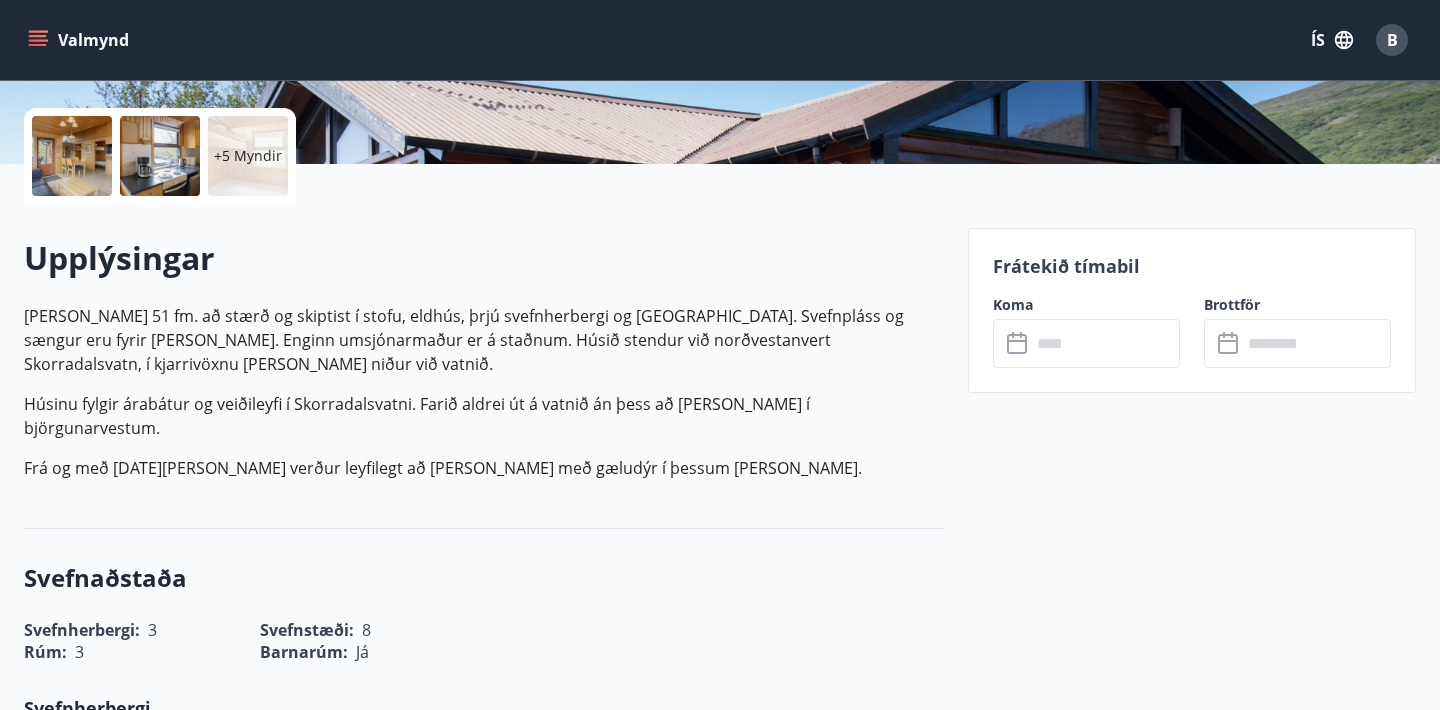 scroll, scrollTop: 439, scrollLeft: 0, axis: vertical 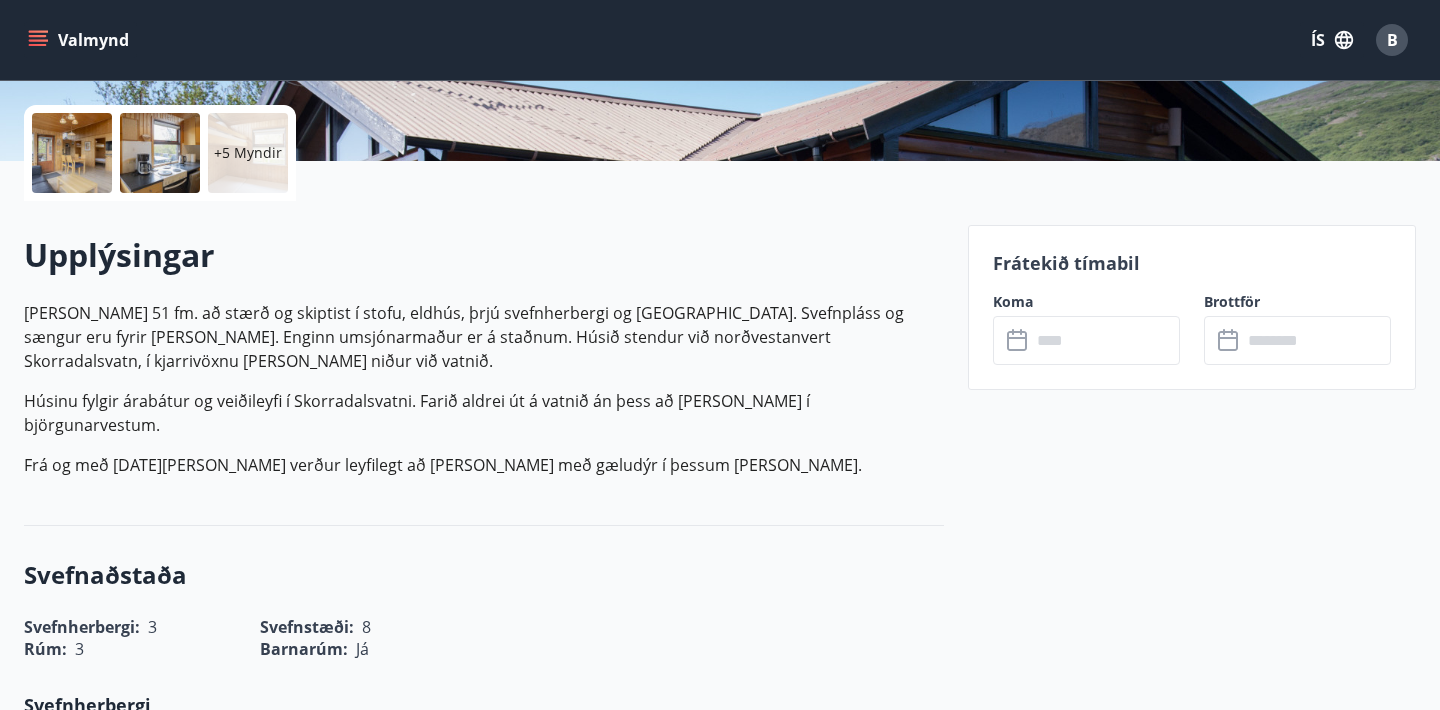 click 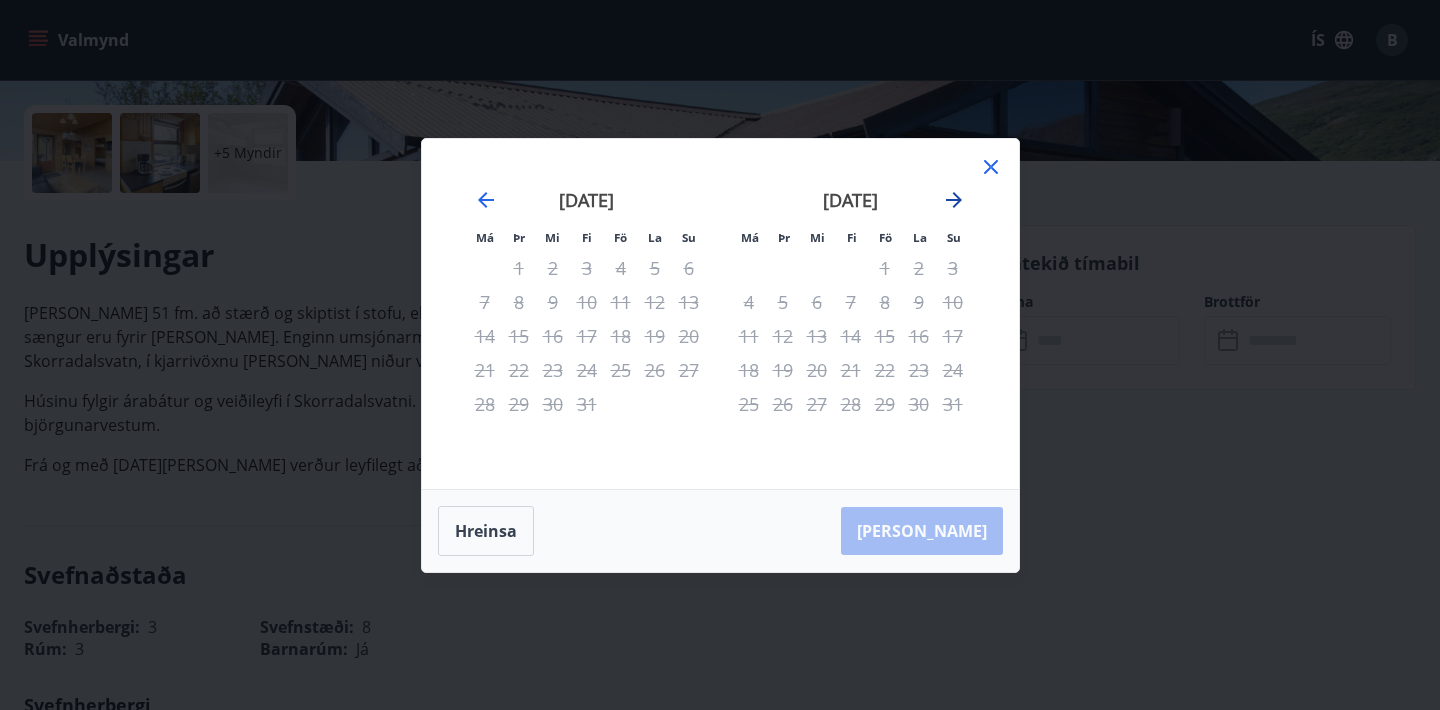 click 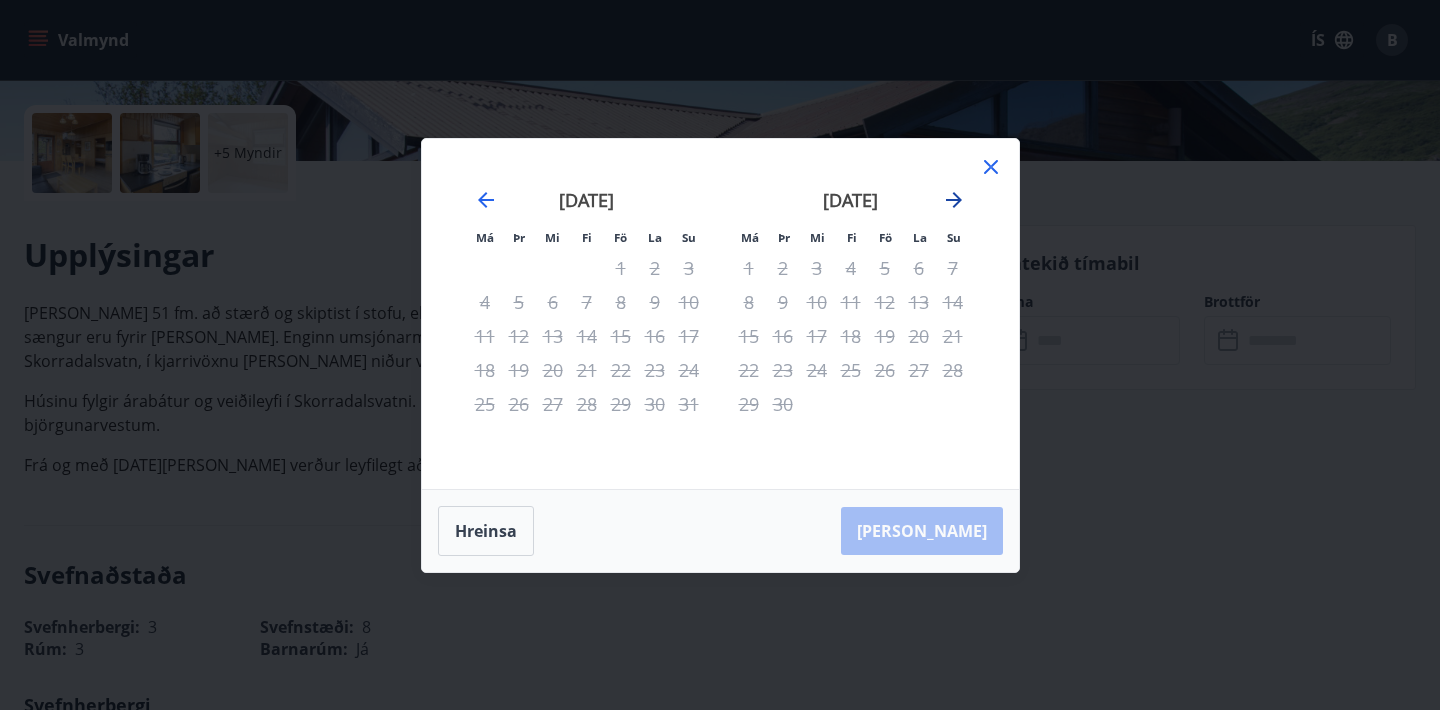 click 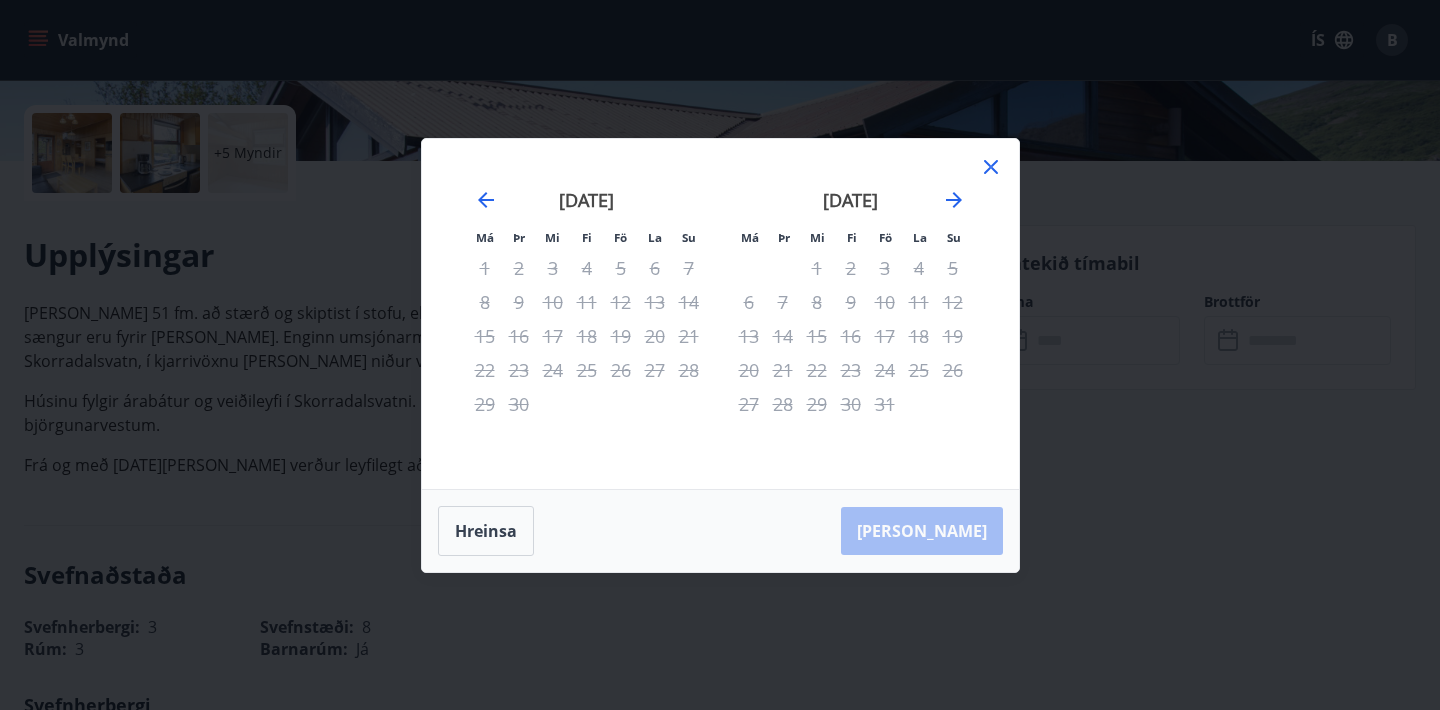 click 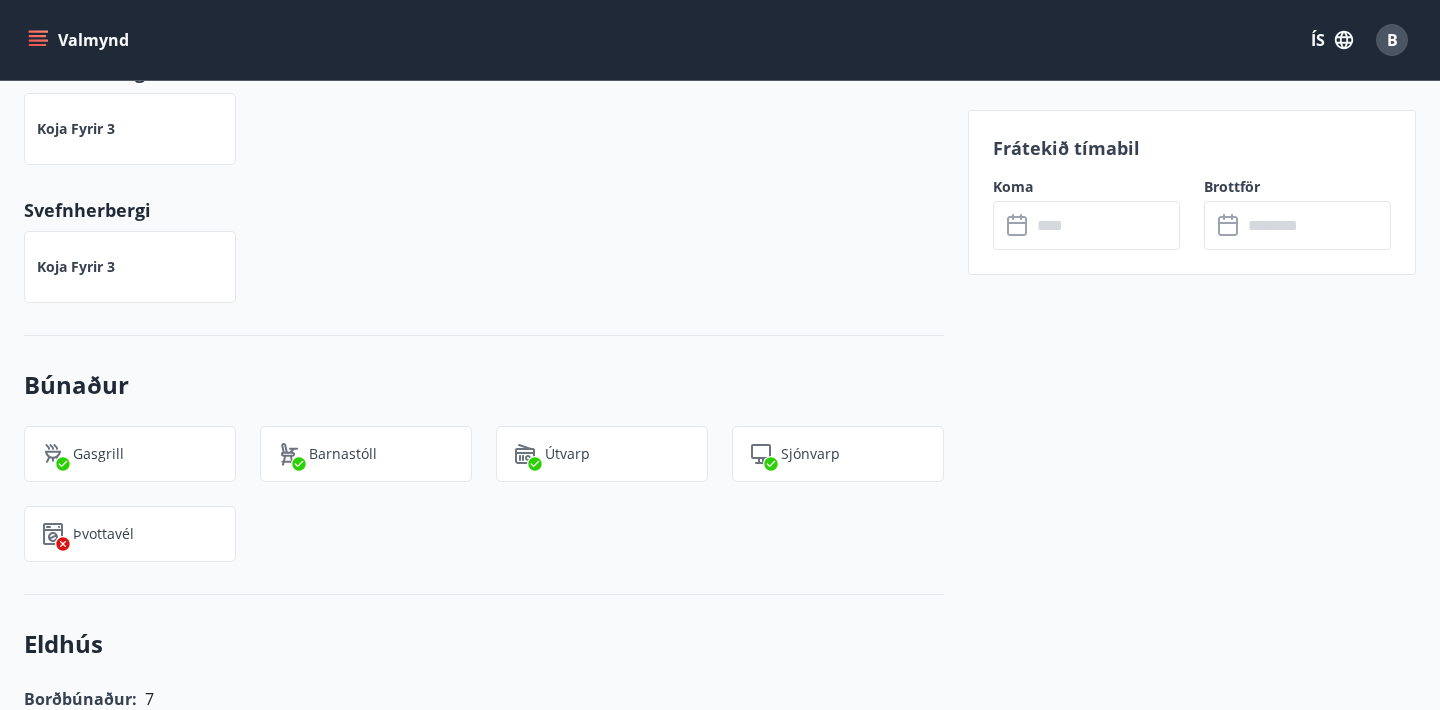 scroll, scrollTop: 1209, scrollLeft: 0, axis: vertical 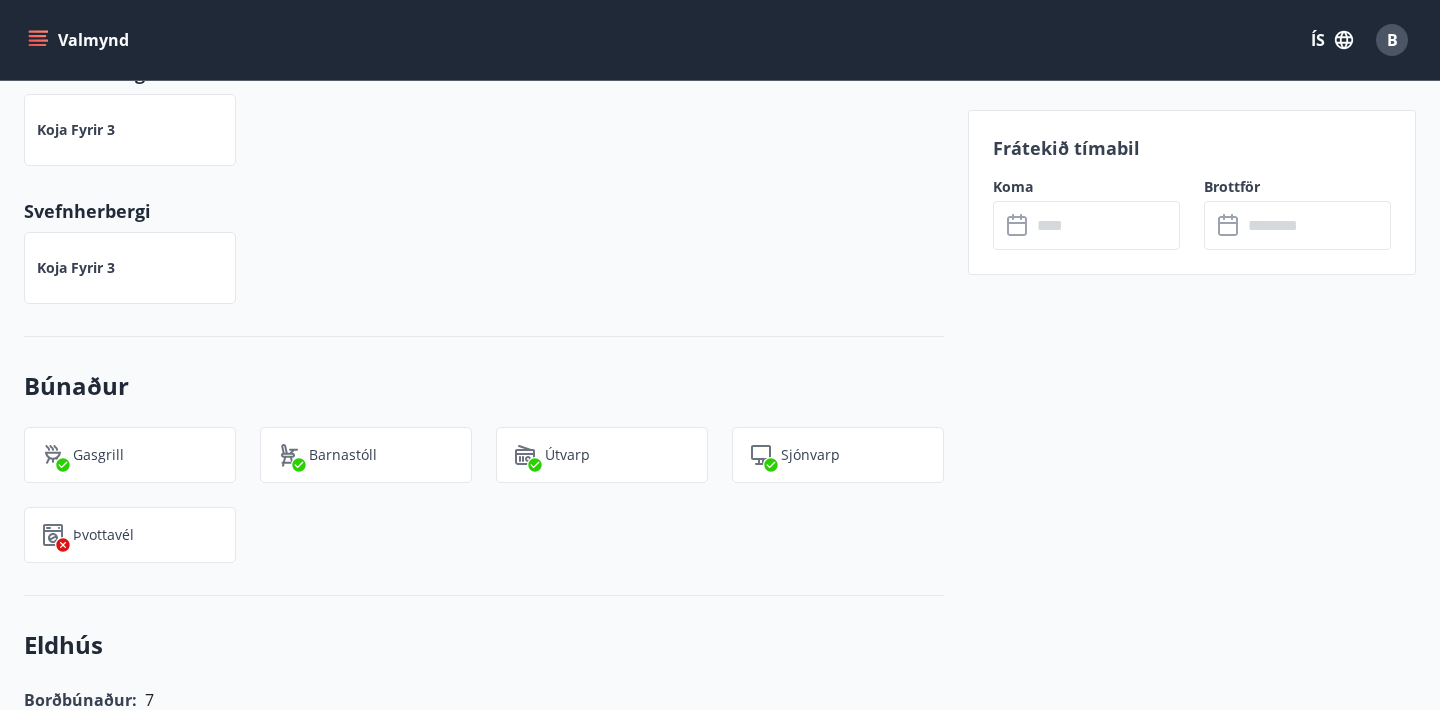 click 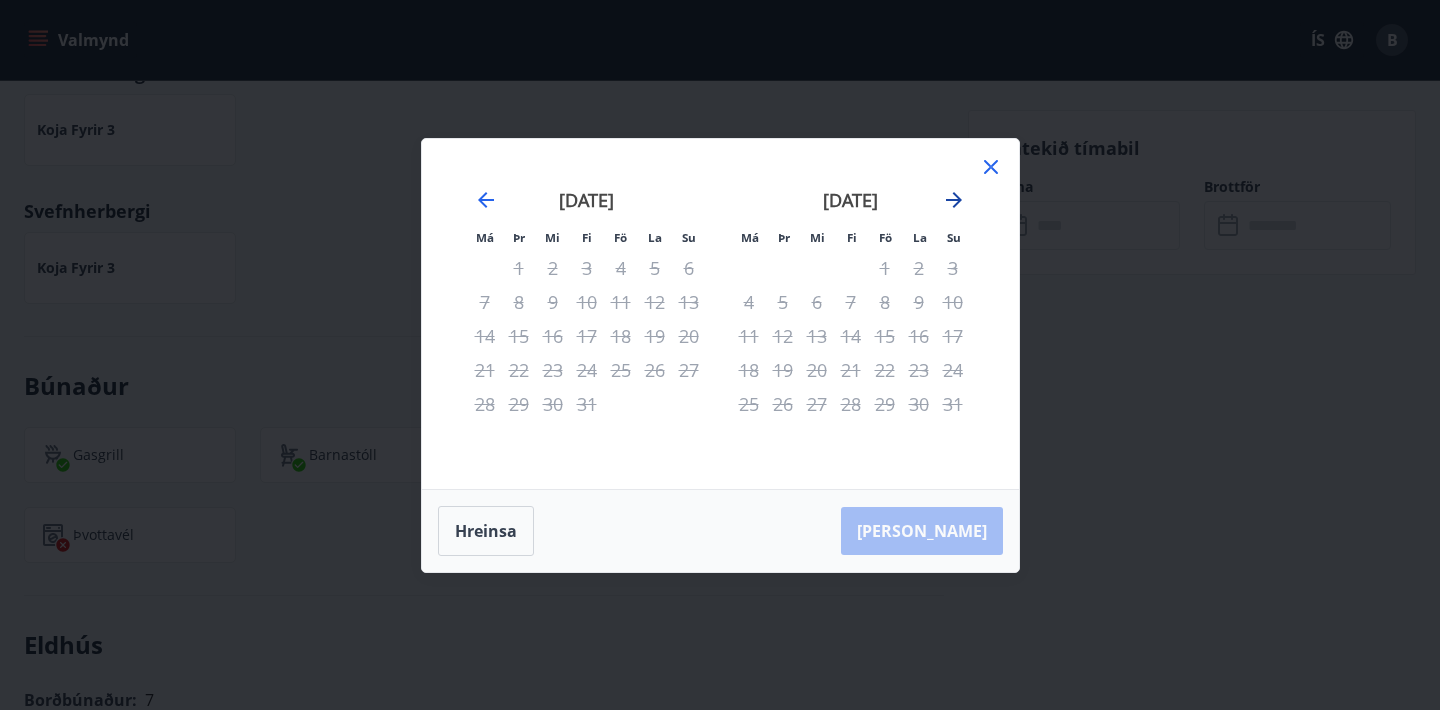 click 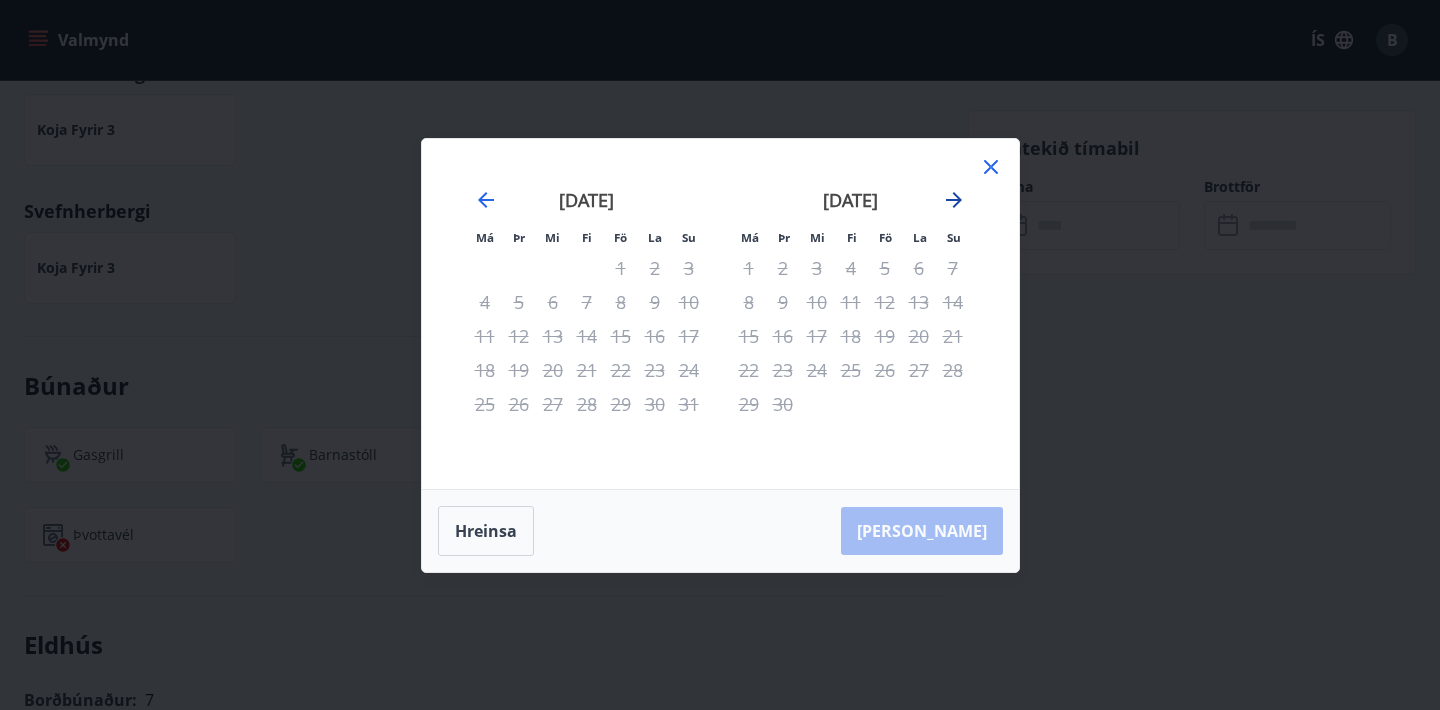 click 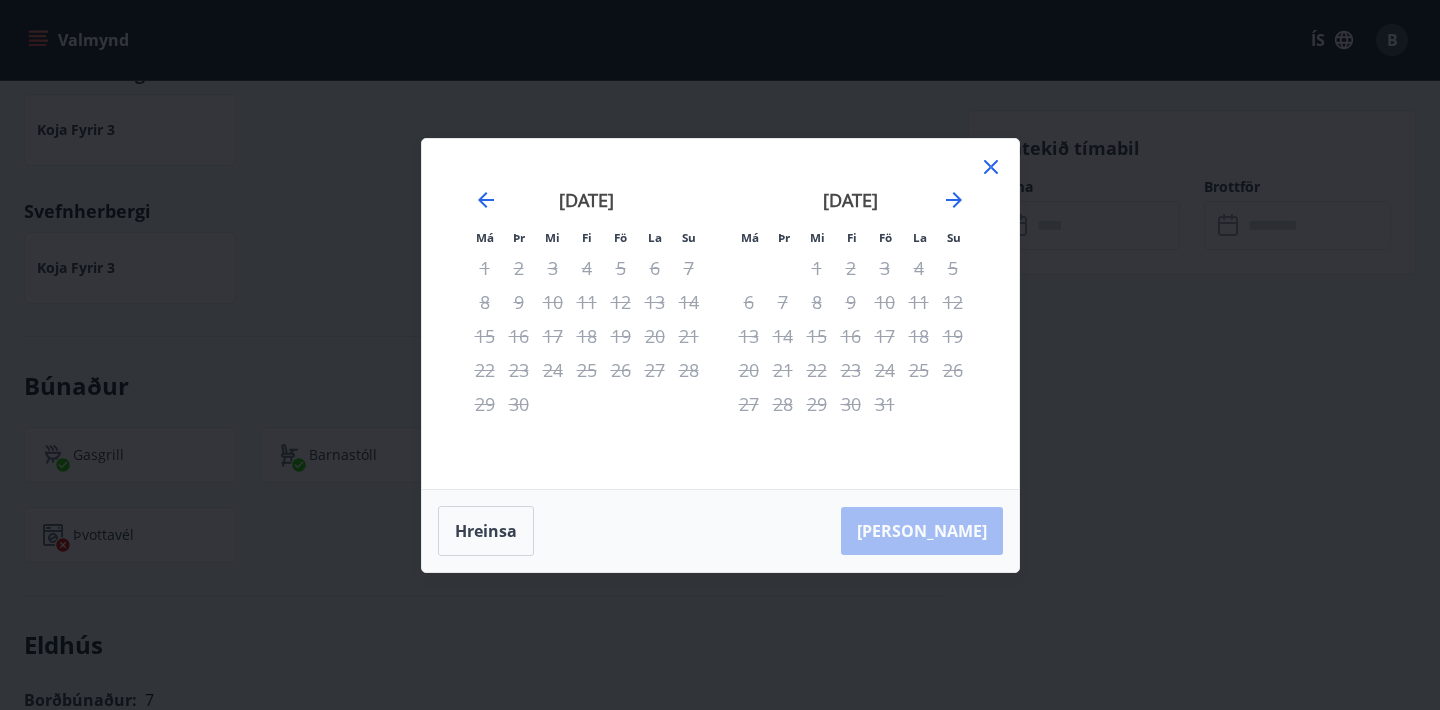 click 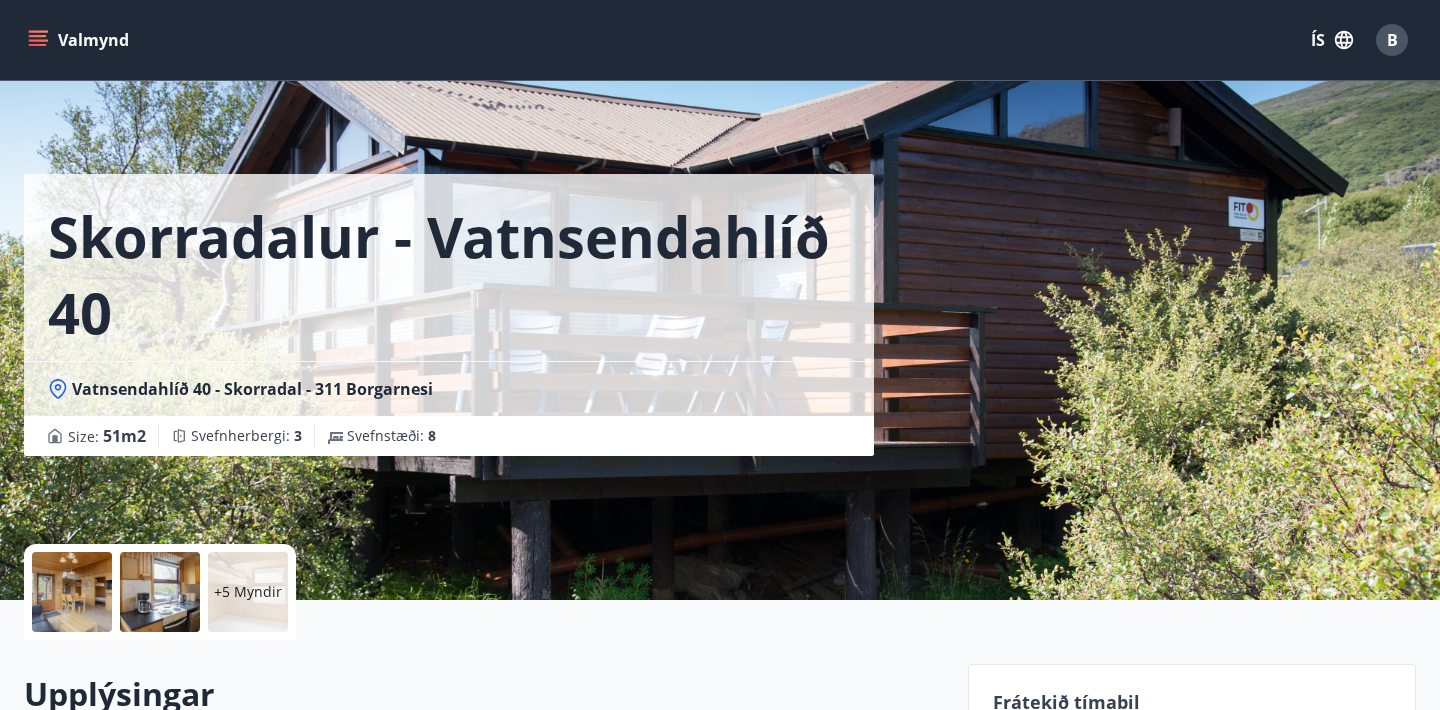 scroll, scrollTop: 0, scrollLeft: 0, axis: both 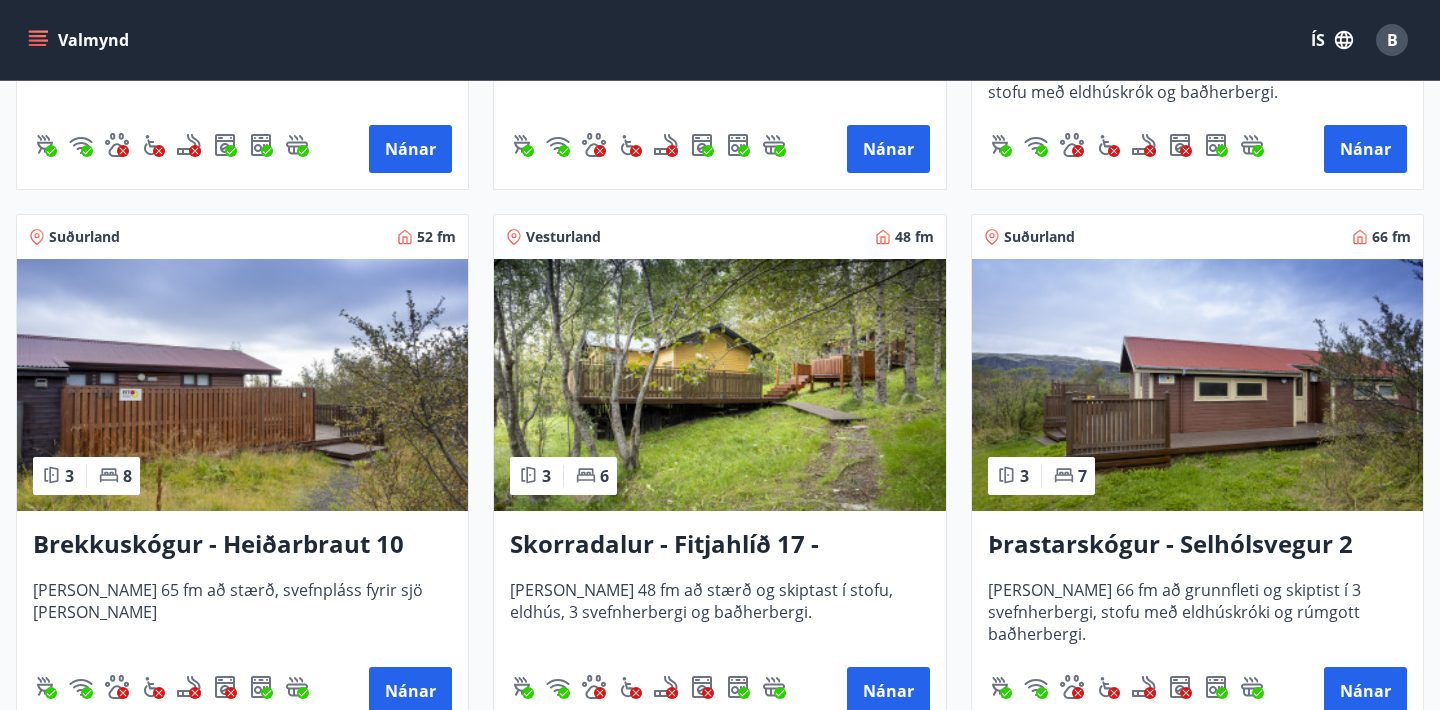 click at bounding box center (242, 385) 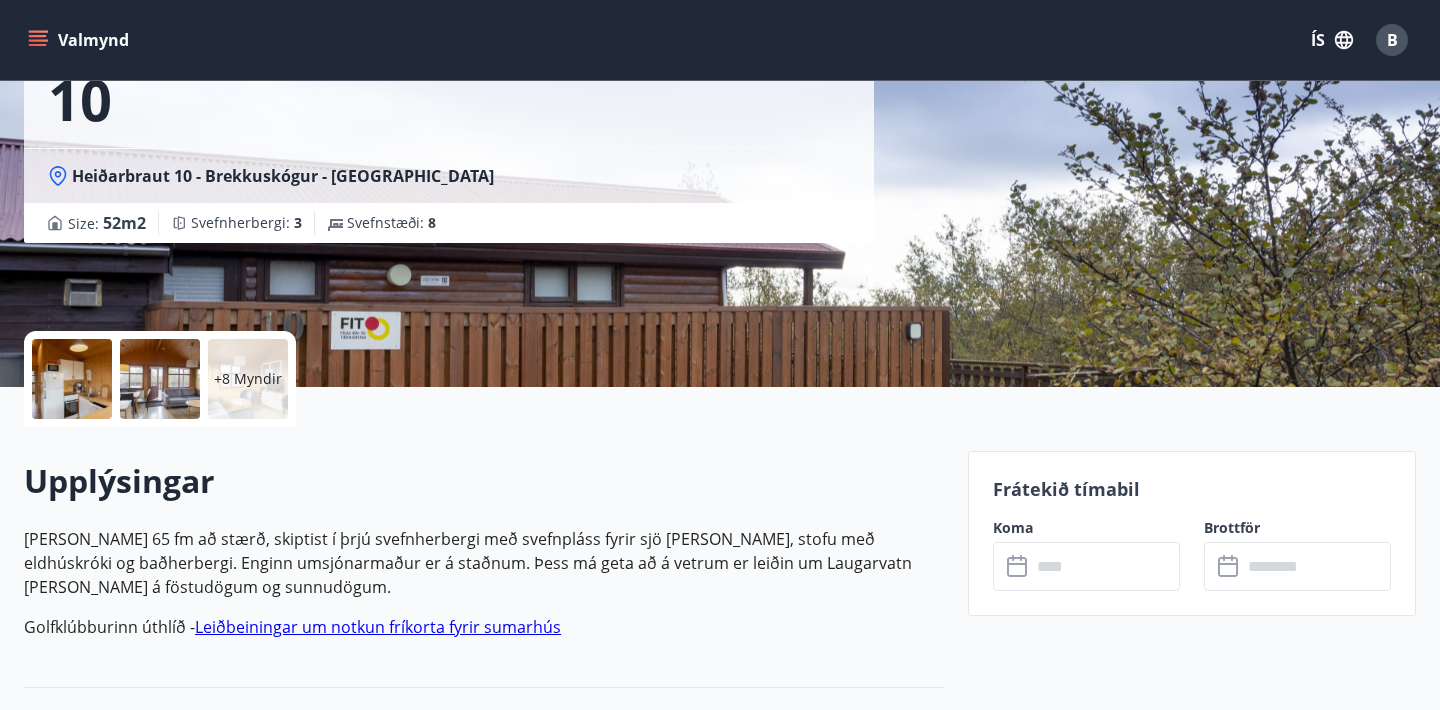 scroll, scrollTop: 215, scrollLeft: 0, axis: vertical 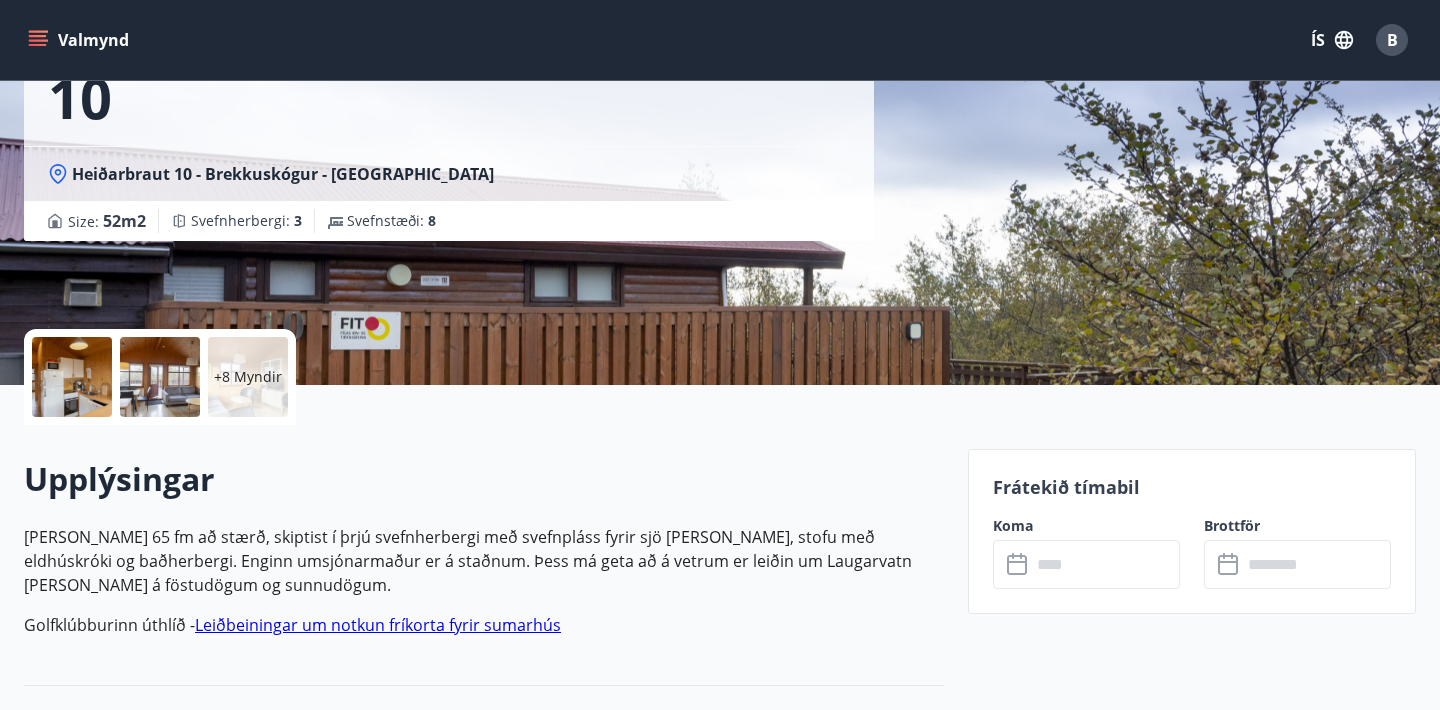 click at bounding box center [72, 377] 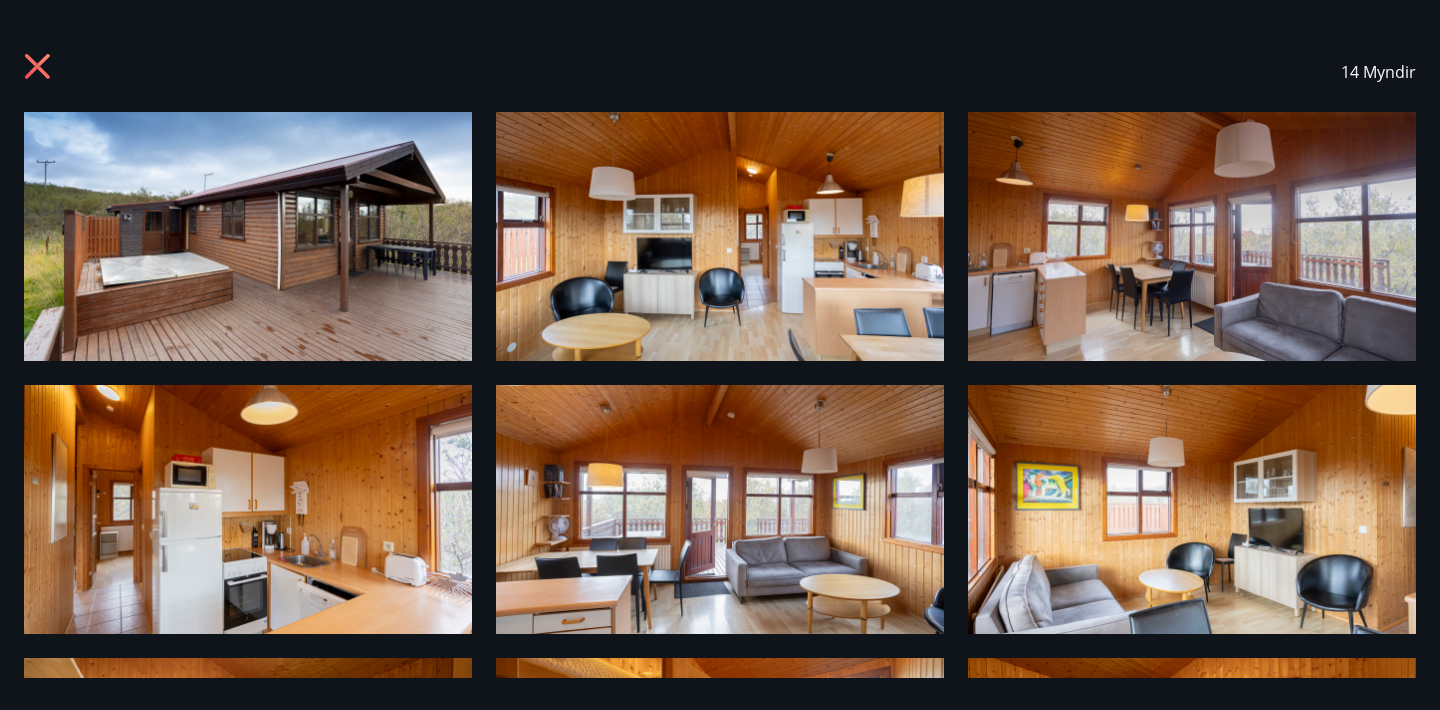 click at bounding box center [248, 236] 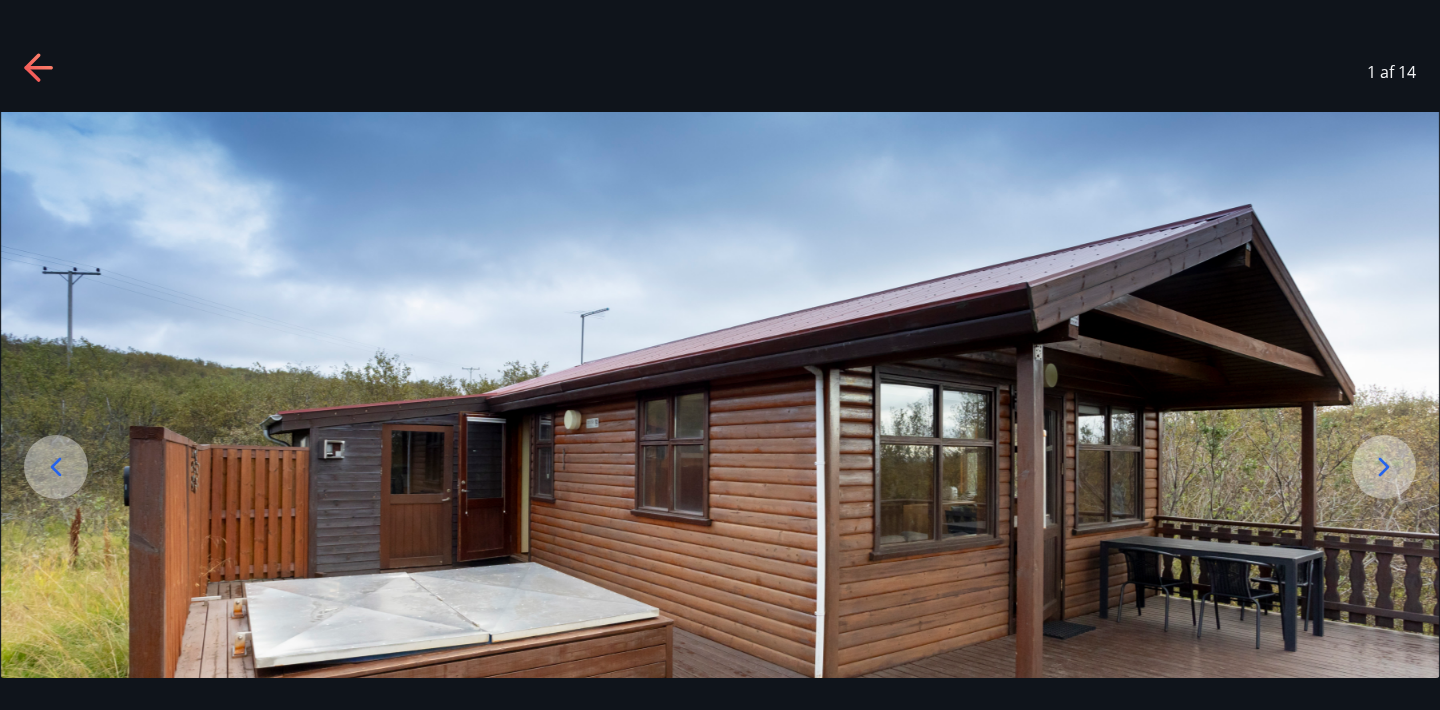 click 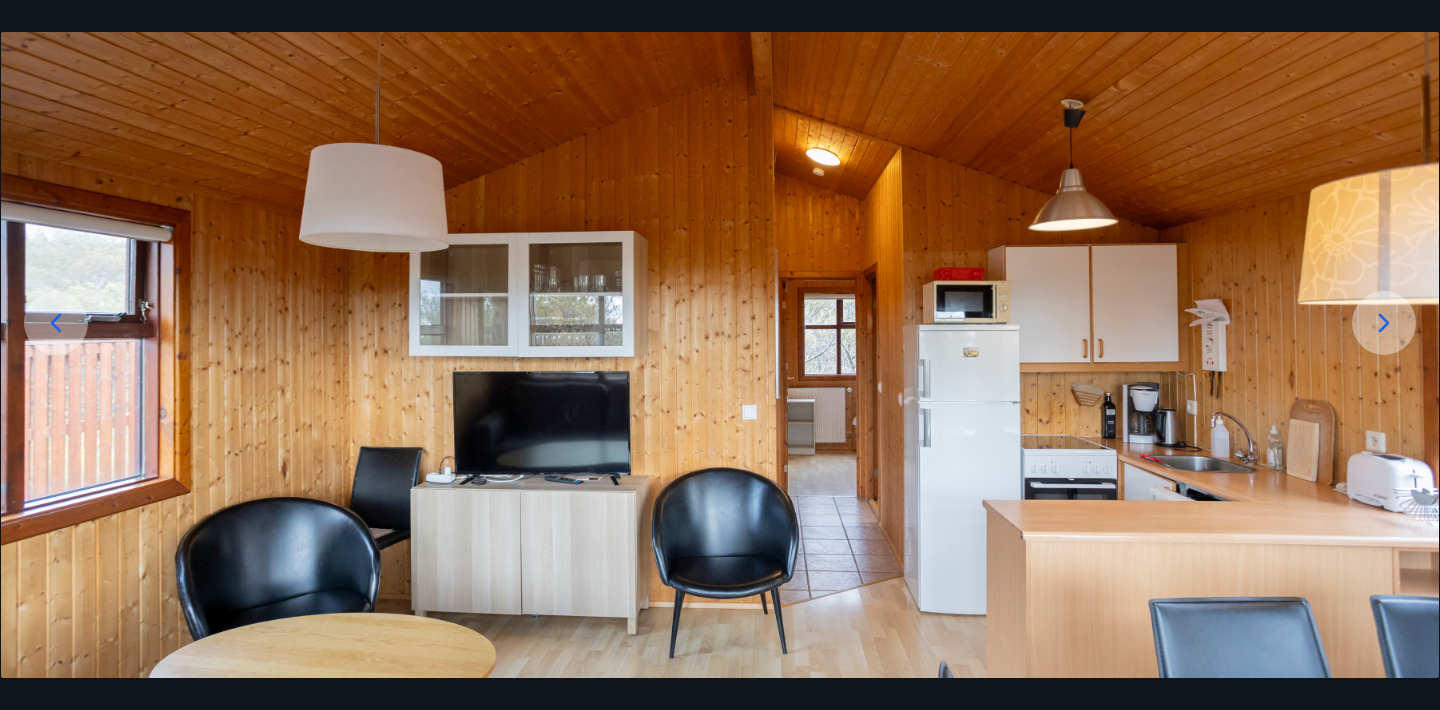 scroll, scrollTop: 158, scrollLeft: 0, axis: vertical 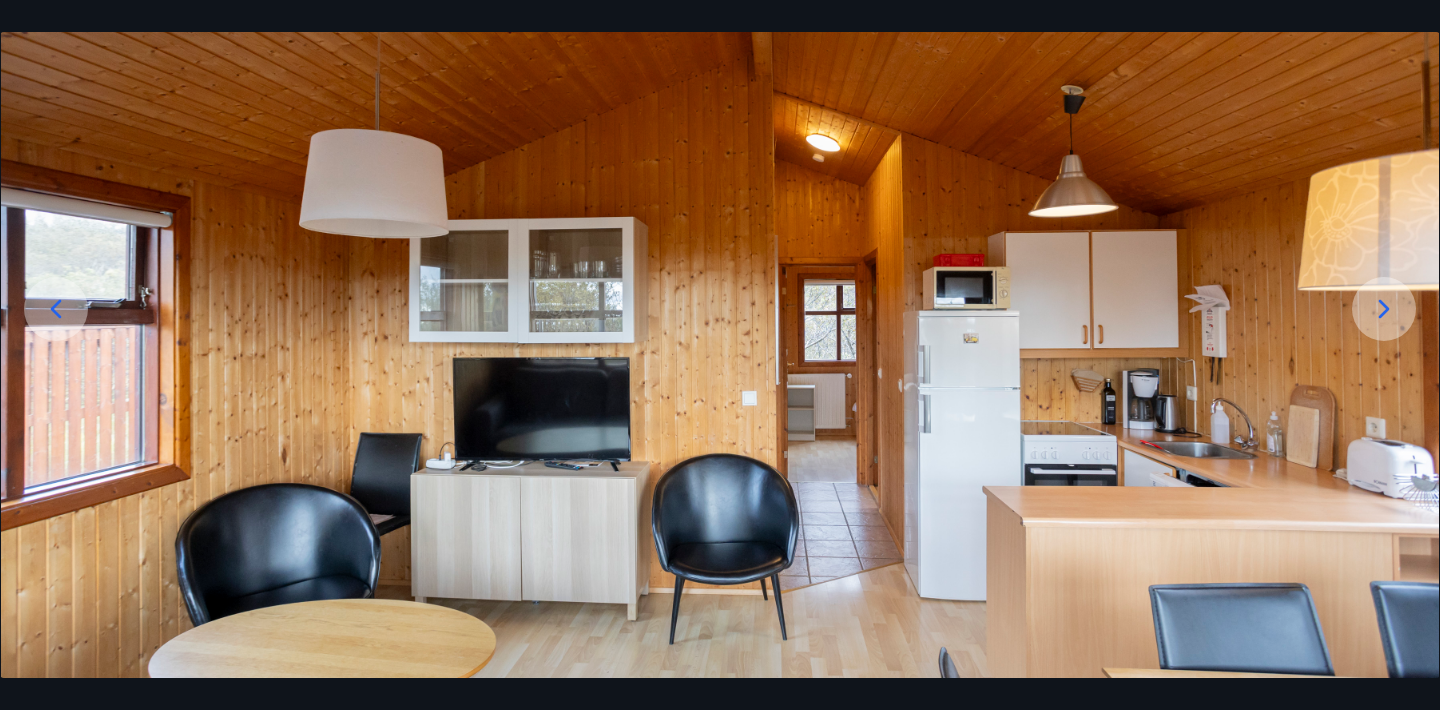 click 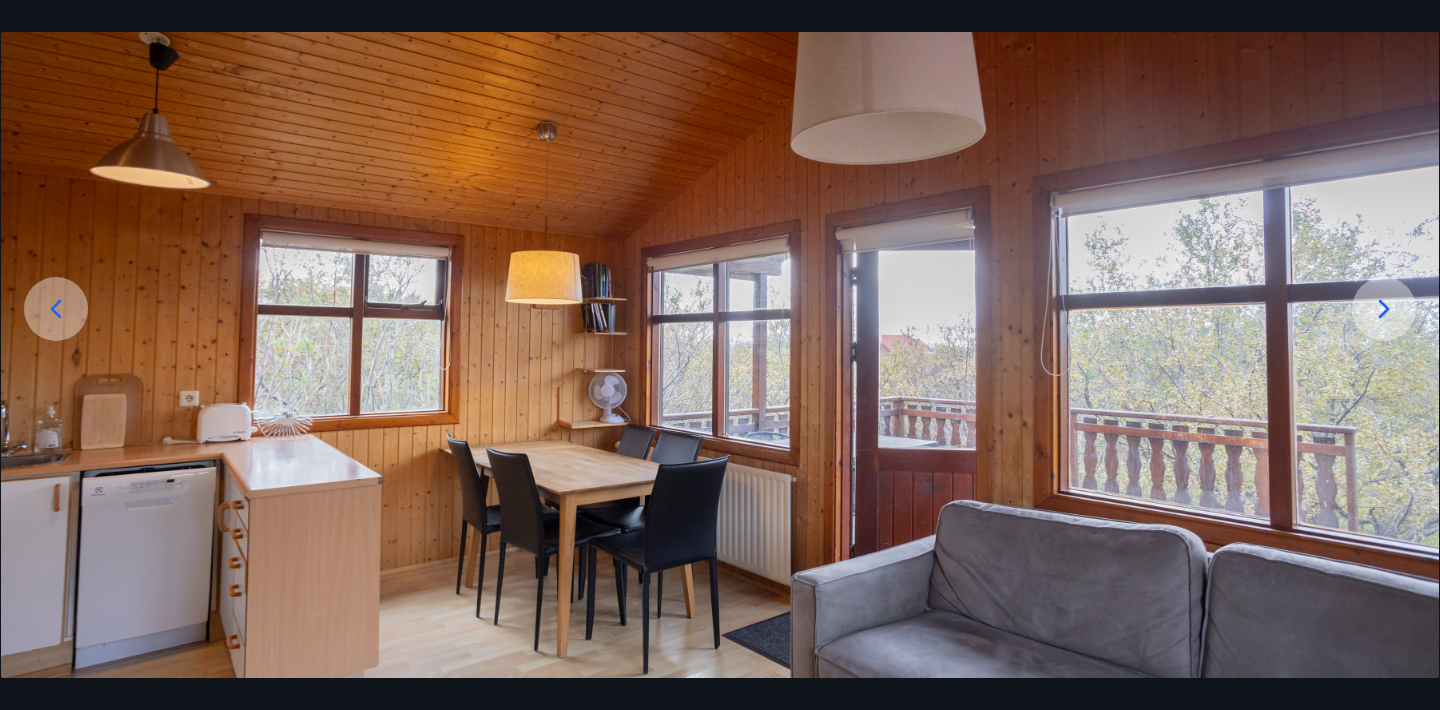 click 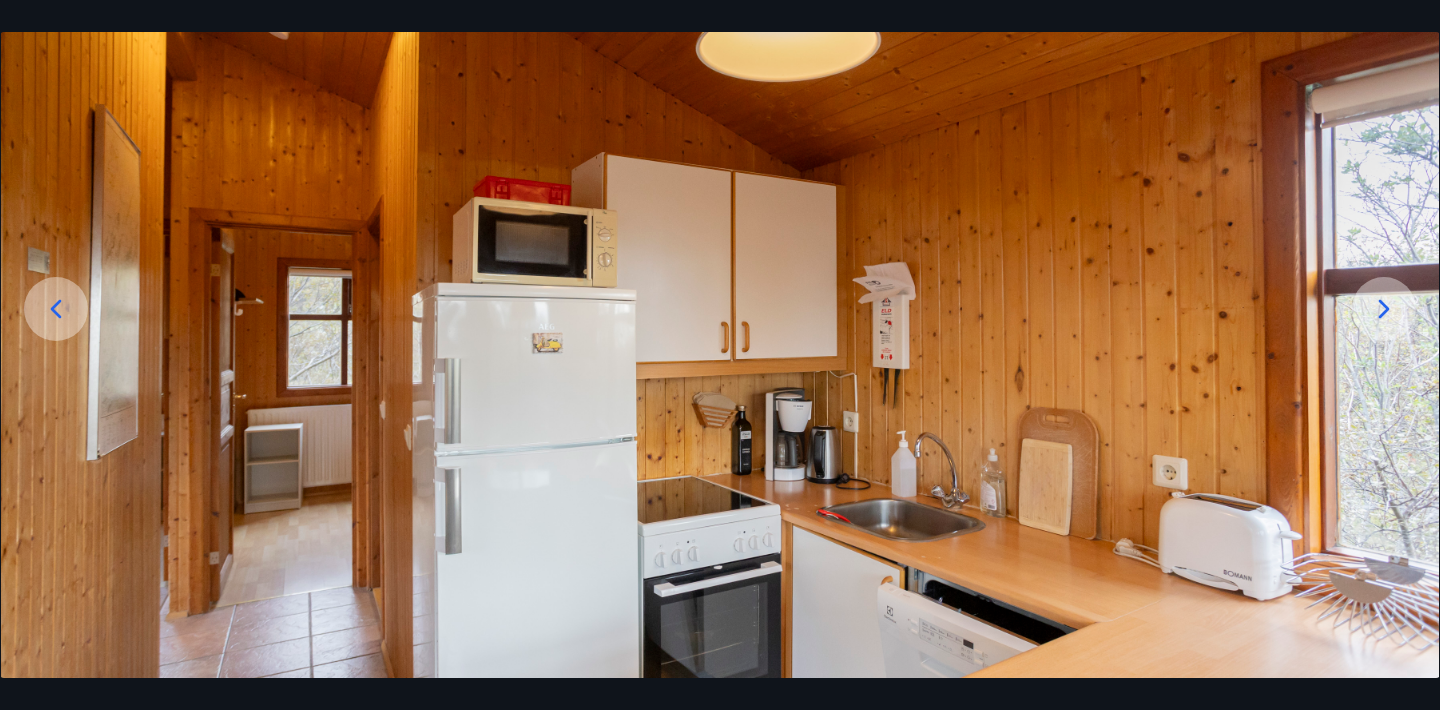 click 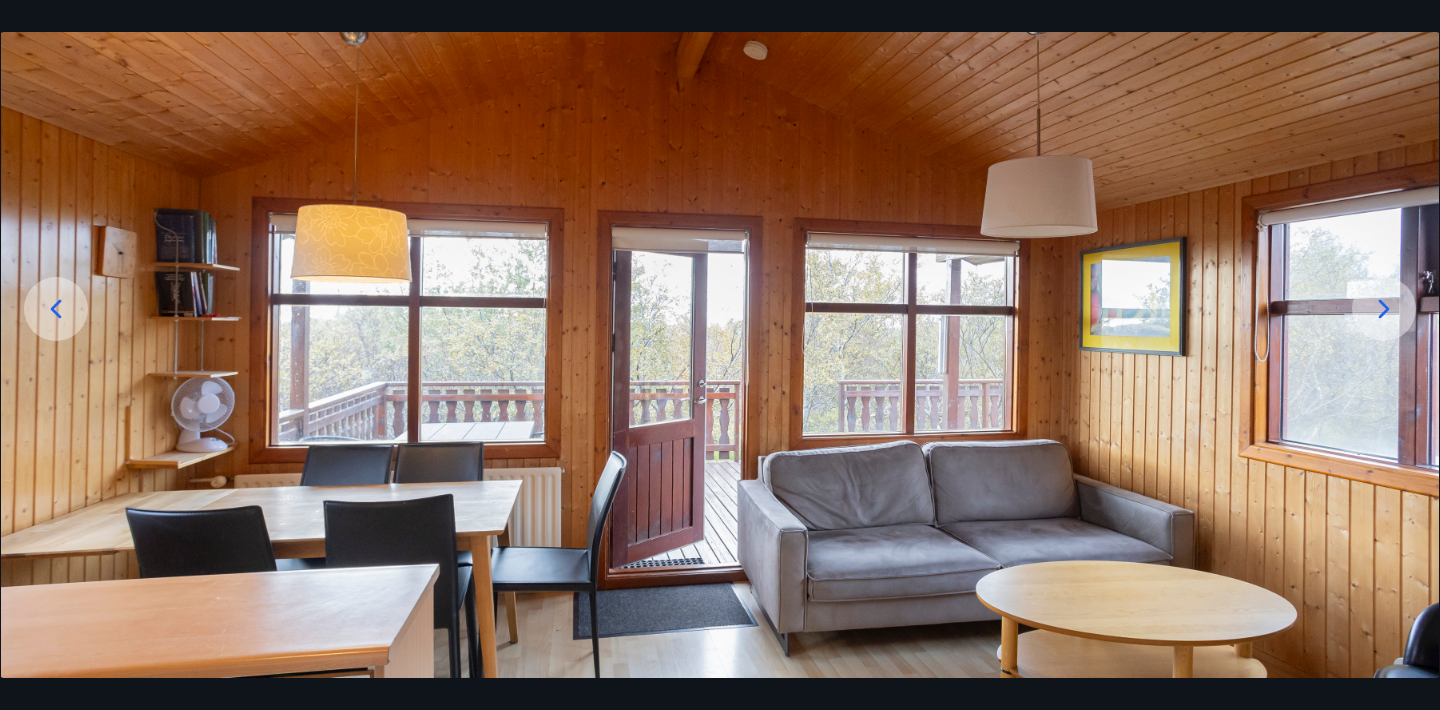 click 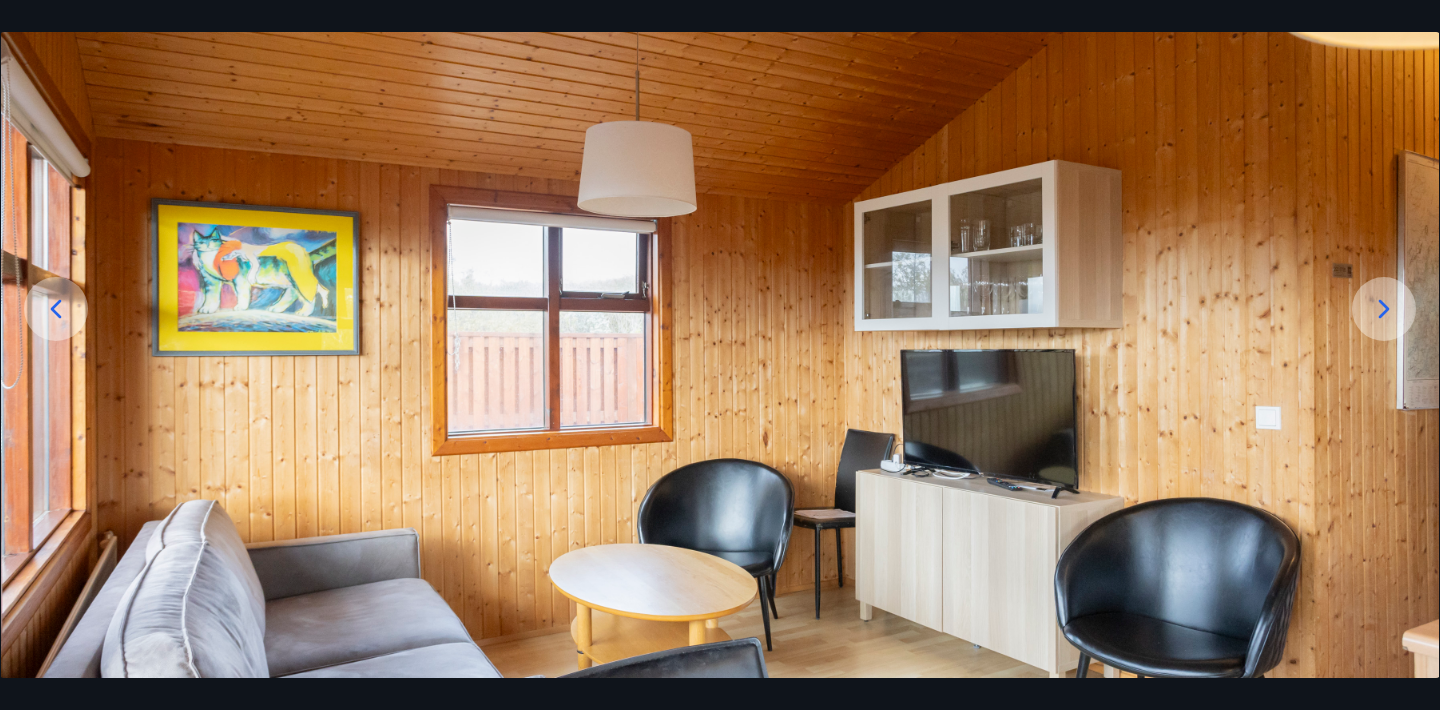 click 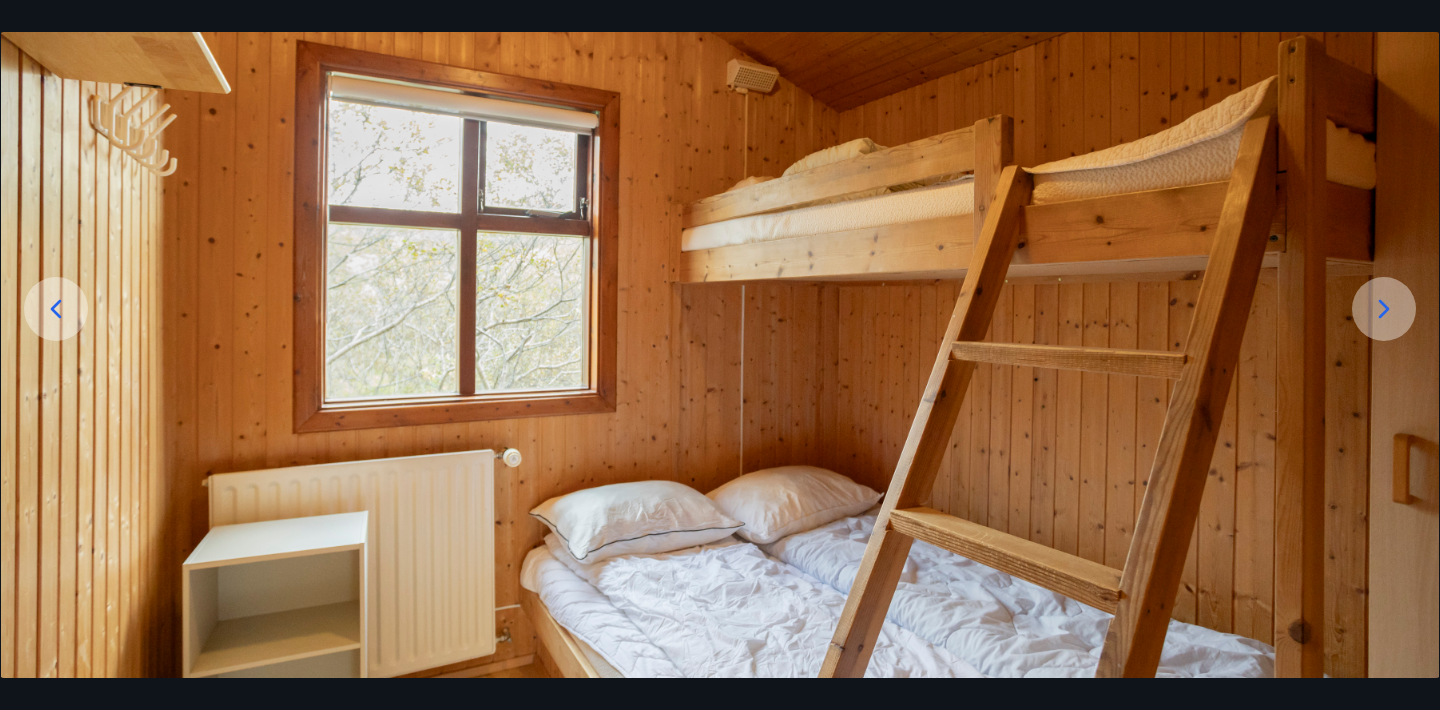 click 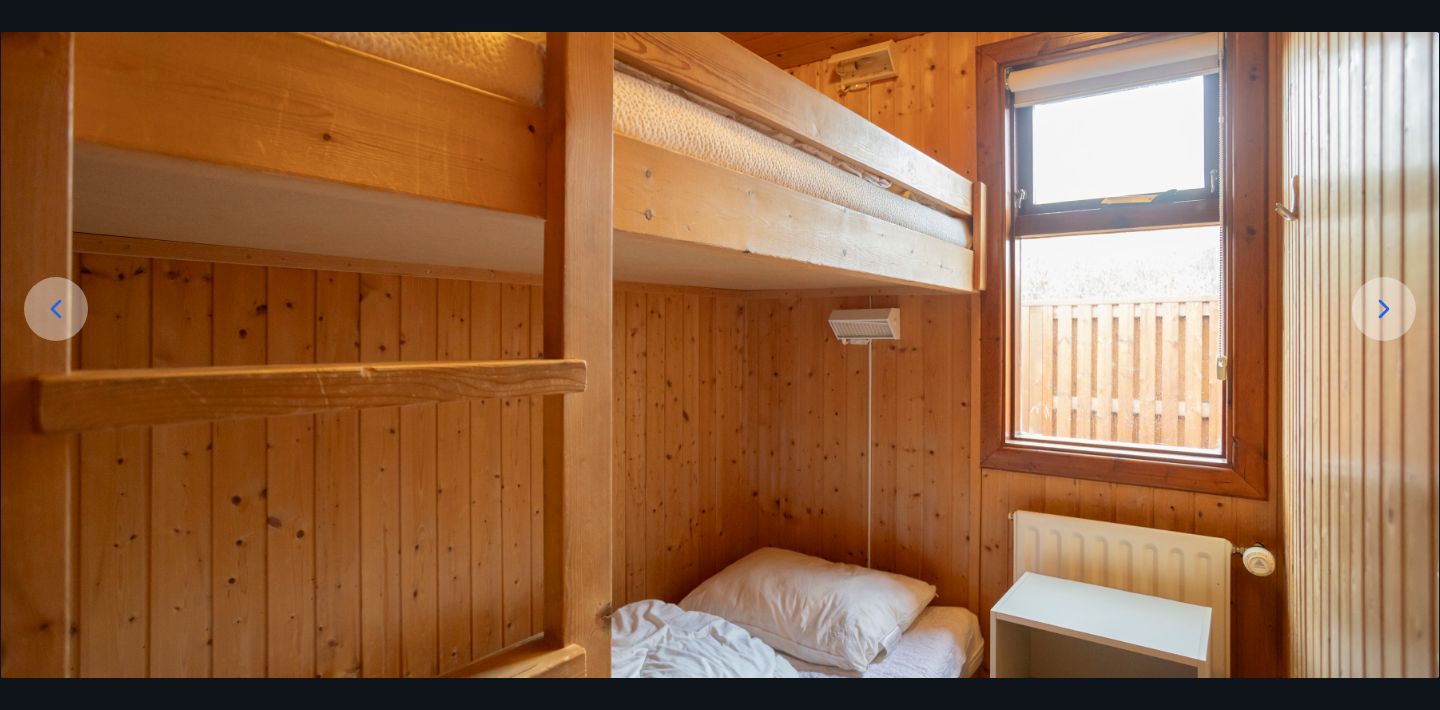 click 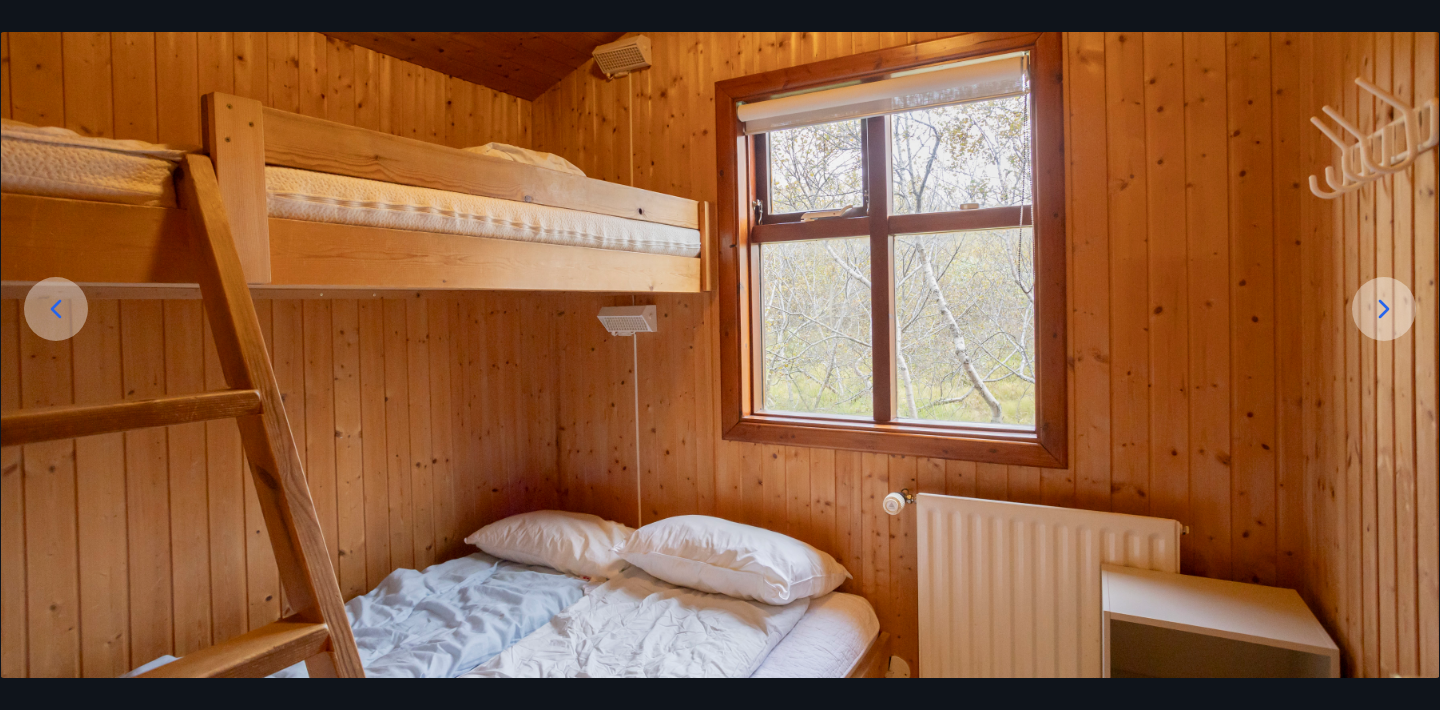 click 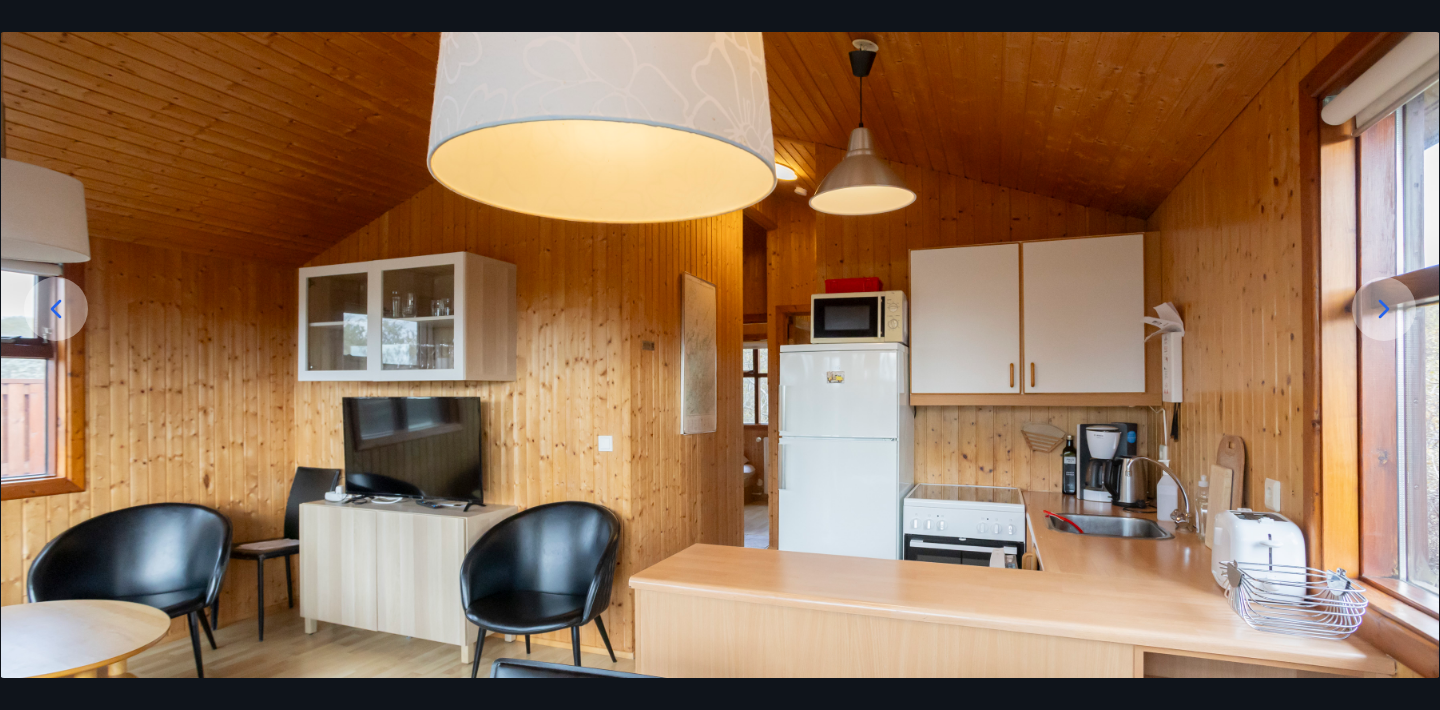 click 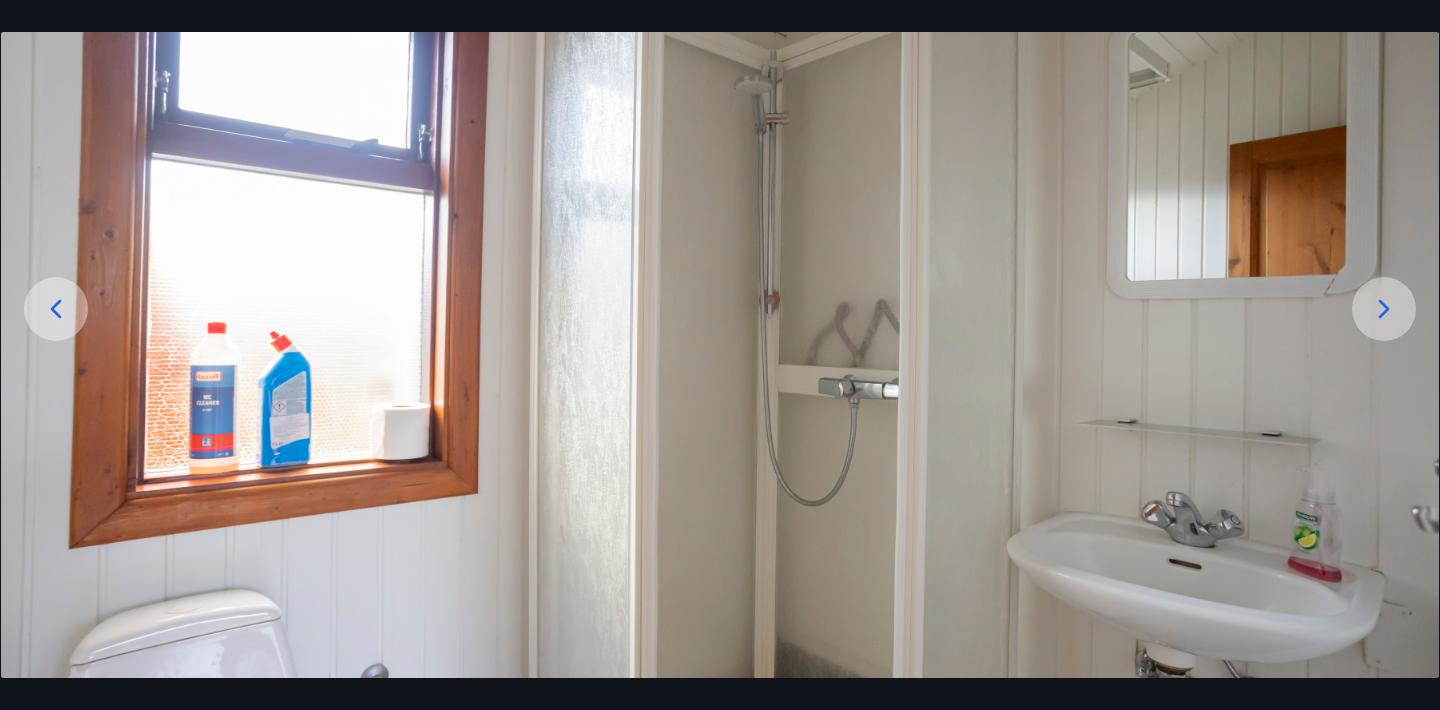click 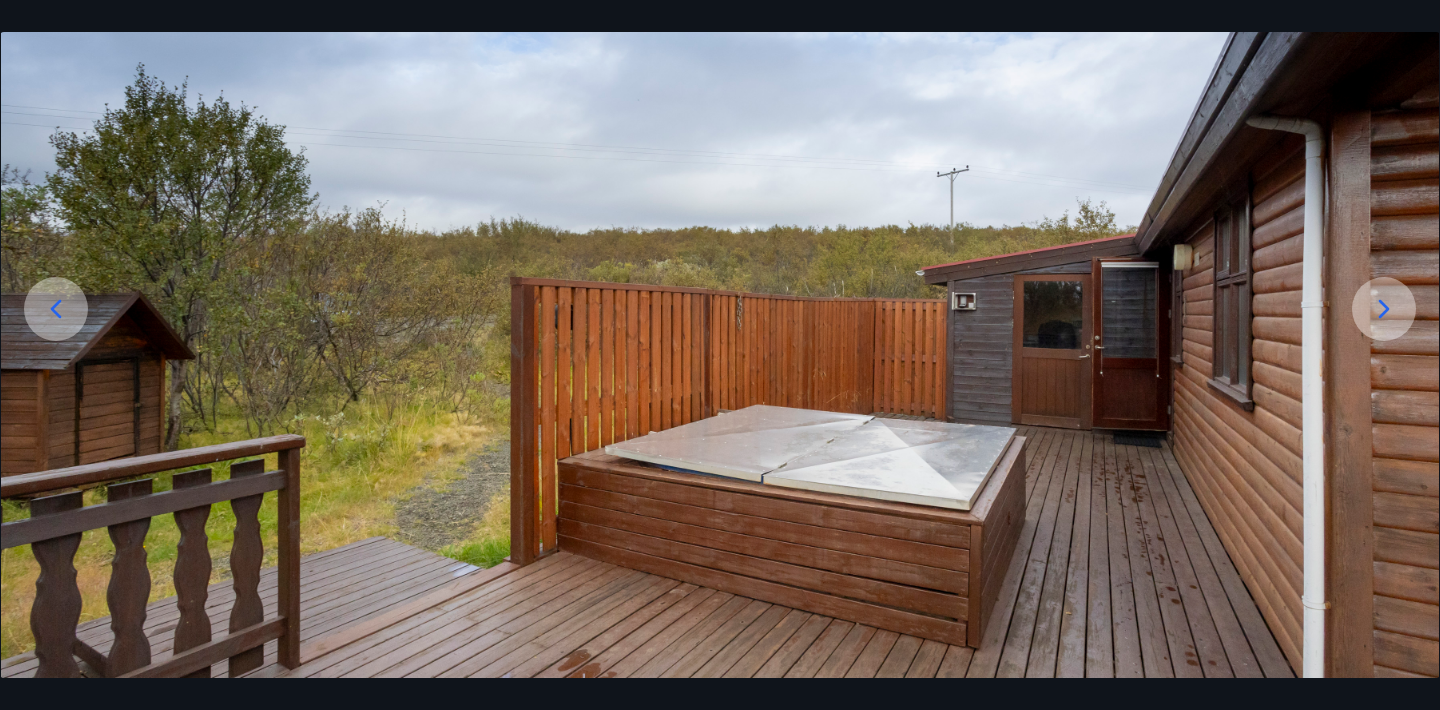 click 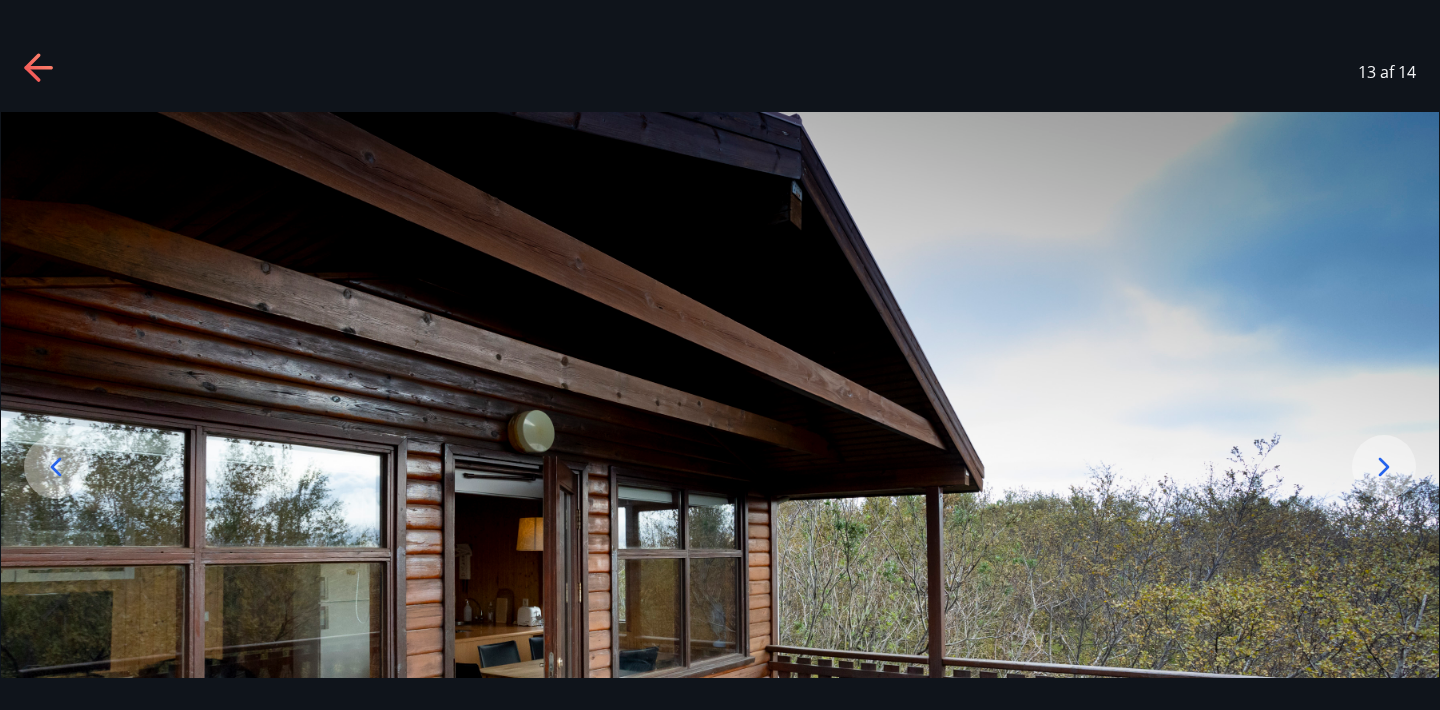 scroll, scrollTop: 0, scrollLeft: 0, axis: both 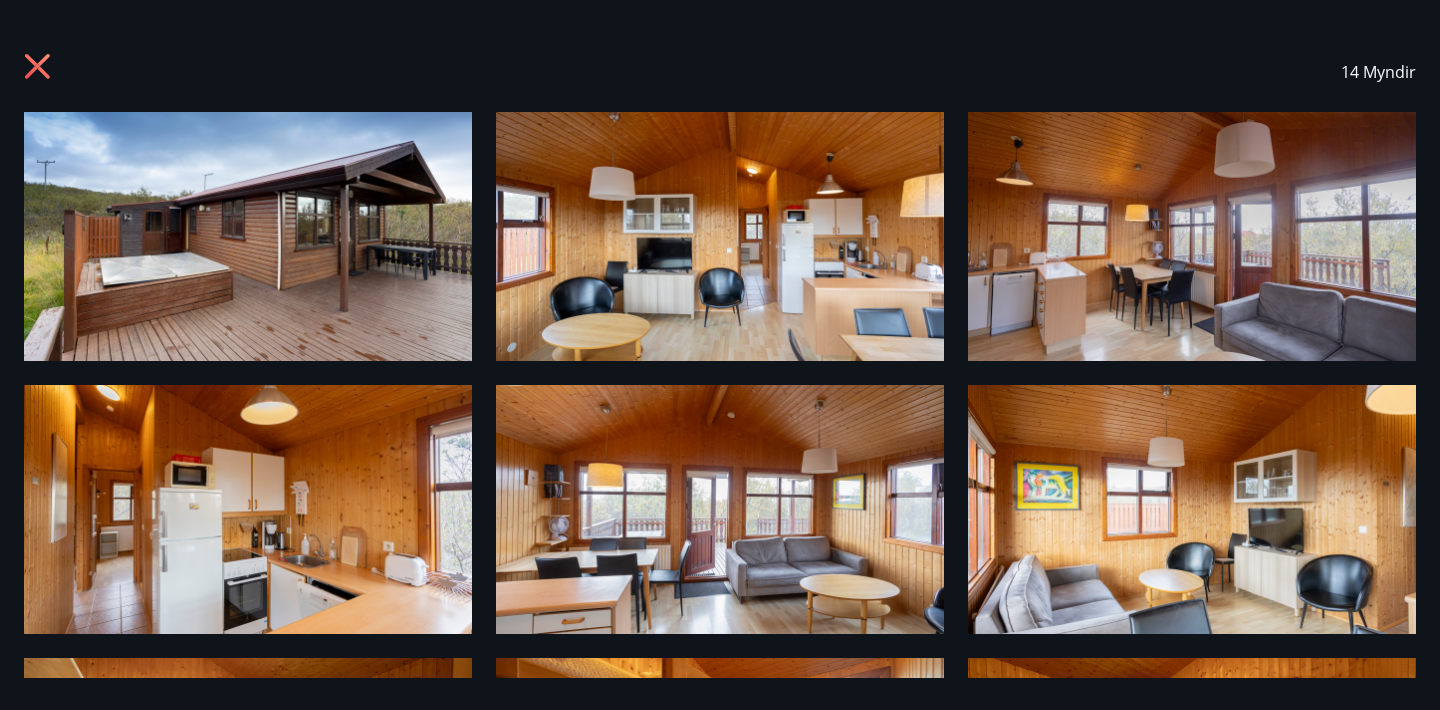 click 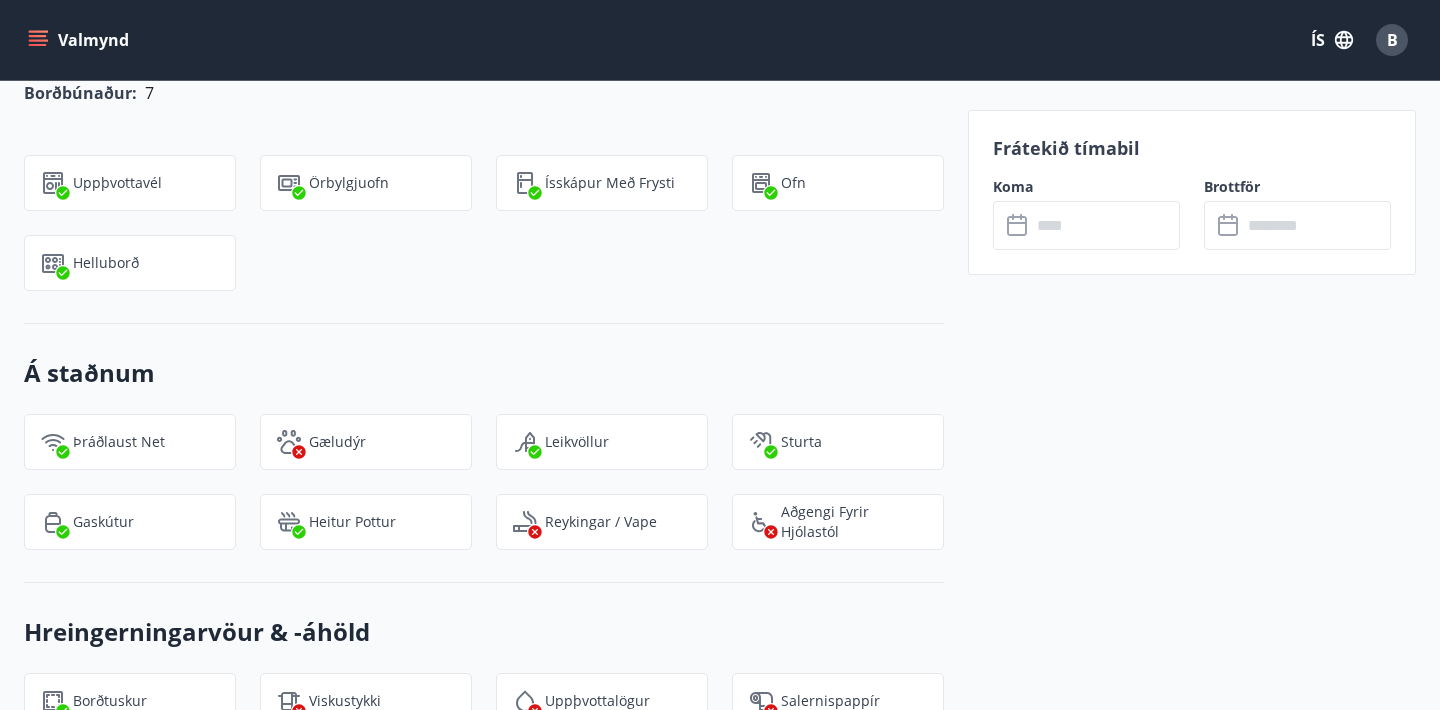 scroll, scrollTop: 1744, scrollLeft: 0, axis: vertical 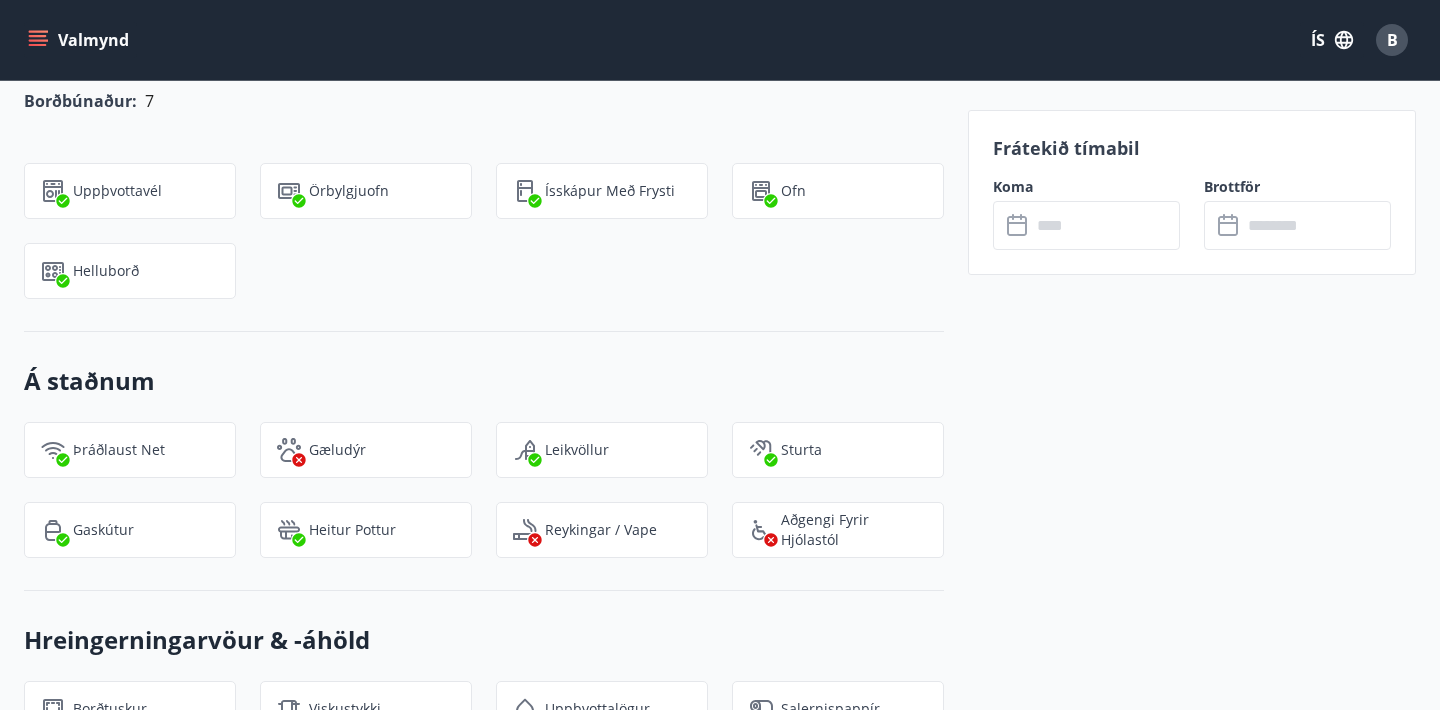 click 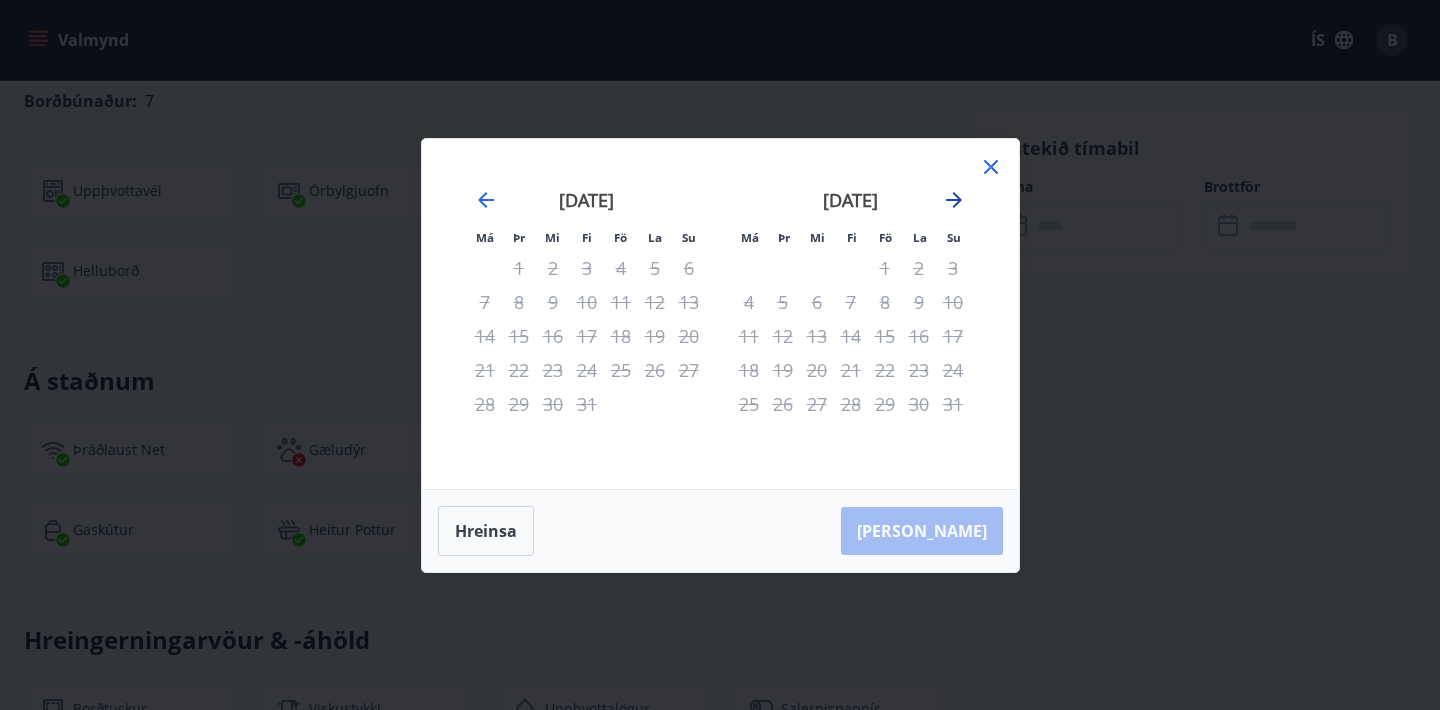 click 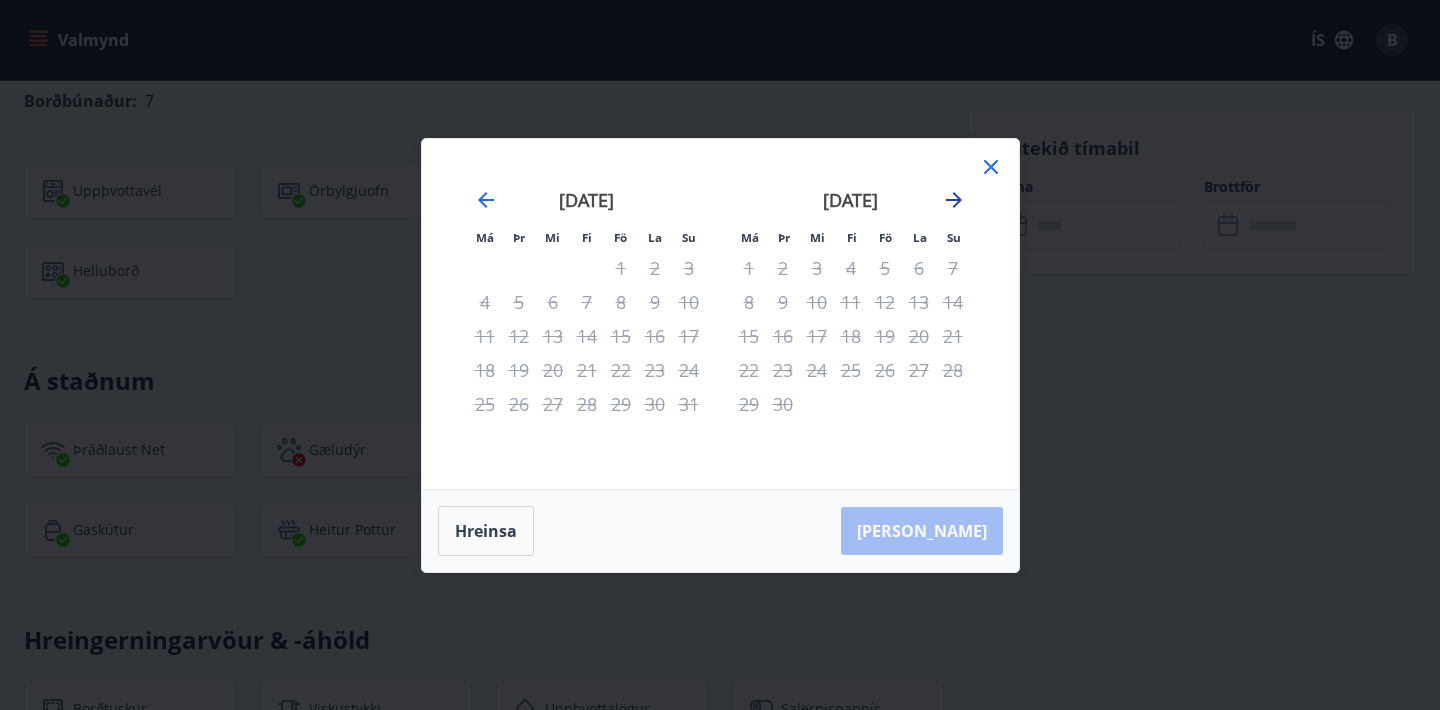 click 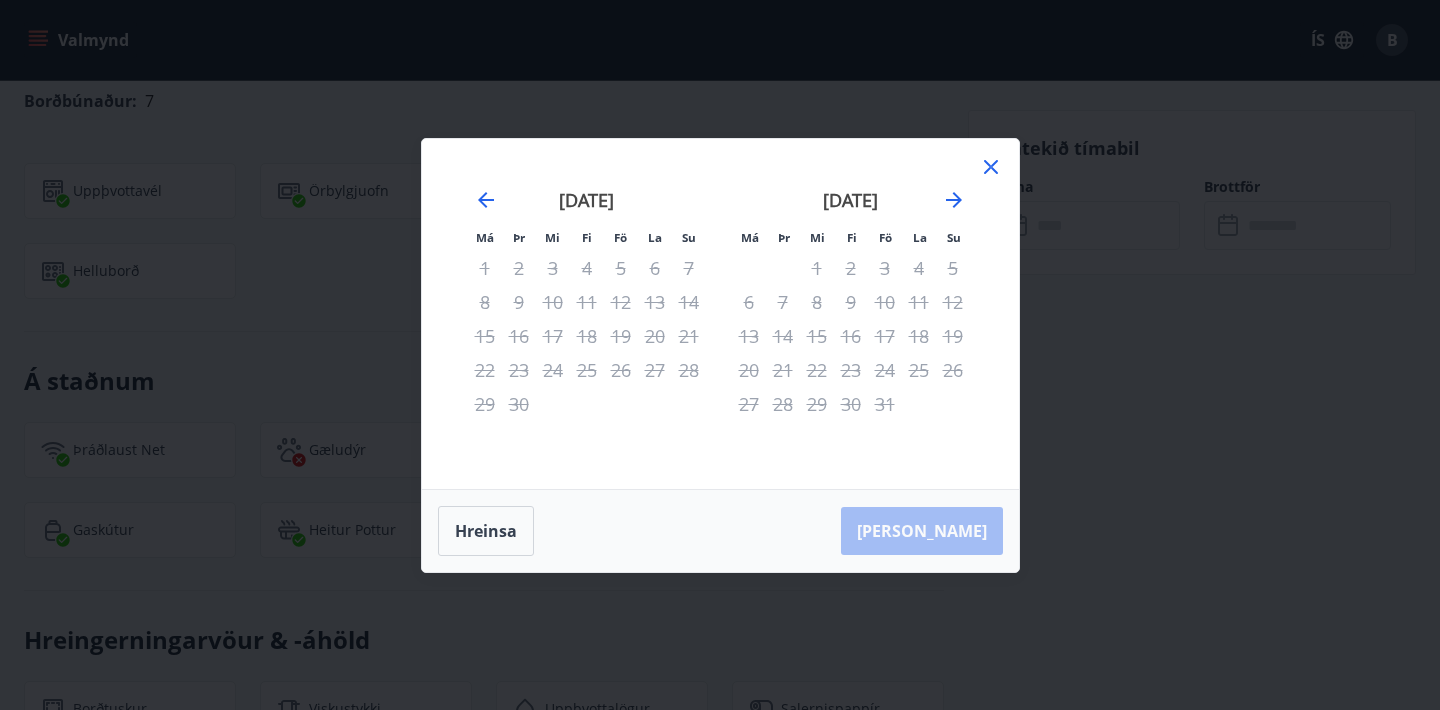 click 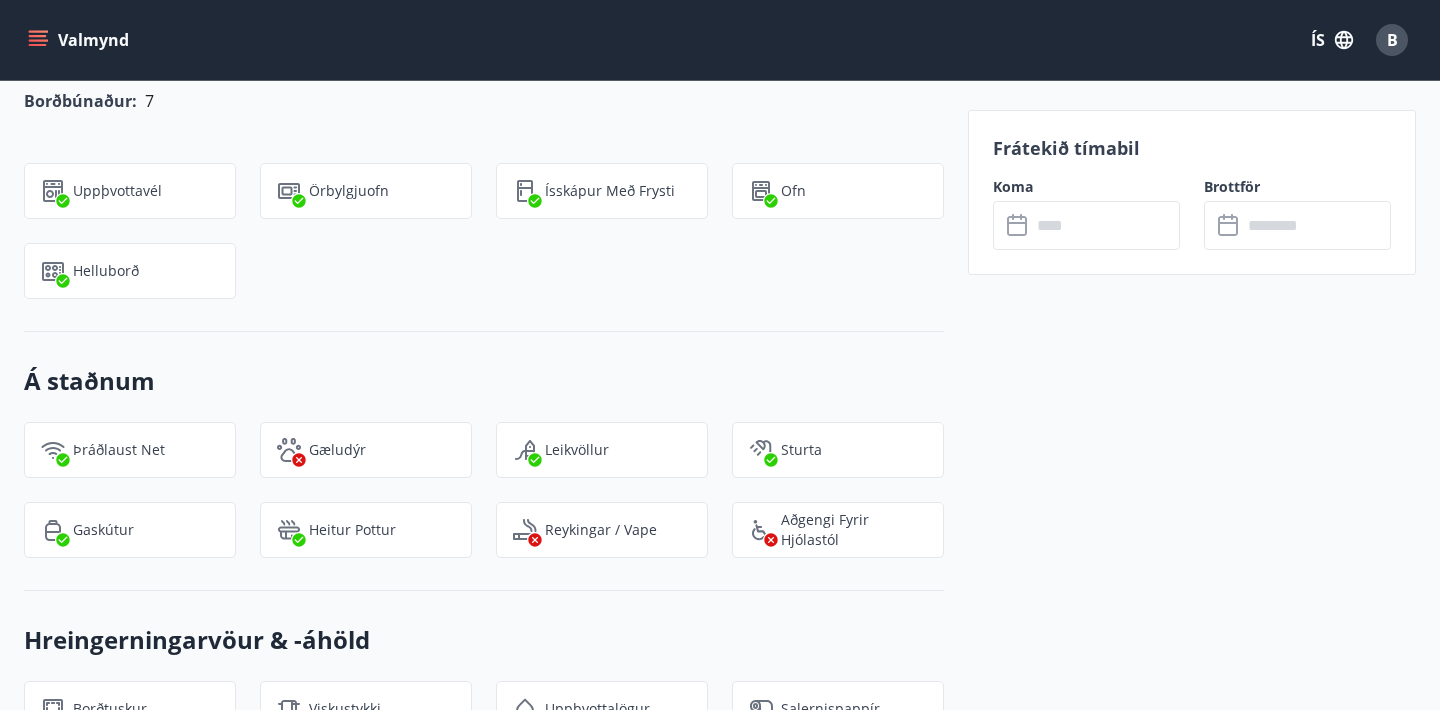 click at bounding box center (1105, 225) 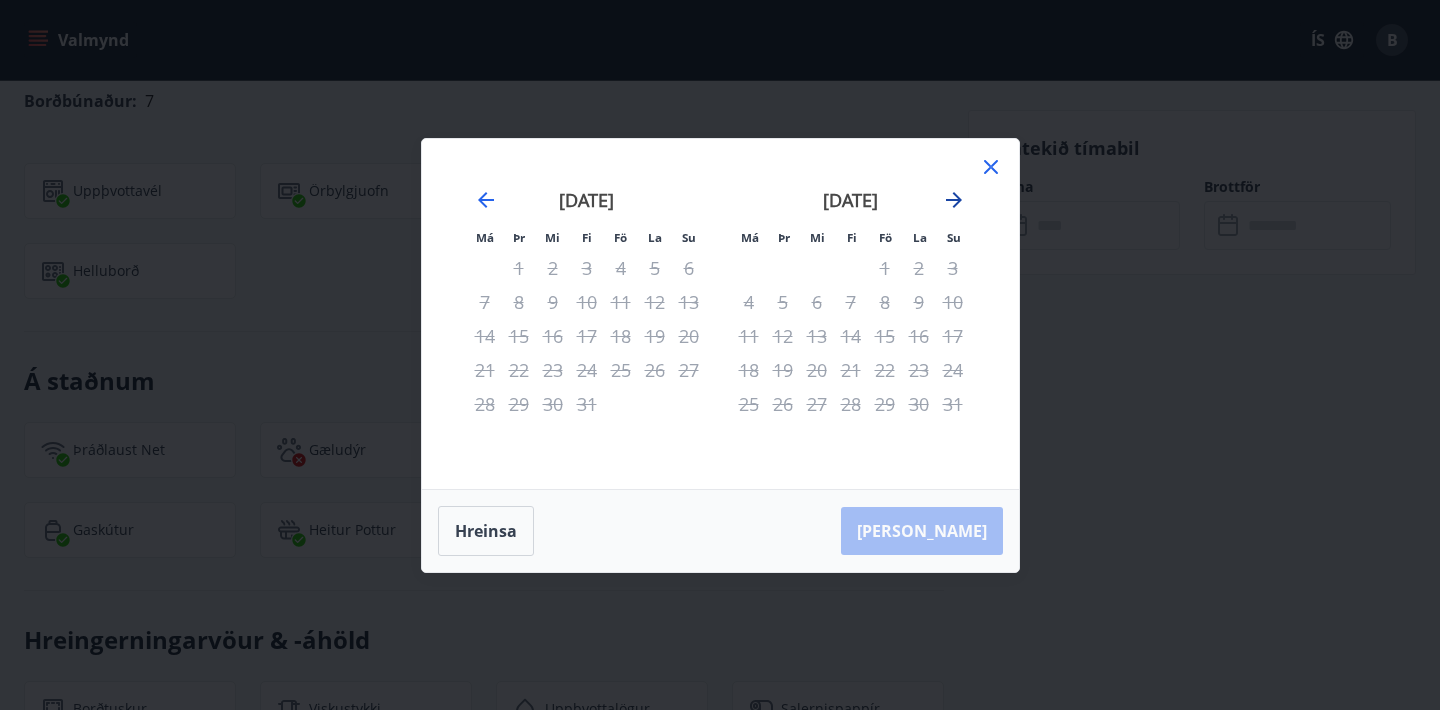 click 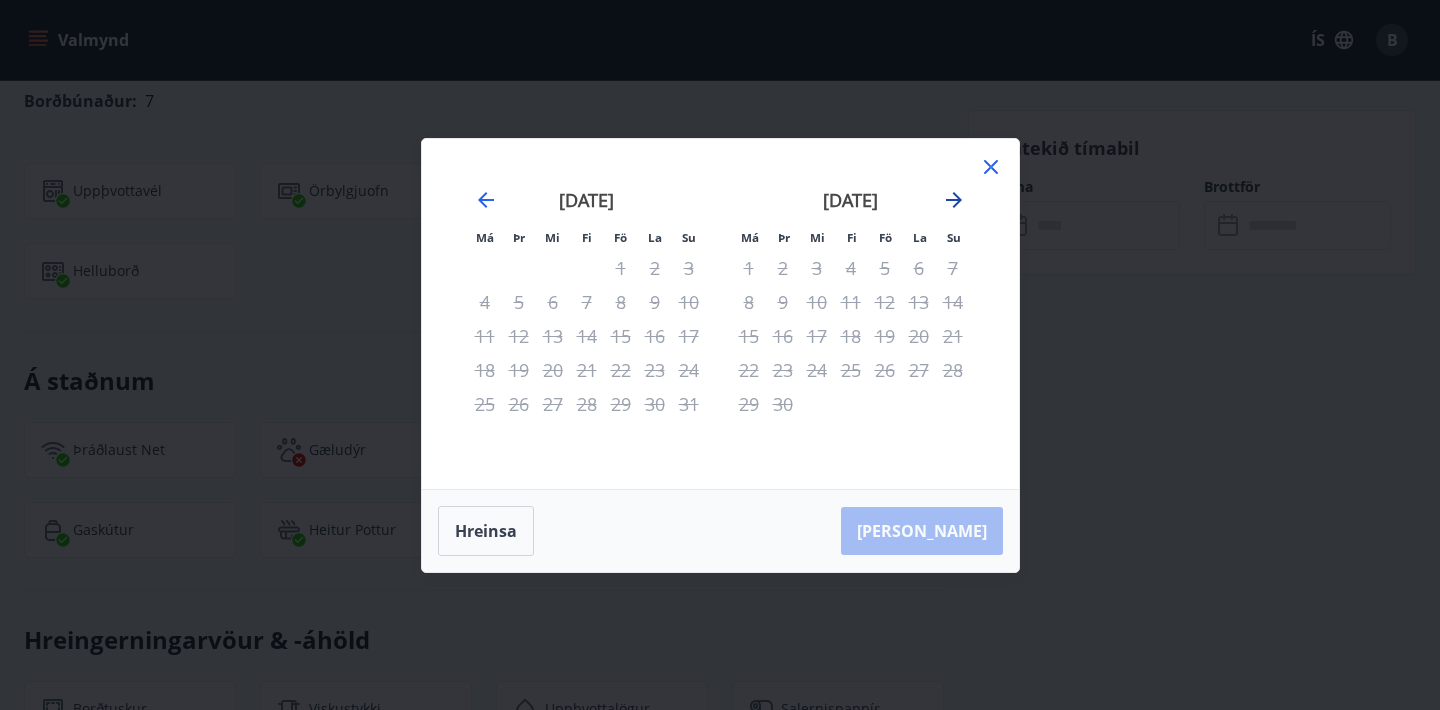 click 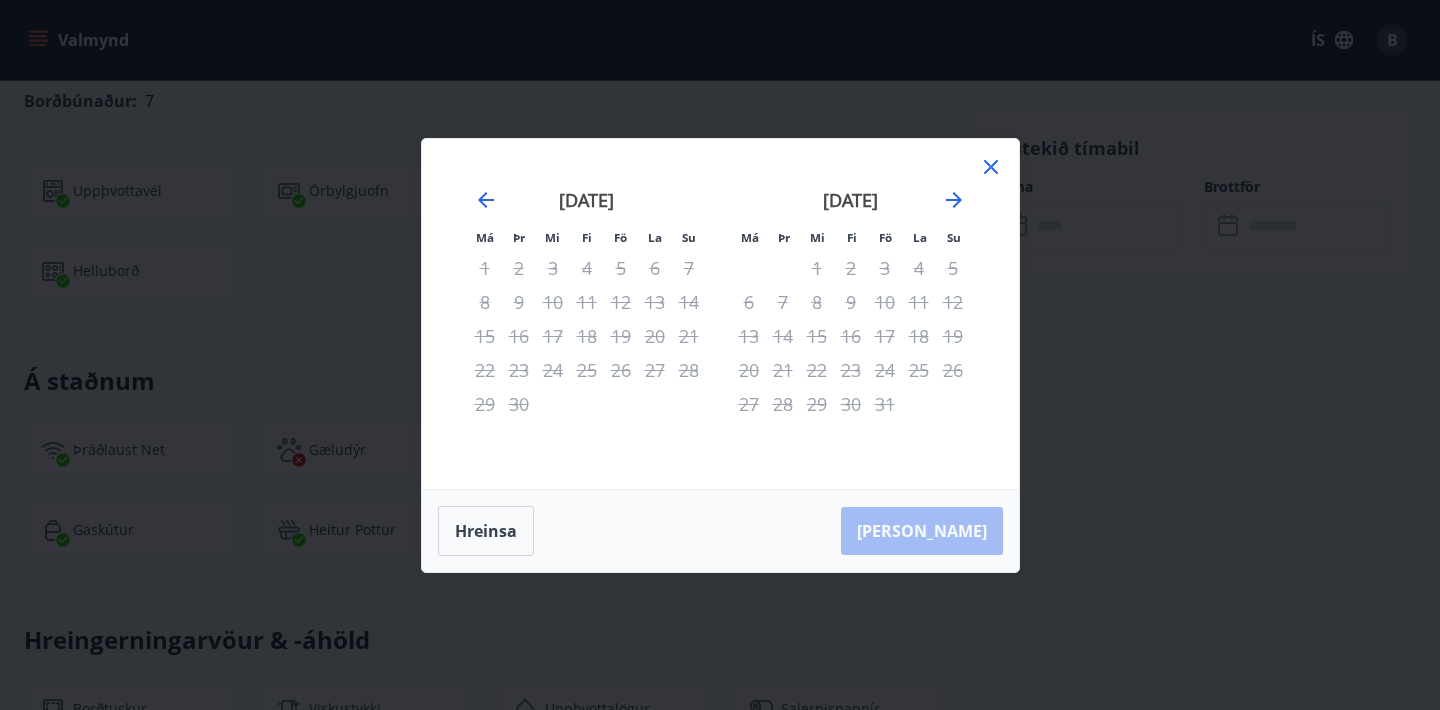 click 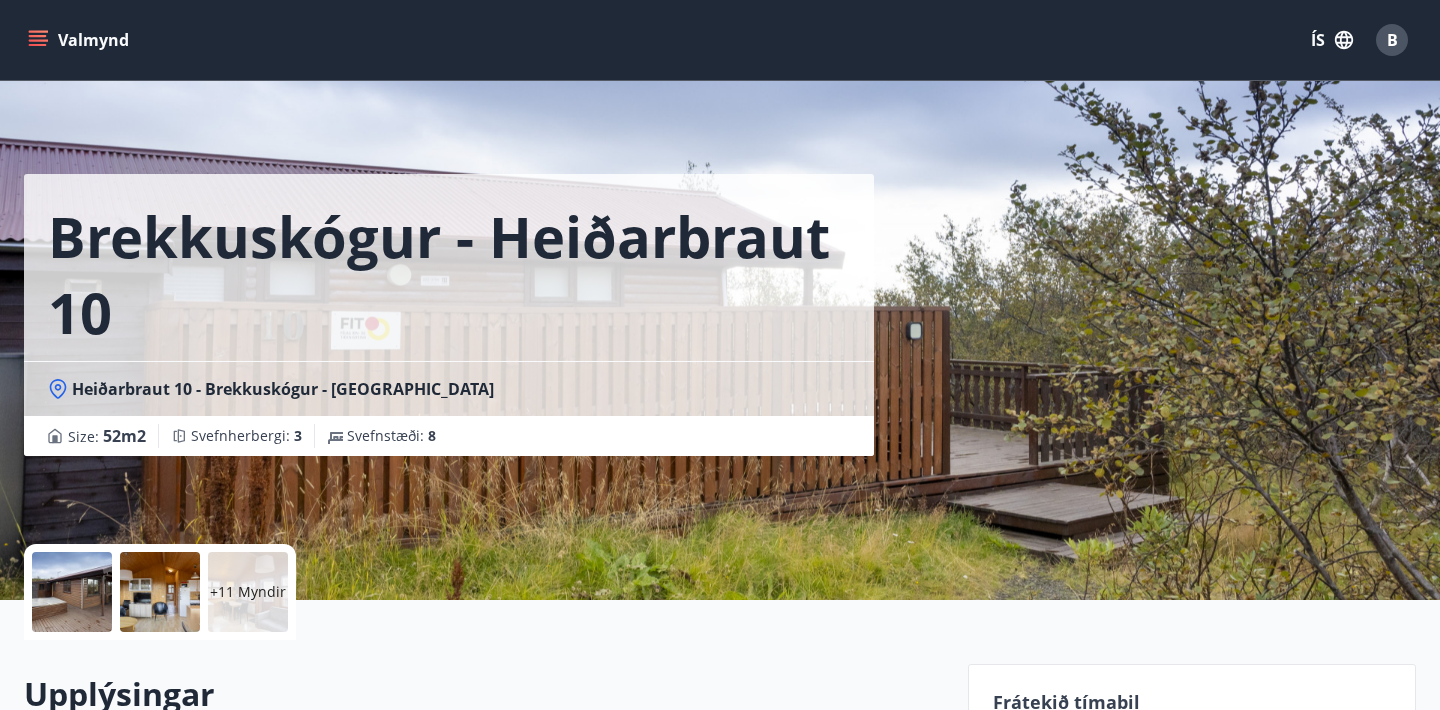 scroll, scrollTop: 0, scrollLeft: 0, axis: both 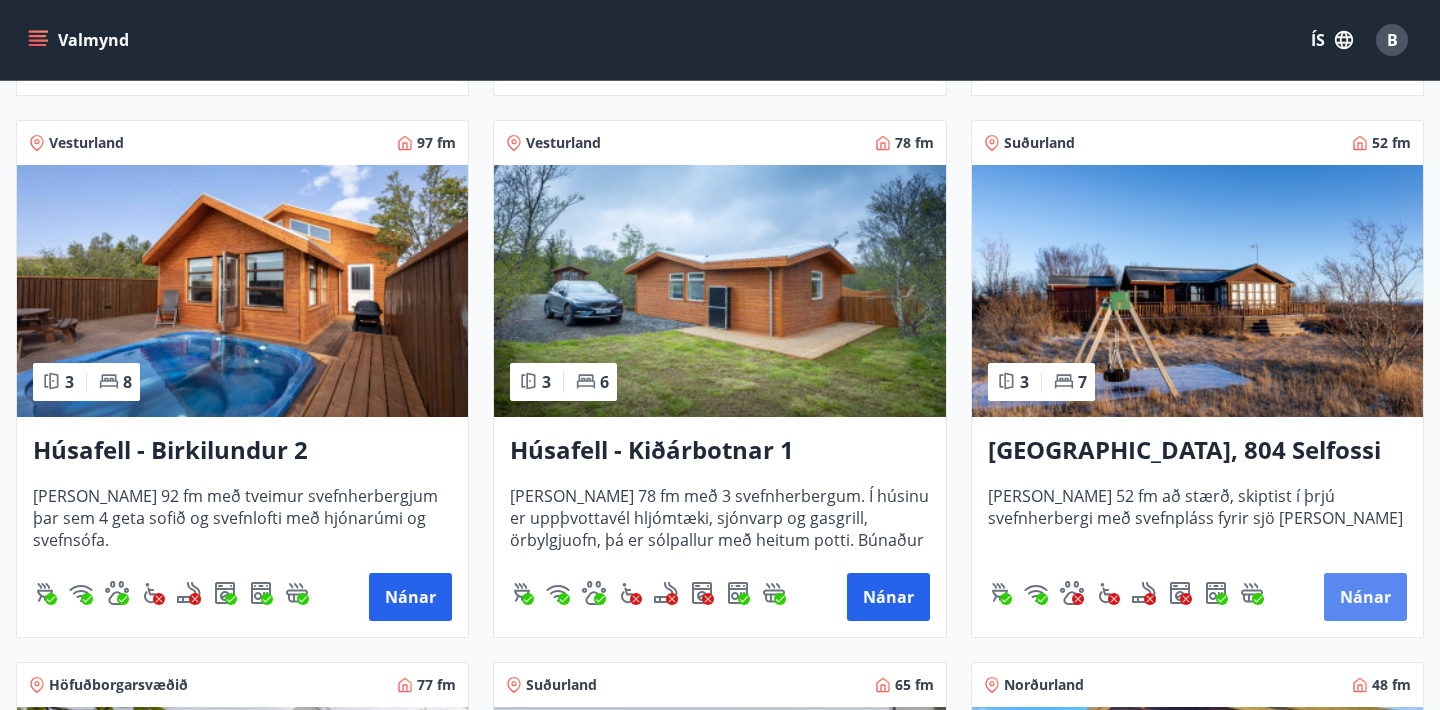 click on "Nánar" at bounding box center (1365, 597) 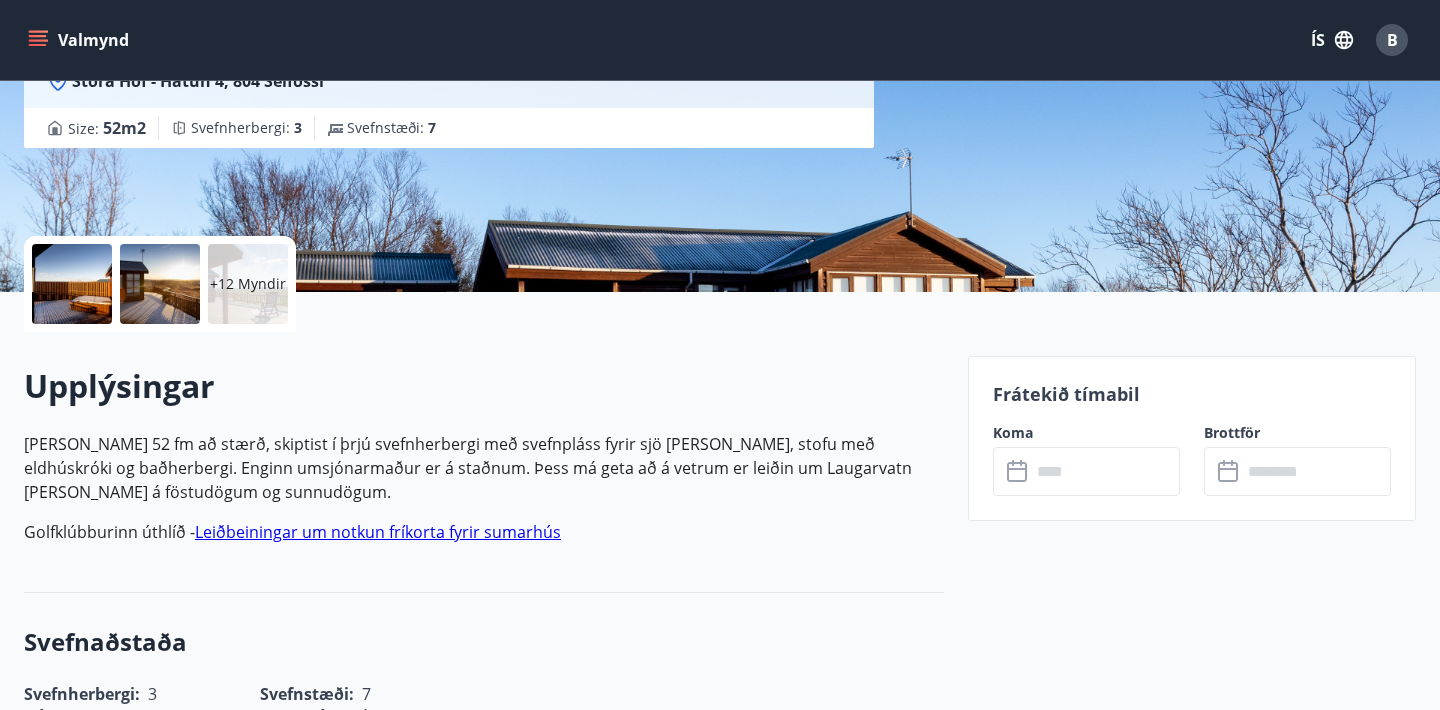 scroll, scrollTop: 309, scrollLeft: 0, axis: vertical 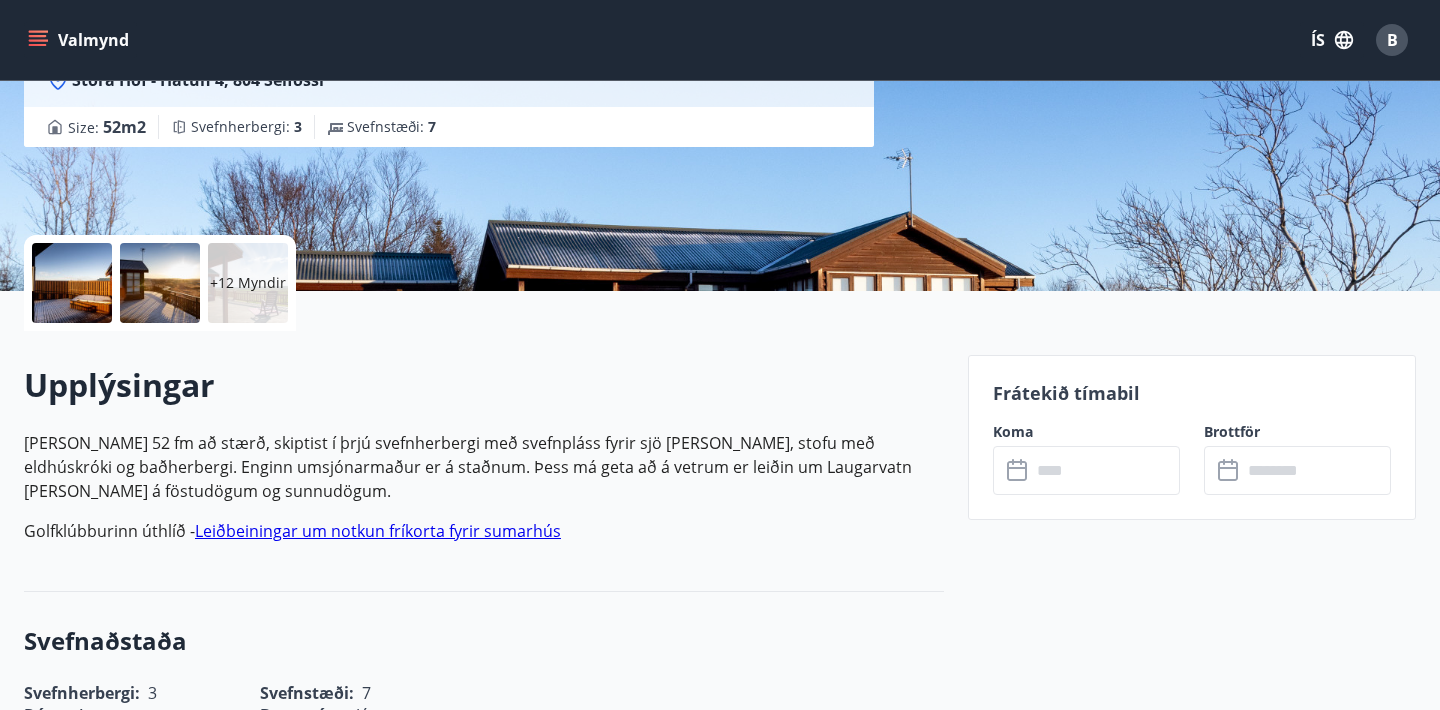 click 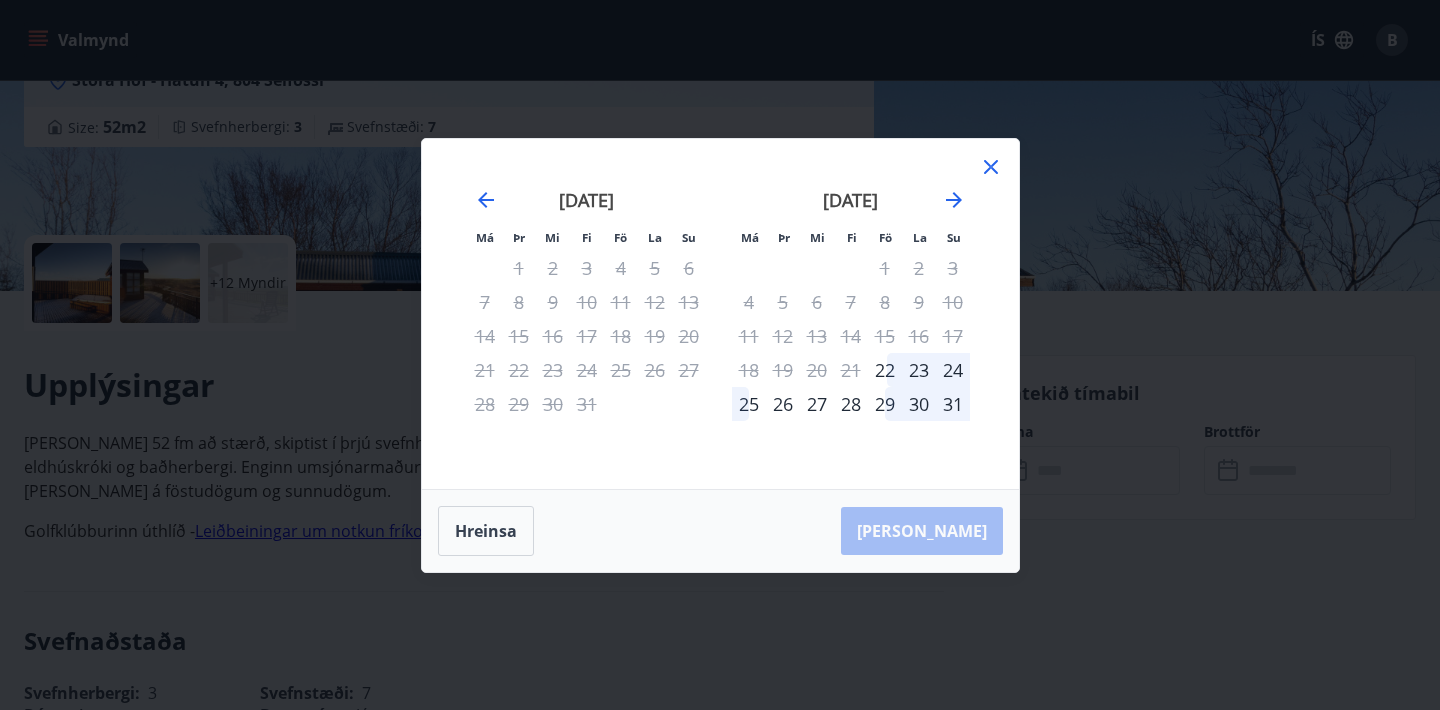 click on "26" at bounding box center (783, 404) 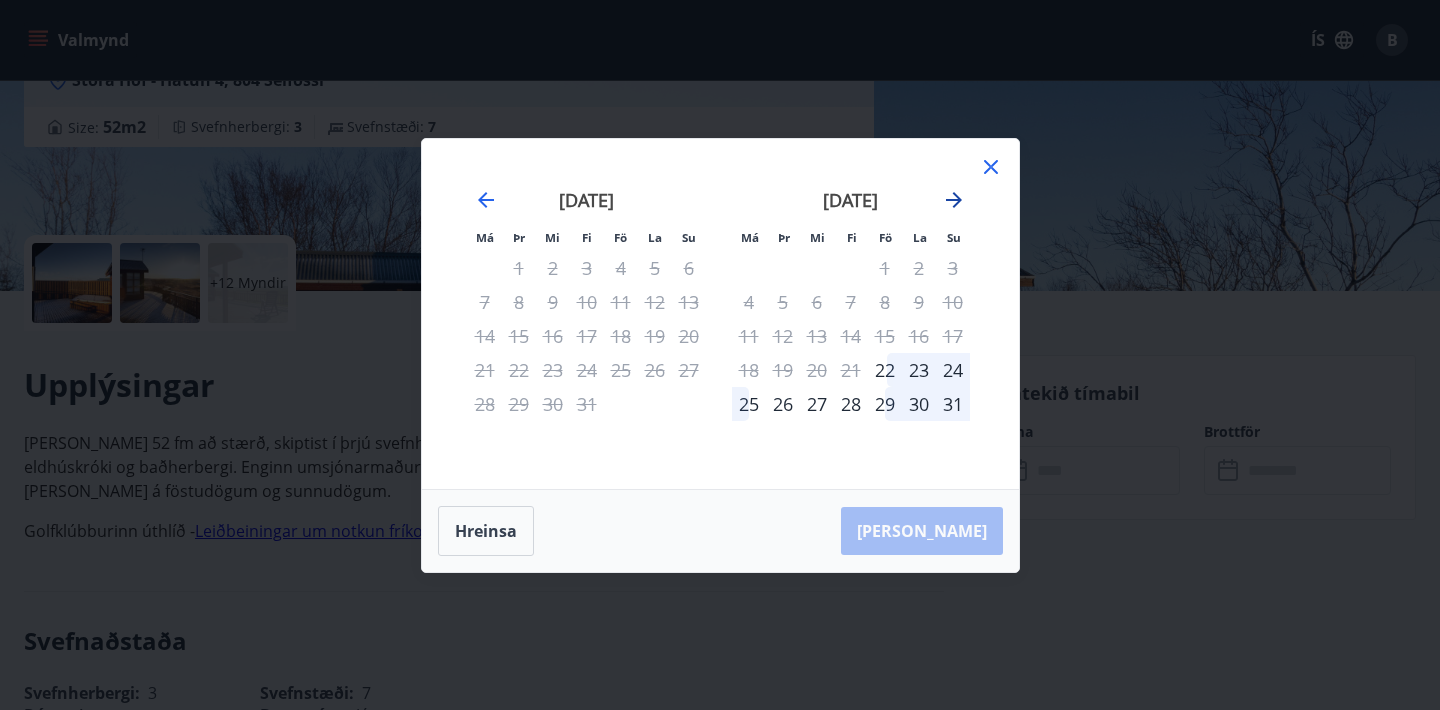 click 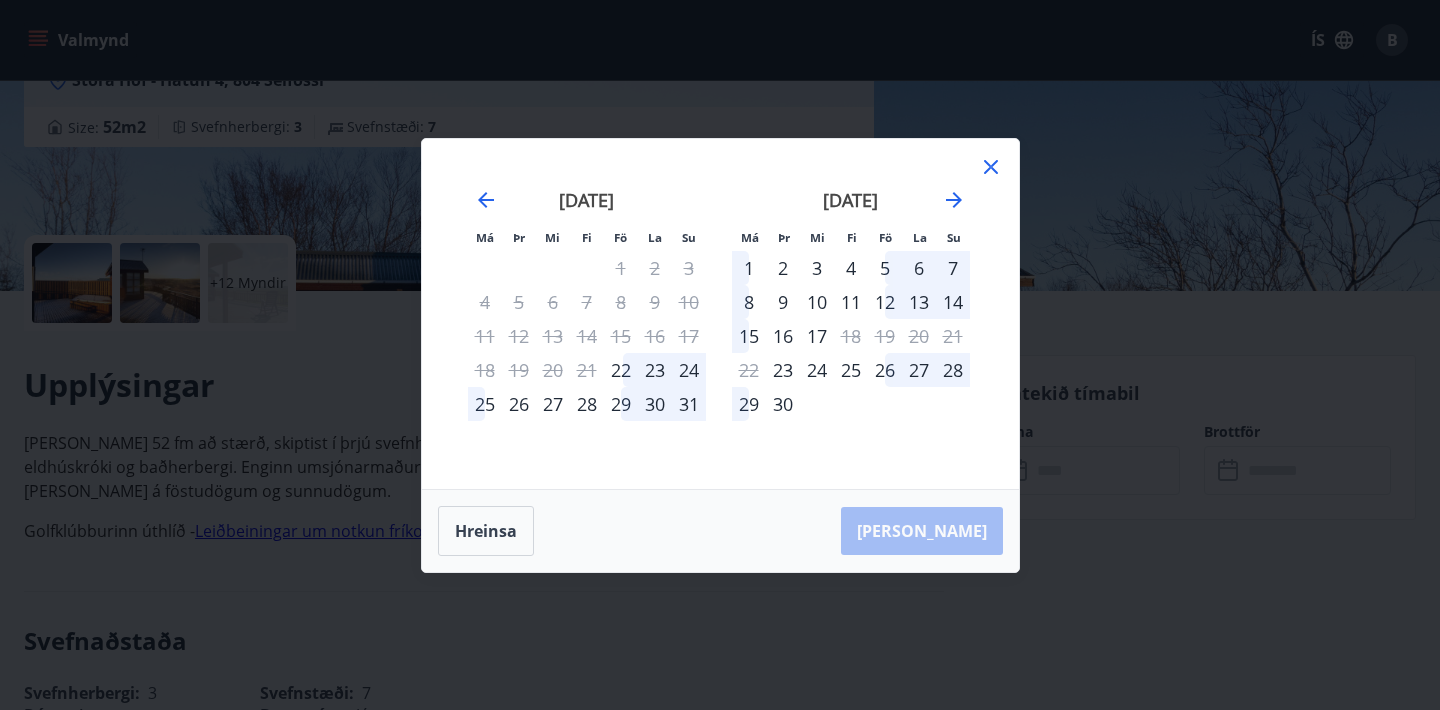 click on "2" at bounding box center [783, 268] 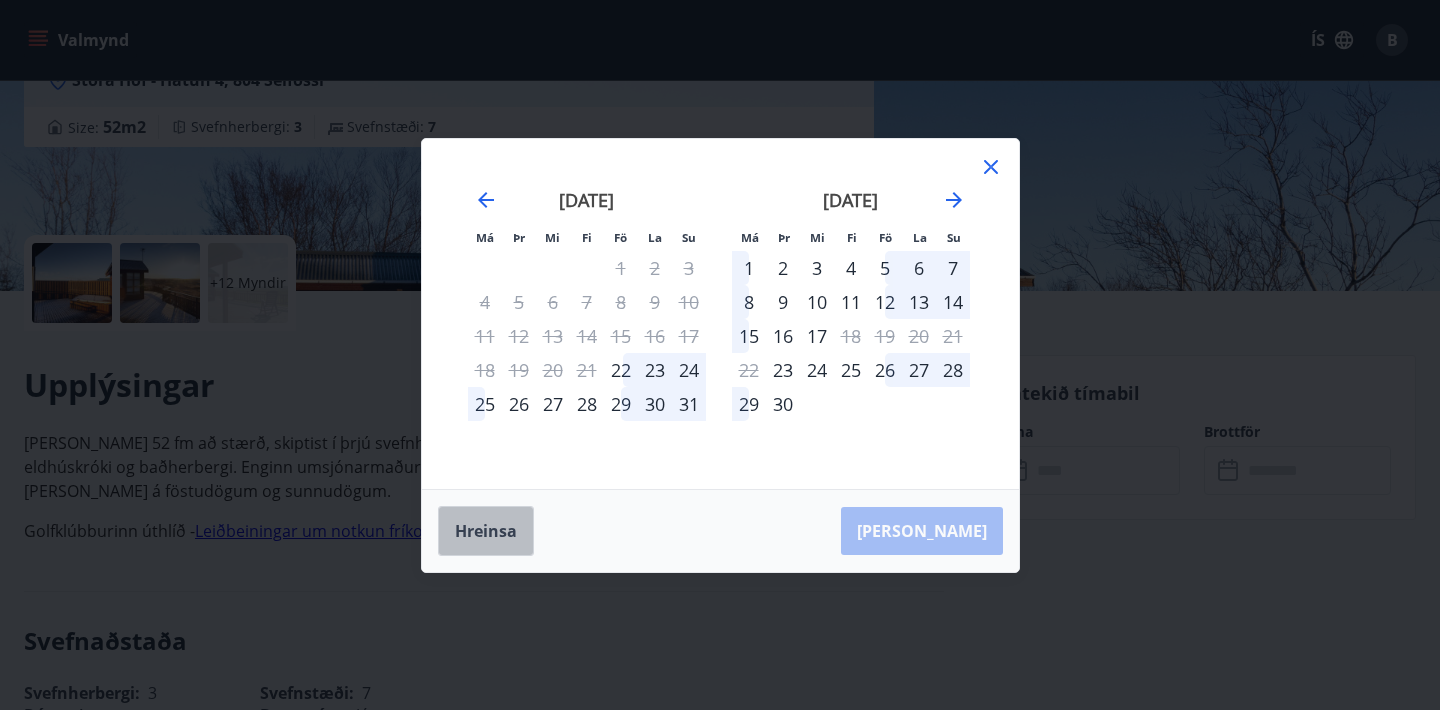 click on "Hreinsa" at bounding box center (486, 531) 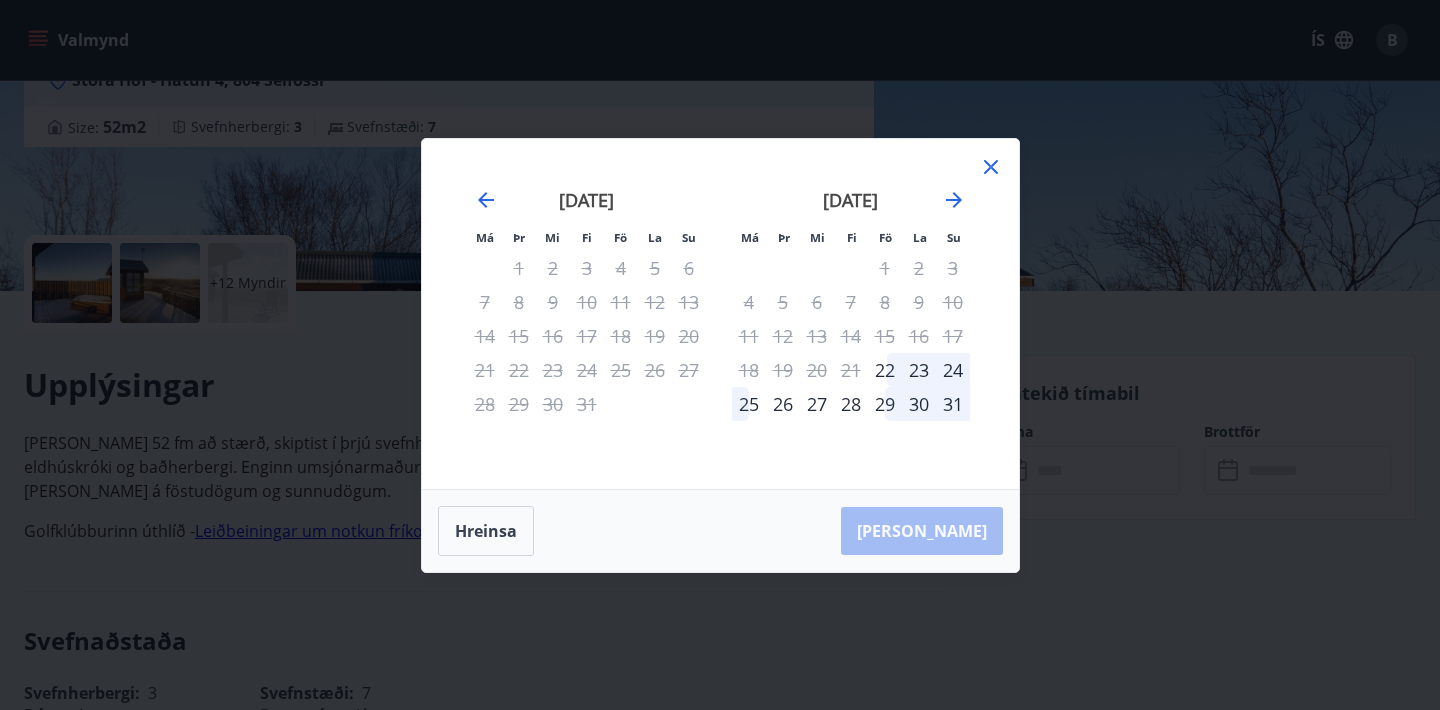 click on "26" at bounding box center (783, 404) 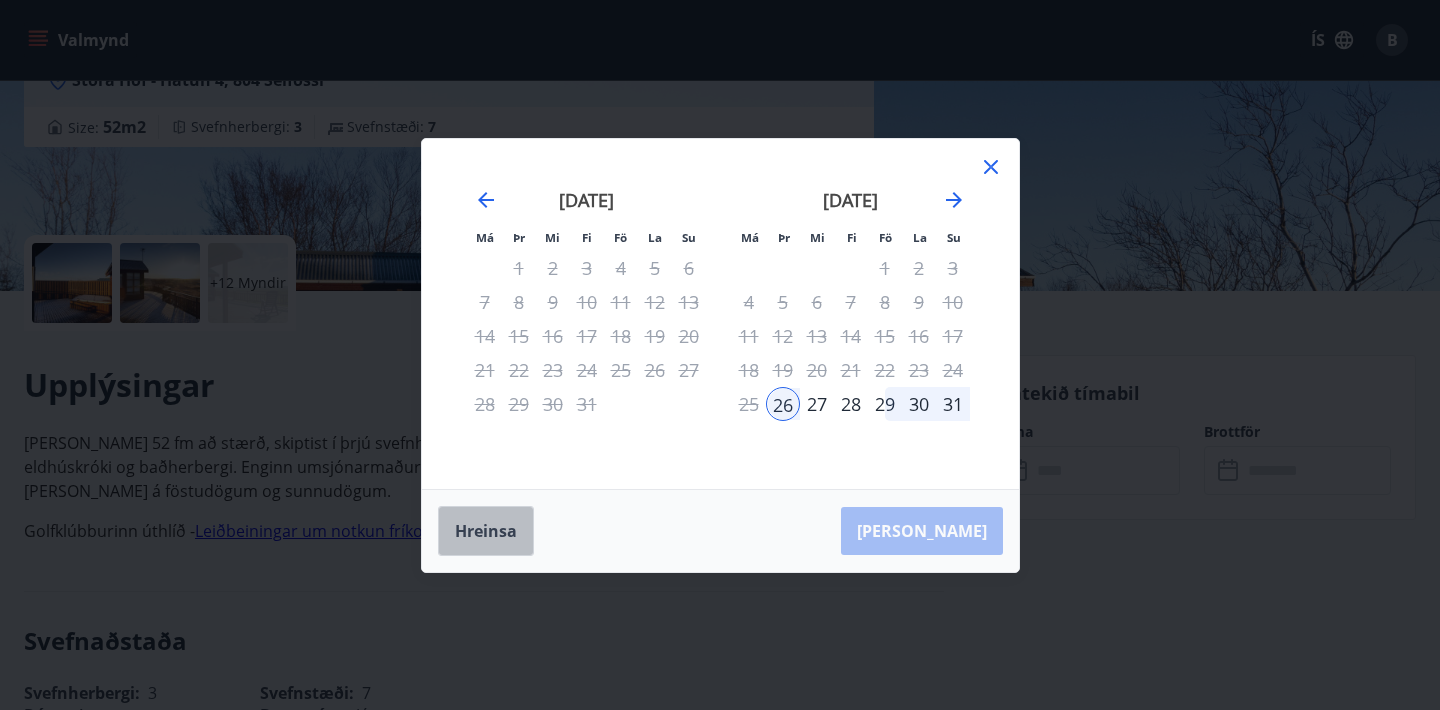 click on "Hreinsa" at bounding box center (486, 531) 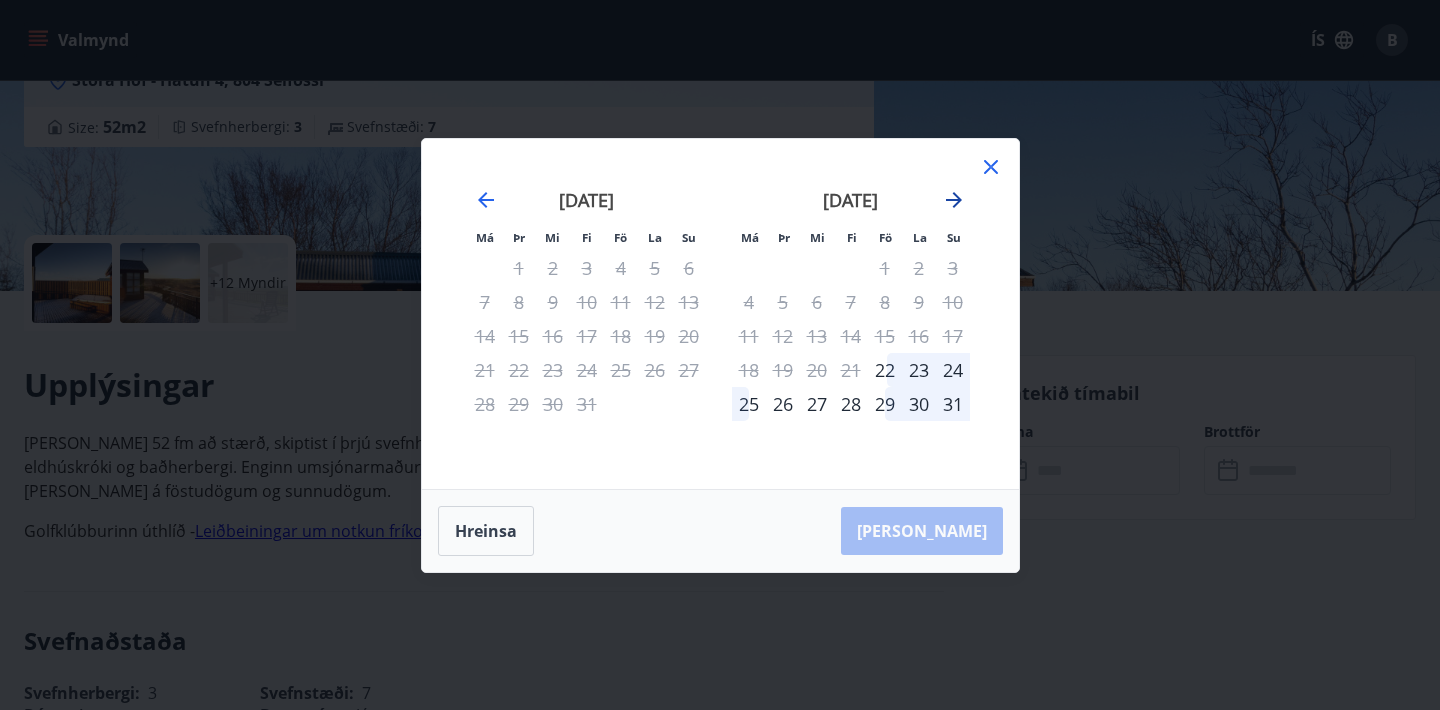 click 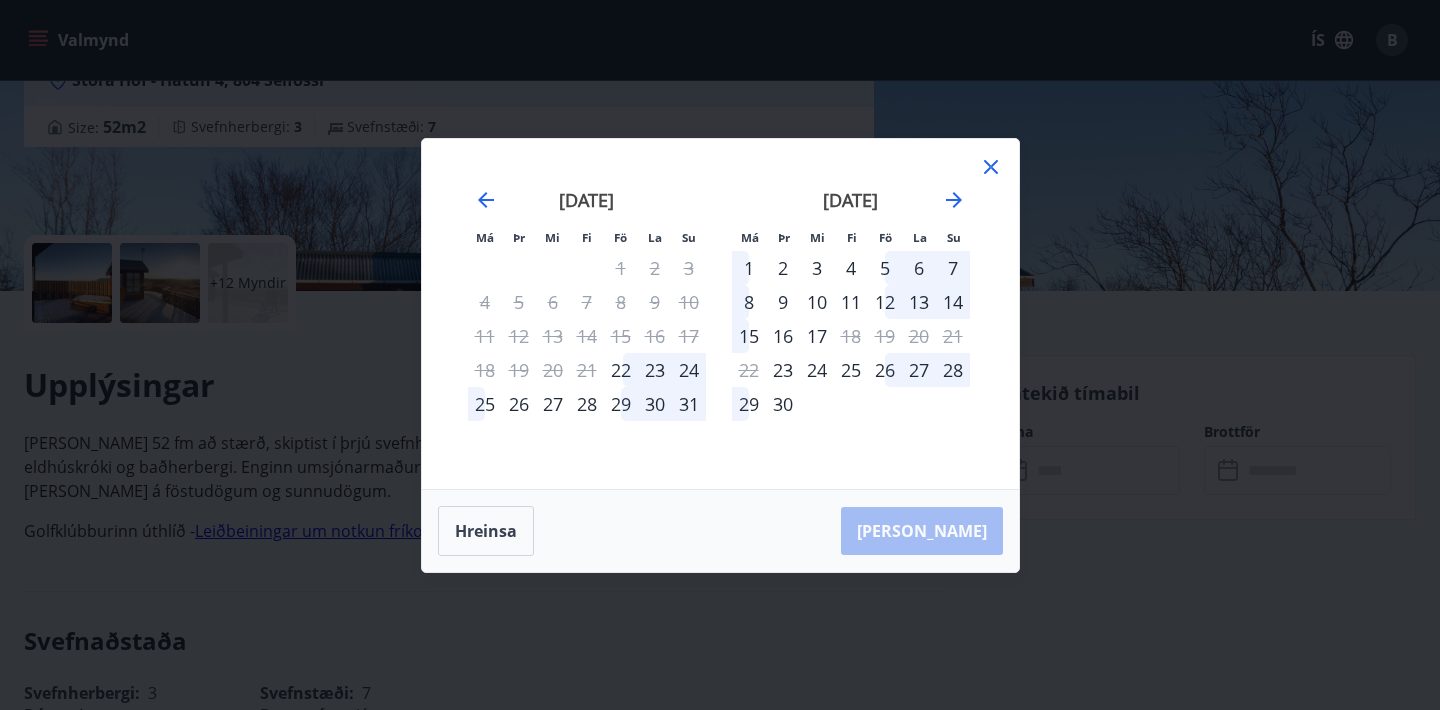 click on "2" at bounding box center [783, 268] 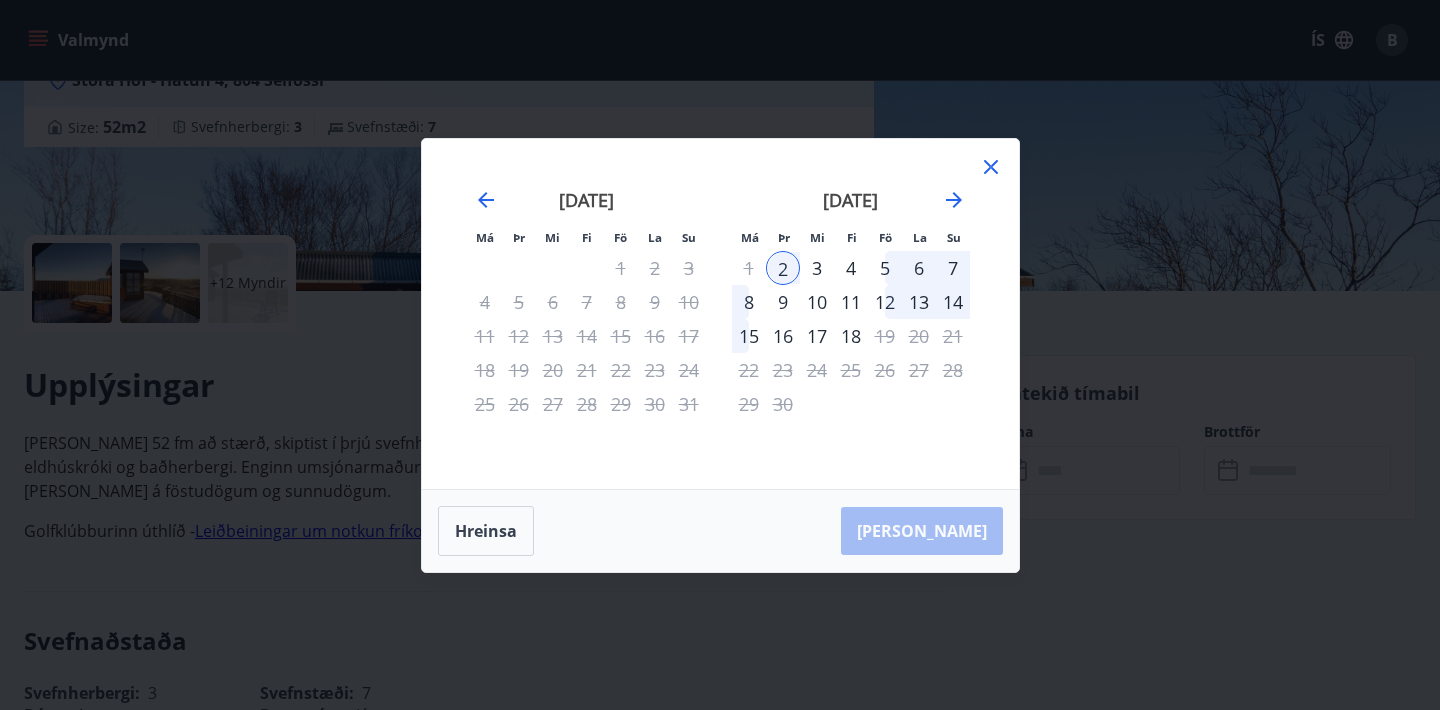 click on "5" at bounding box center [885, 268] 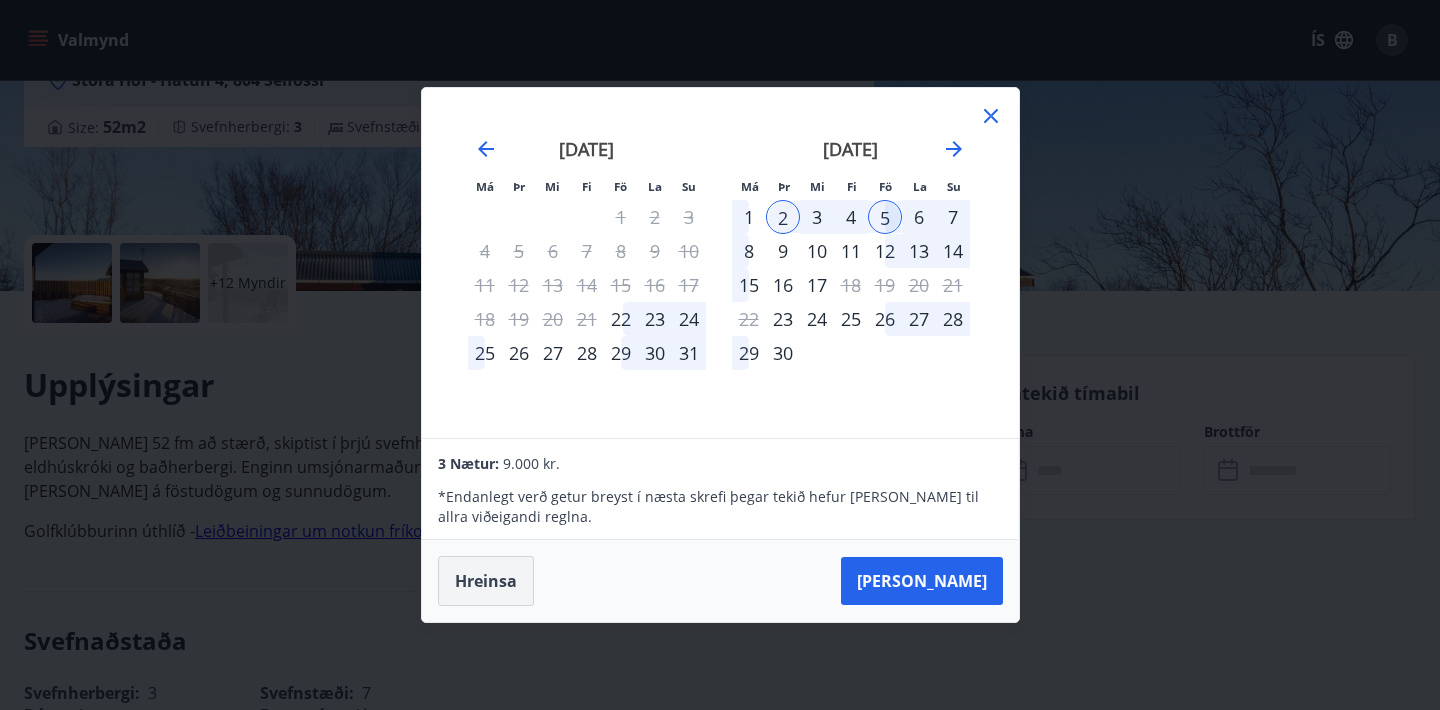 click on "Hreinsa" at bounding box center (486, 581) 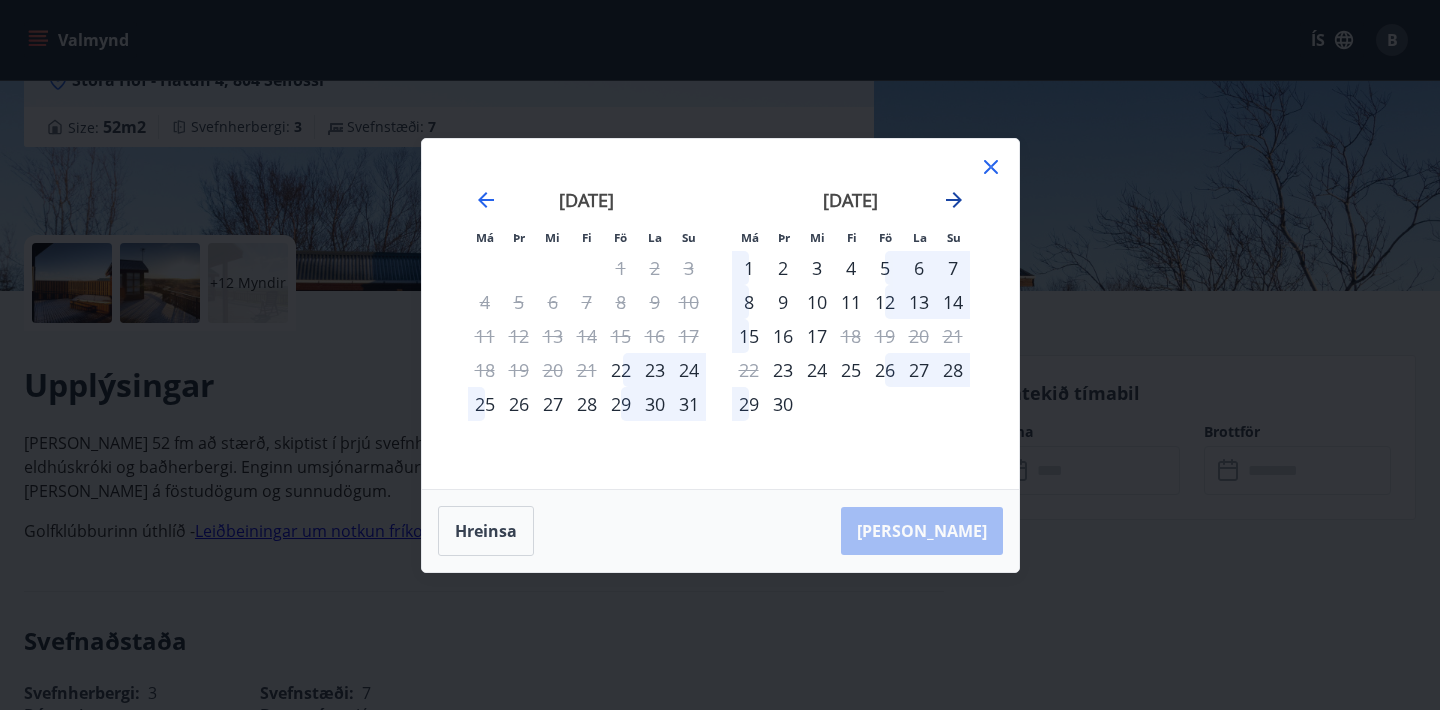 click 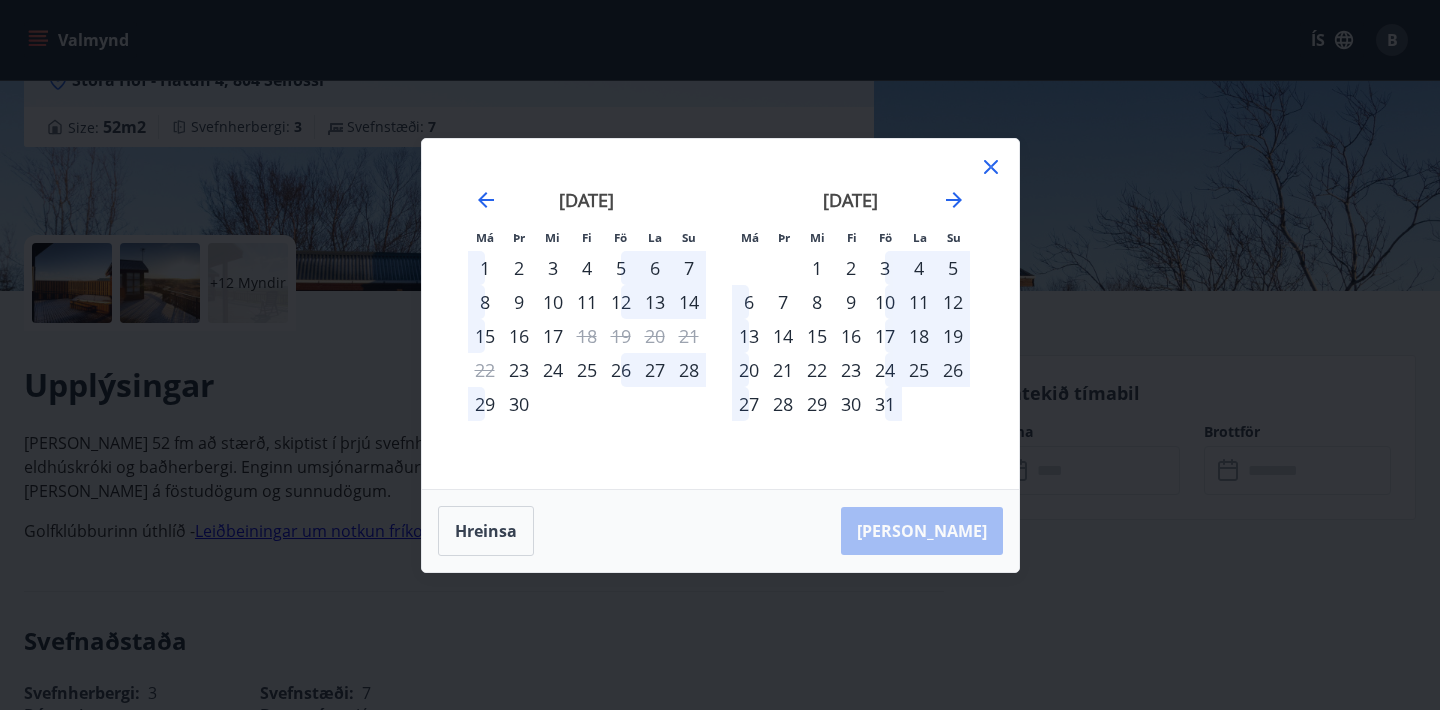 click 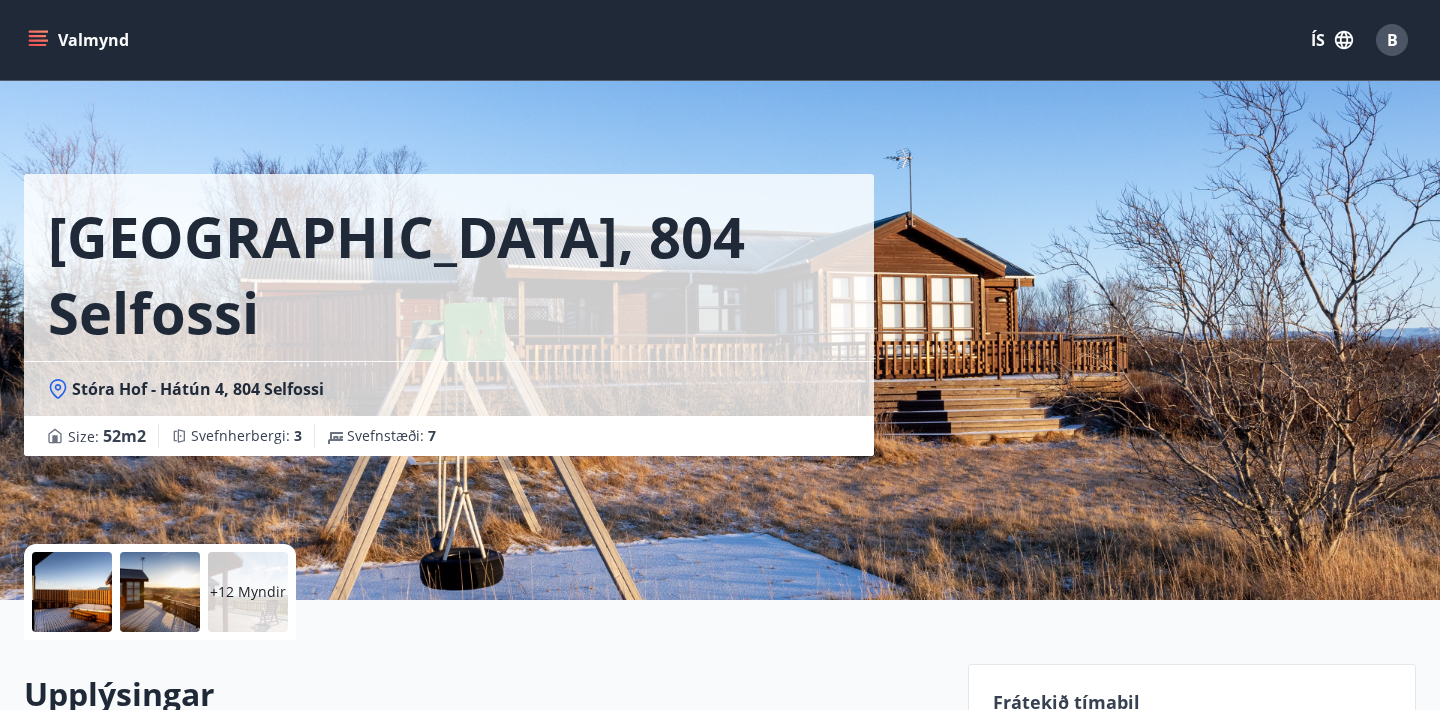 scroll, scrollTop: 0, scrollLeft: 0, axis: both 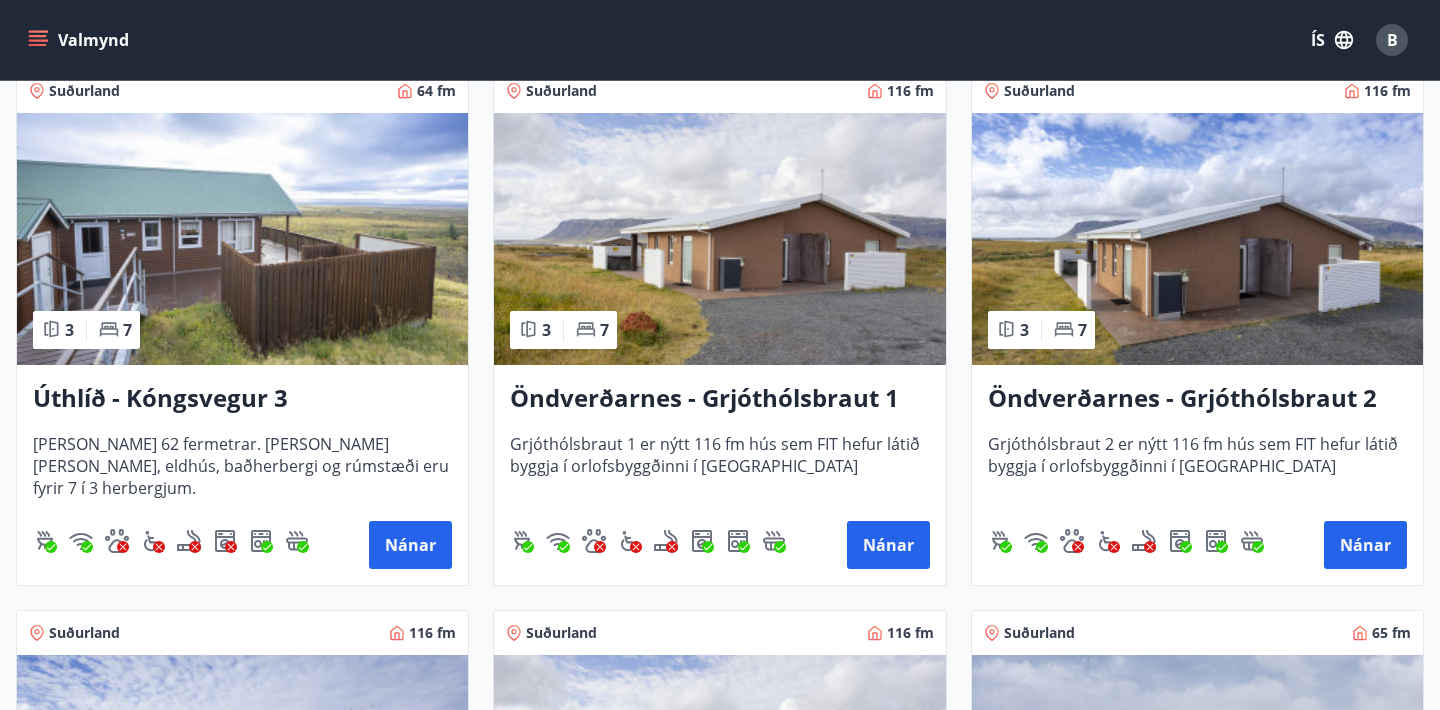 click at bounding box center (242, 239) 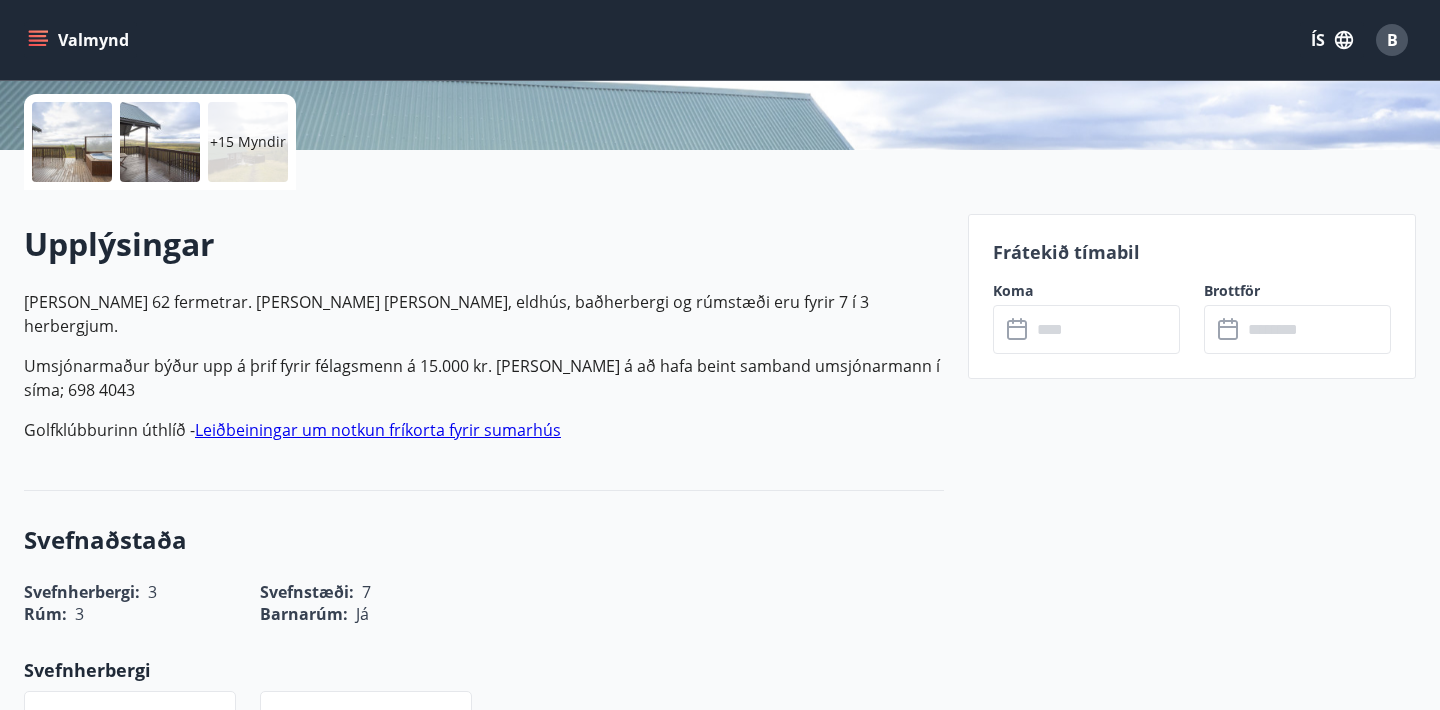 scroll, scrollTop: 450, scrollLeft: 0, axis: vertical 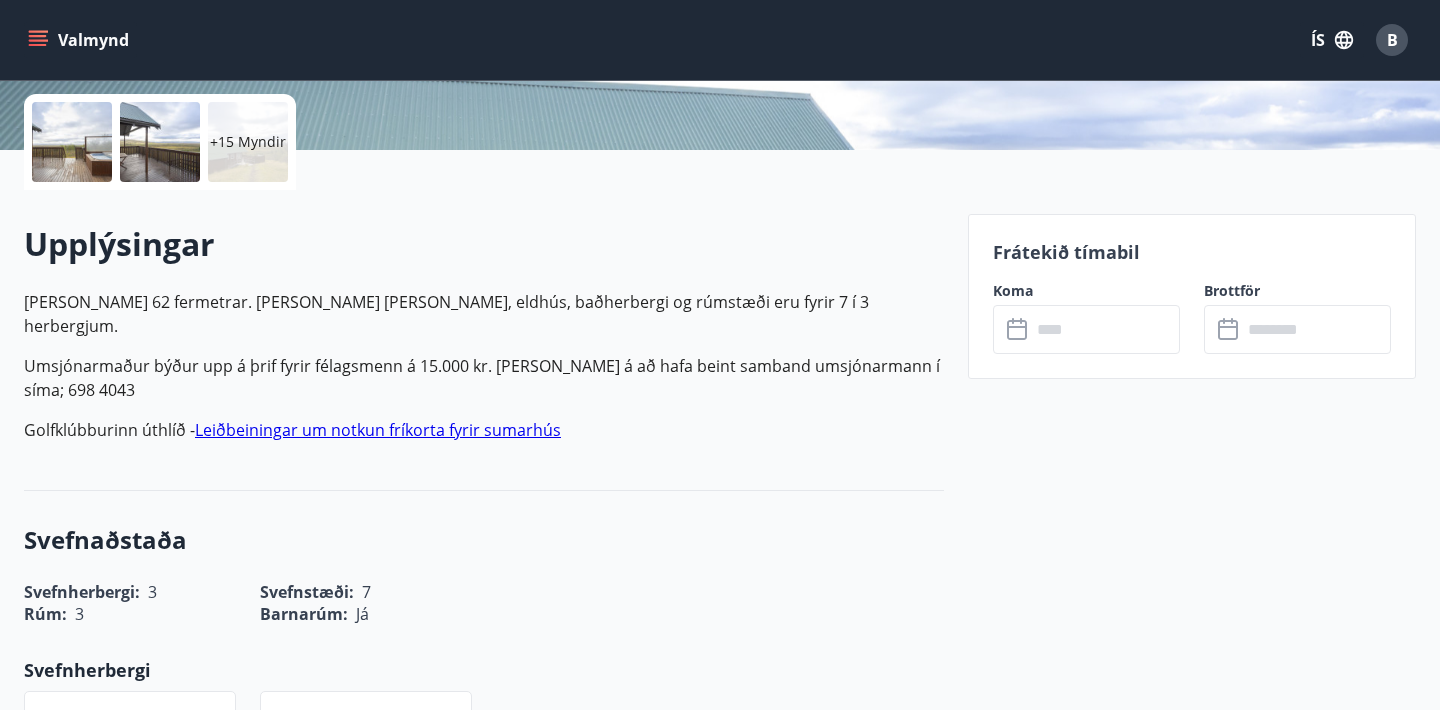 click 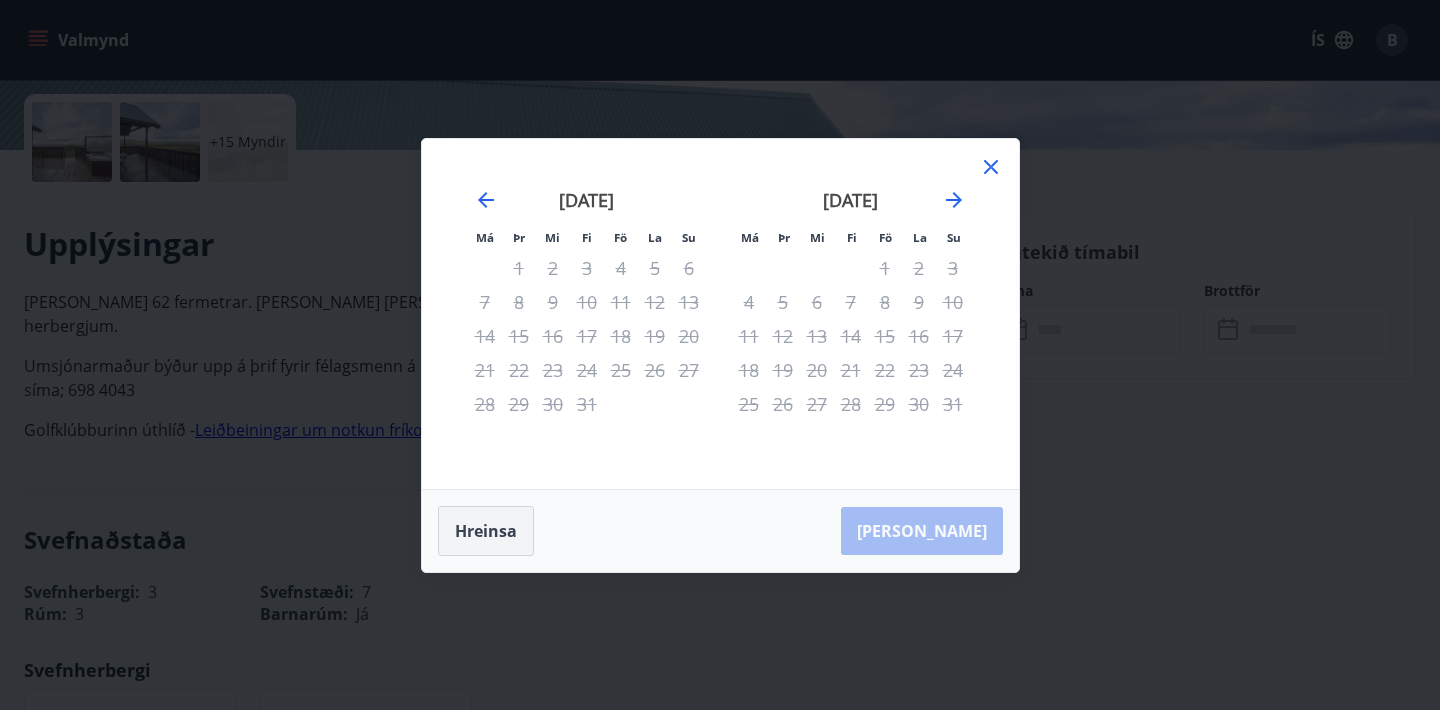 click on "Hreinsa" at bounding box center [486, 531] 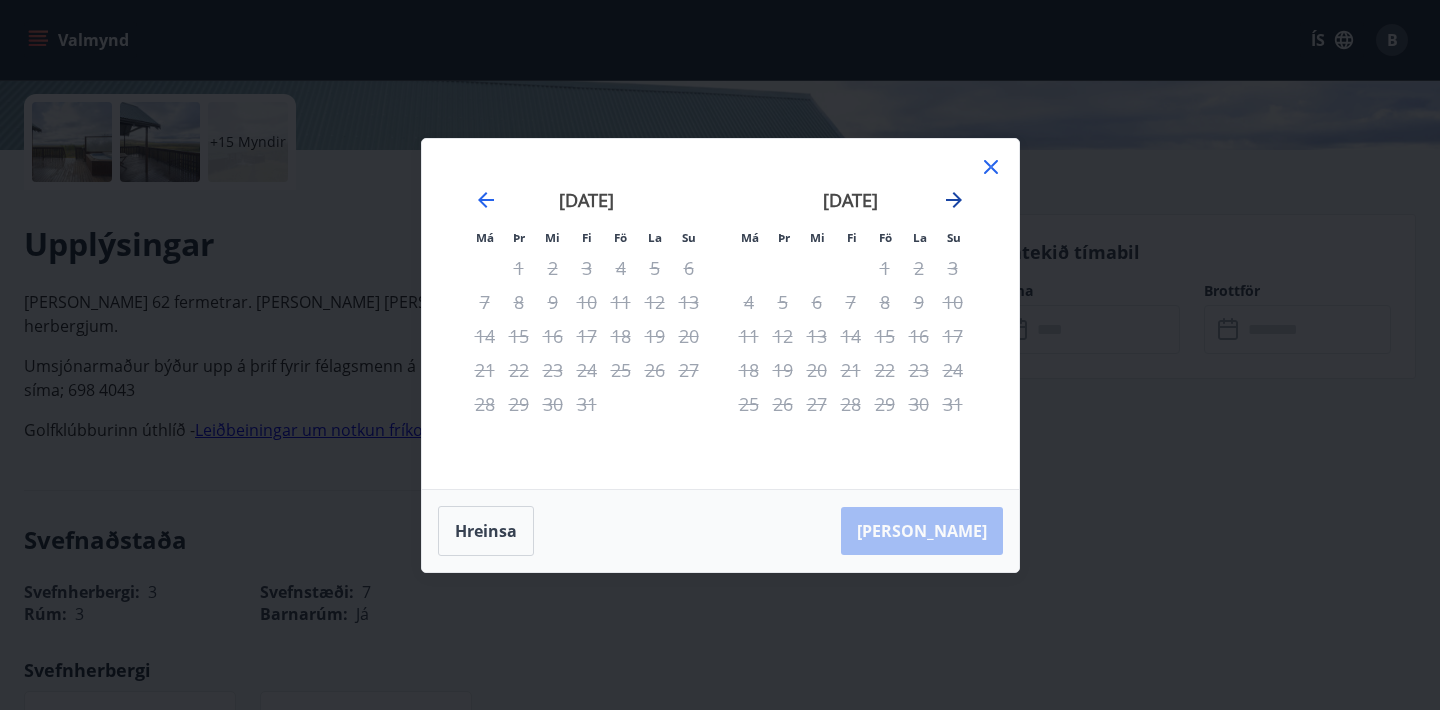 click 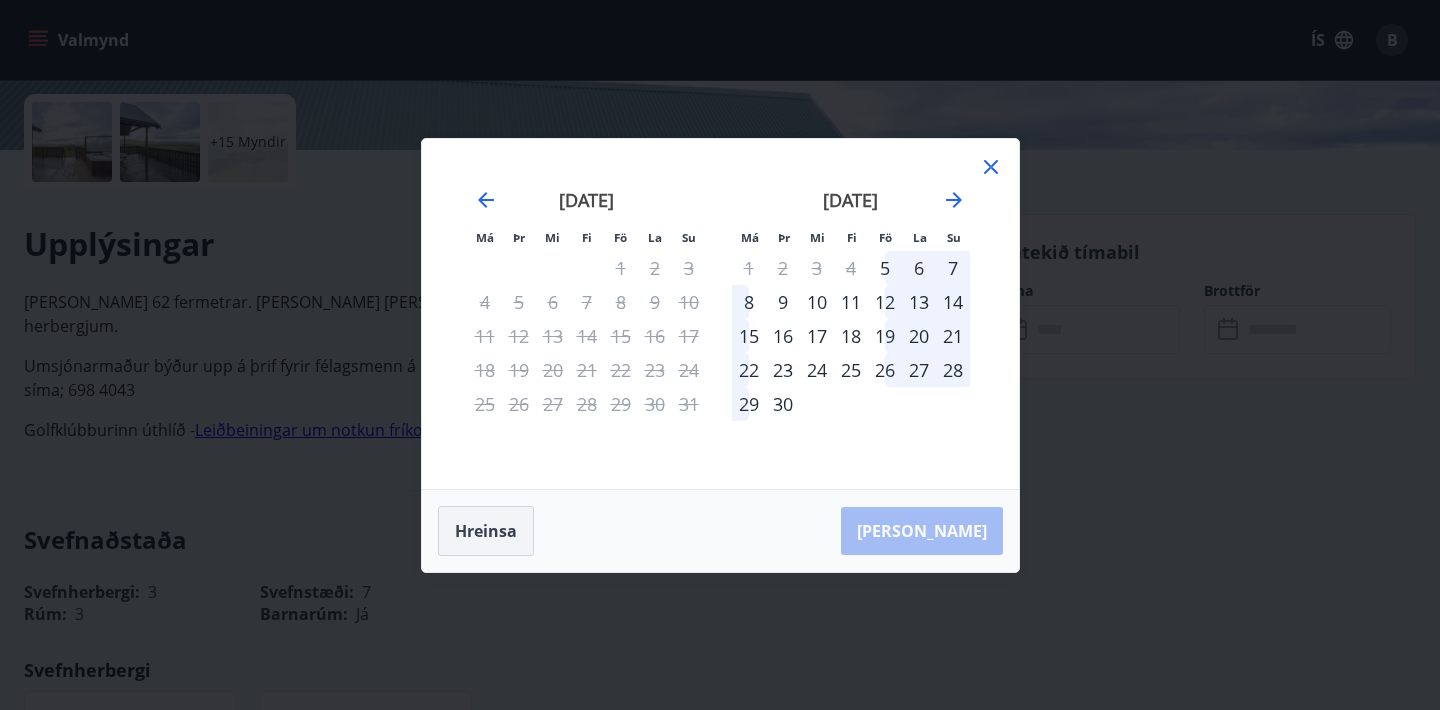 click on "Hreinsa" at bounding box center [486, 531] 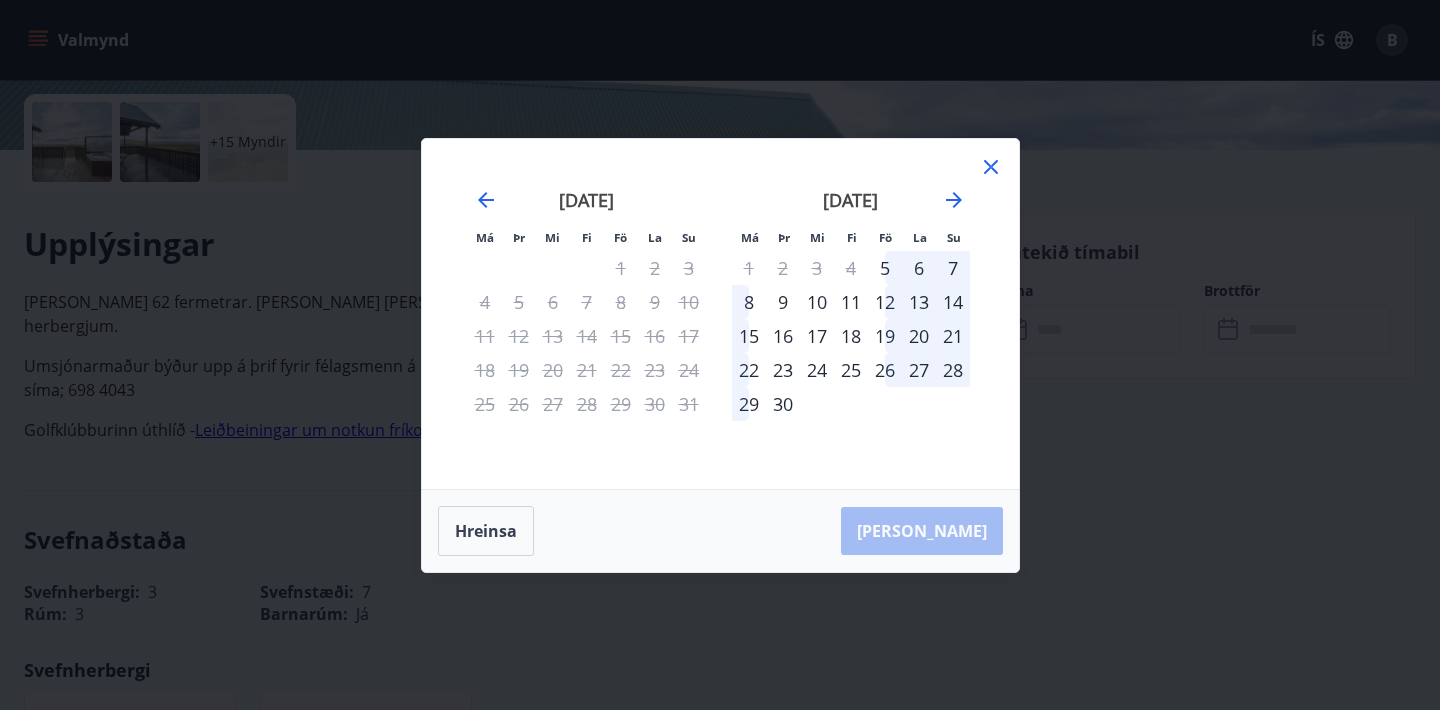 click on "9" at bounding box center (783, 302) 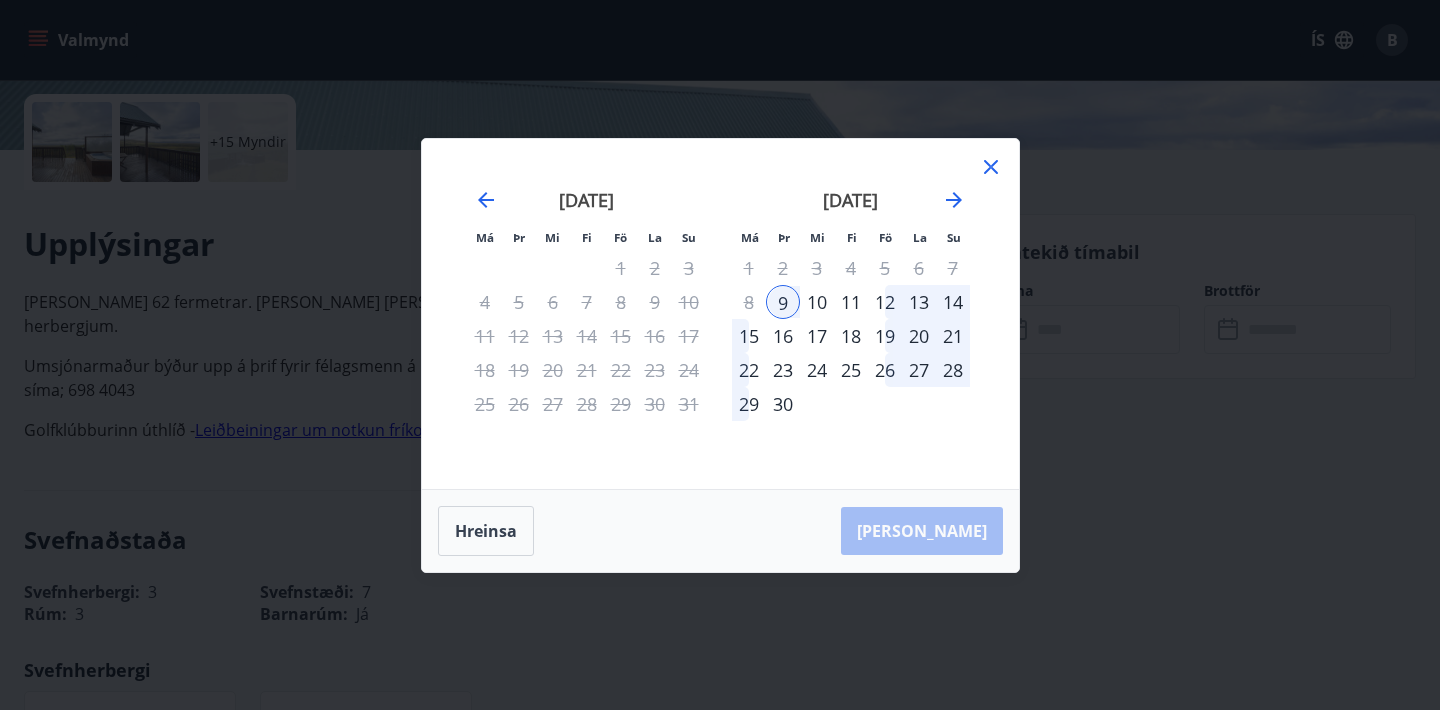 click on "12" at bounding box center [885, 302] 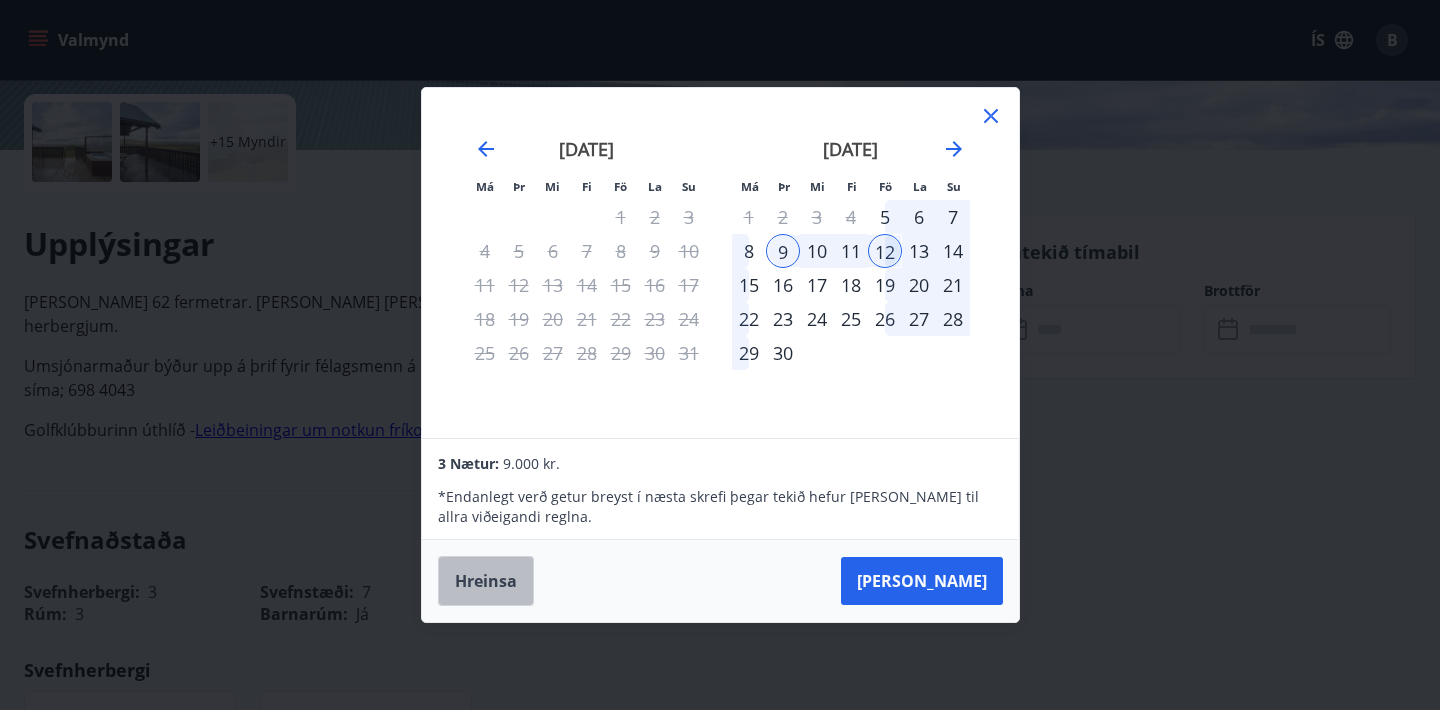 click on "Hreinsa" at bounding box center [486, 581] 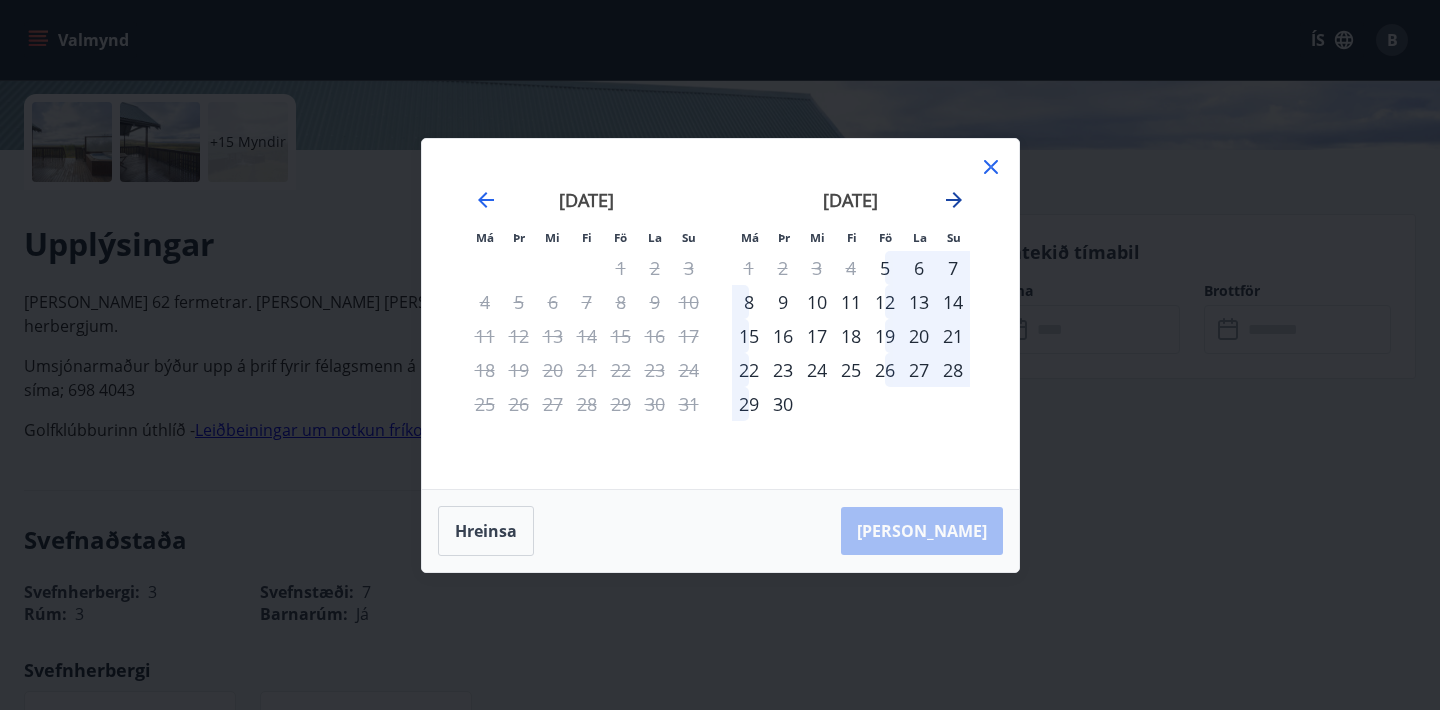 click 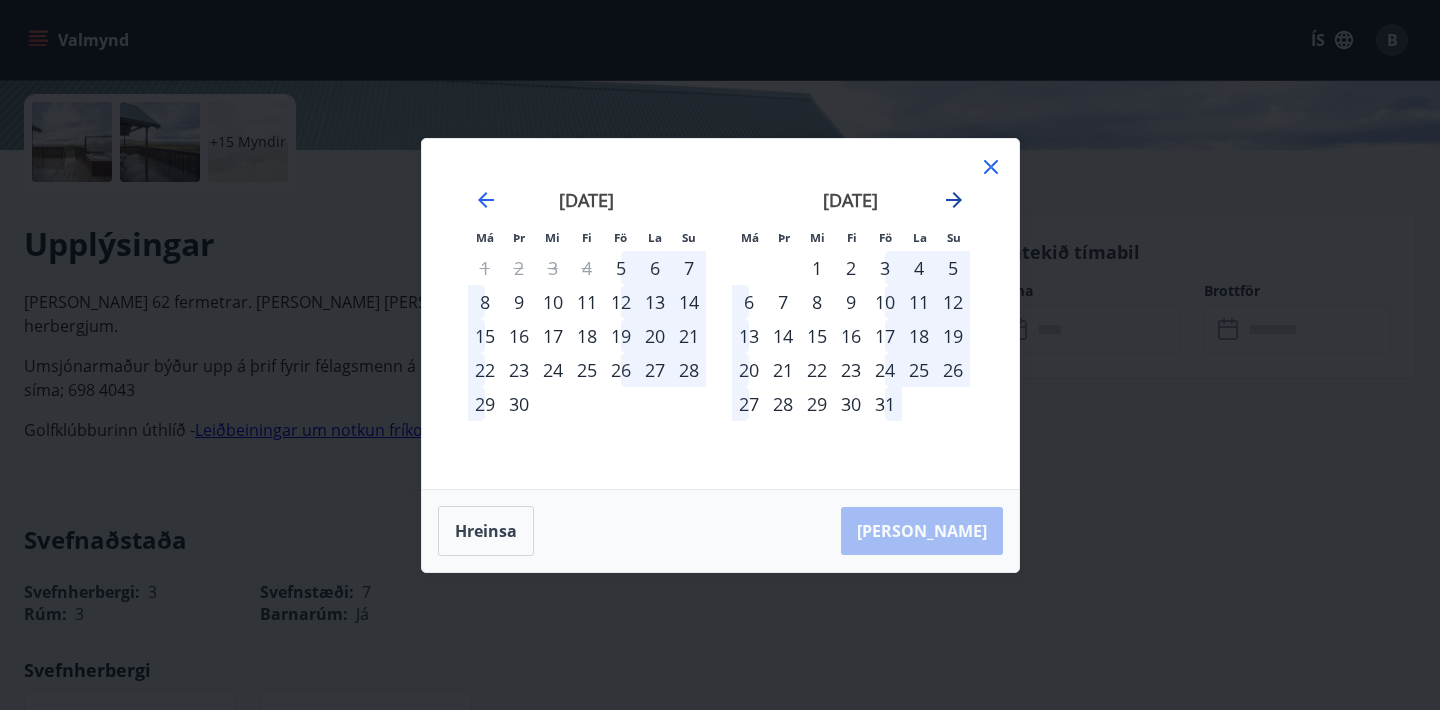 click 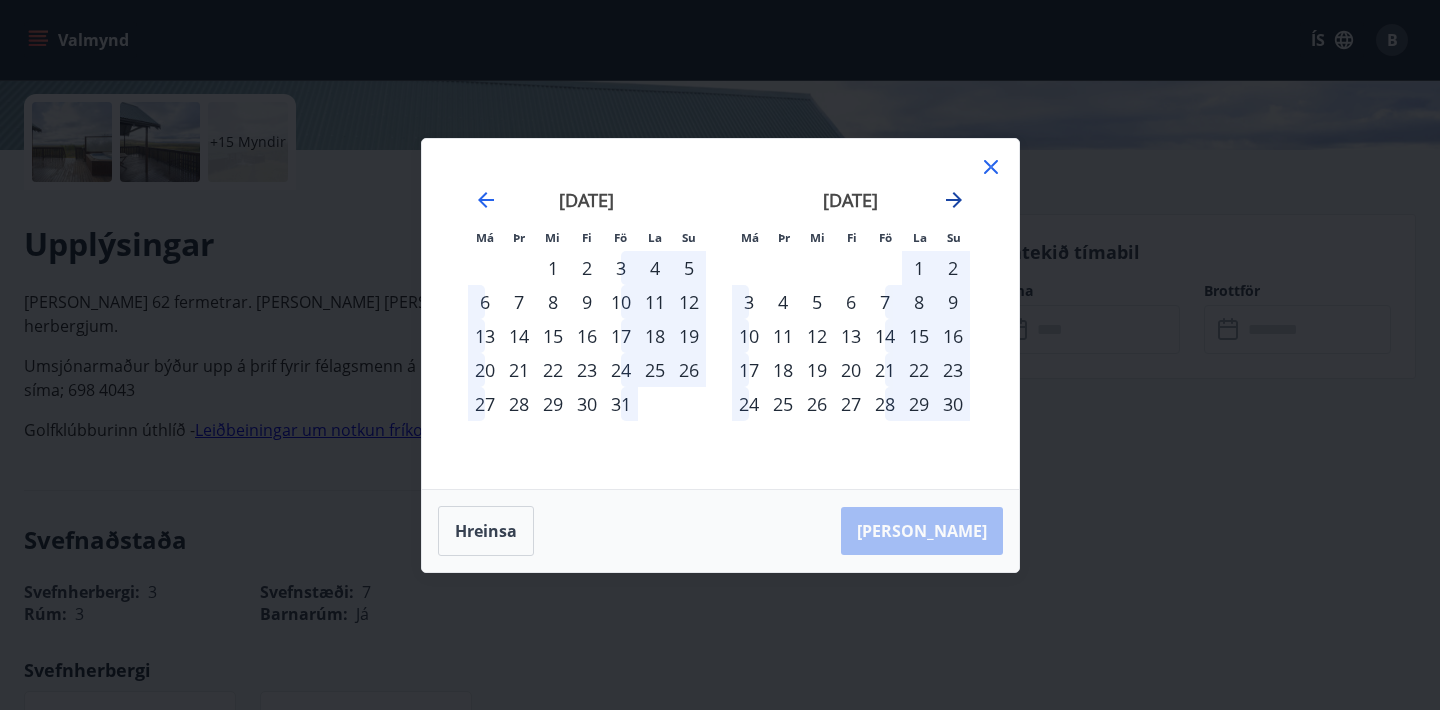 click 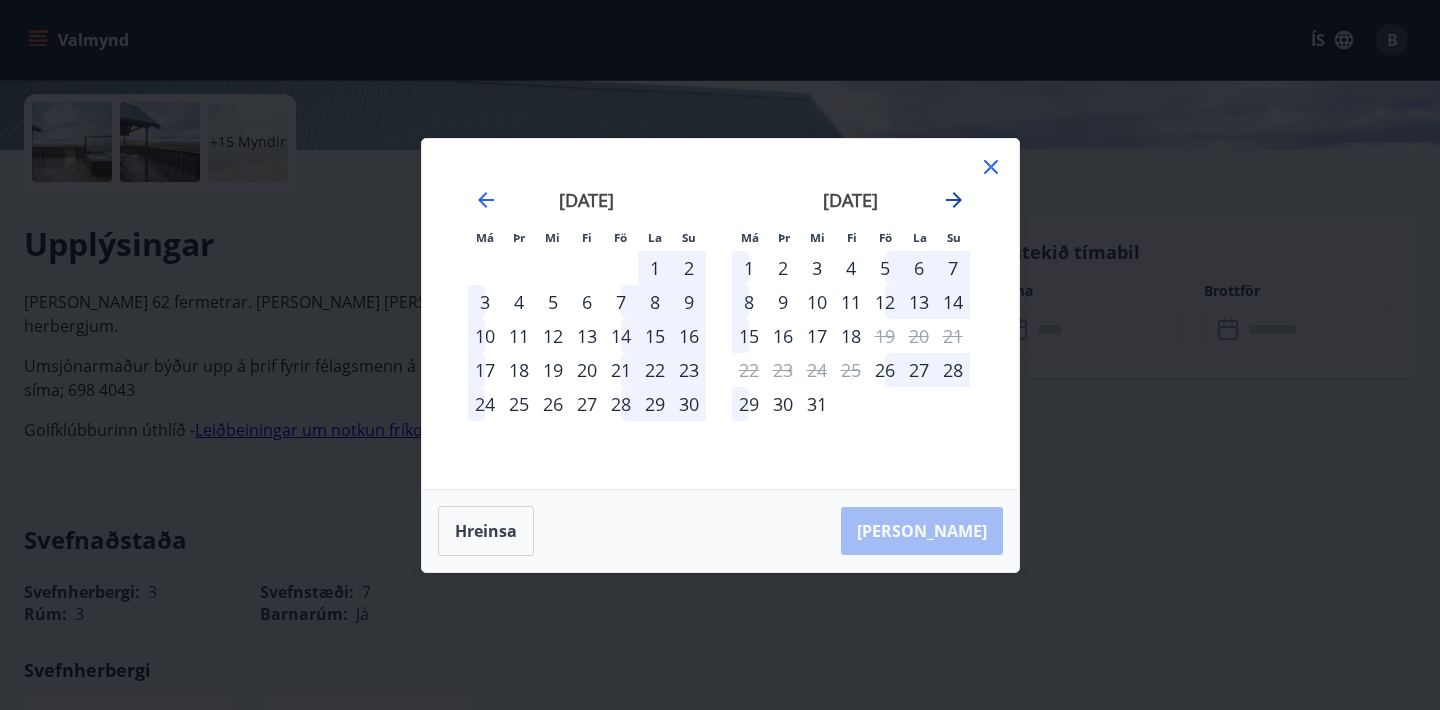 click 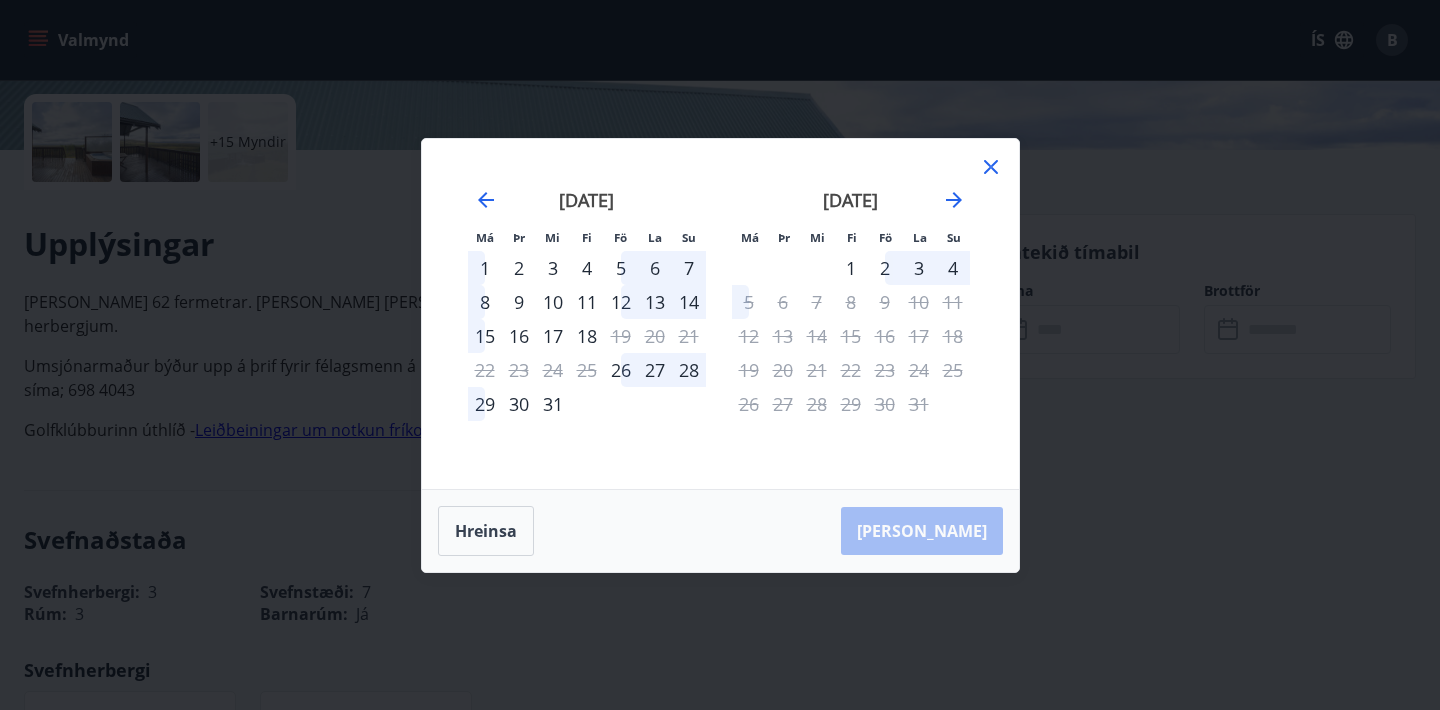 click 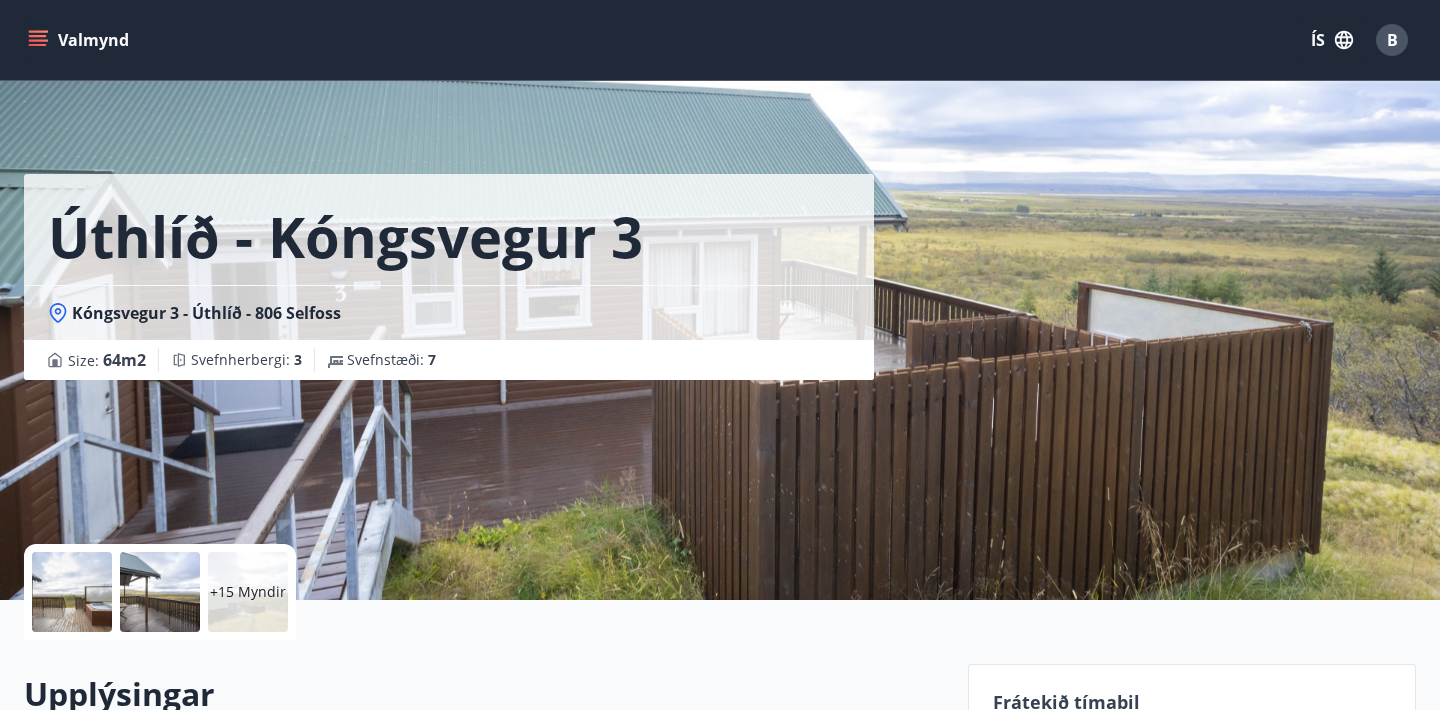 scroll, scrollTop: 0, scrollLeft: 0, axis: both 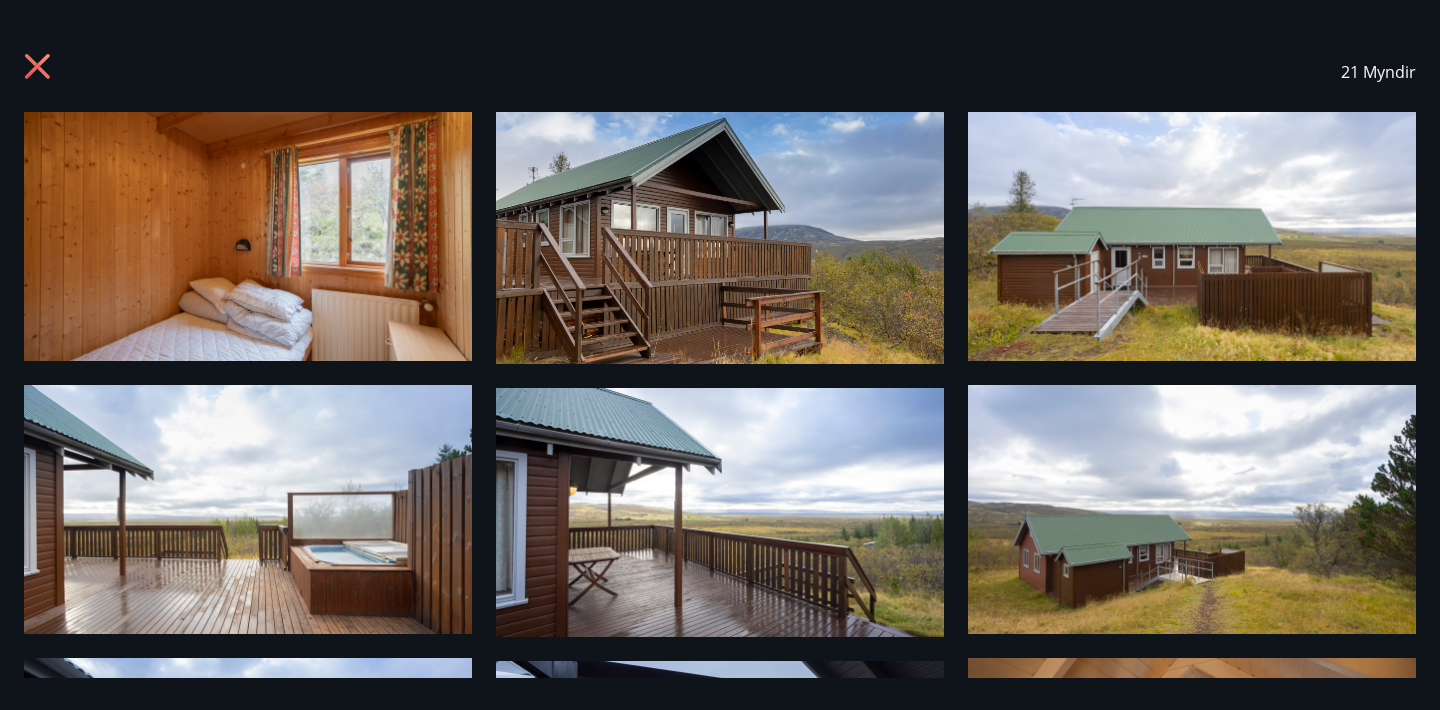 click at bounding box center (248, 236) 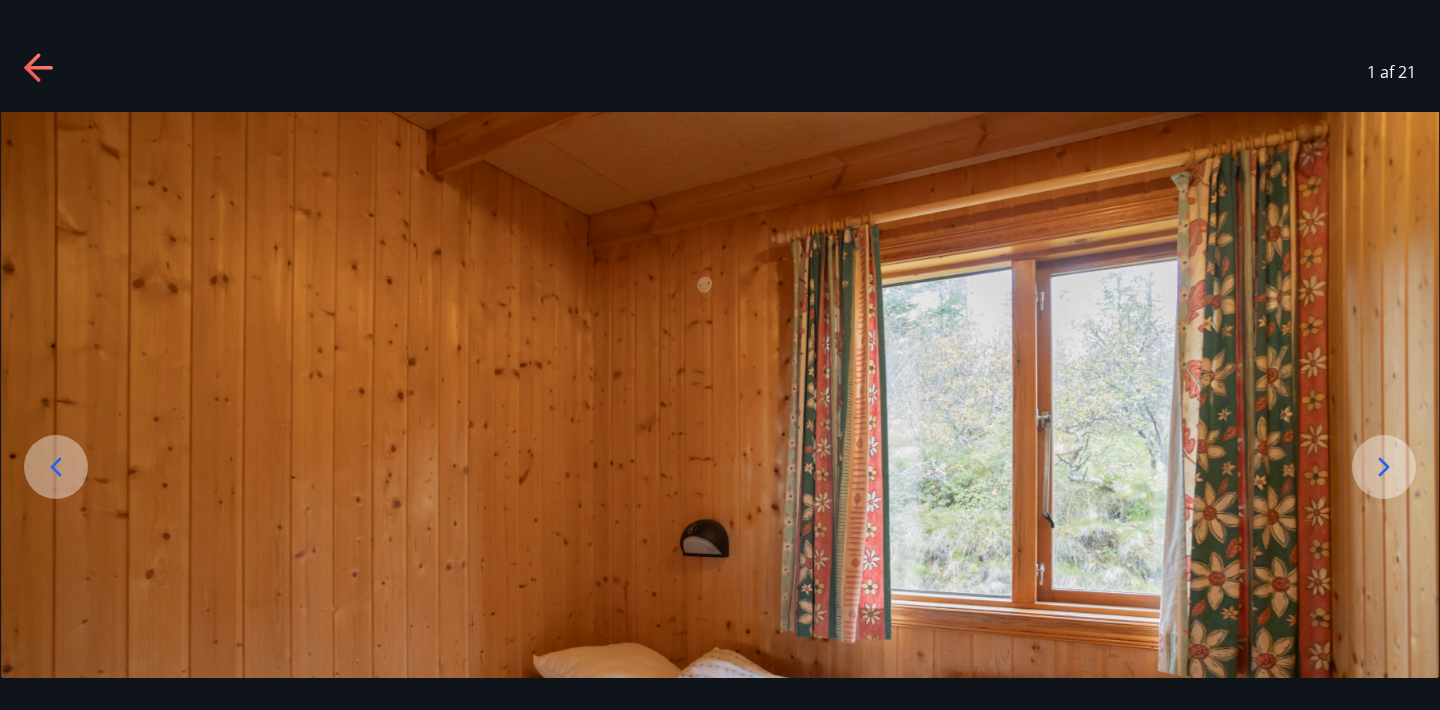 click 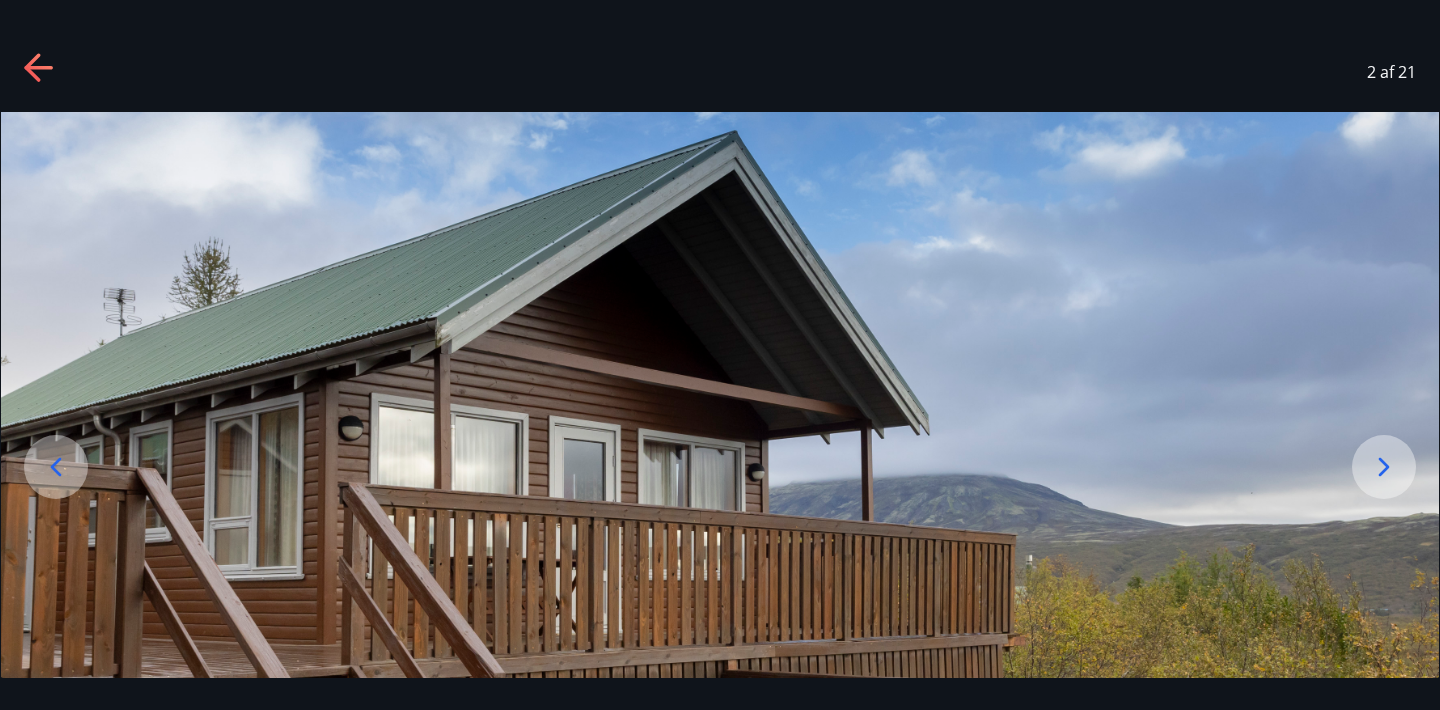click 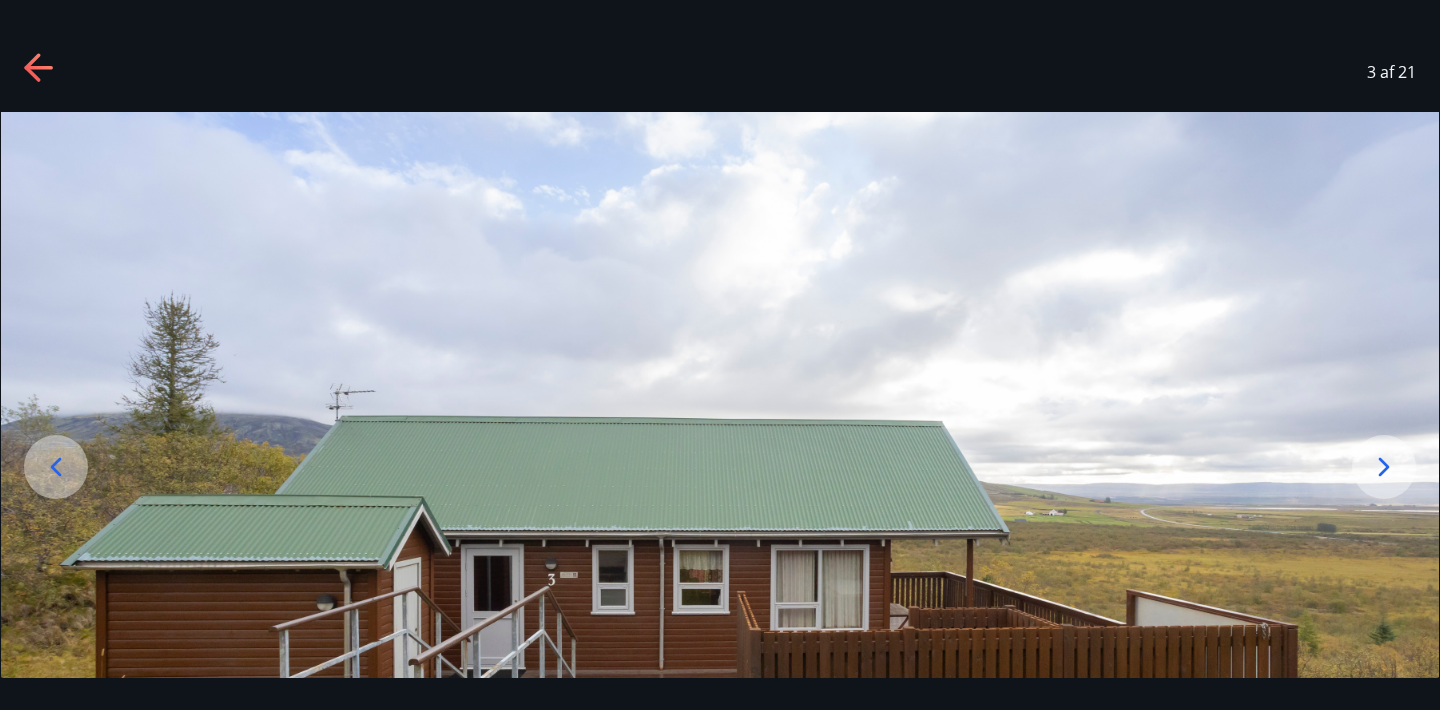 click 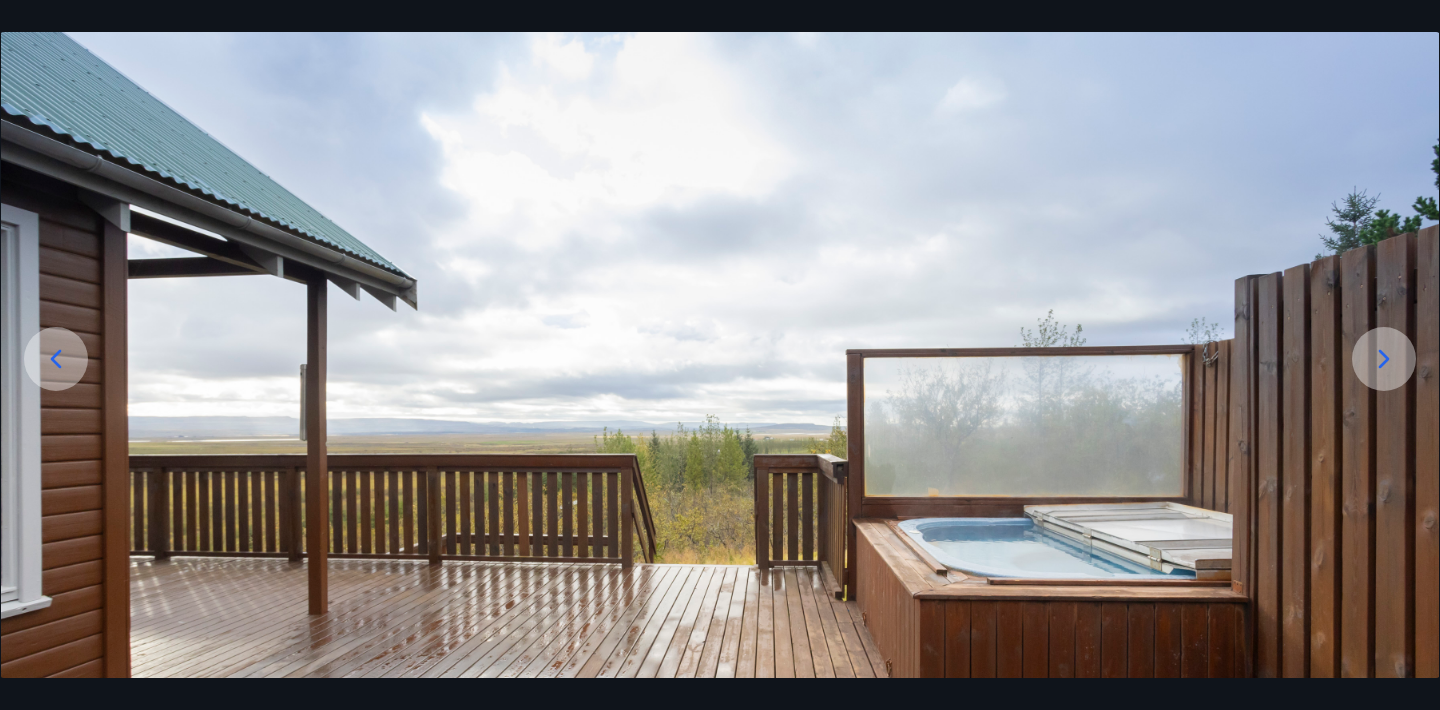 scroll, scrollTop: 144, scrollLeft: 0, axis: vertical 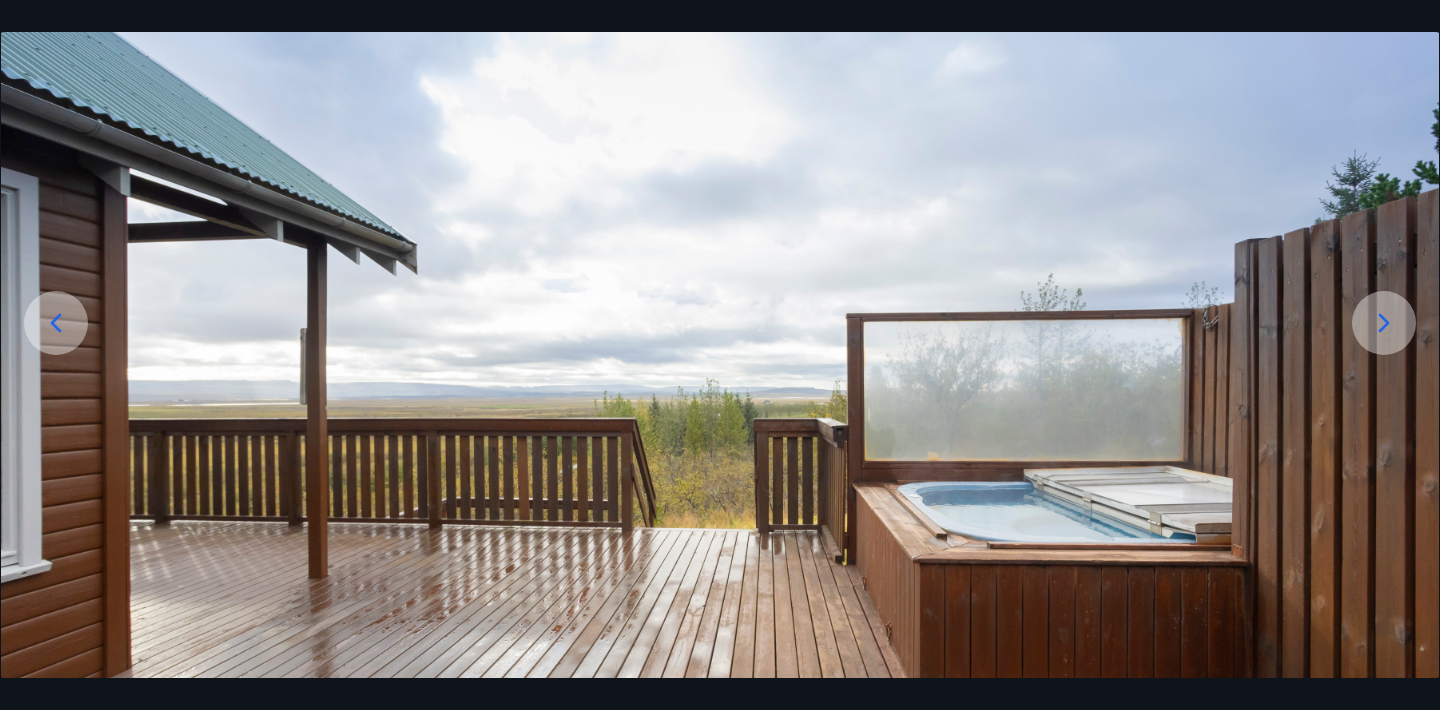 click 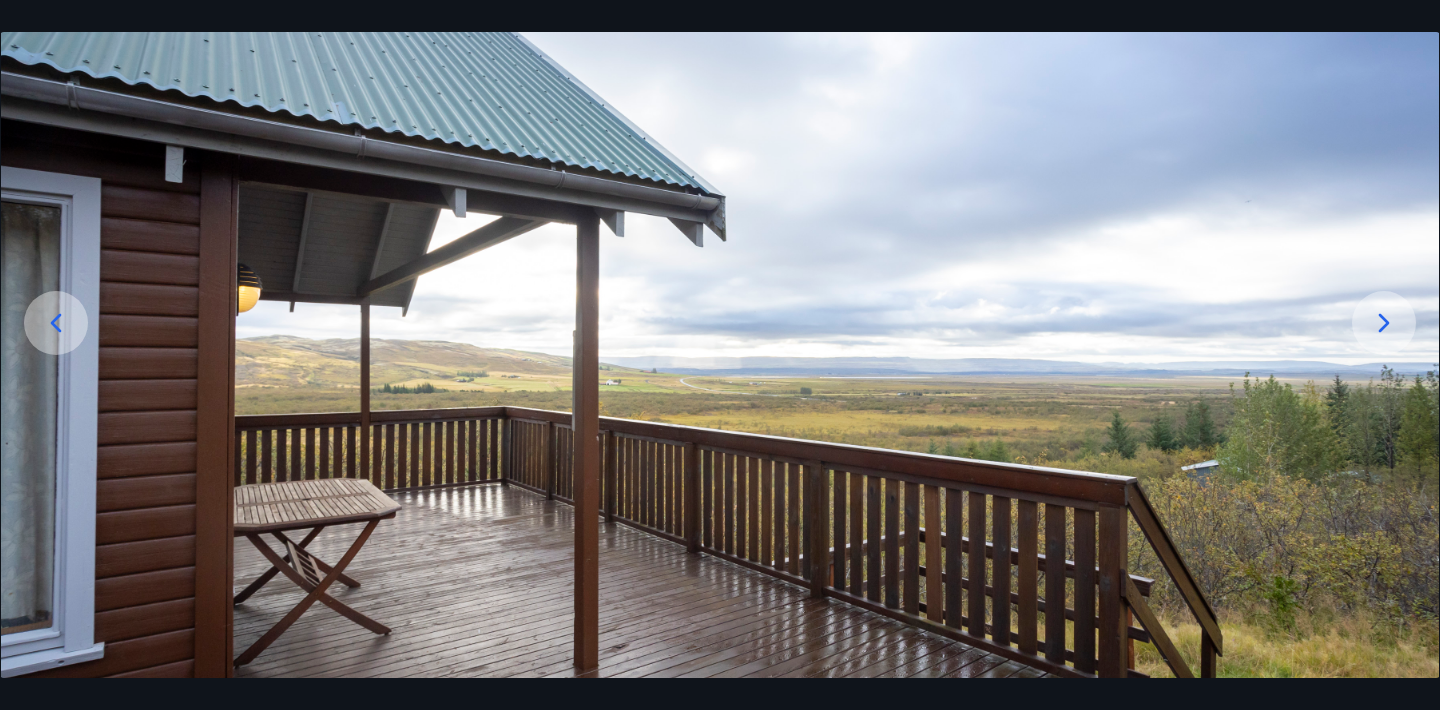 click 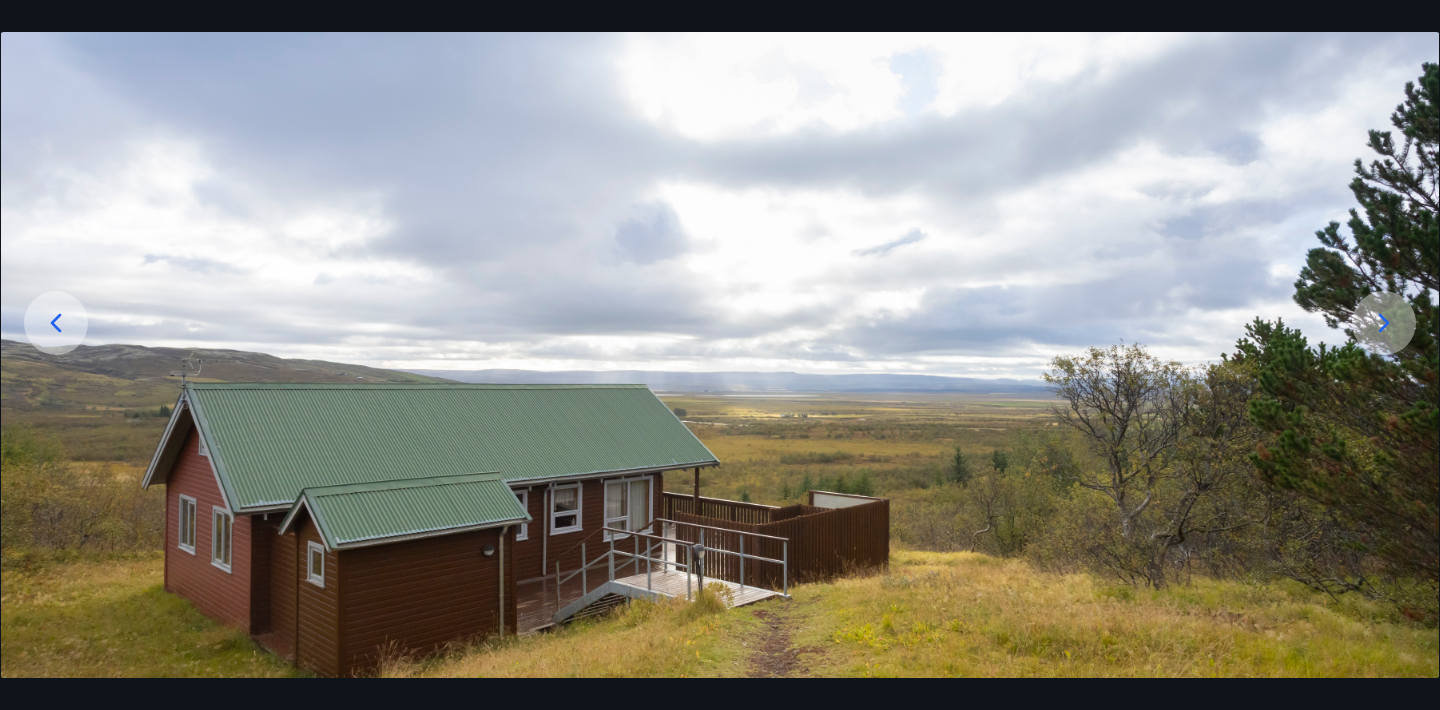 click 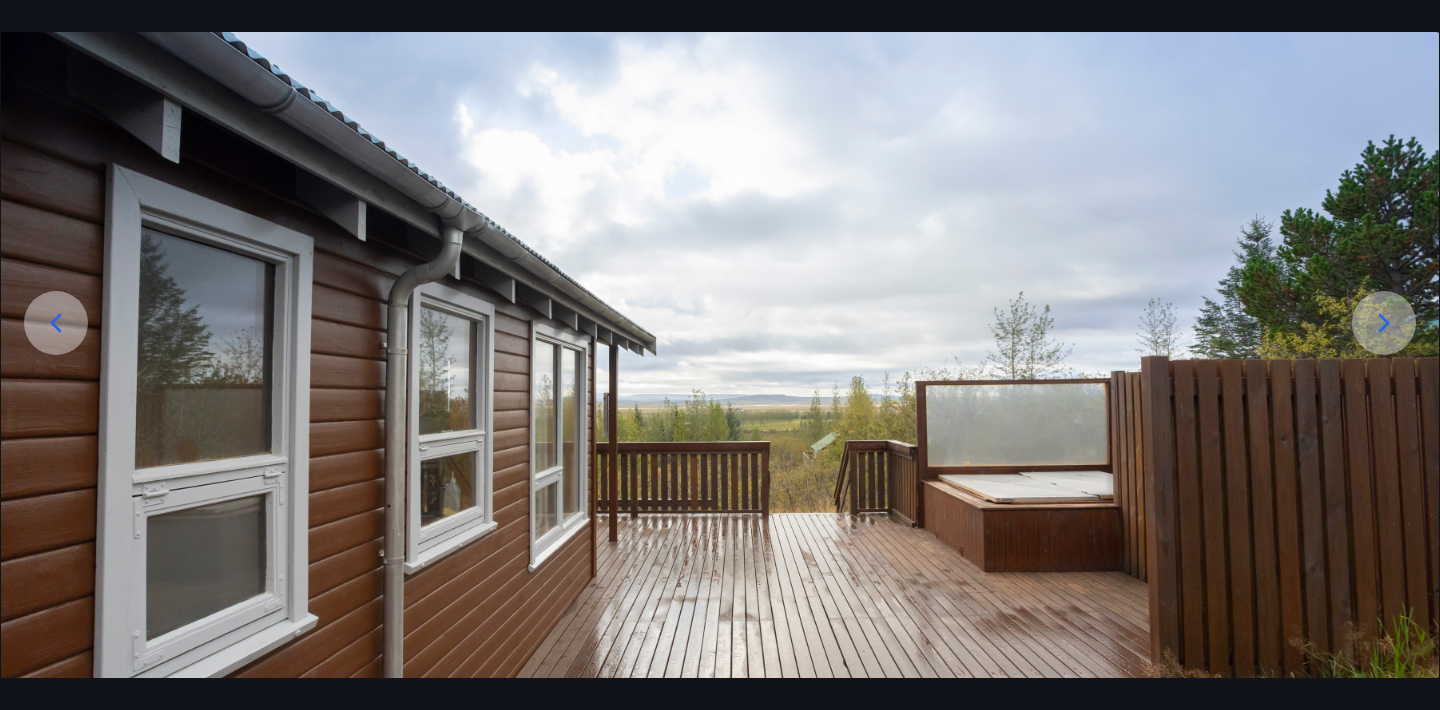 click 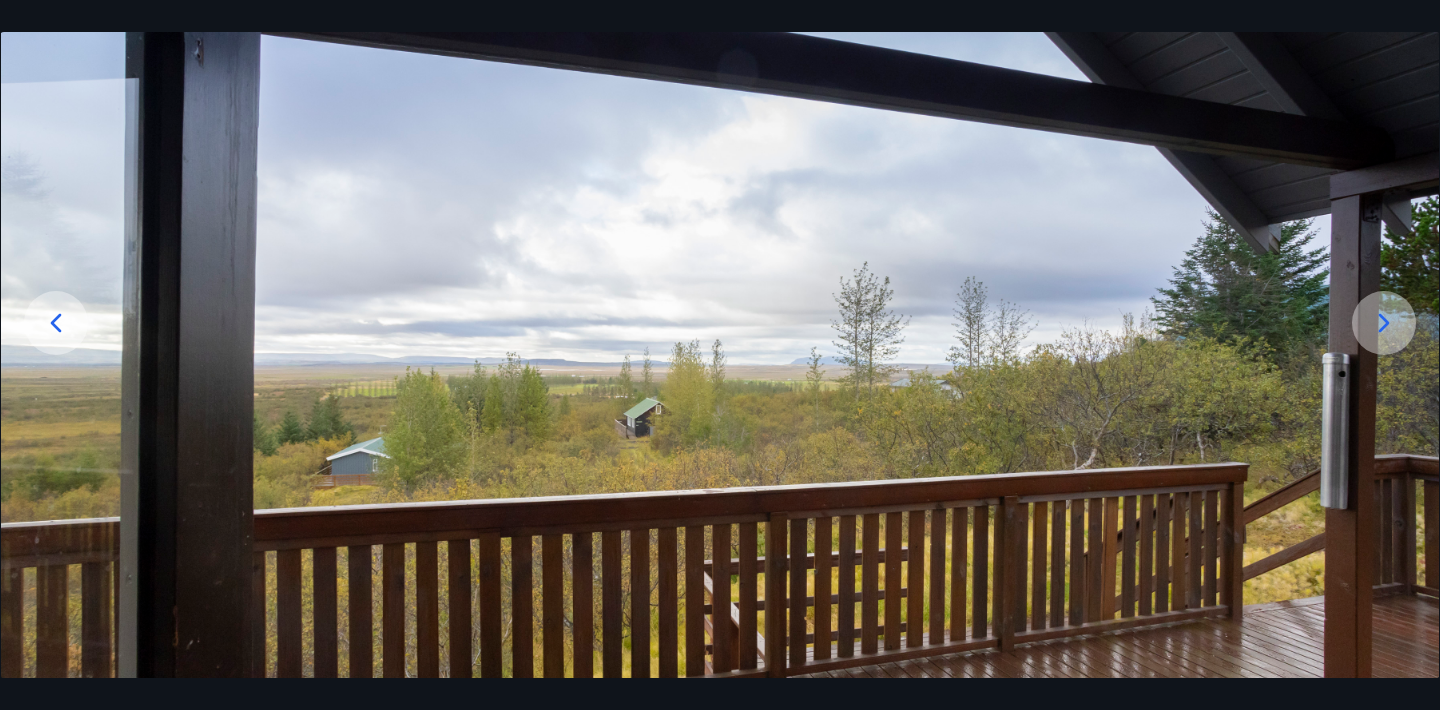 click 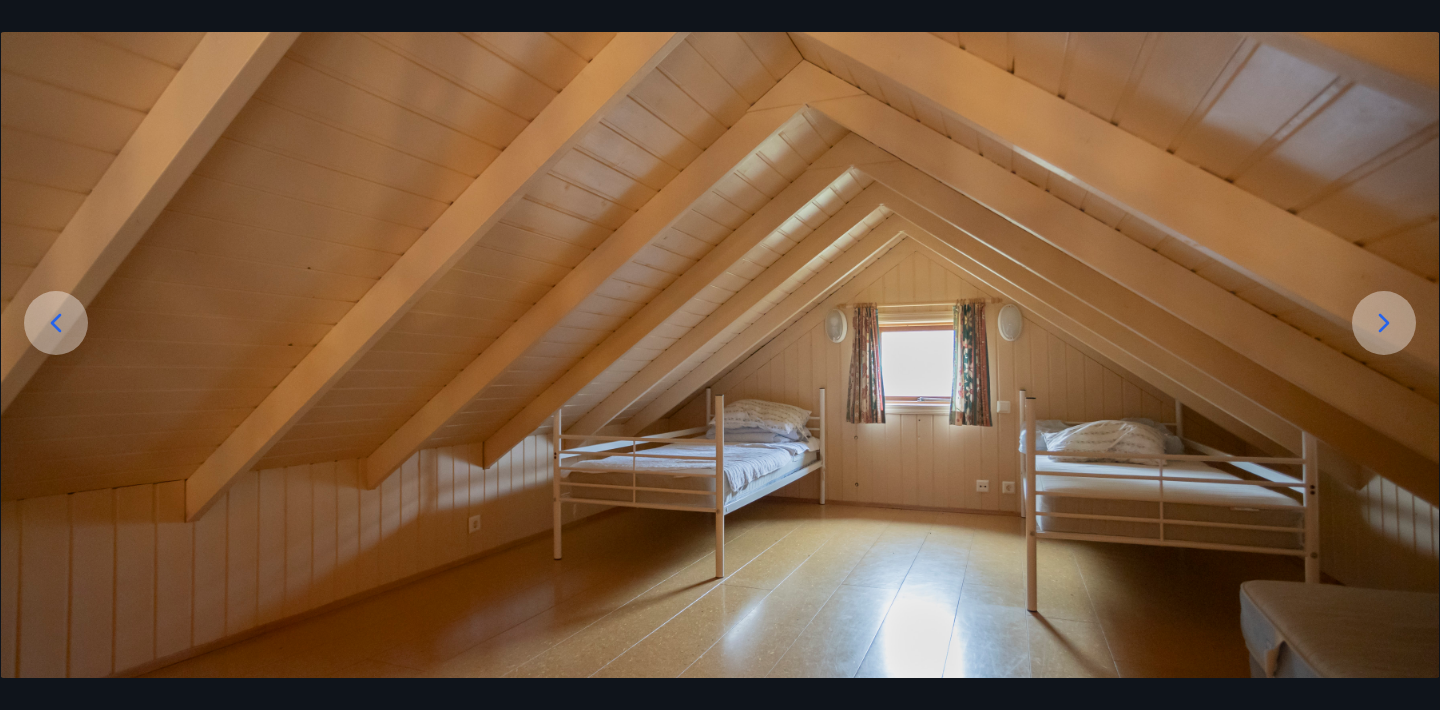 click 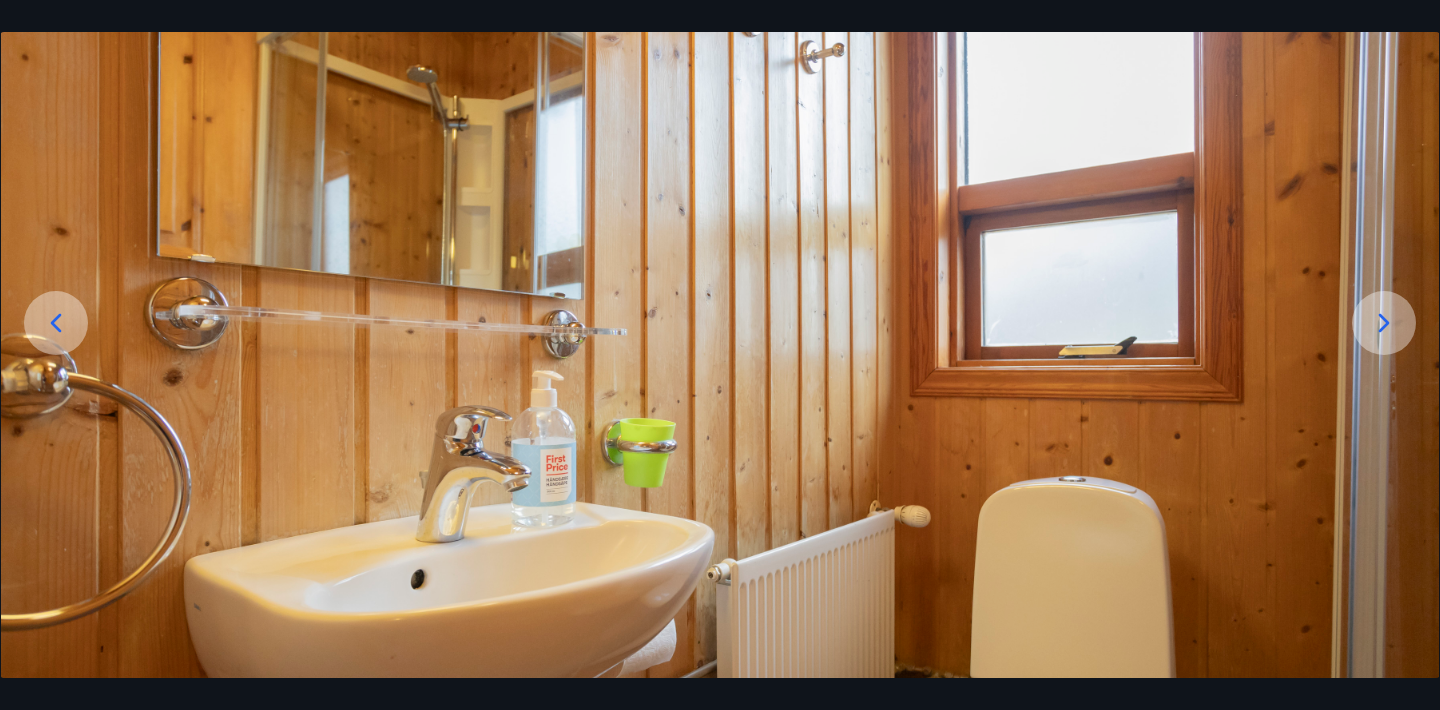 click 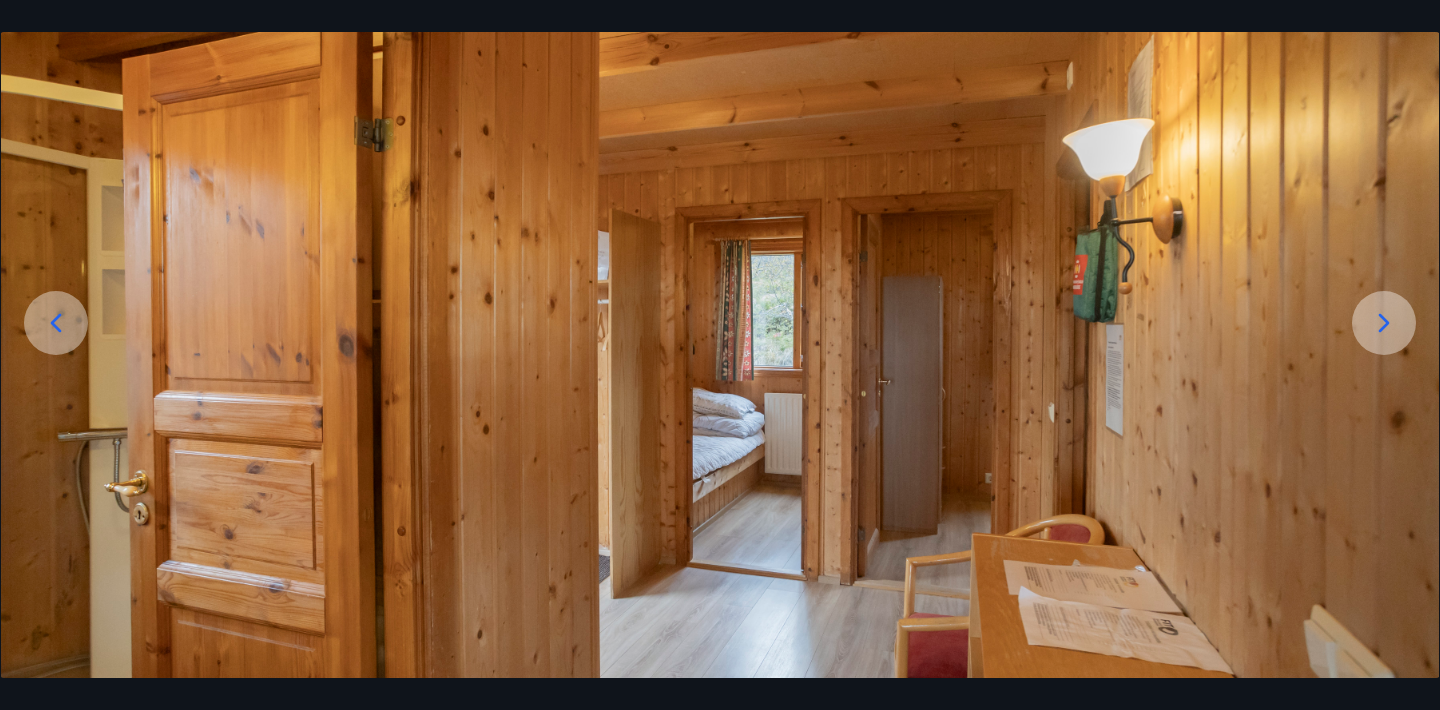 click 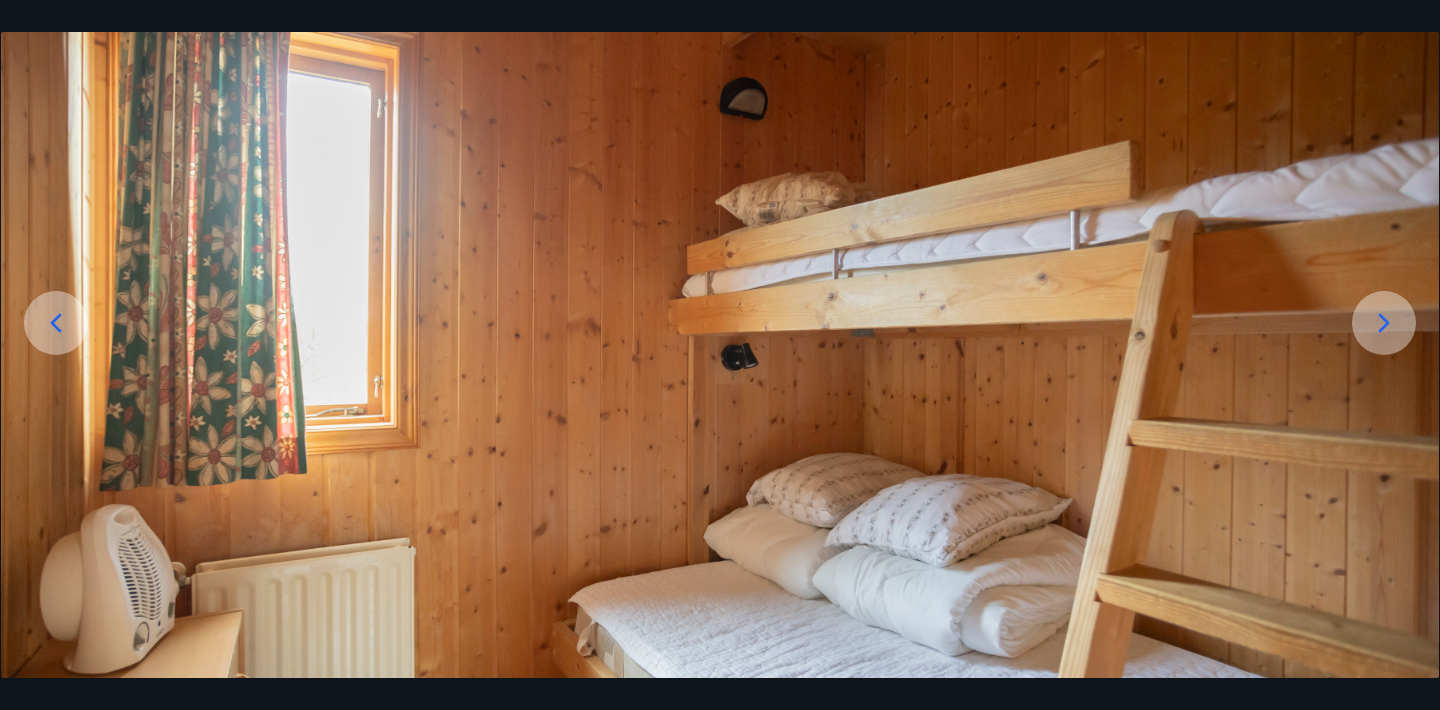 click 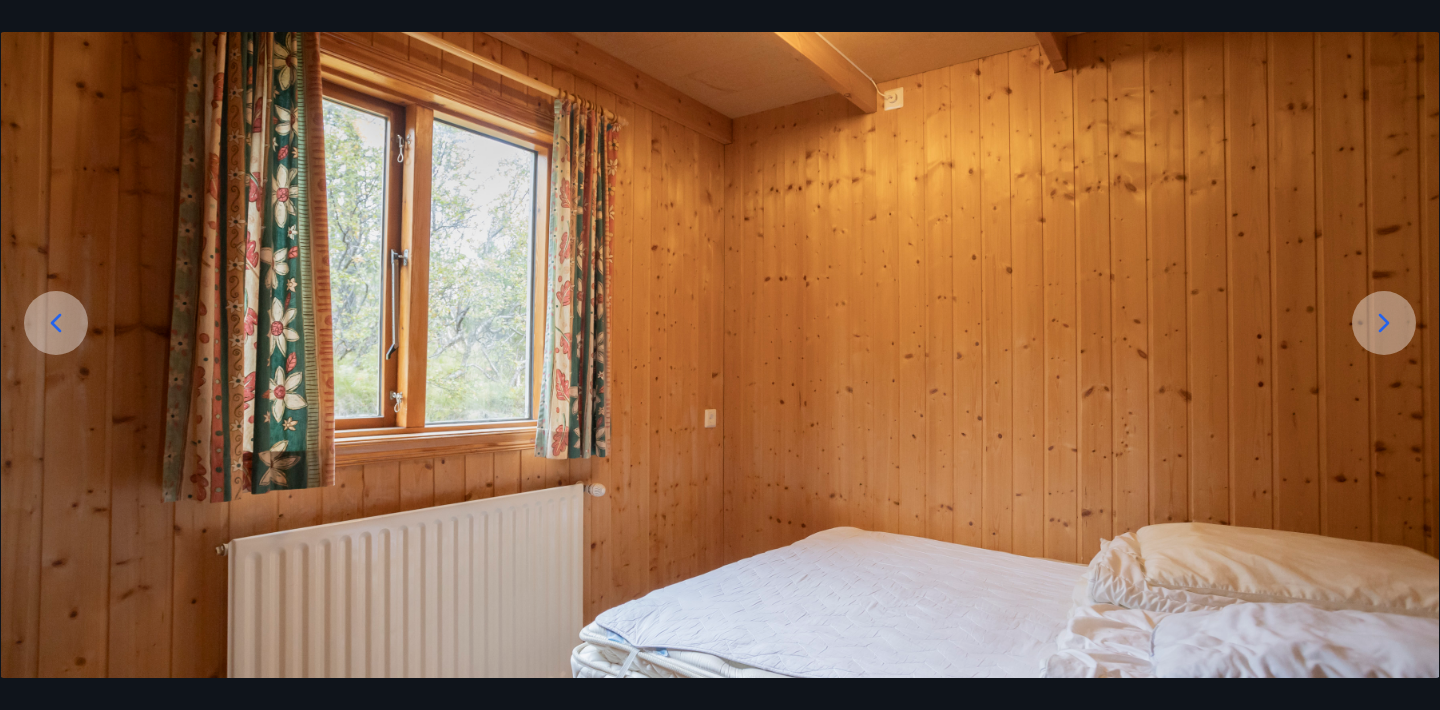 click 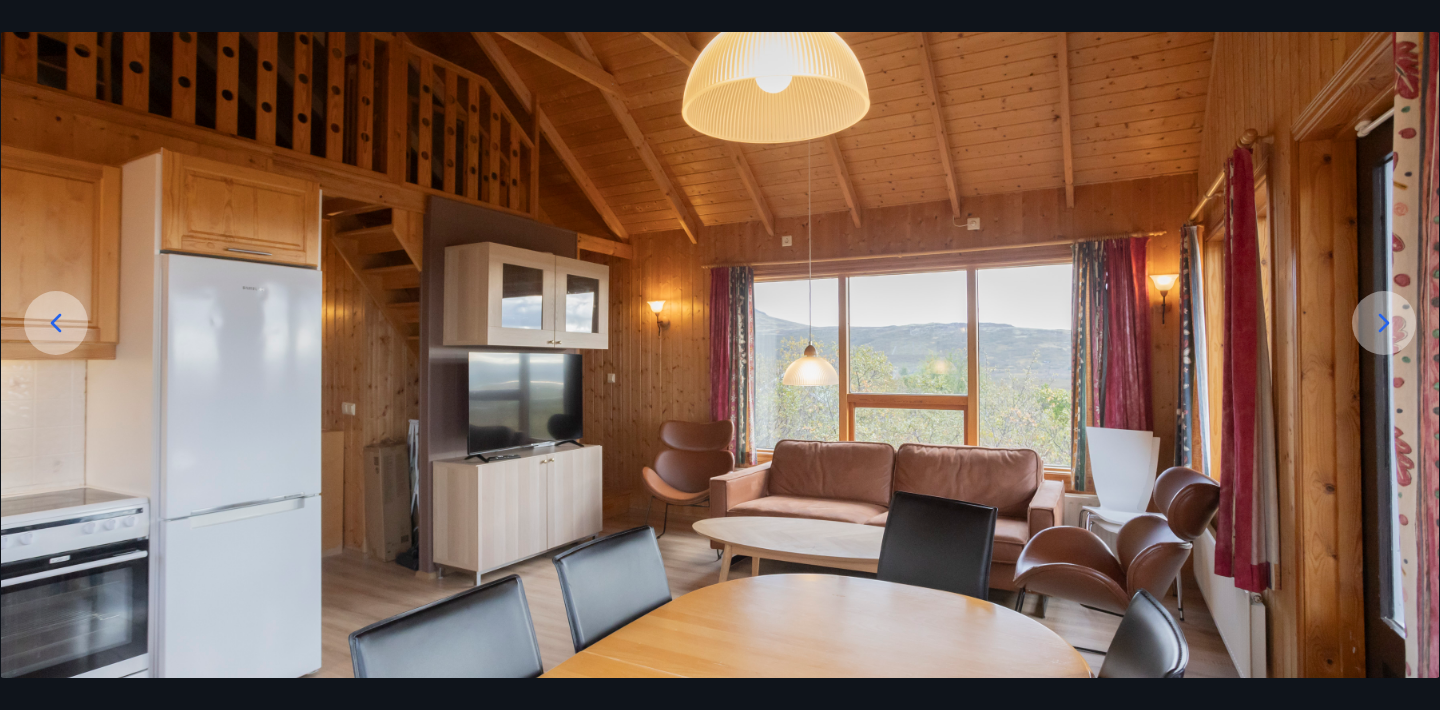 click 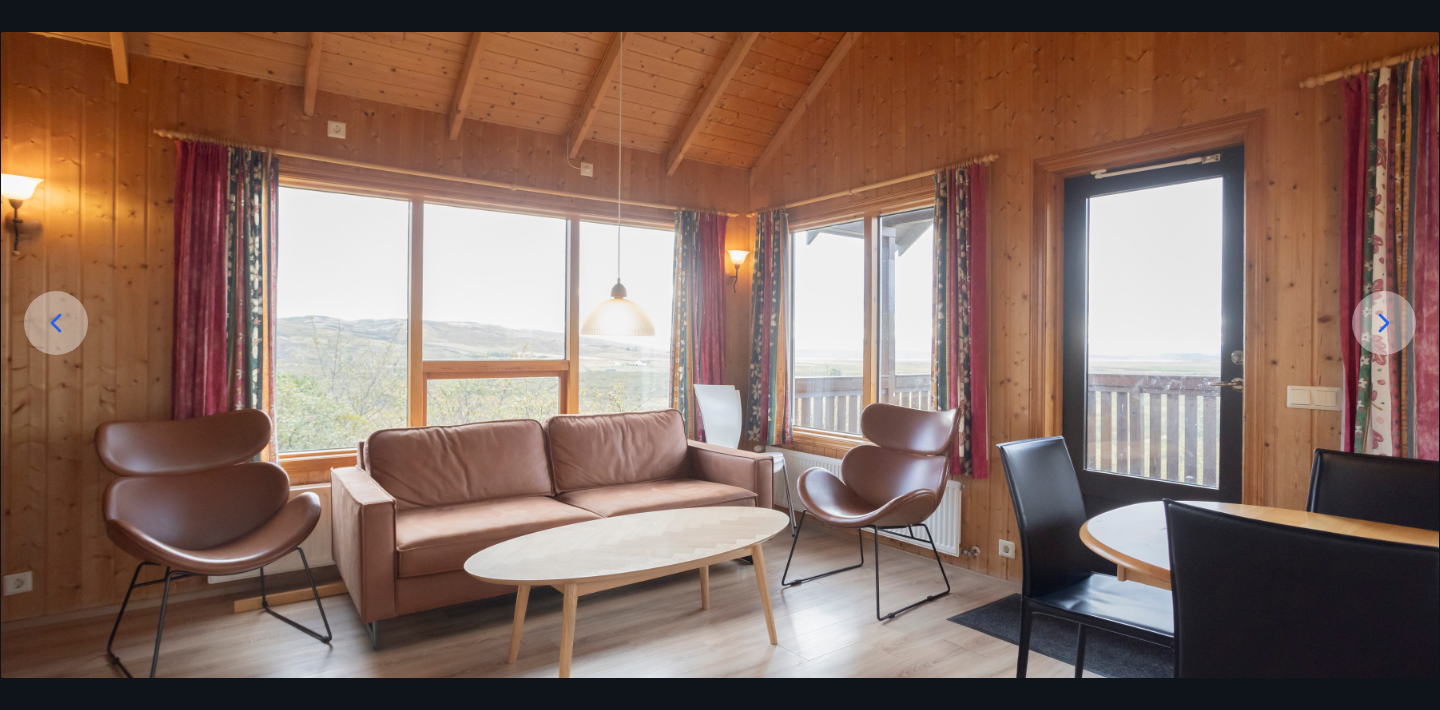 click 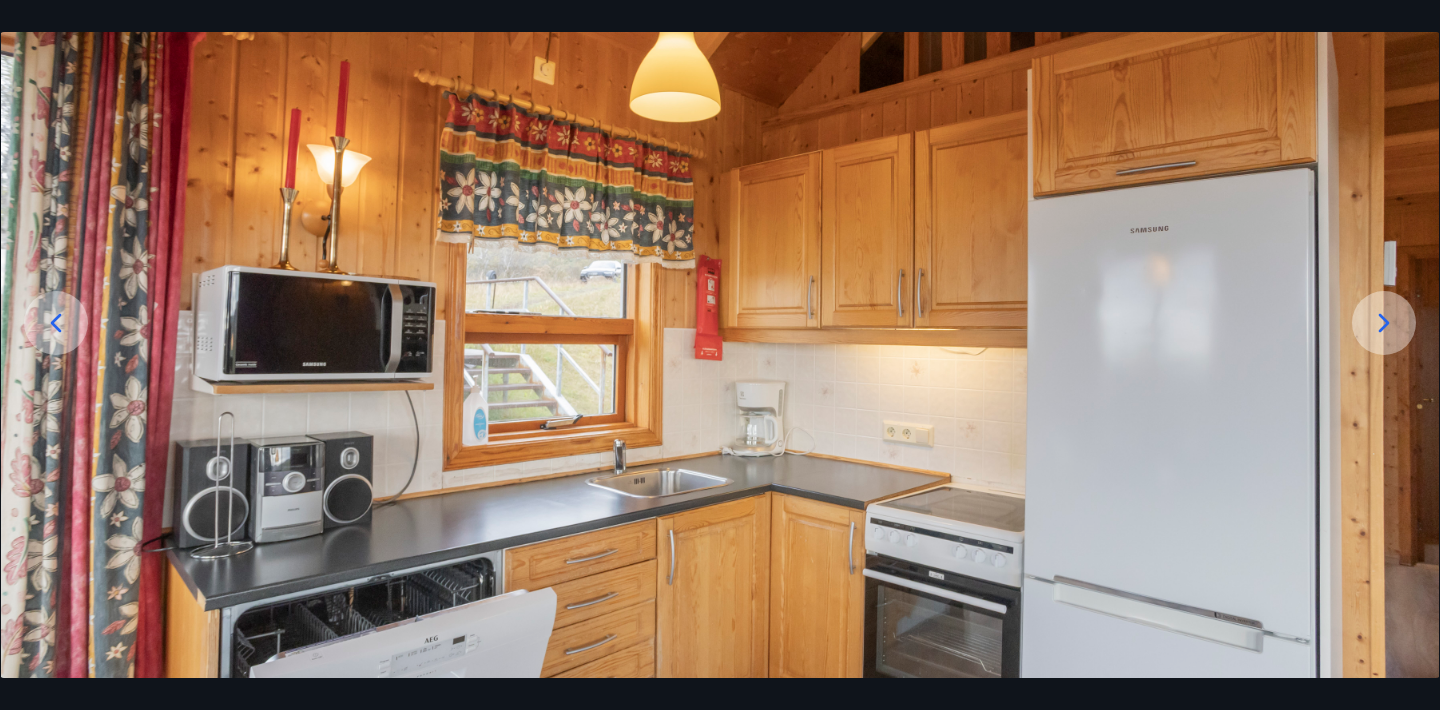 click 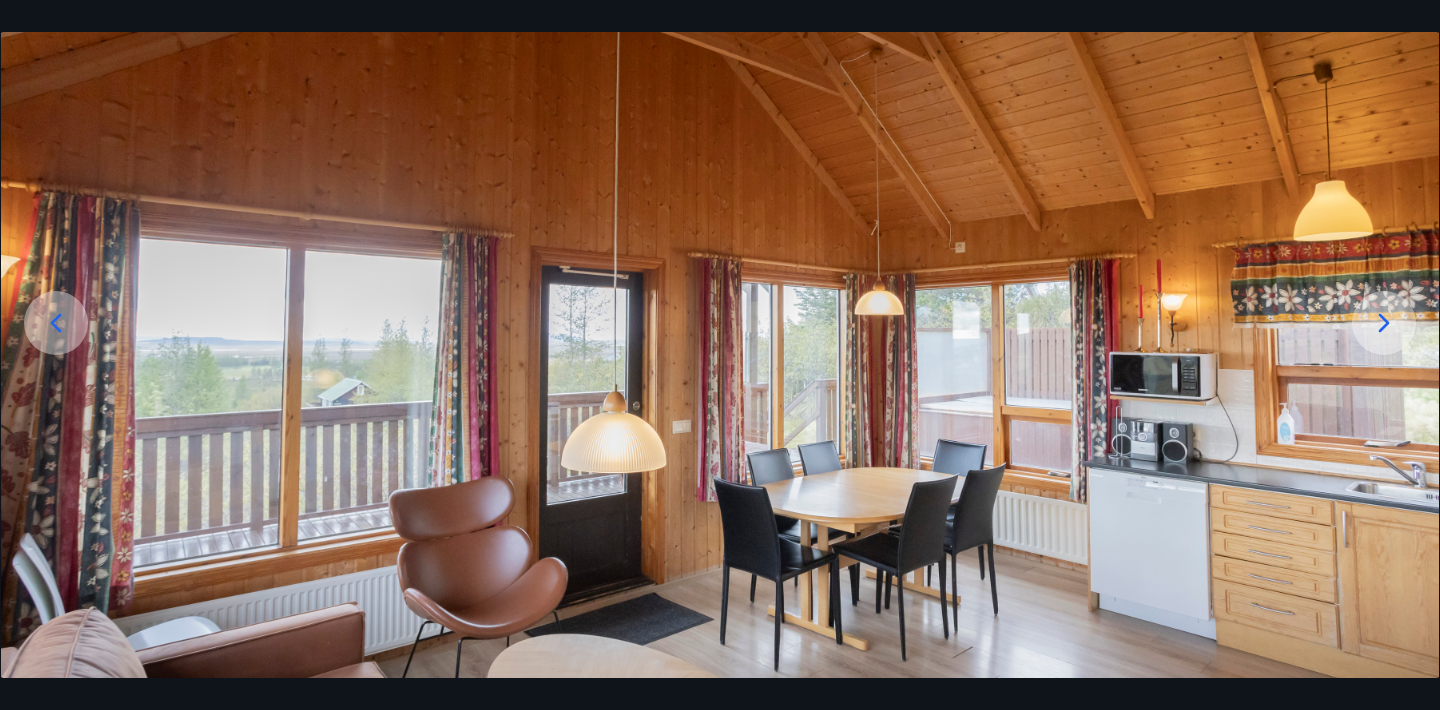 click 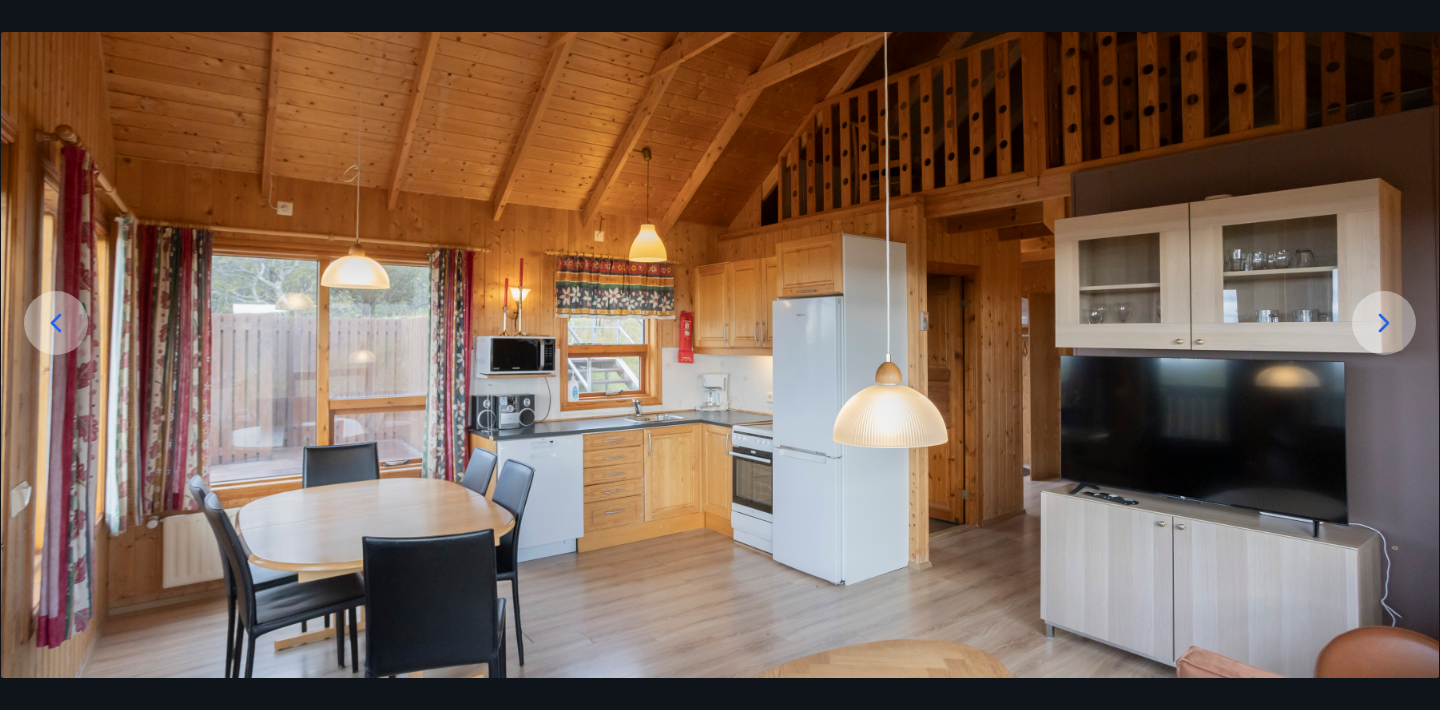 click 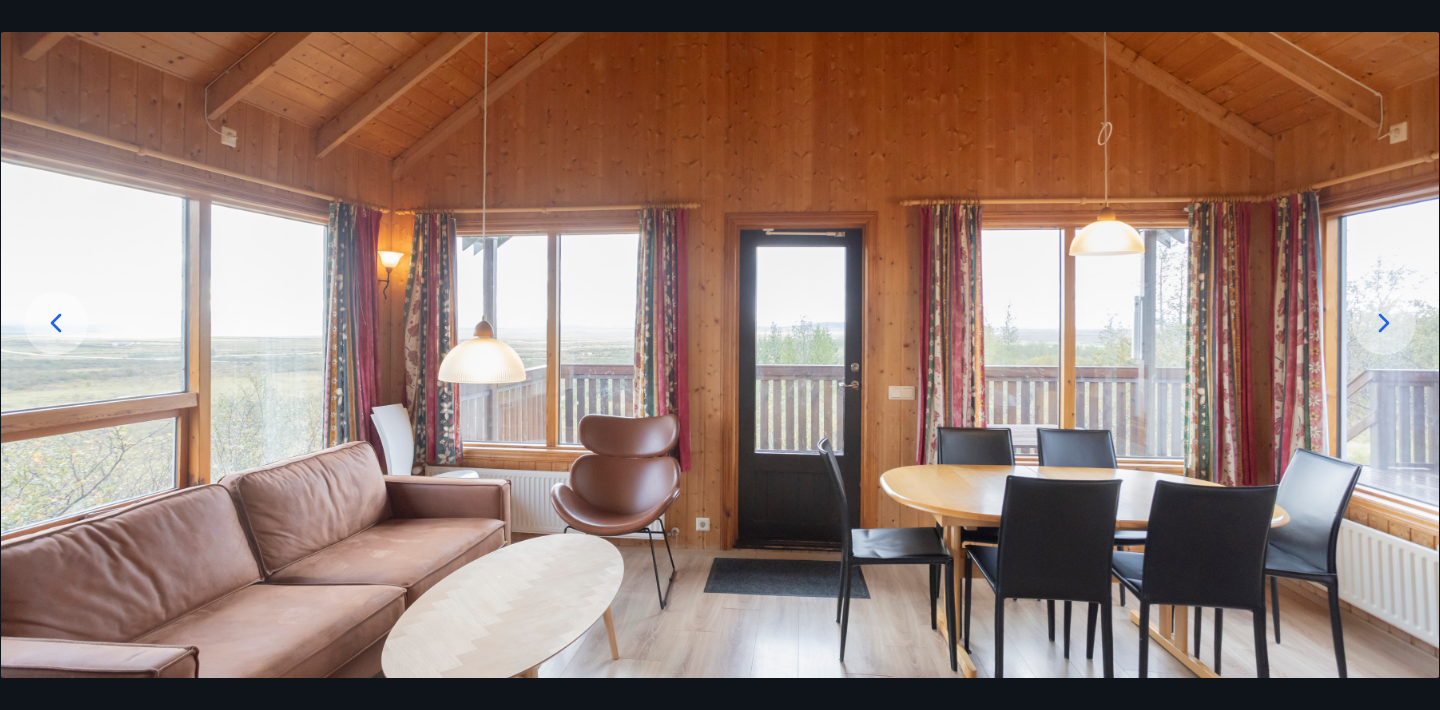 click 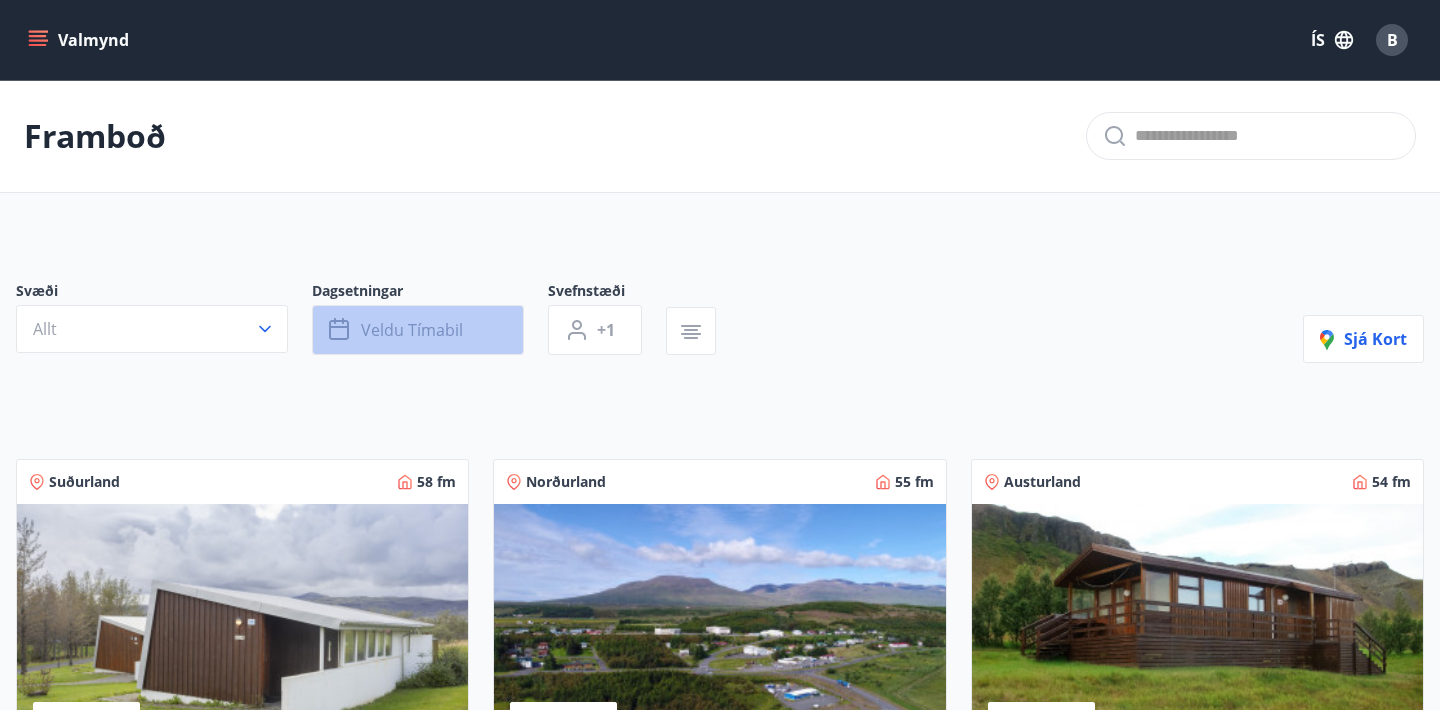 click on "Veldu tímabil" at bounding box center [412, 330] 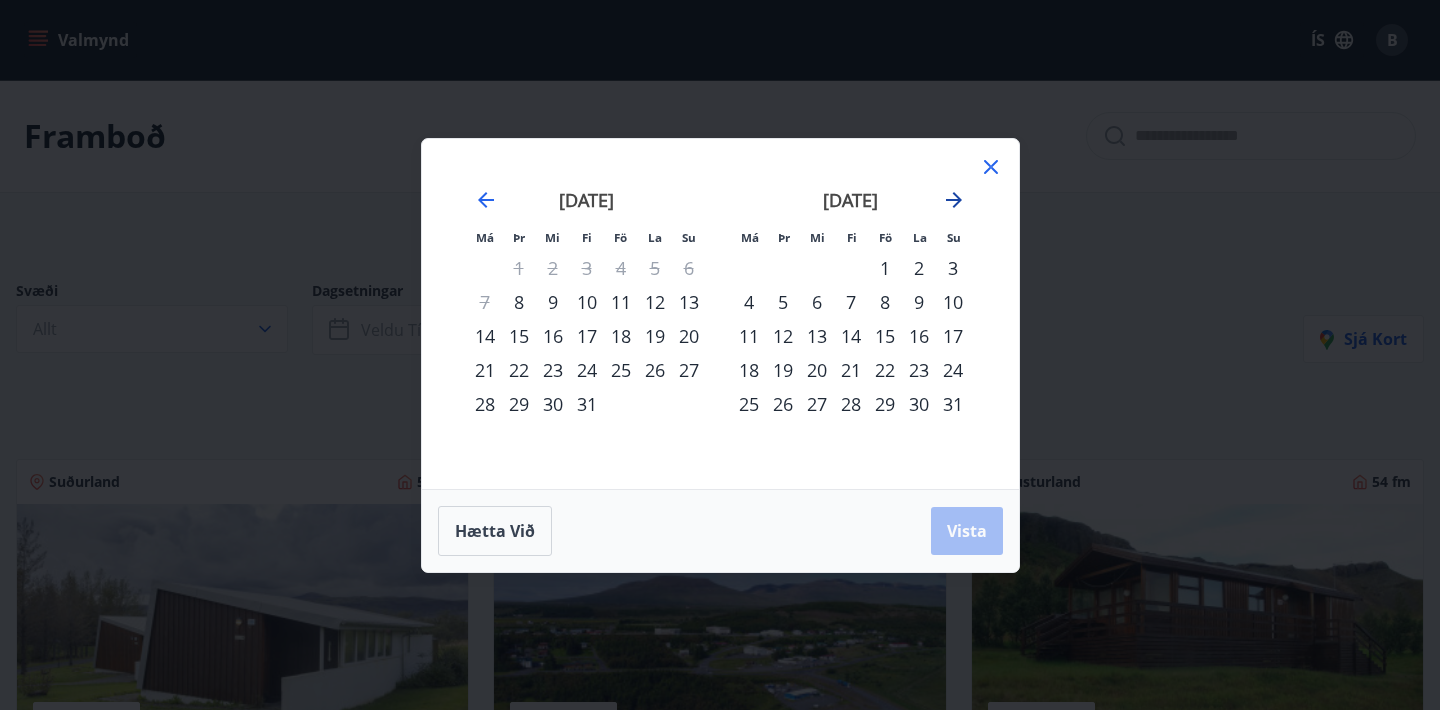 click 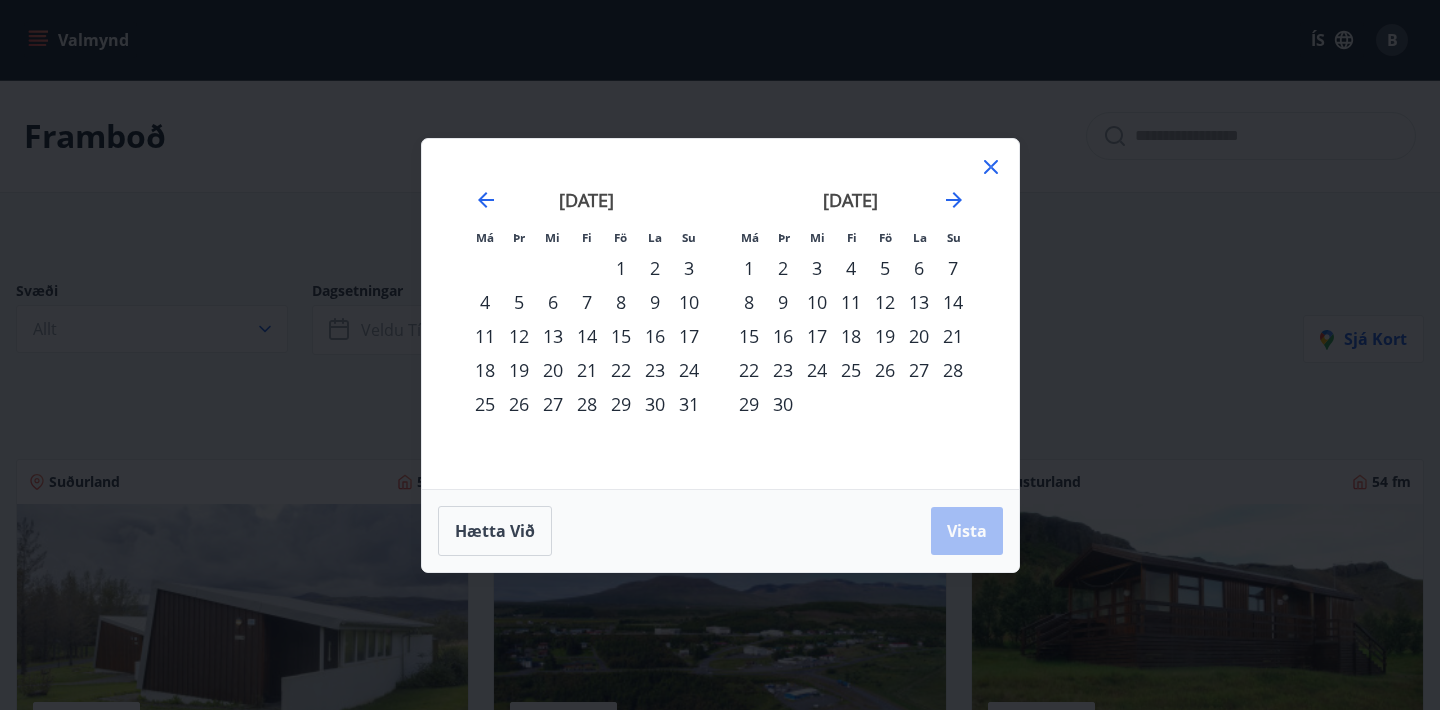 click on "1" at bounding box center [749, 268] 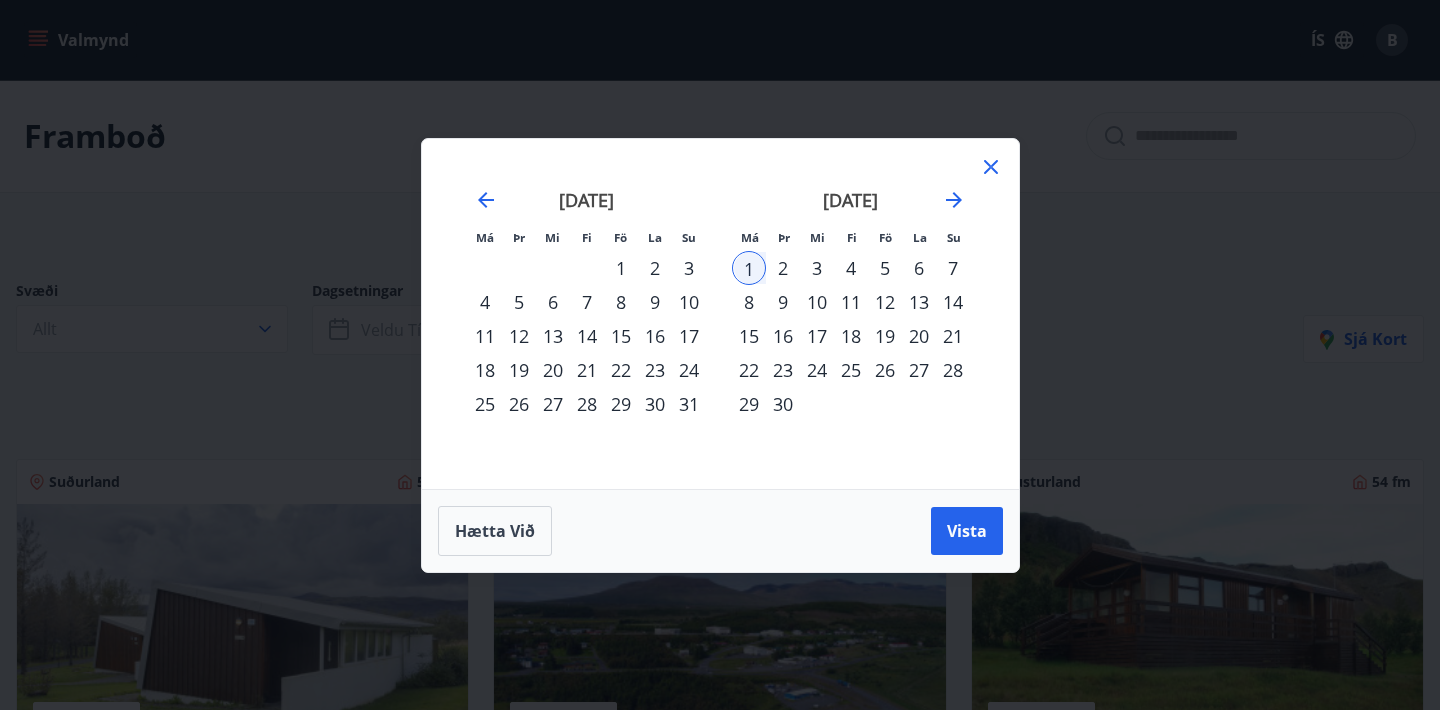 click on "15" at bounding box center [749, 336] 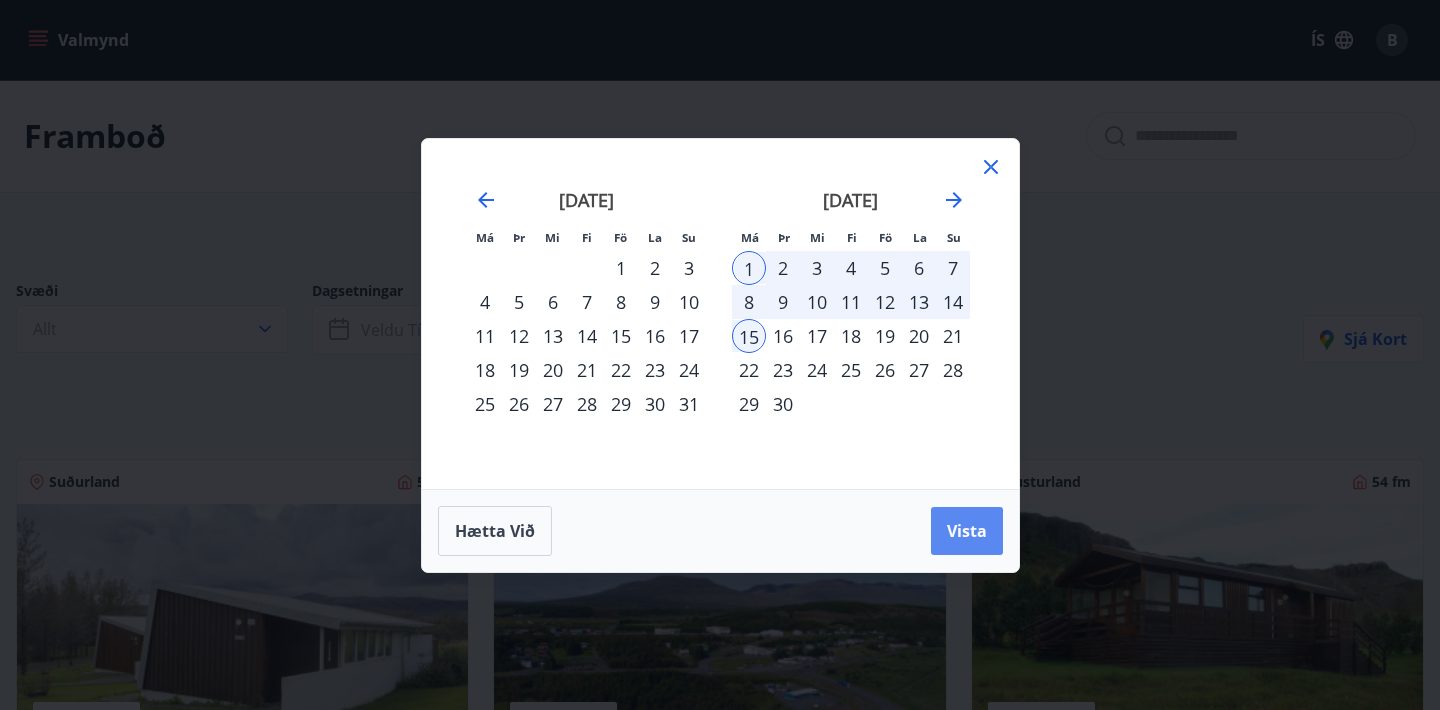 click on "Vista" at bounding box center (967, 531) 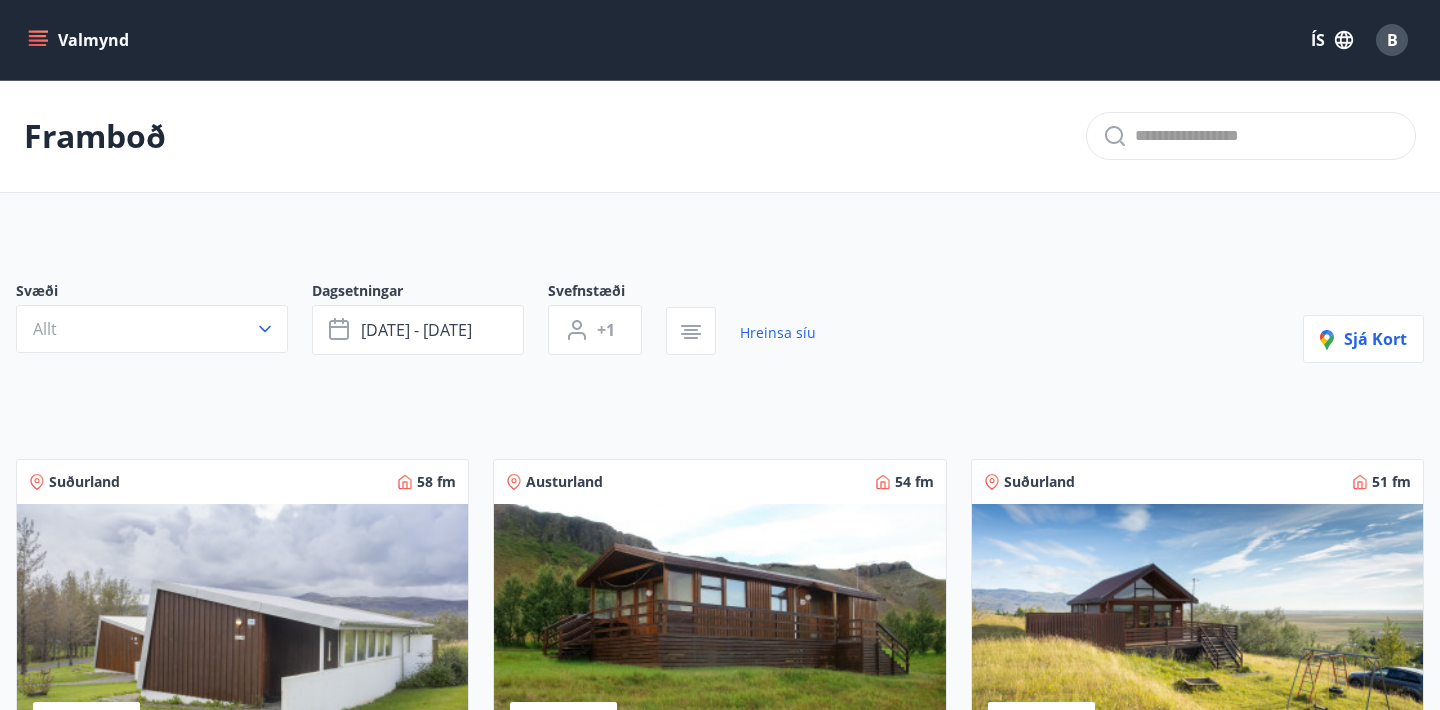 scroll, scrollTop: 0, scrollLeft: 0, axis: both 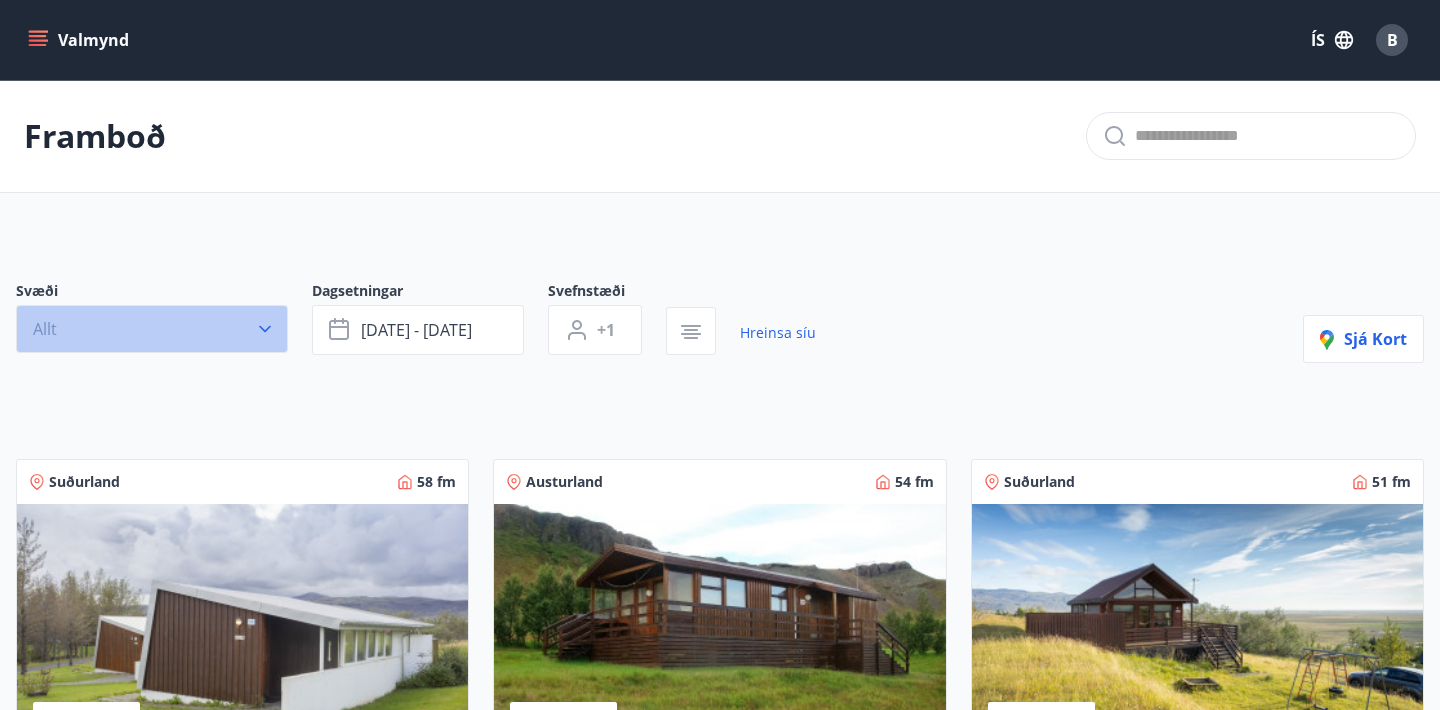 click 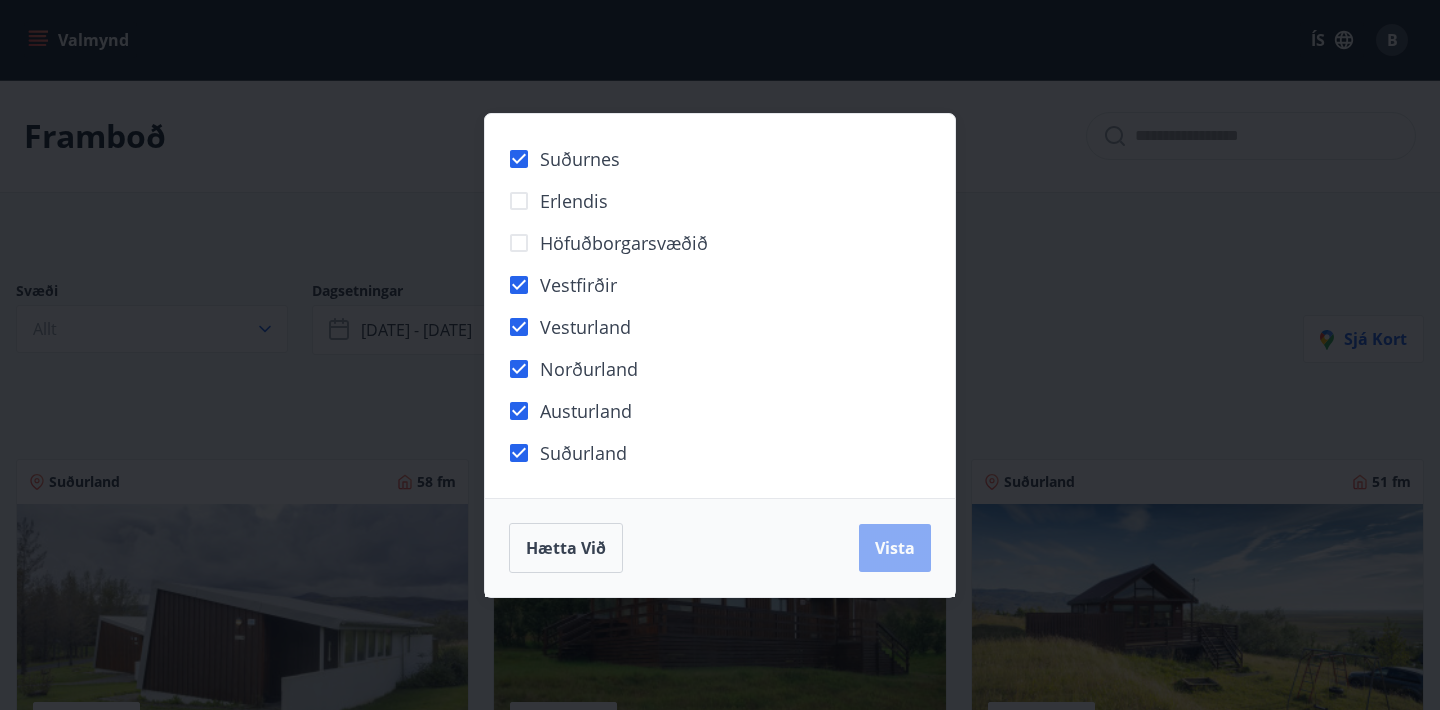 click on "Vista" at bounding box center [895, 548] 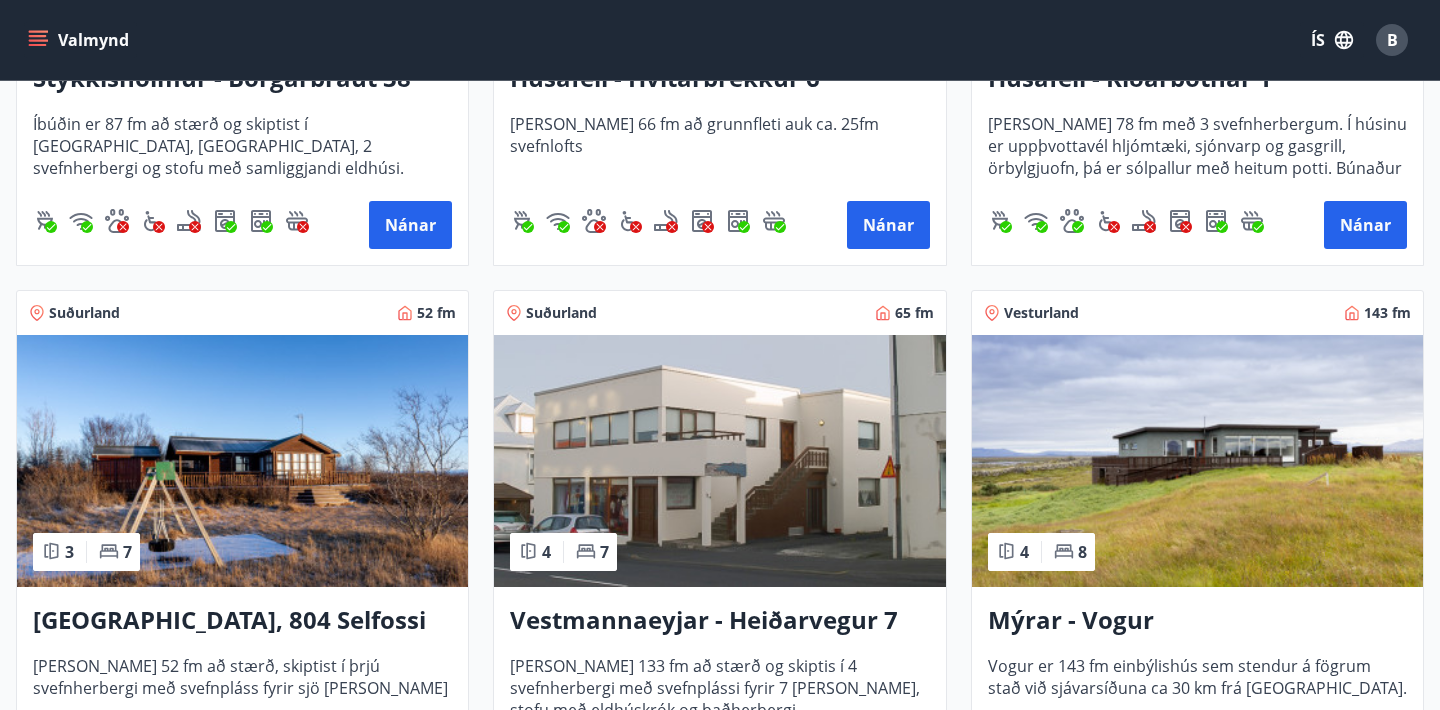 scroll, scrollTop: 1300, scrollLeft: 0, axis: vertical 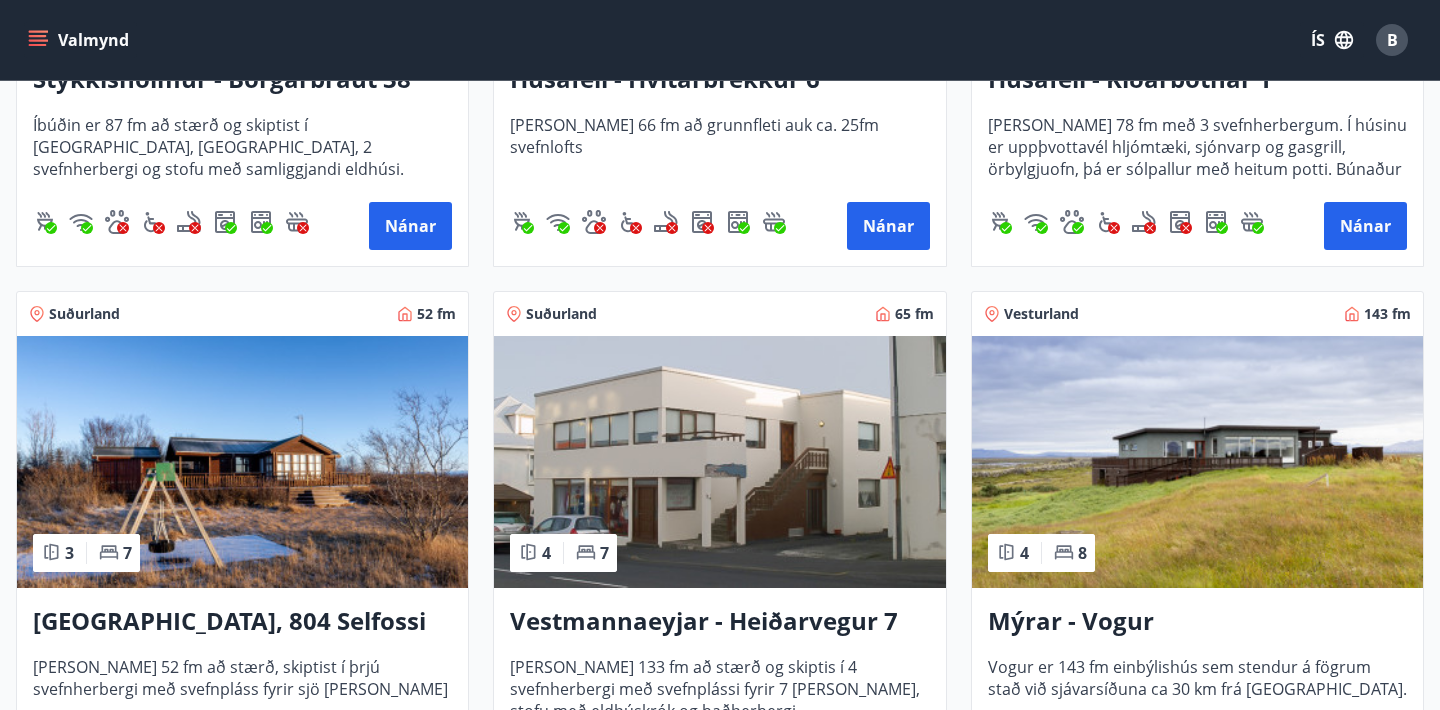 click at bounding box center (1197, 462) 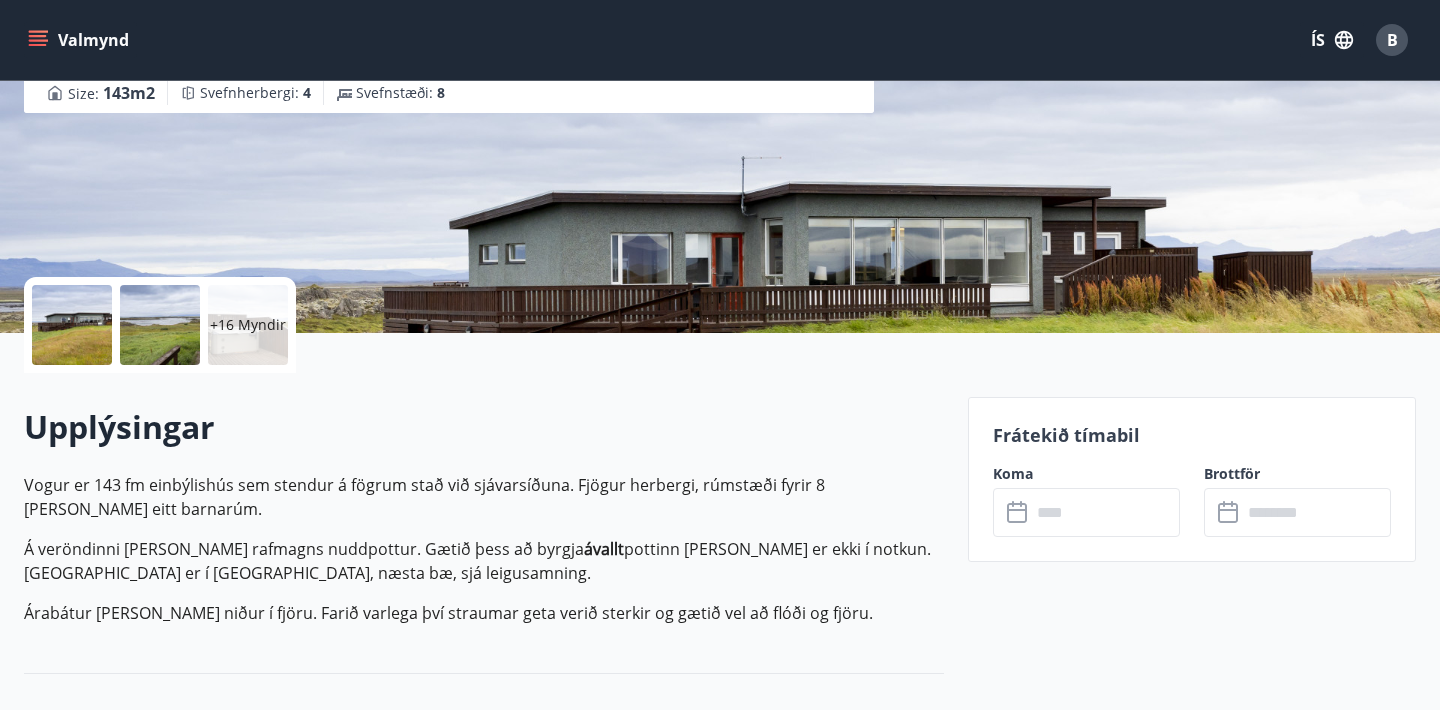 scroll, scrollTop: 269, scrollLeft: 0, axis: vertical 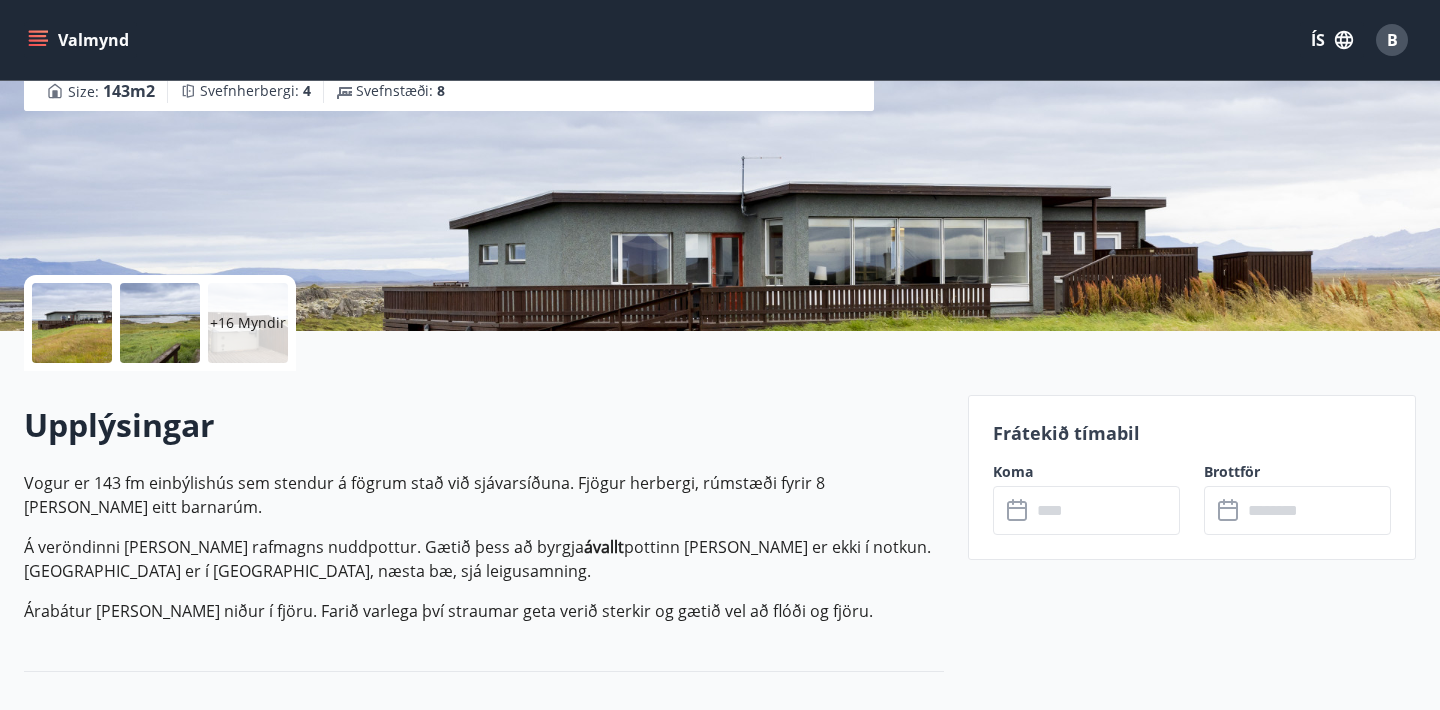 click 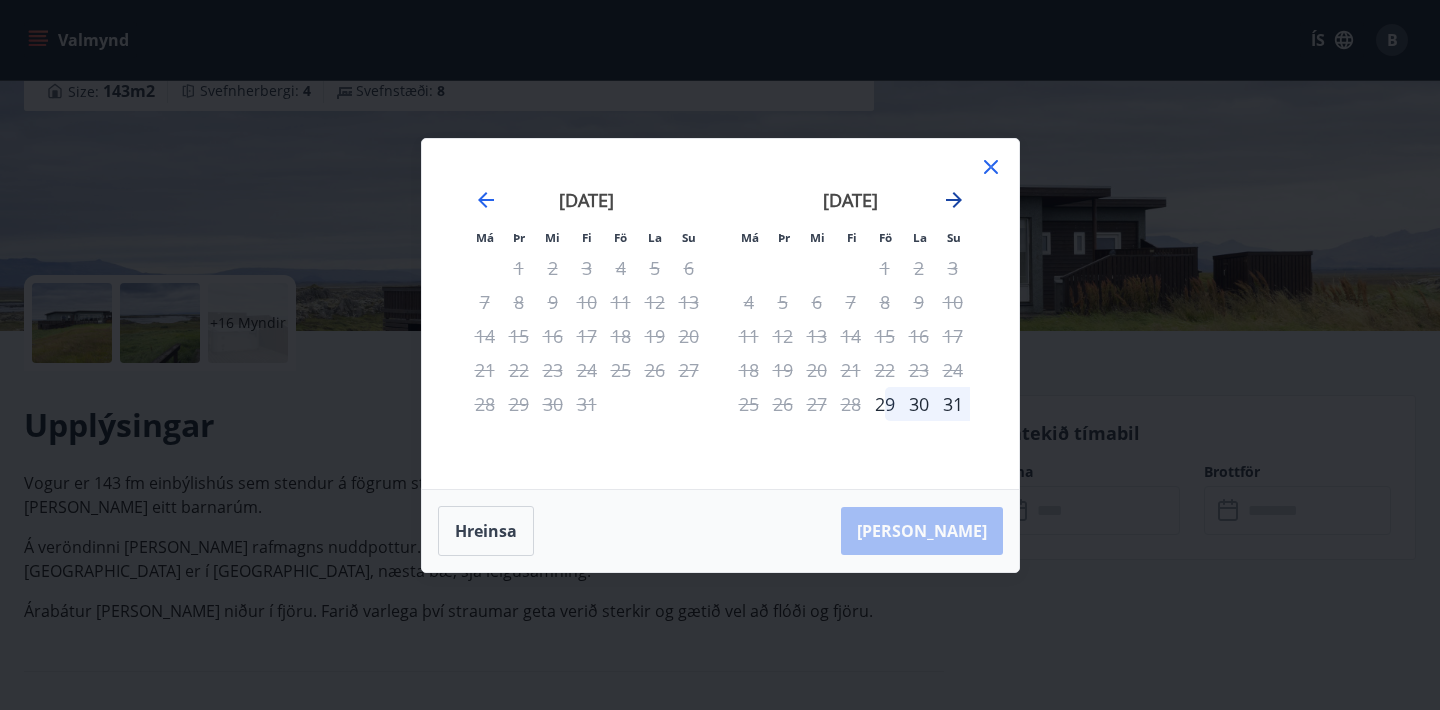 click 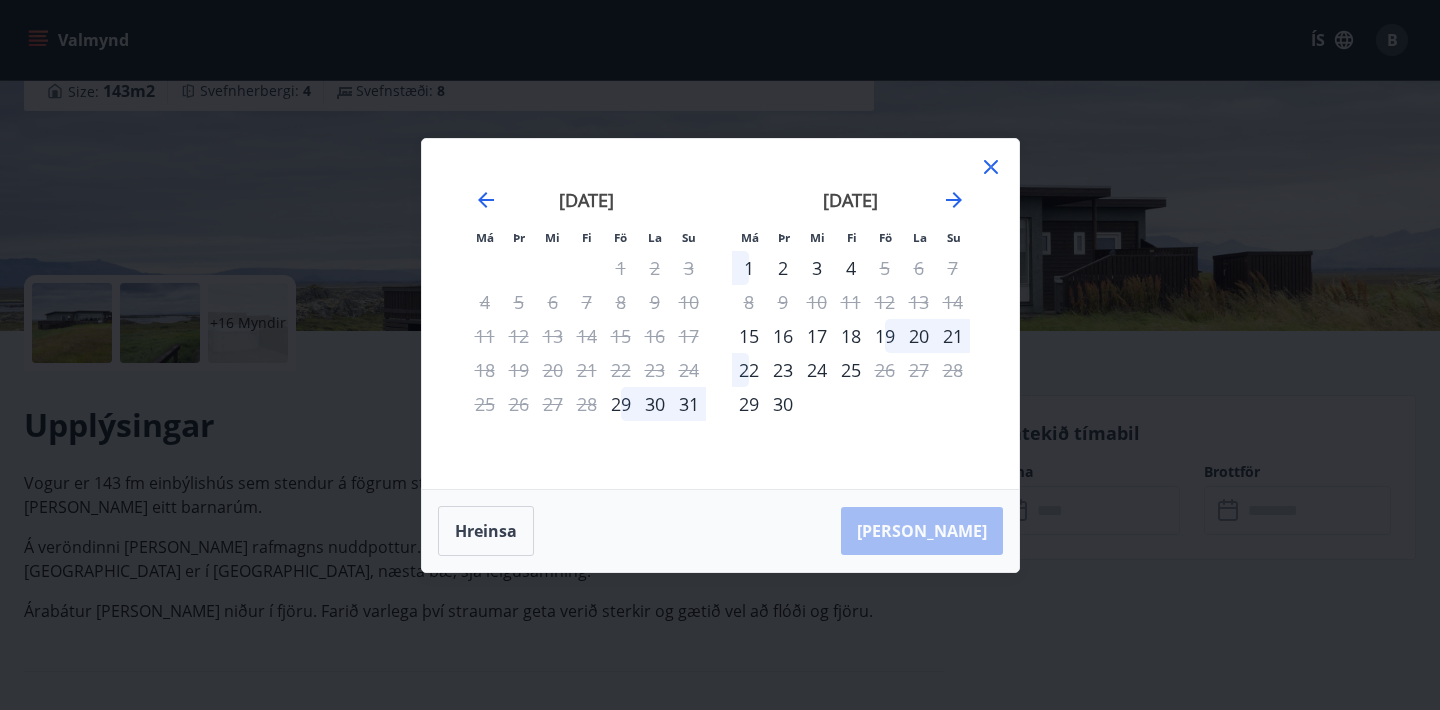 click on "2" at bounding box center (783, 268) 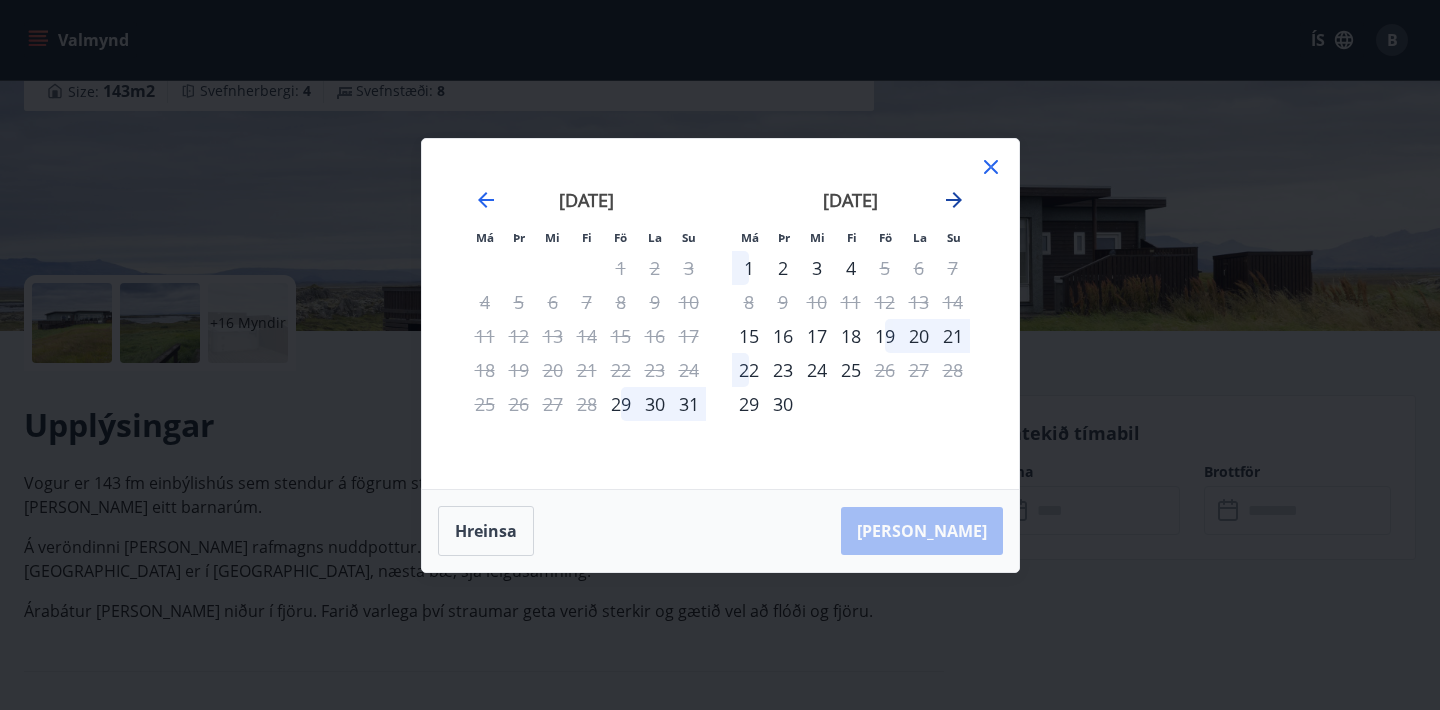 click 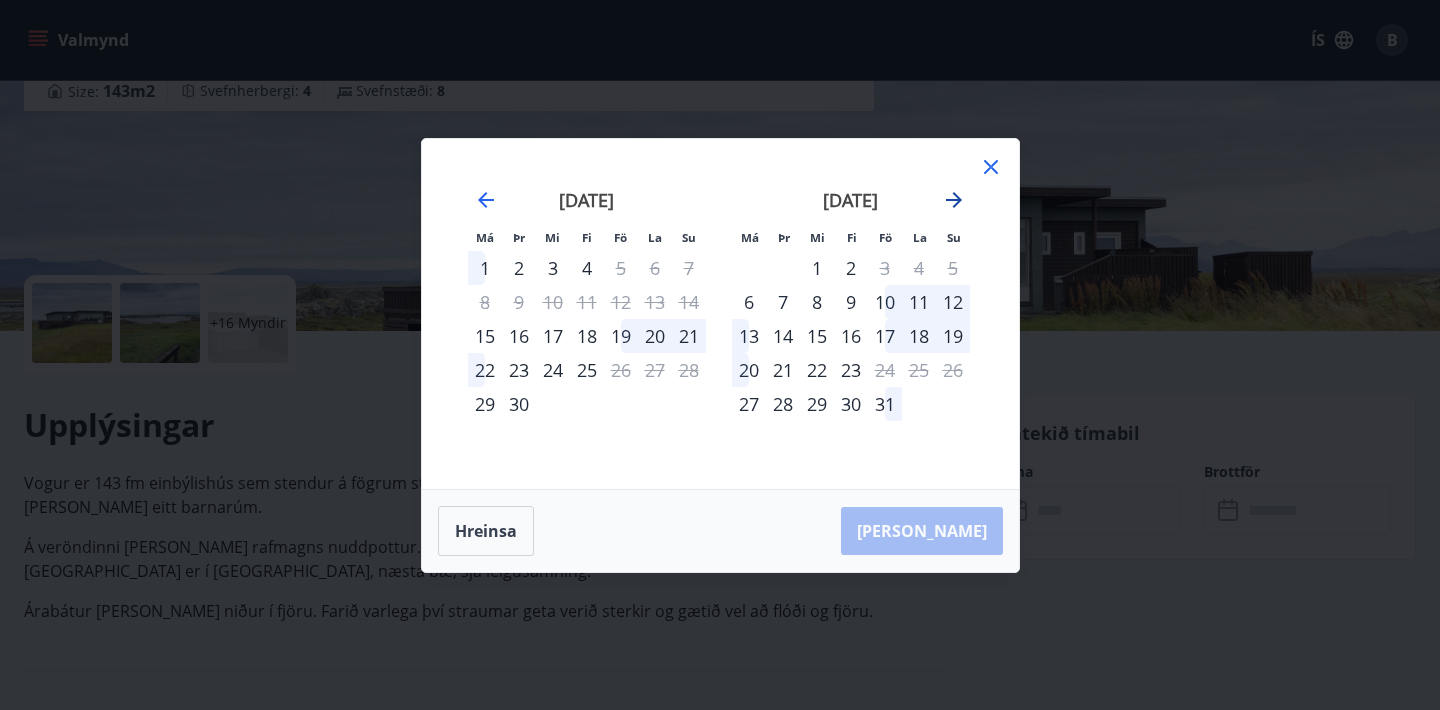 click 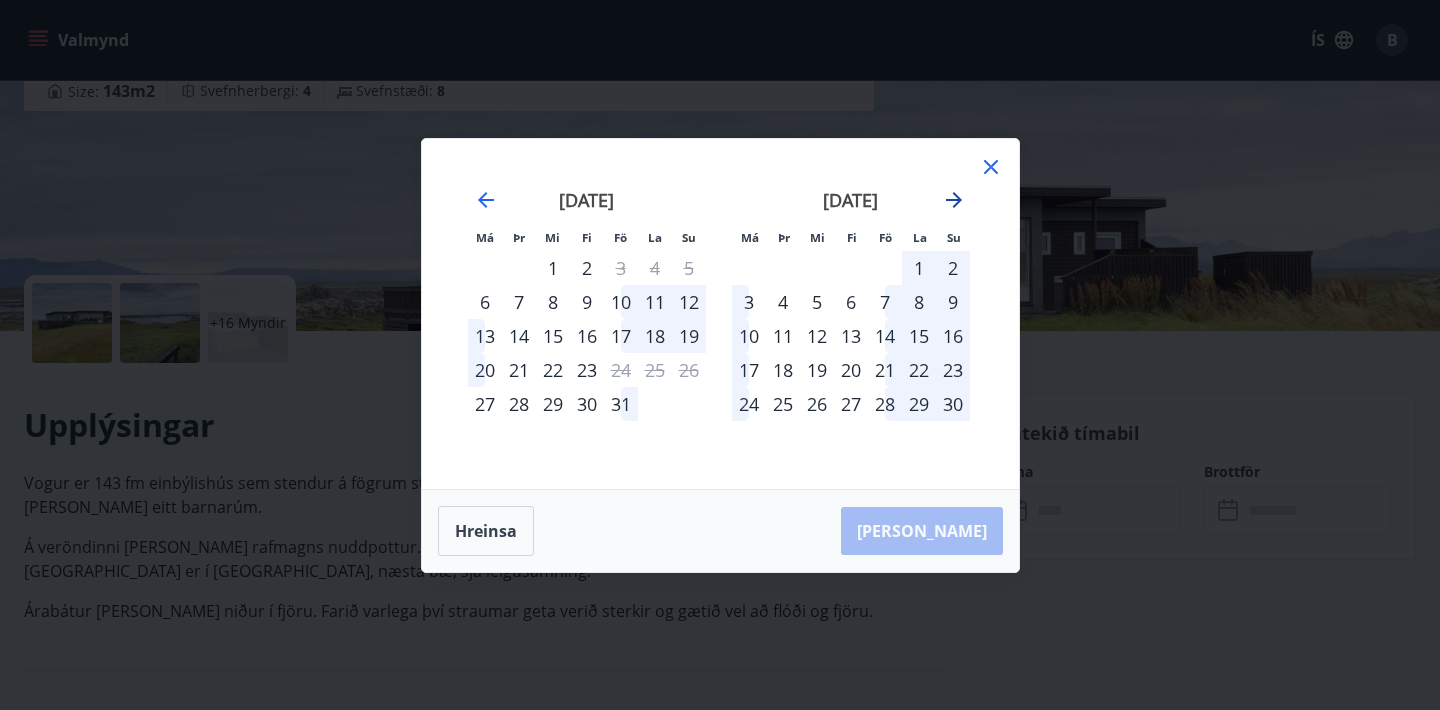 click 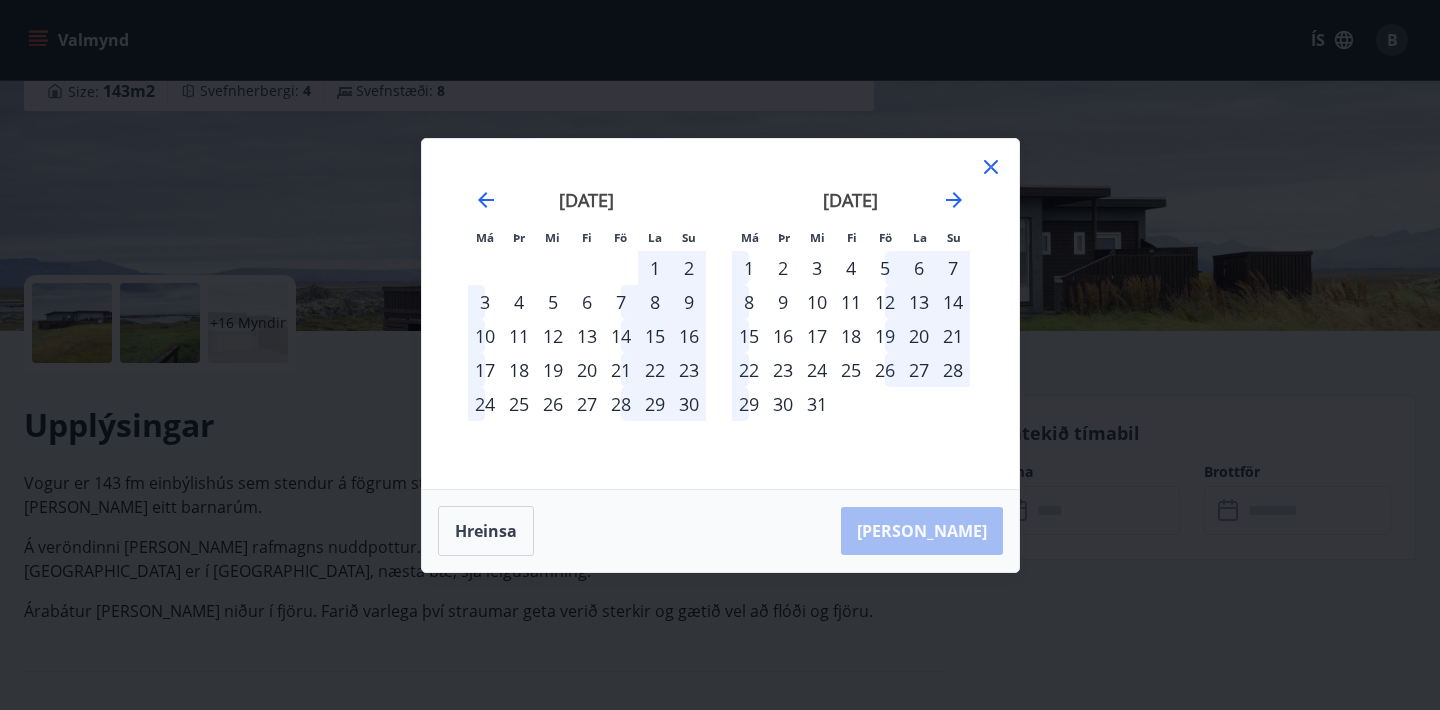 click 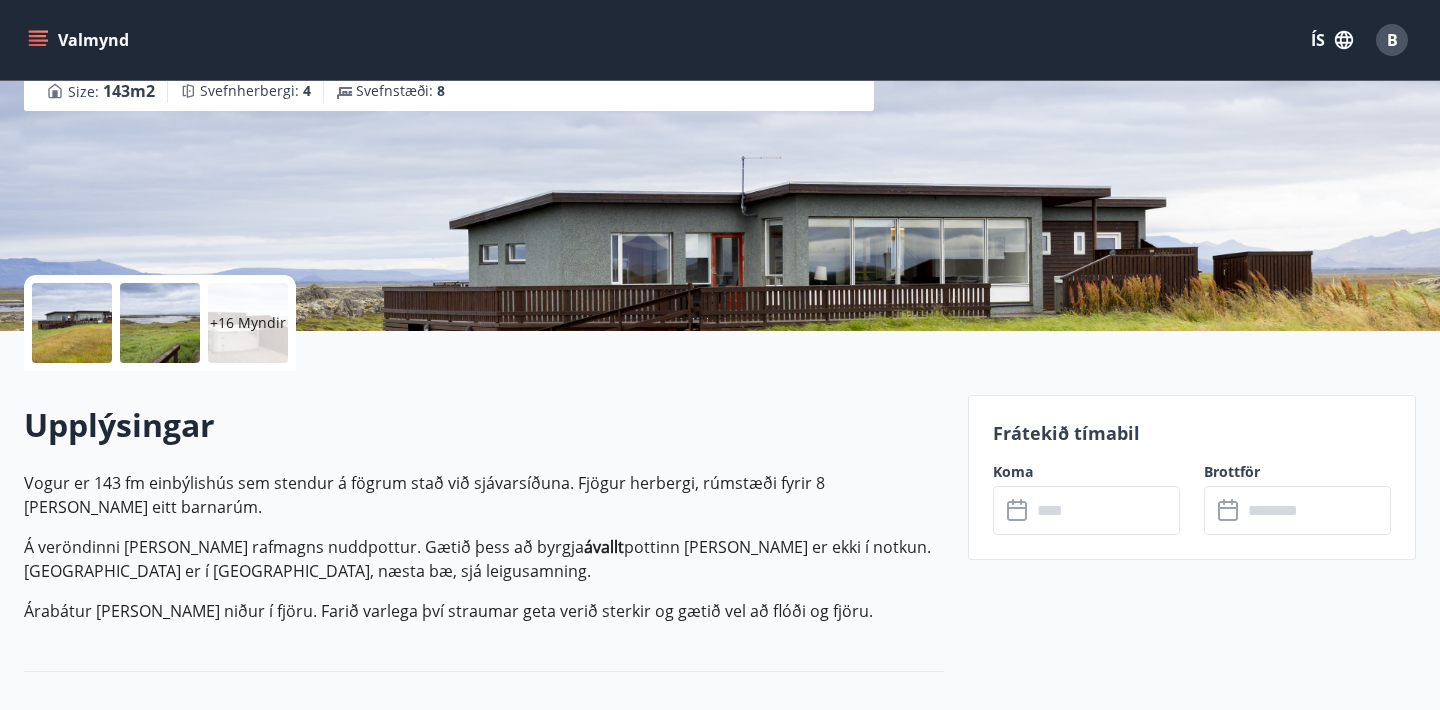 click at bounding box center (72, 323) 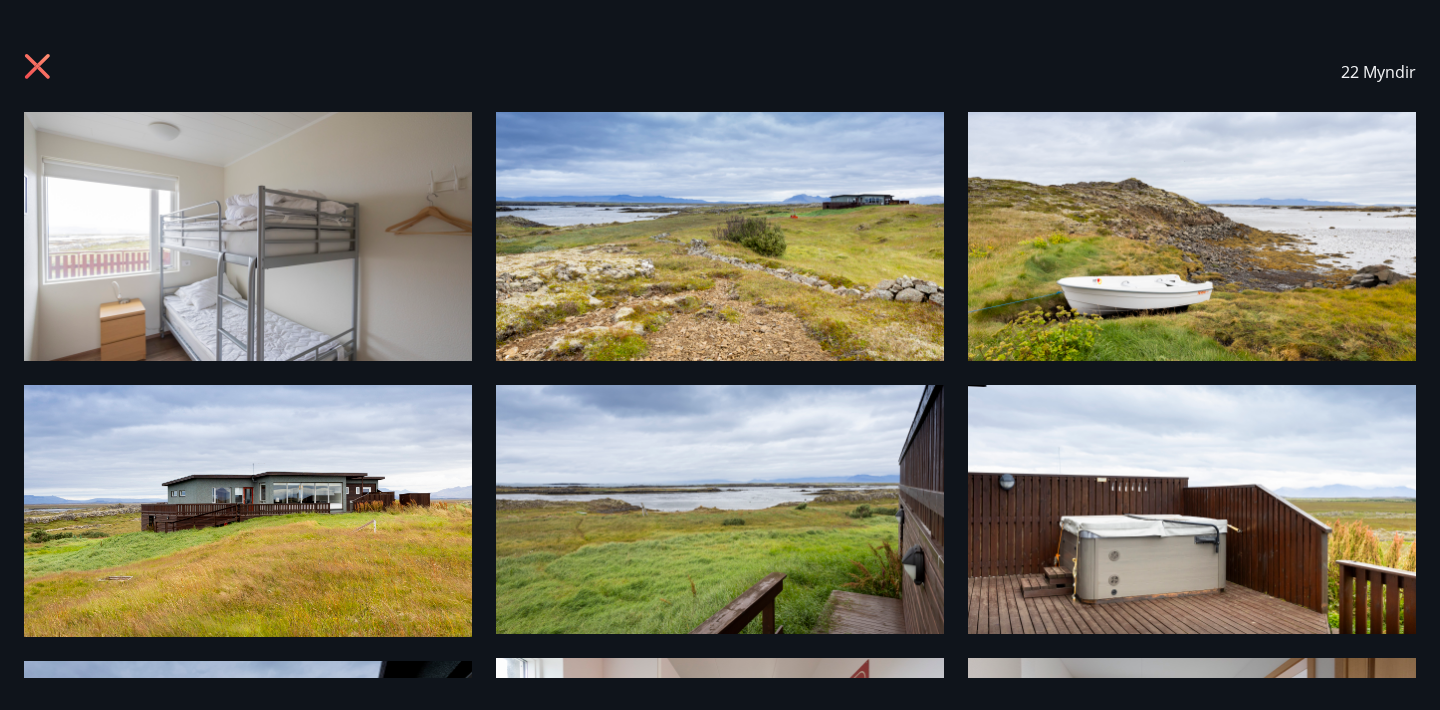 click at bounding box center (248, 236) 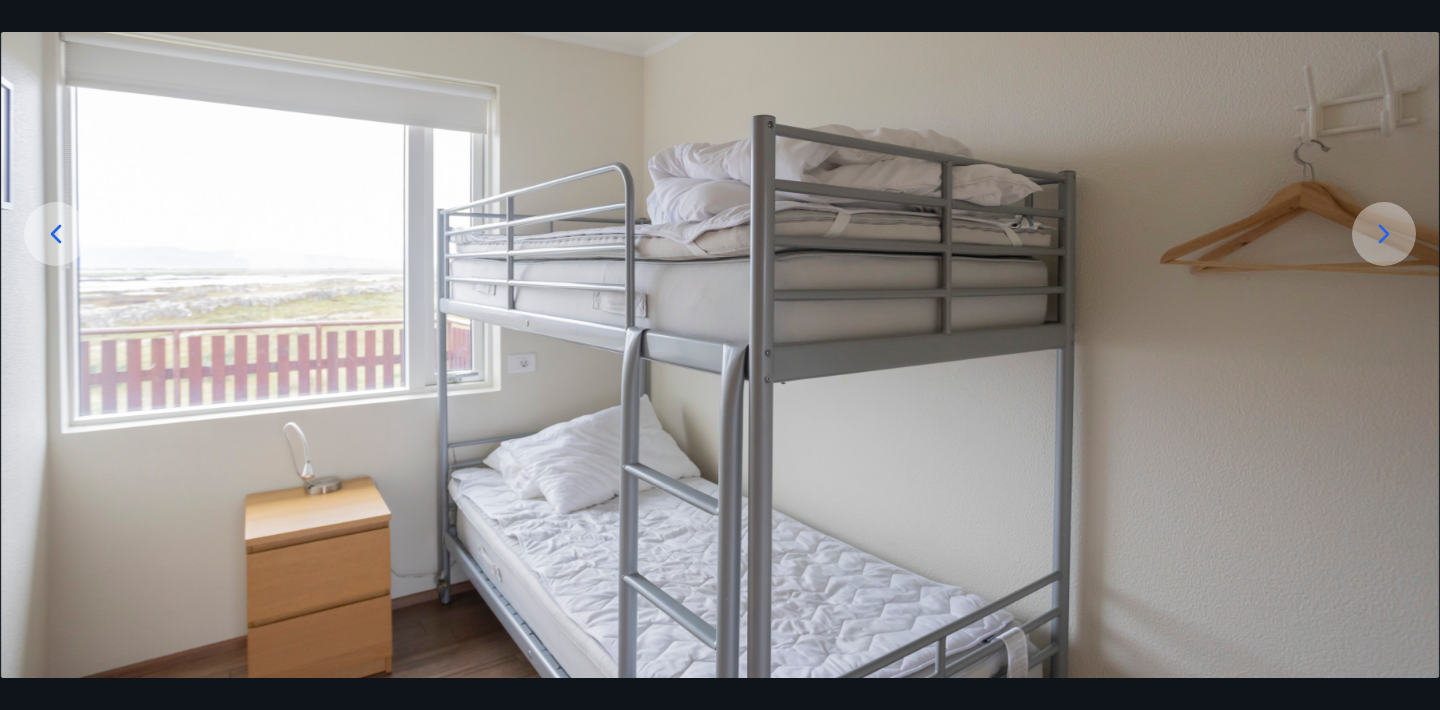 scroll, scrollTop: 233, scrollLeft: 0, axis: vertical 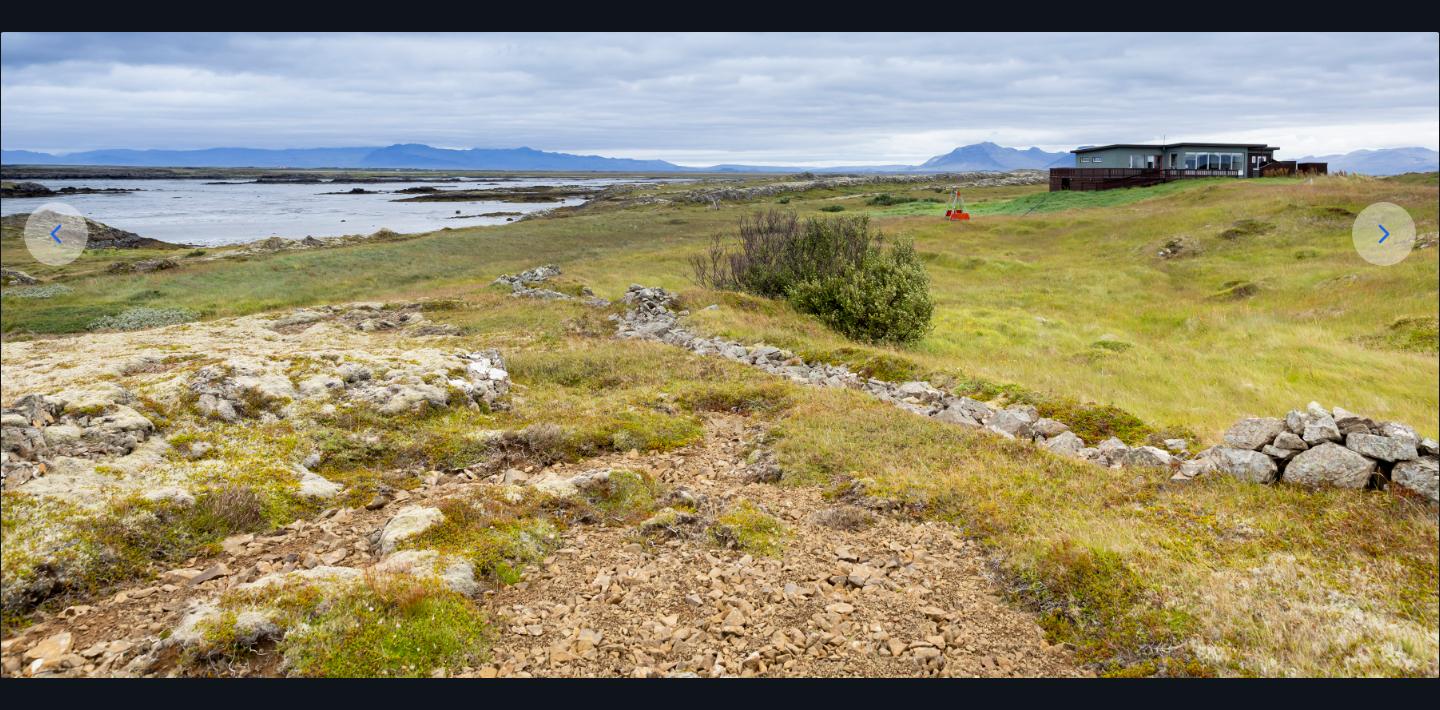 click 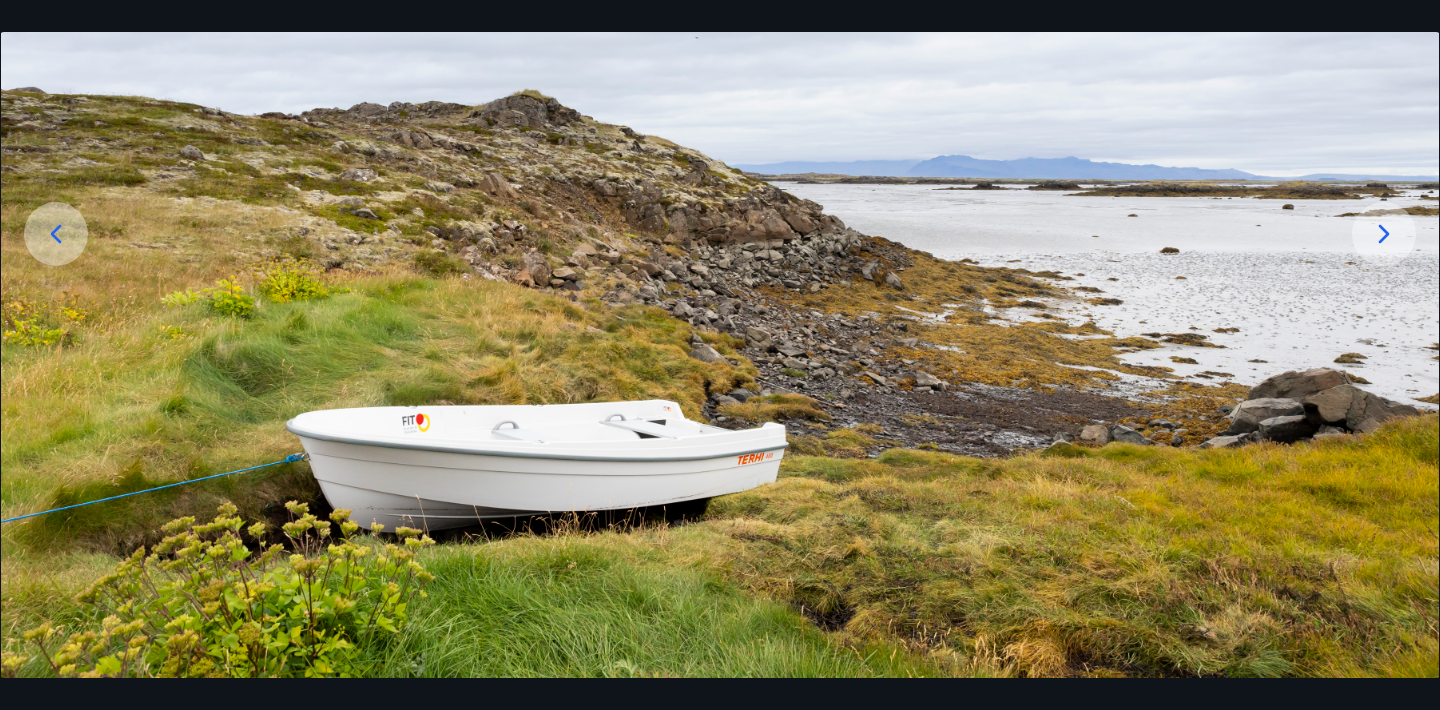 click 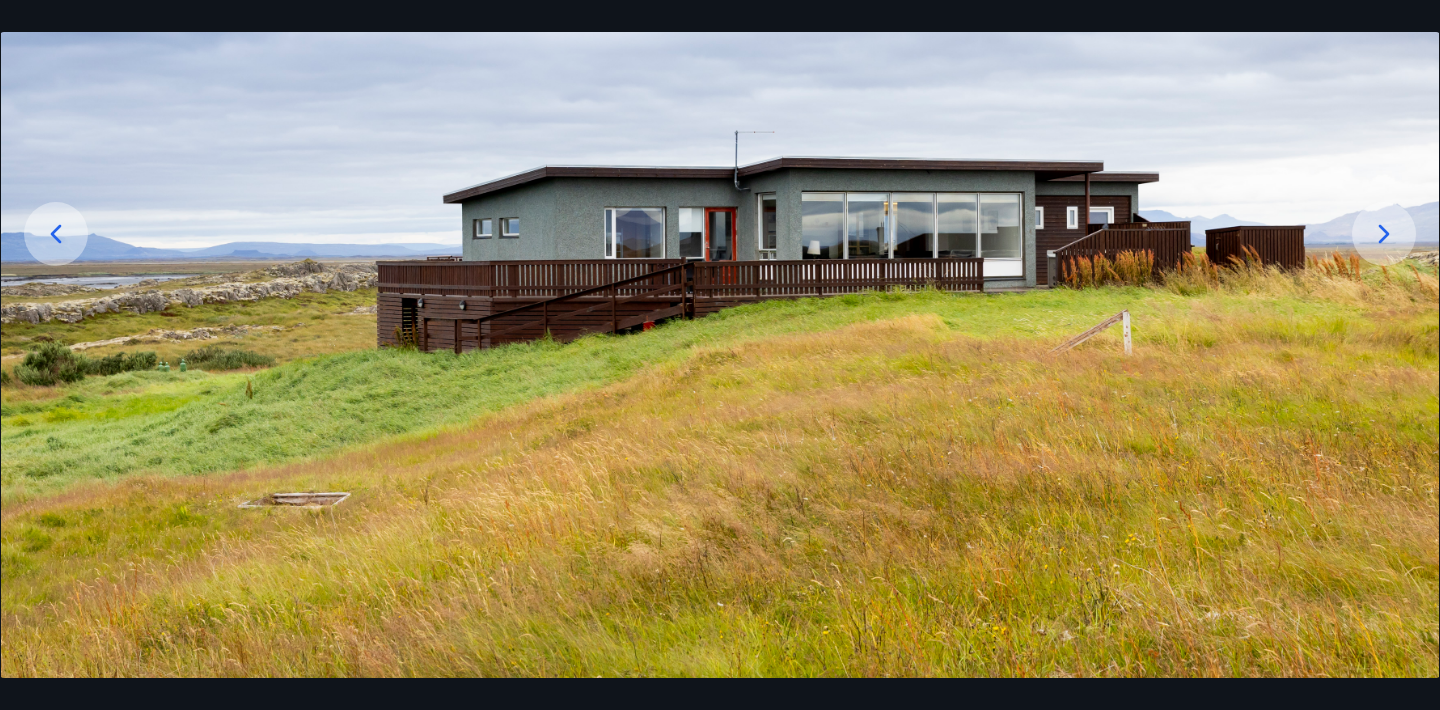 click 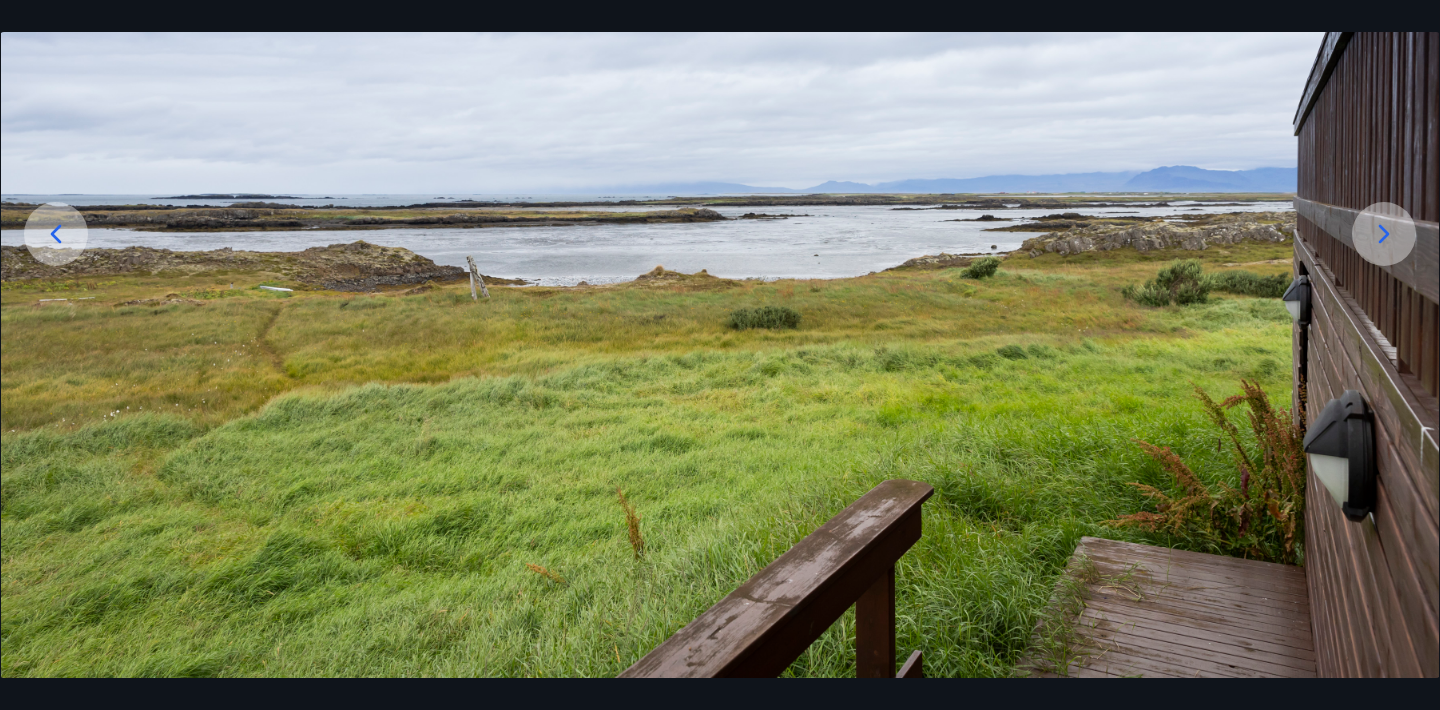 click 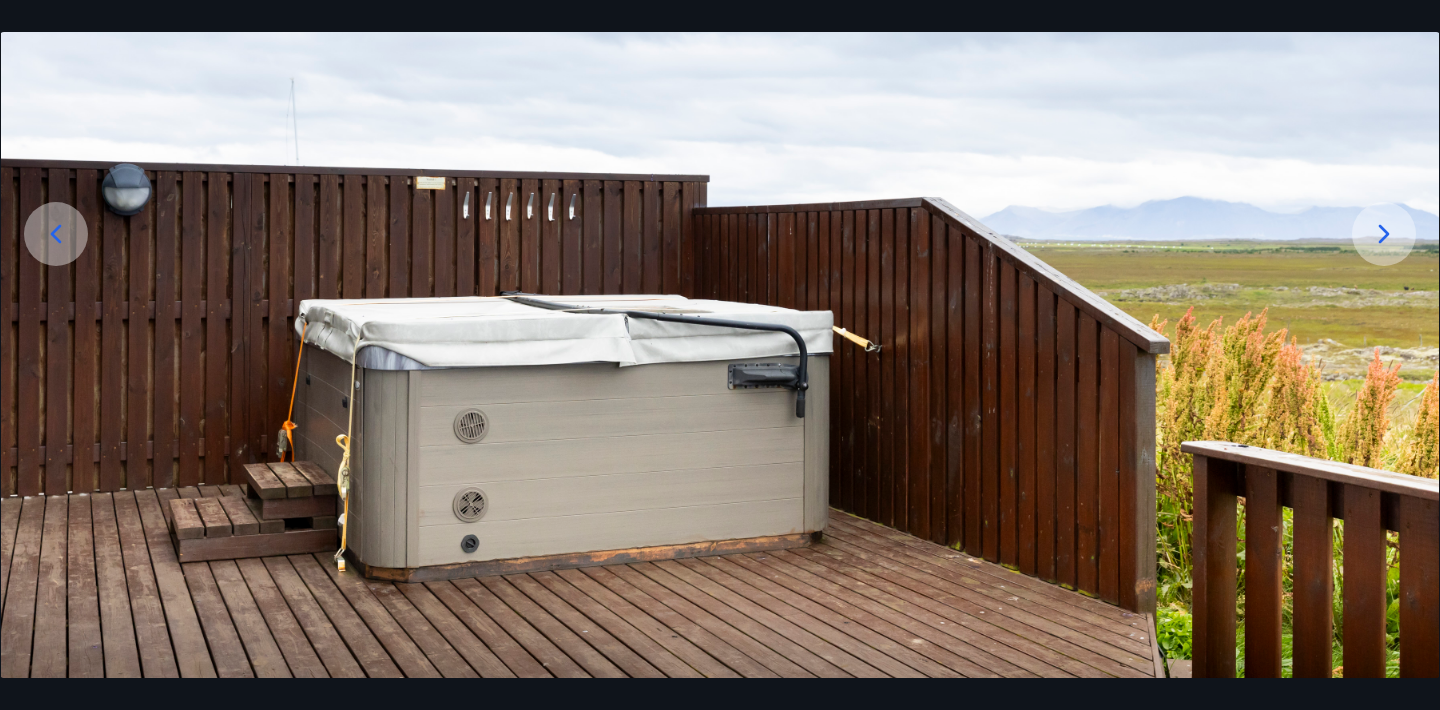 click 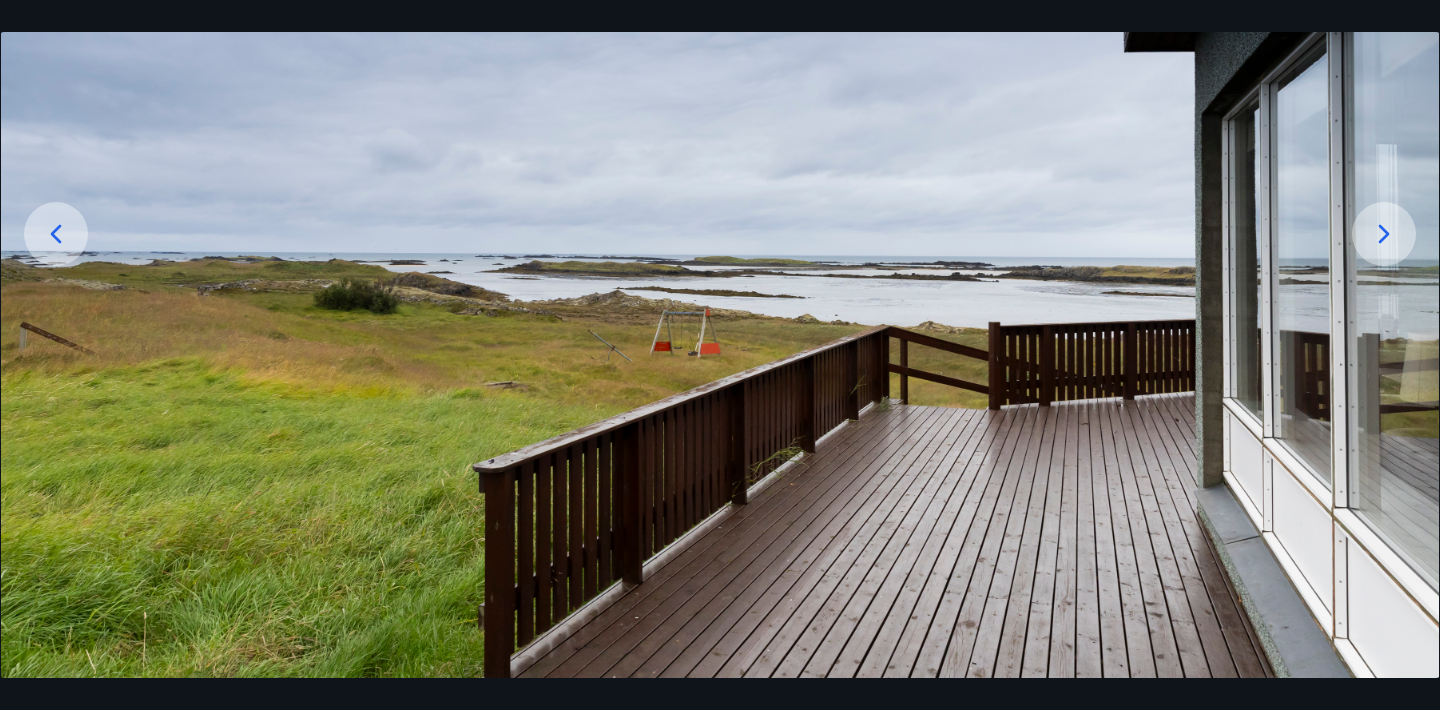 click 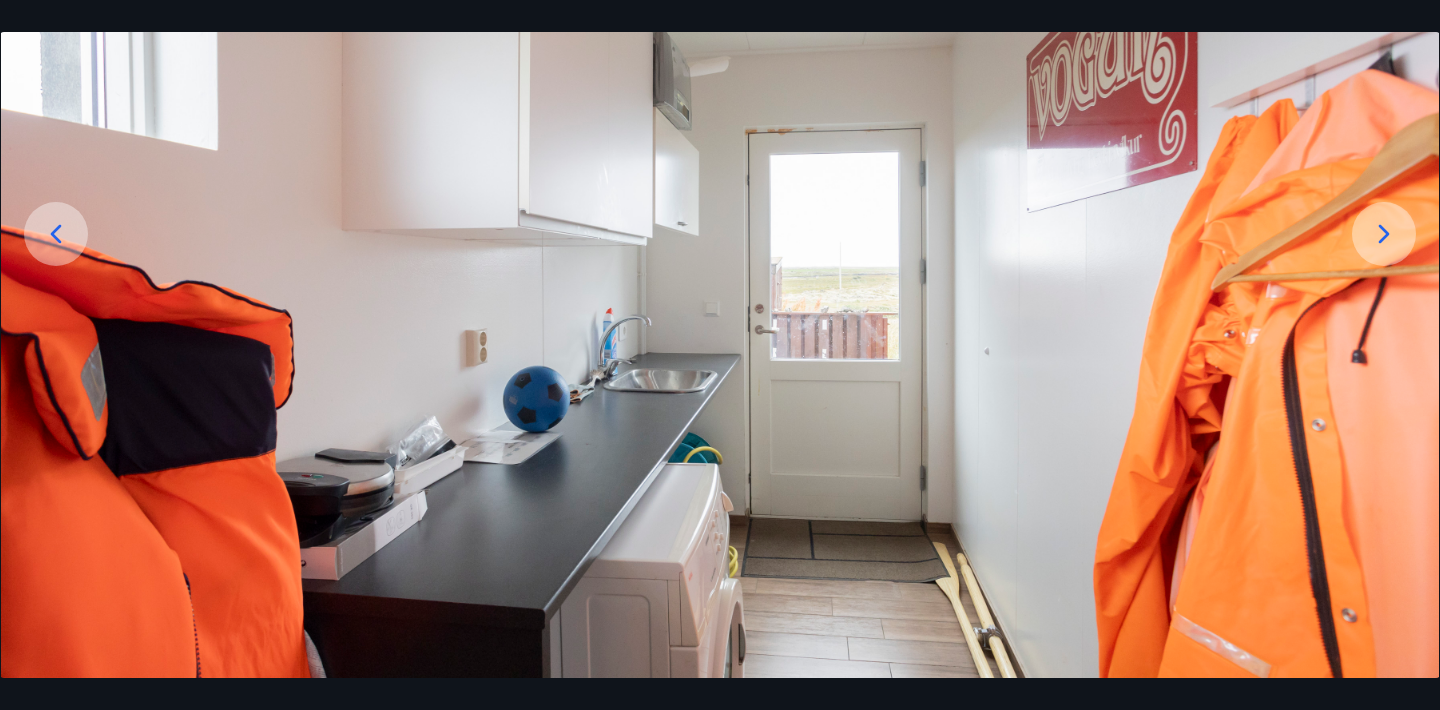 click 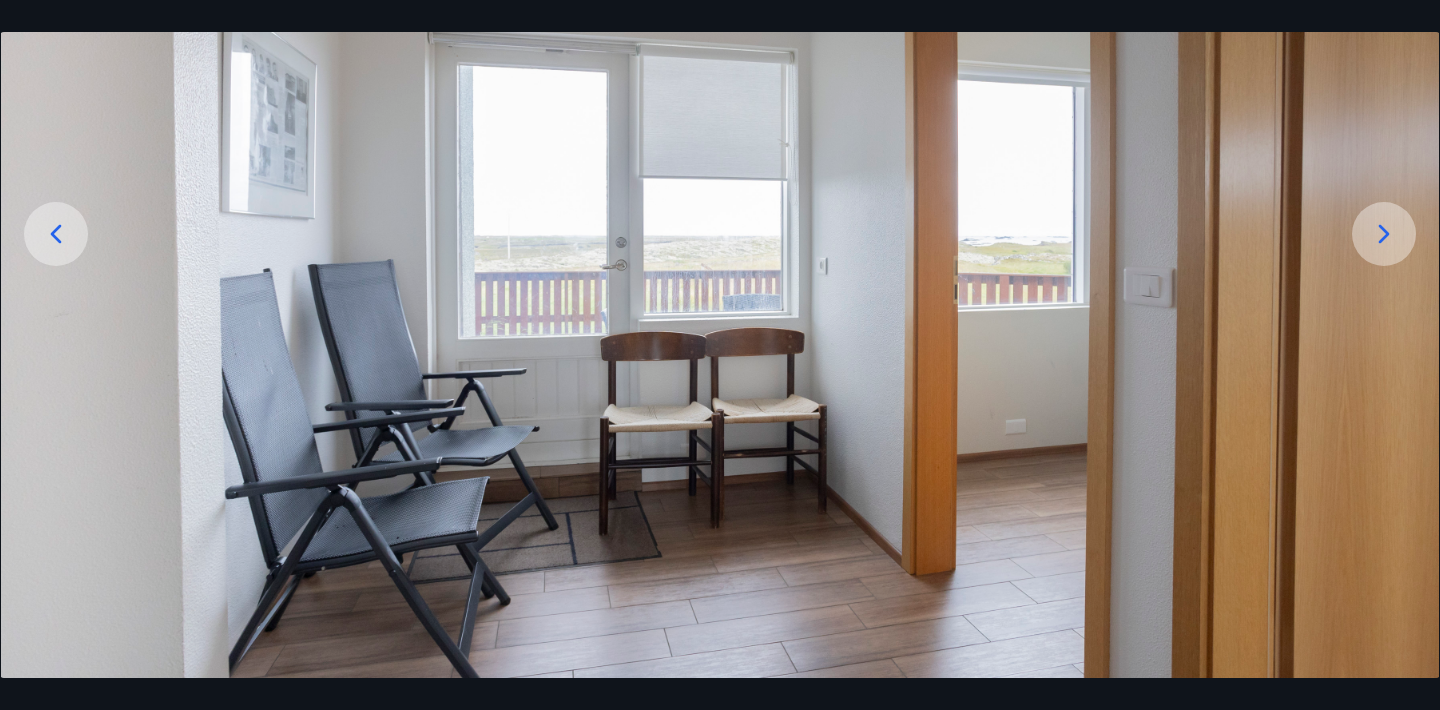 click 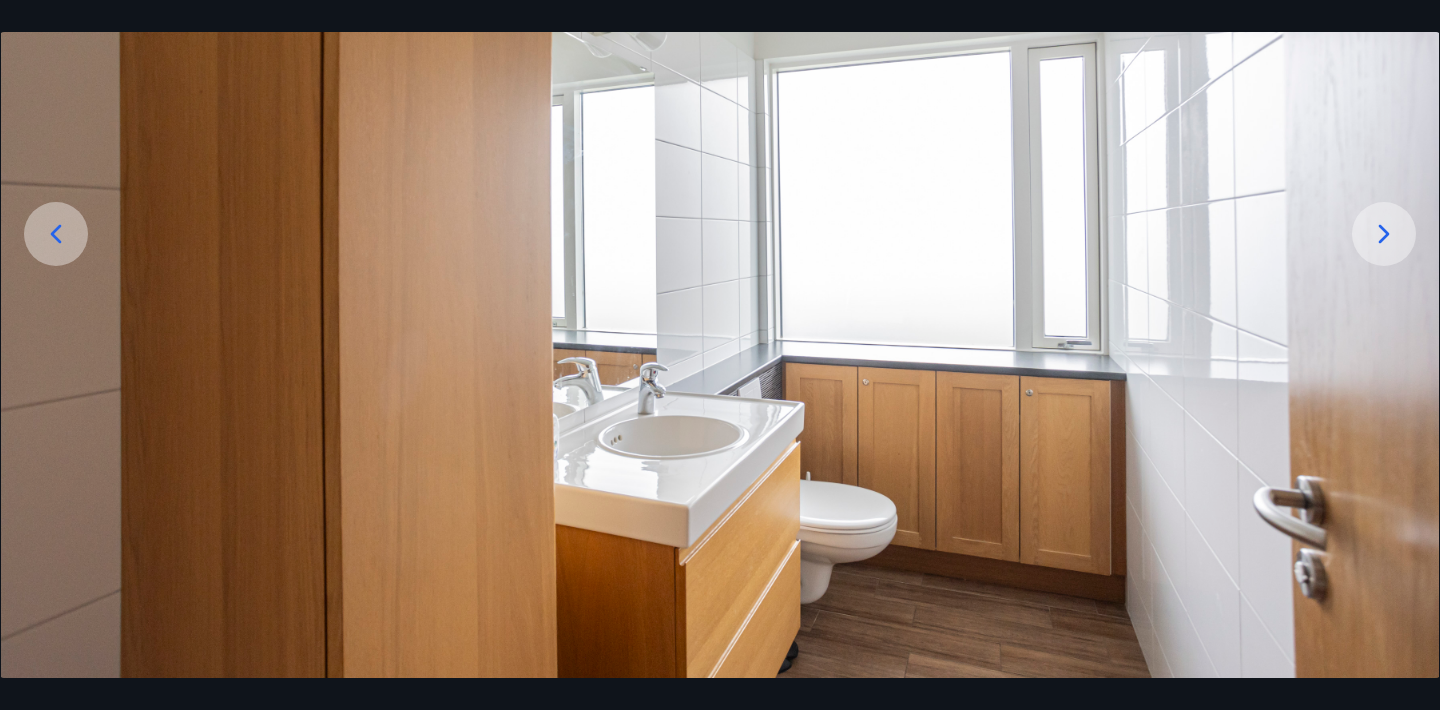 click 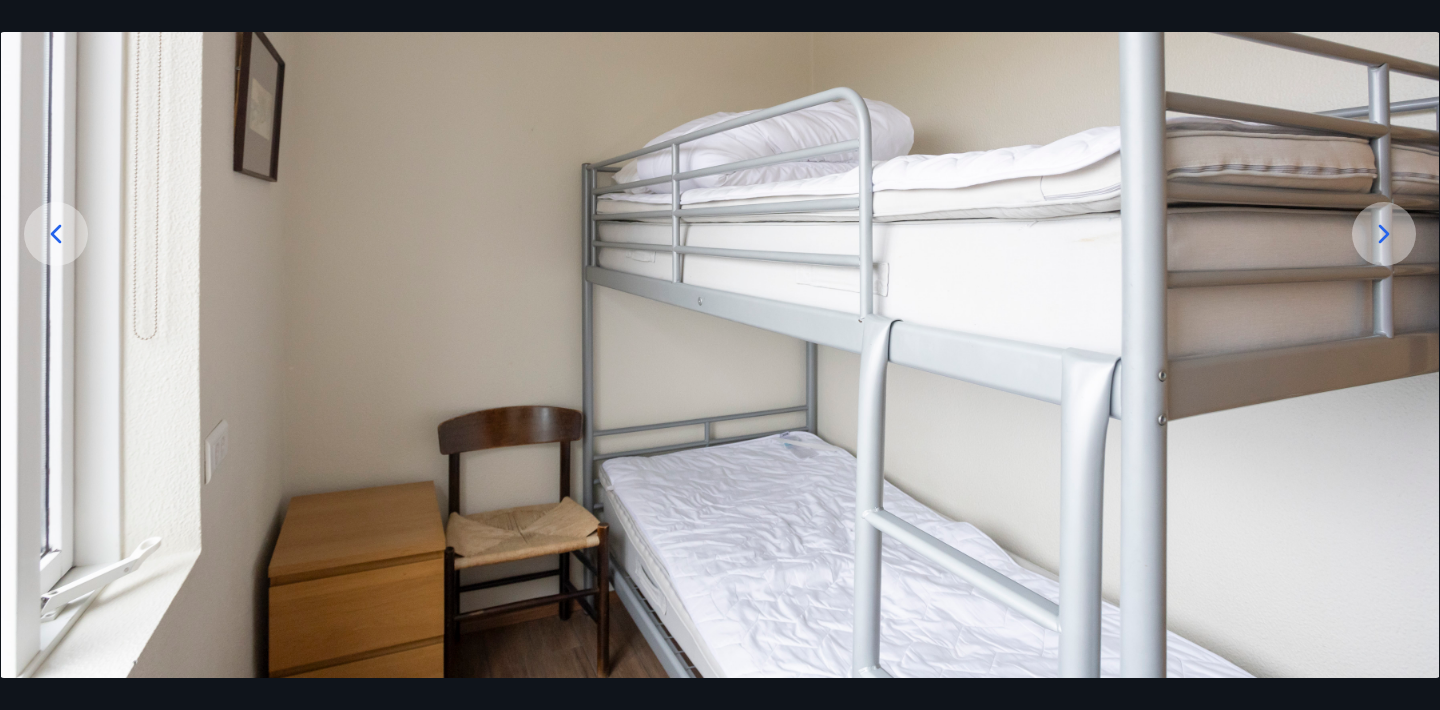 click 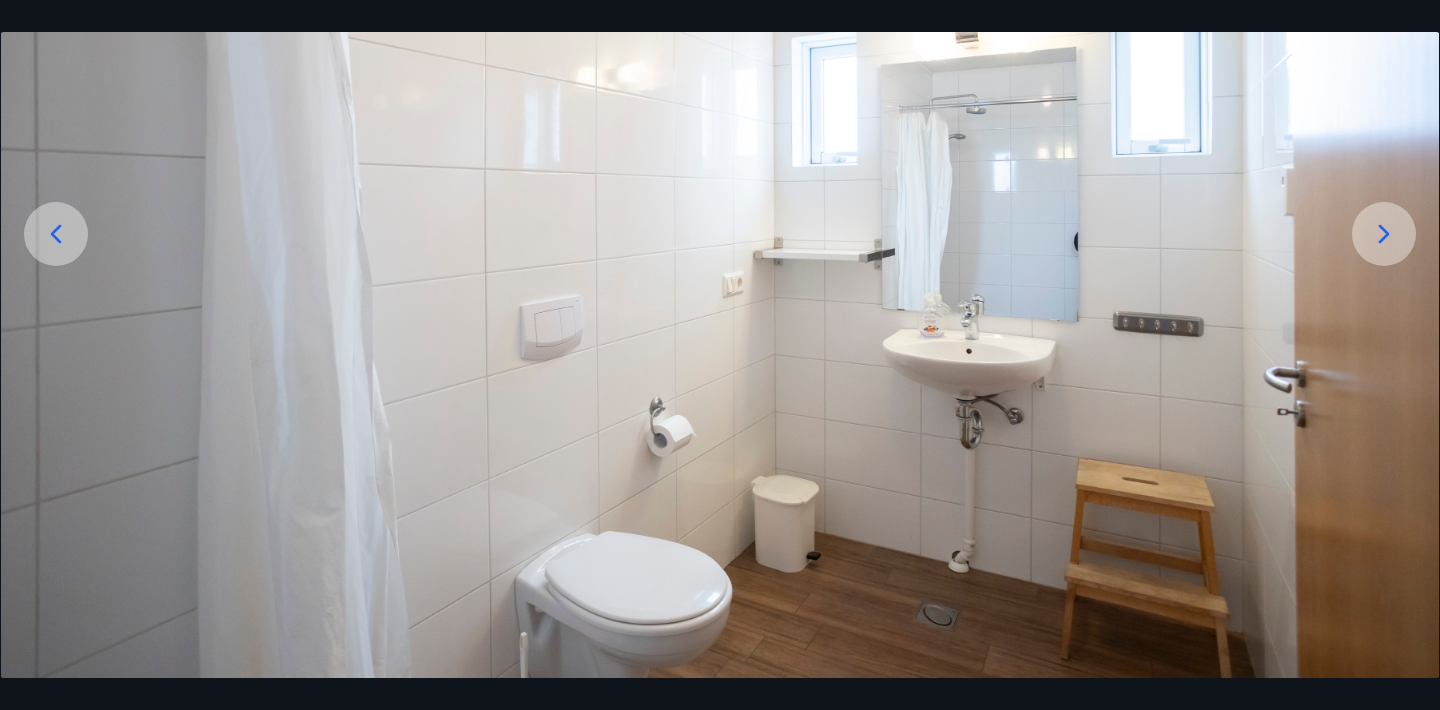 click 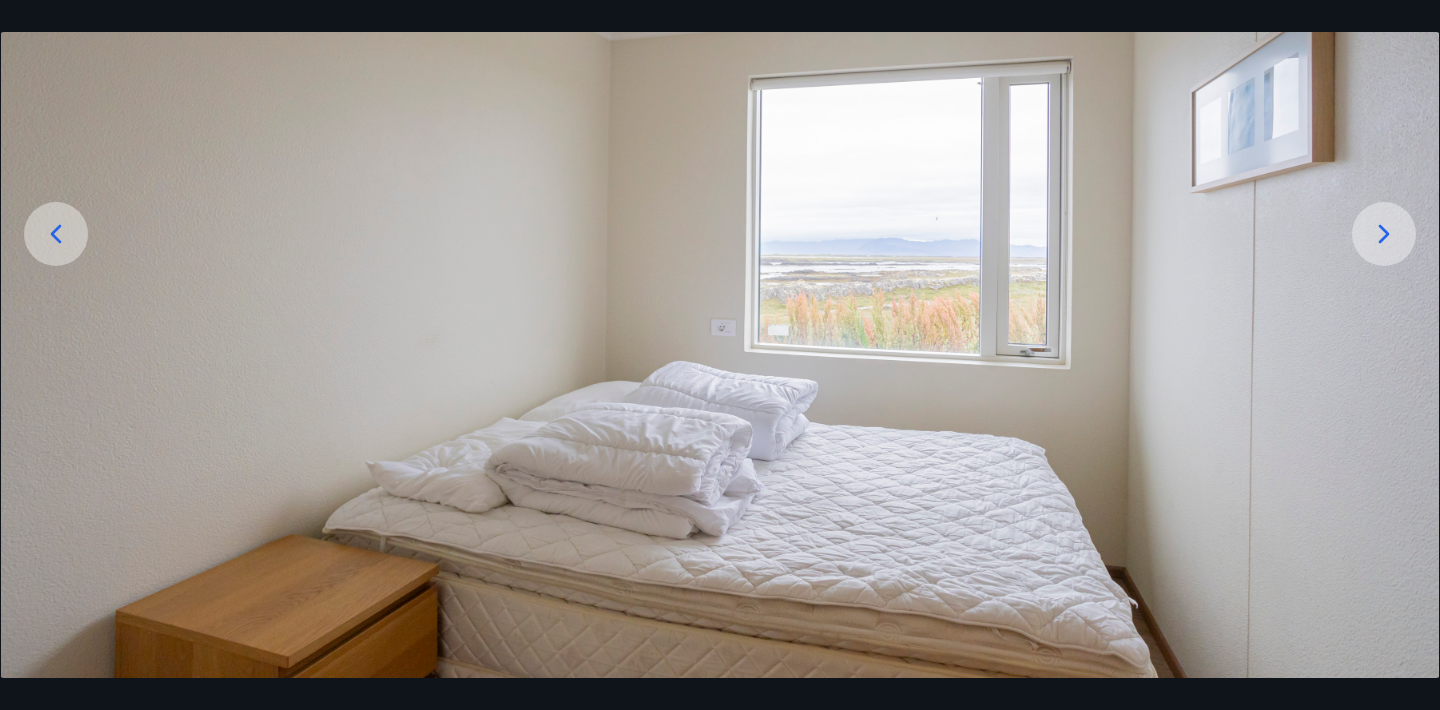 click 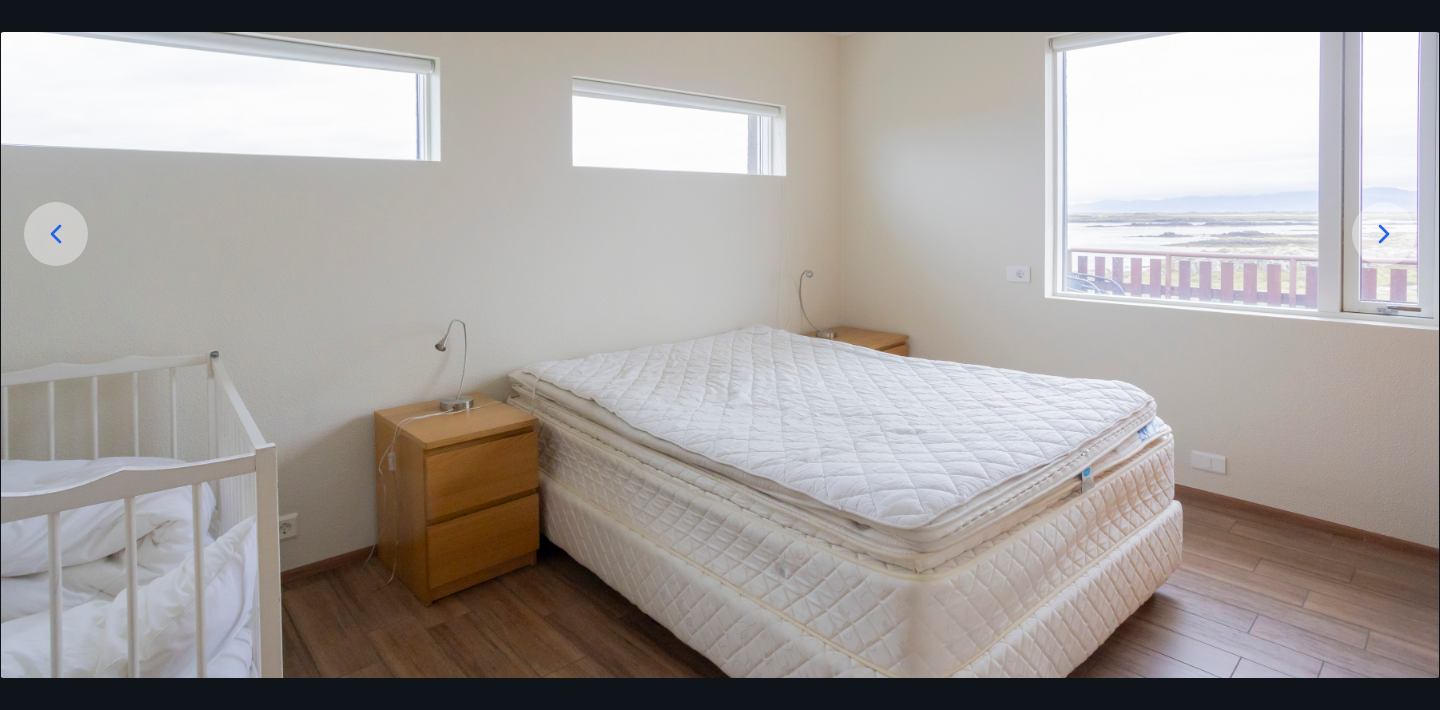 click 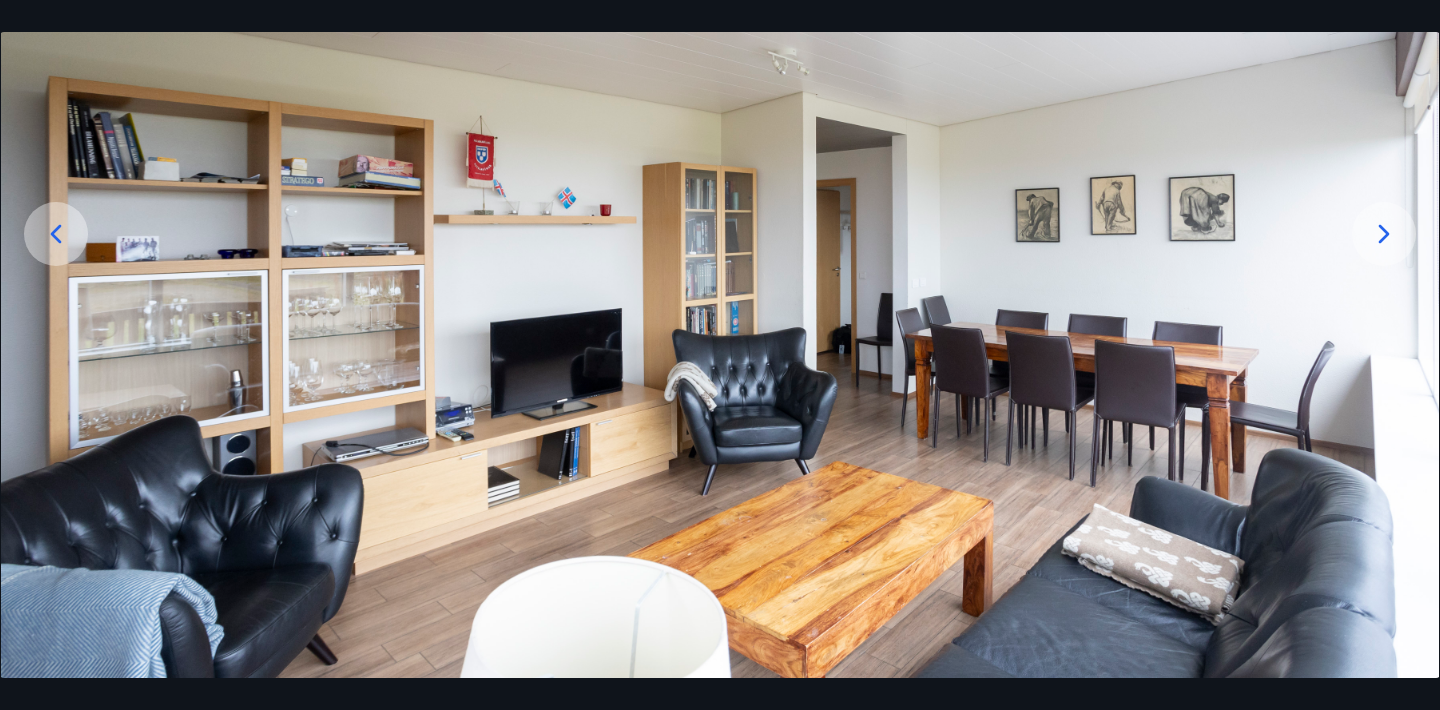click 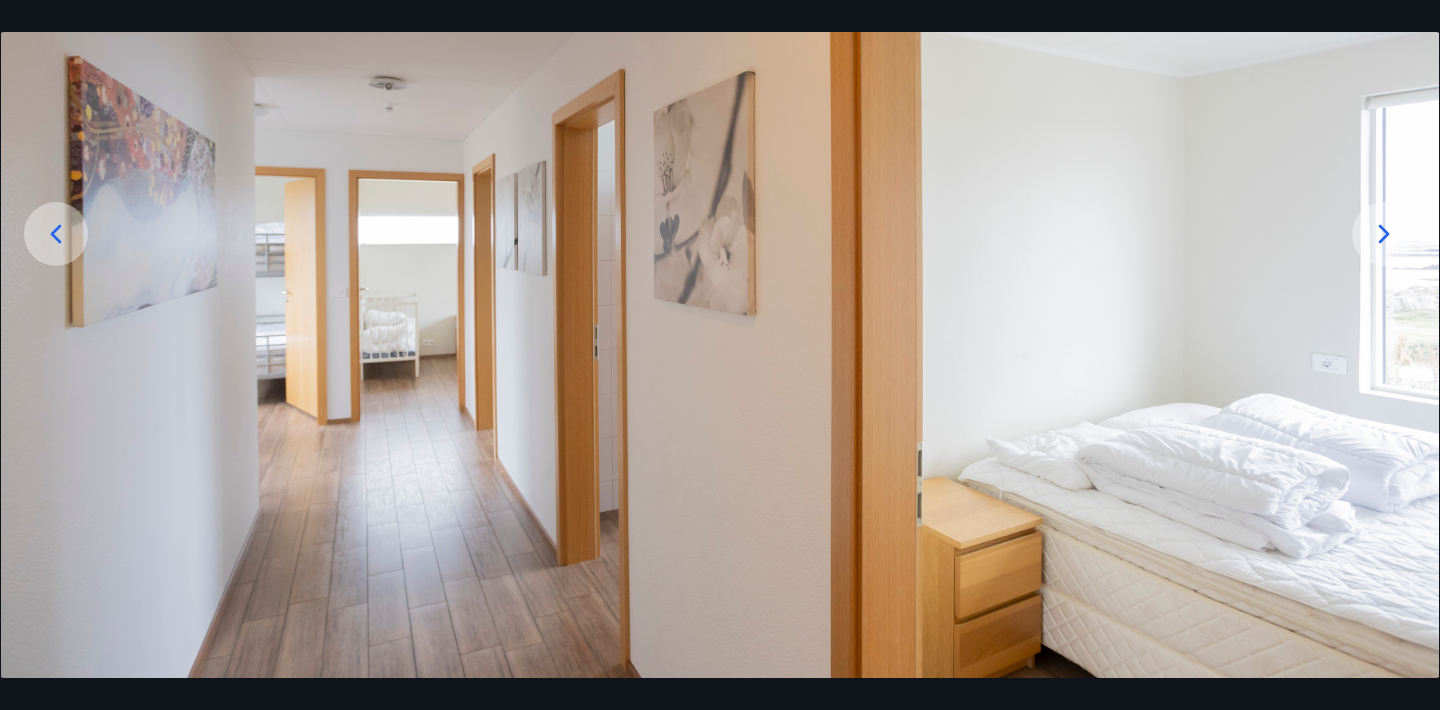 click 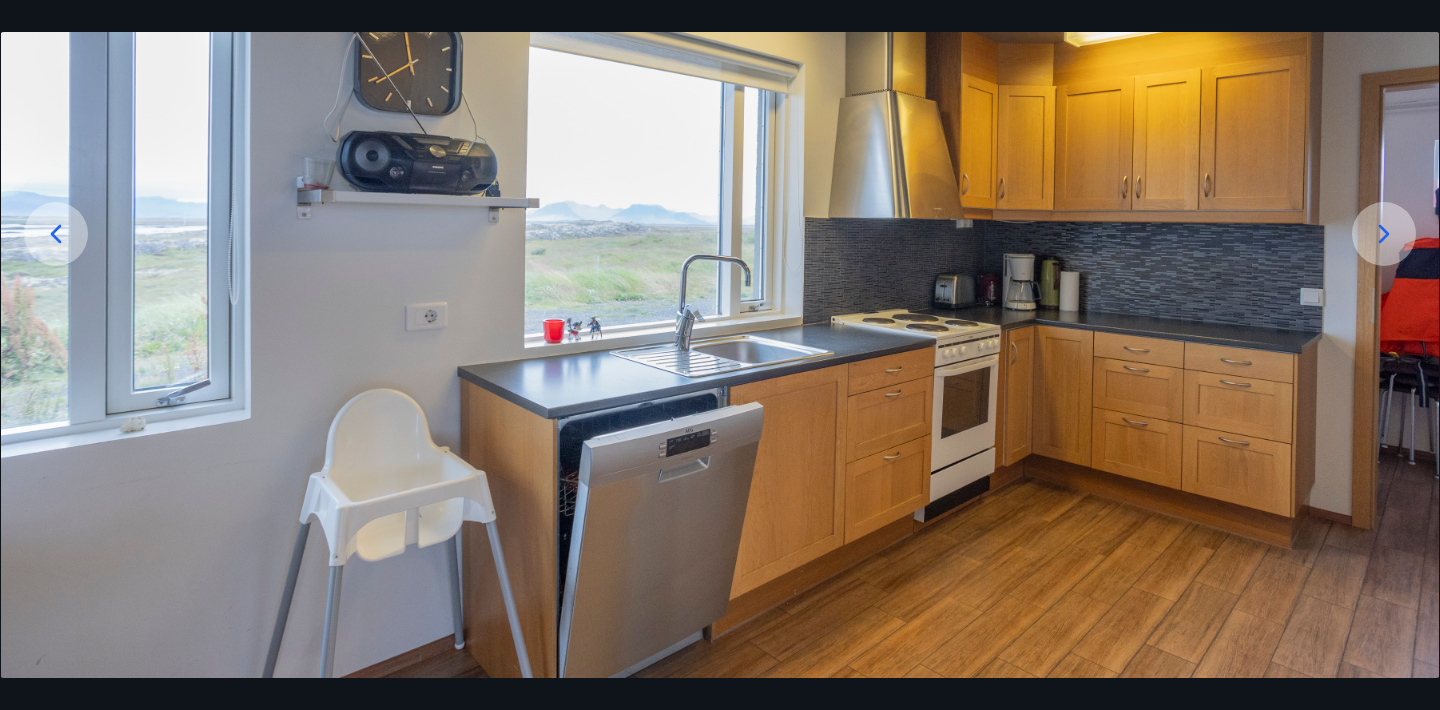 click 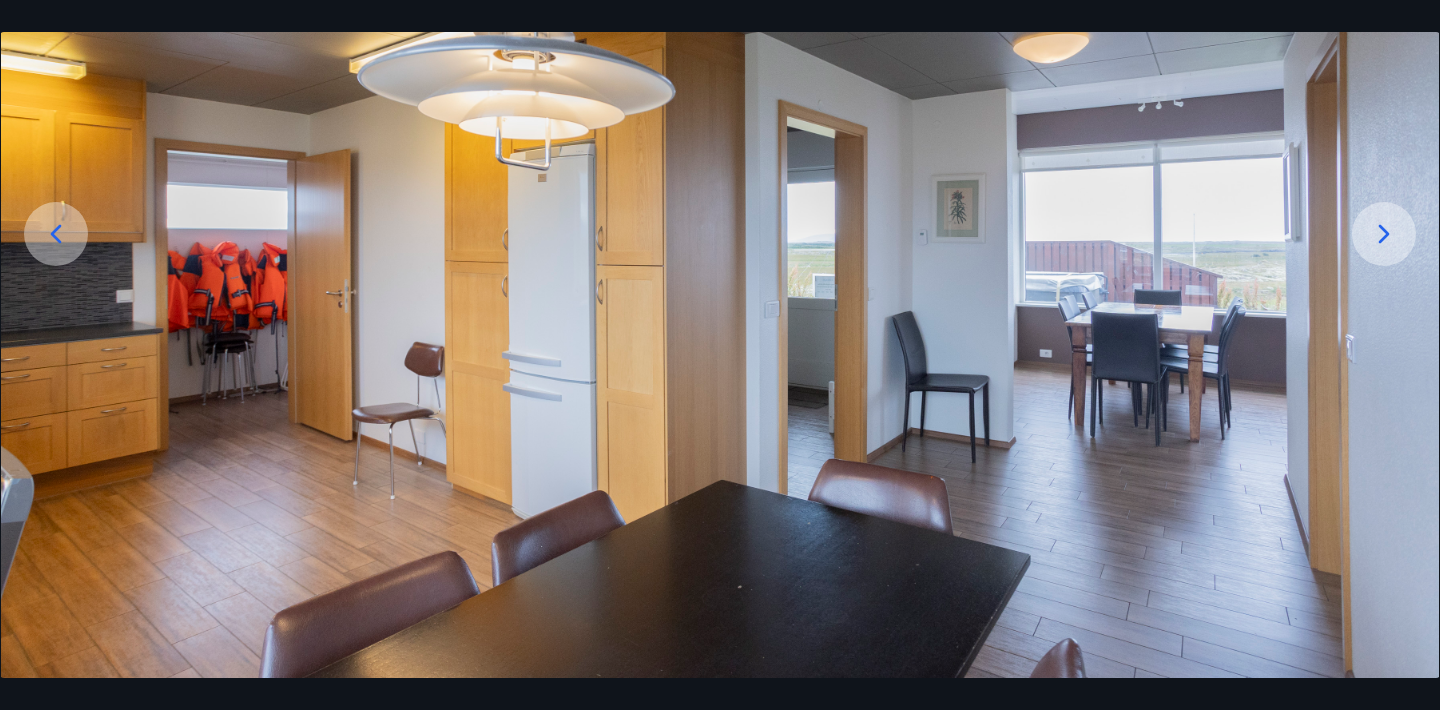 click 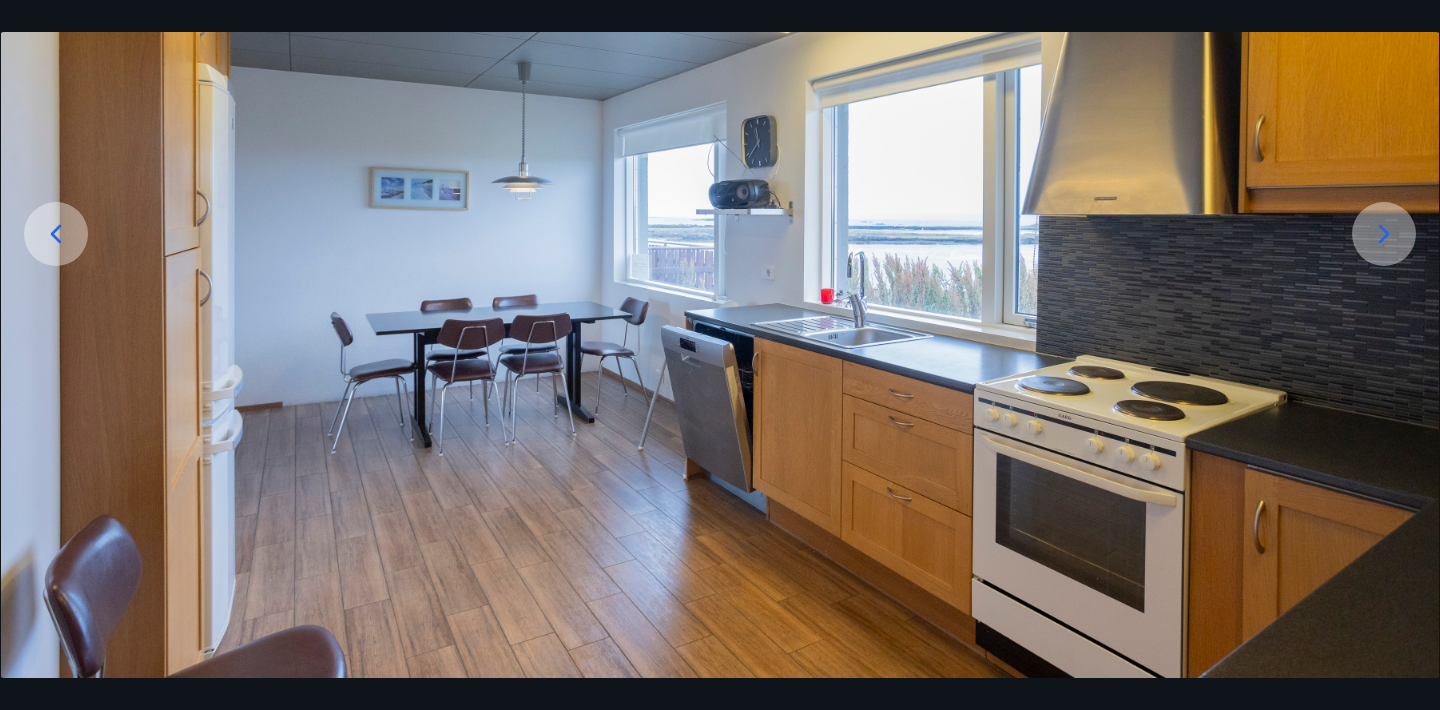 click 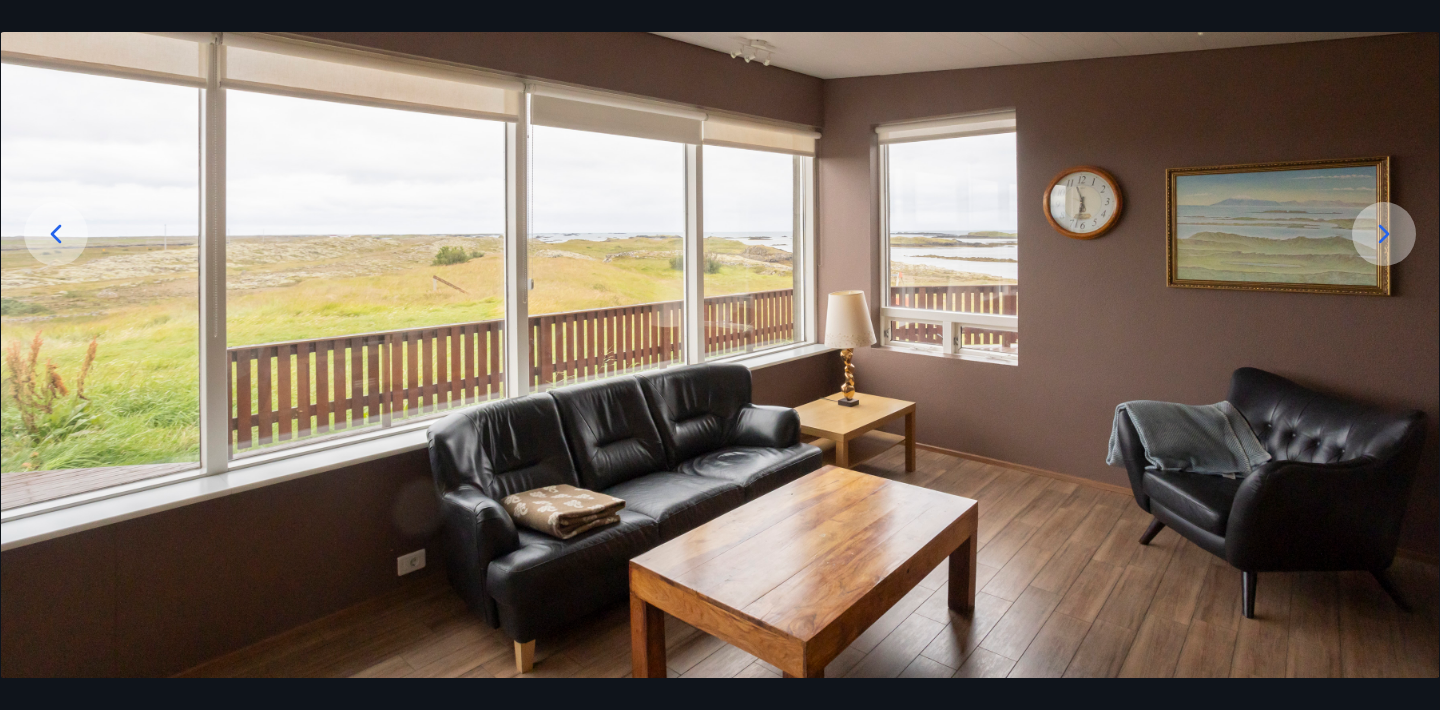 click 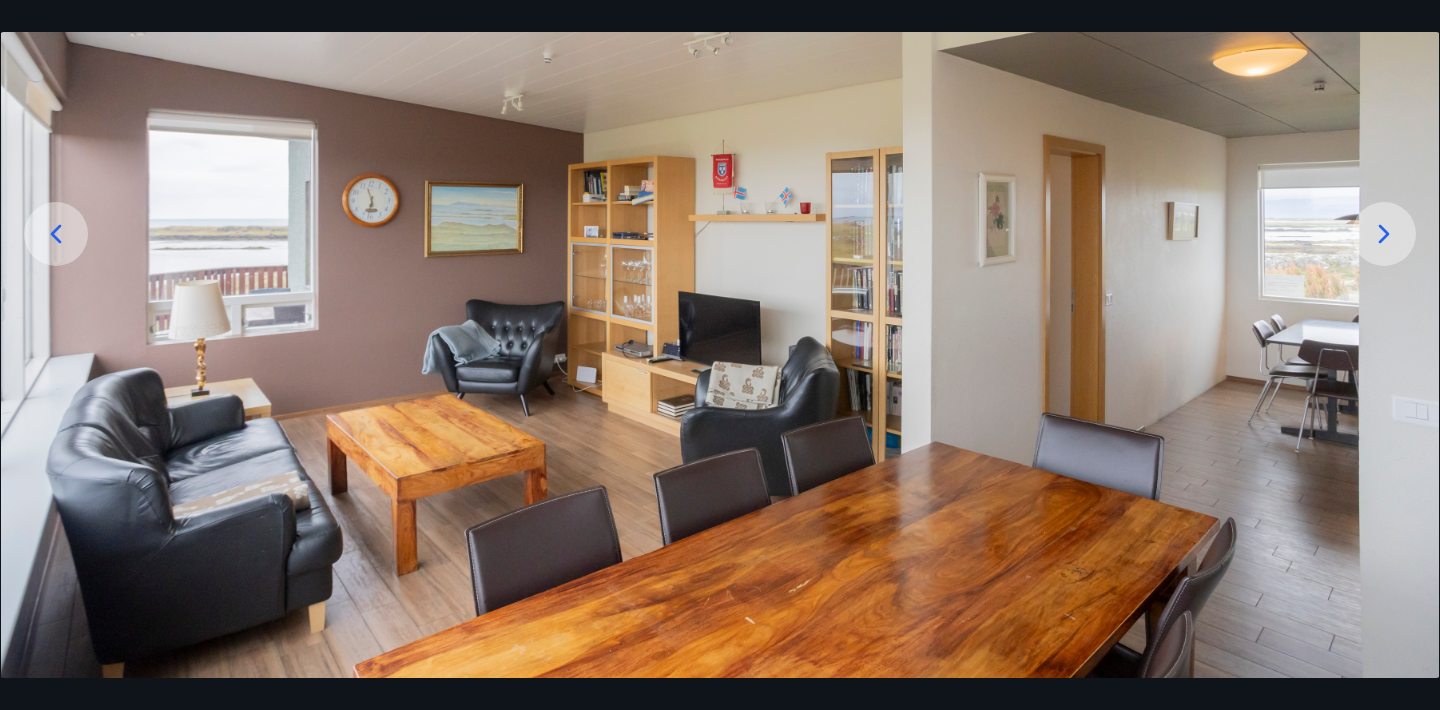 click 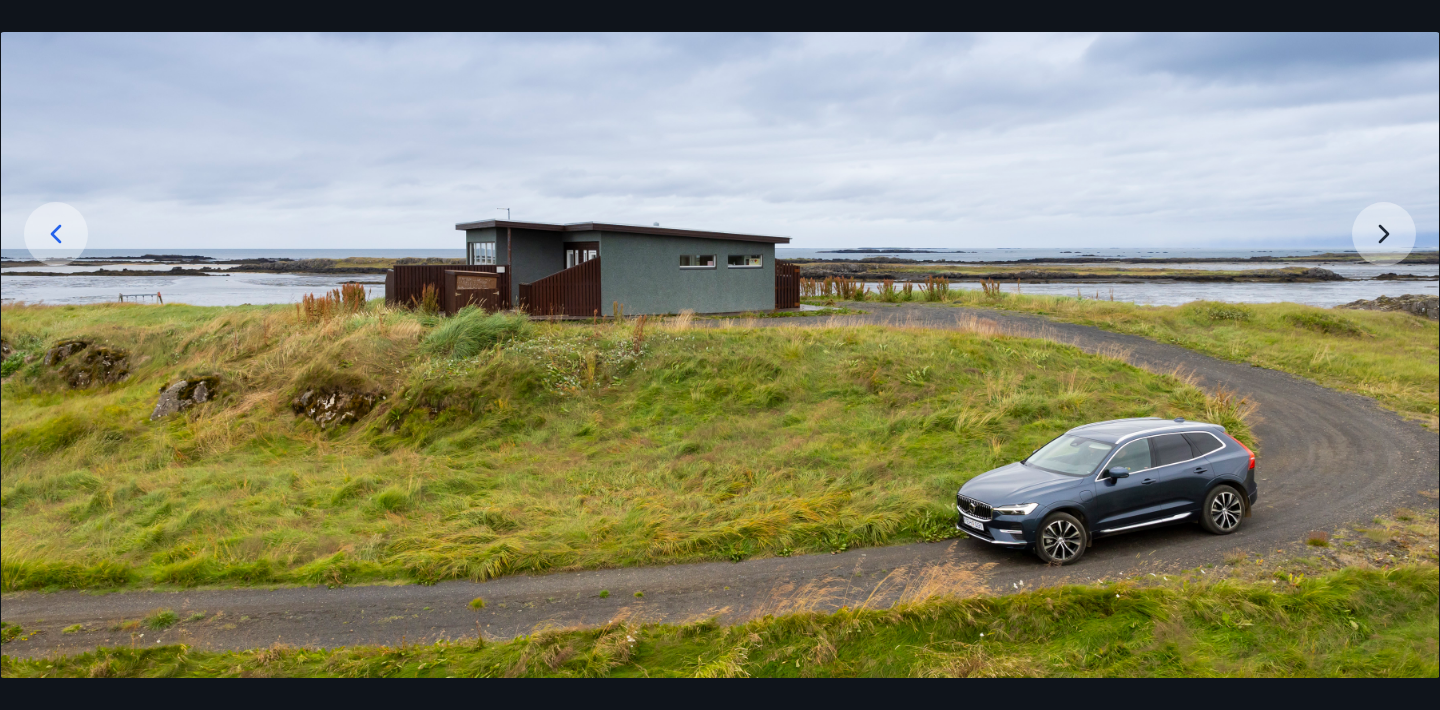 click at bounding box center [720, 278] 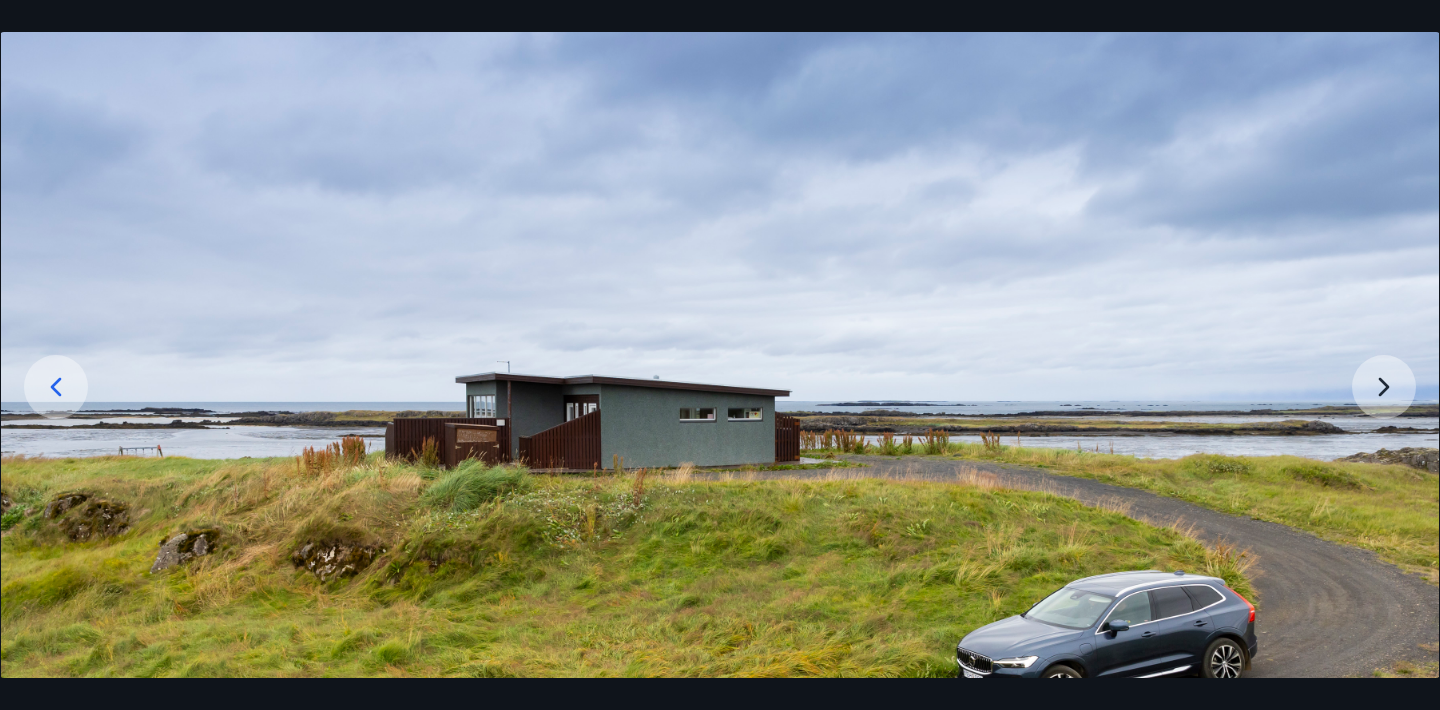 click at bounding box center (720, 431) 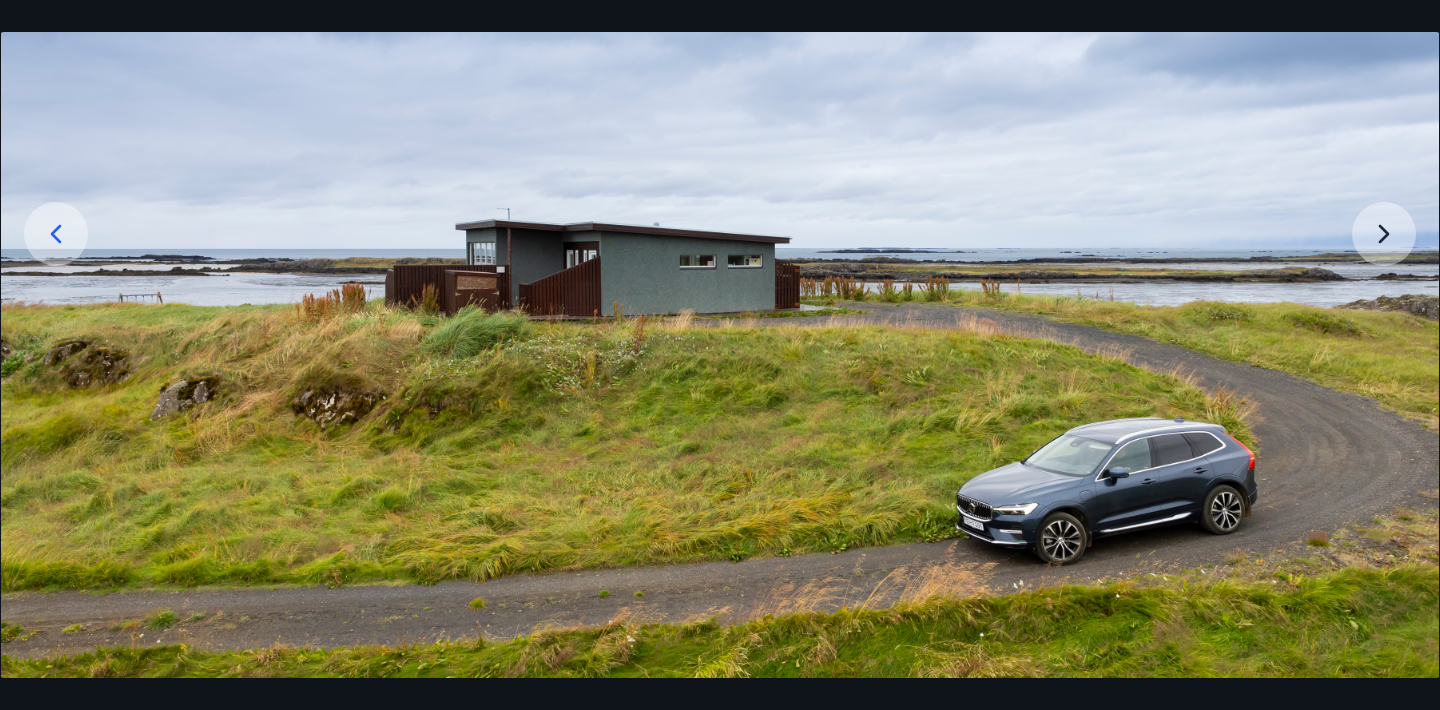 scroll, scrollTop: 233, scrollLeft: 0, axis: vertical 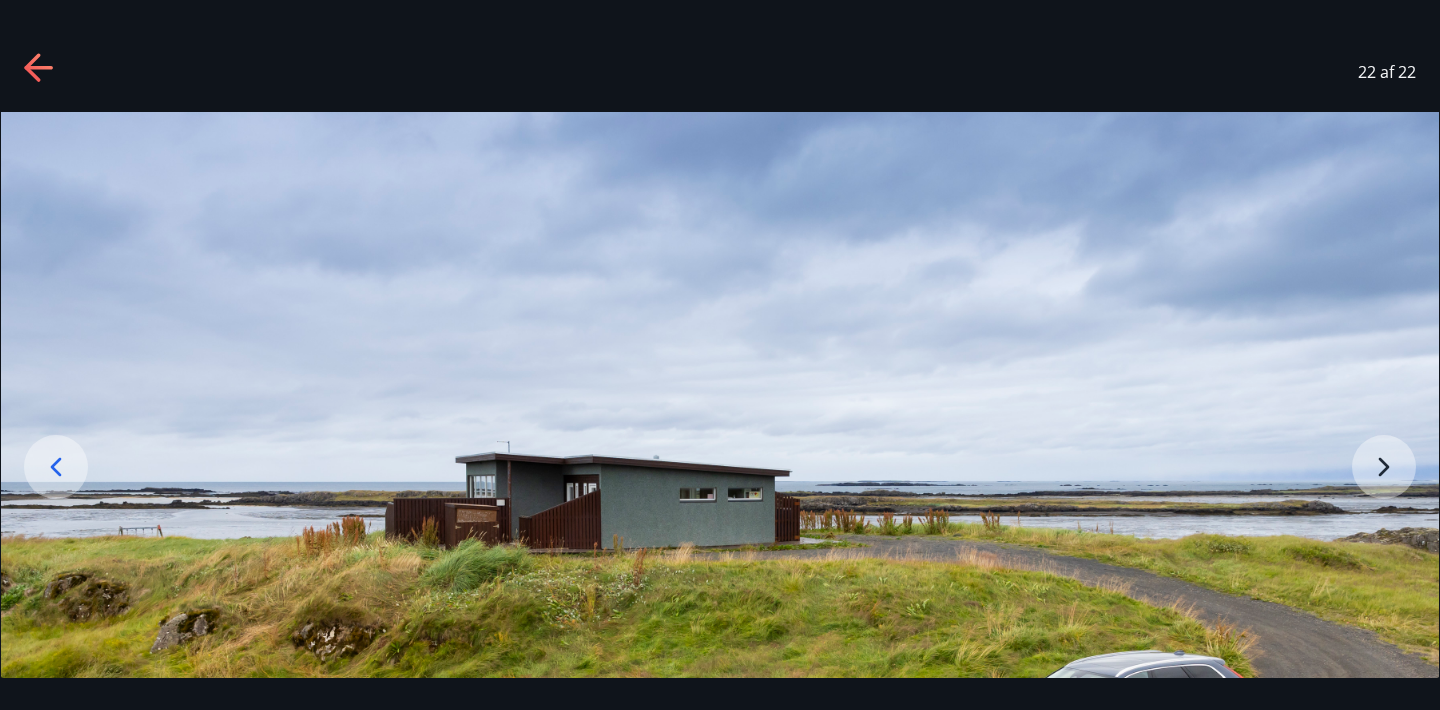 click 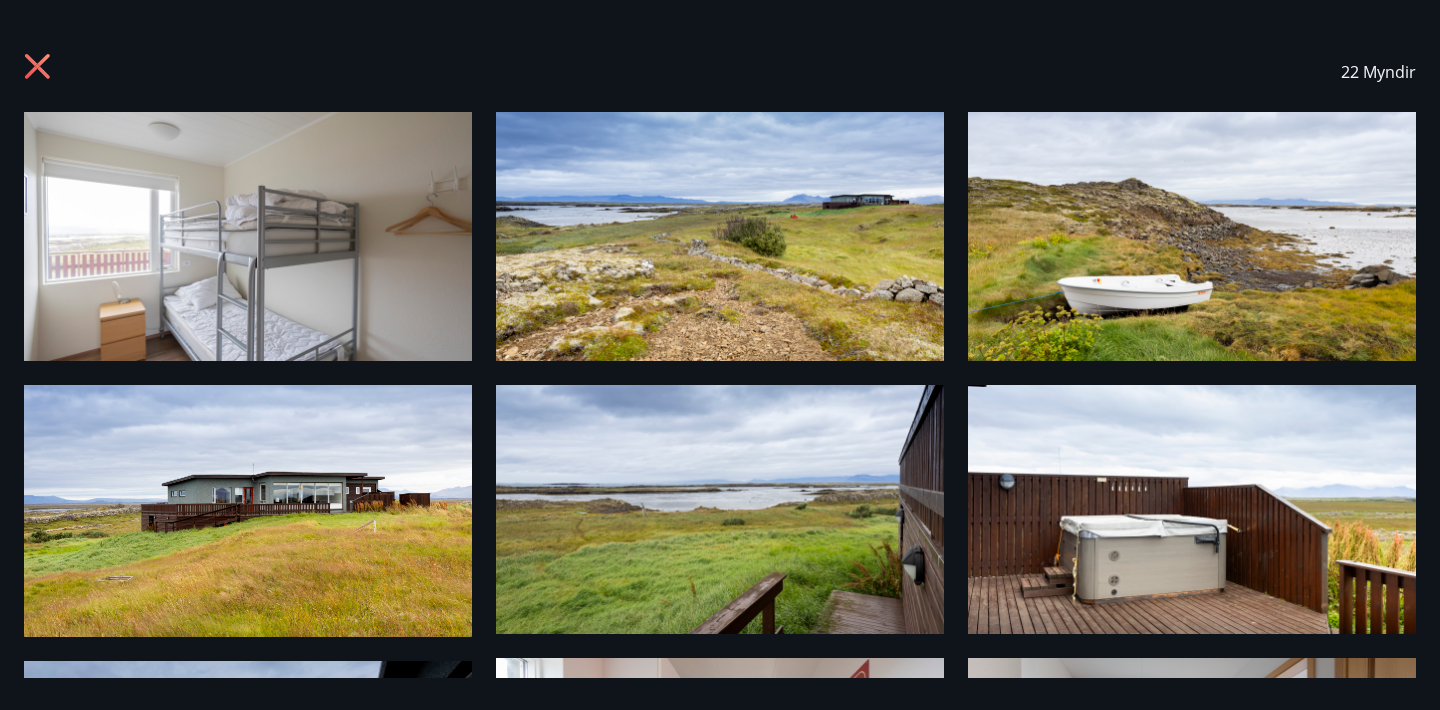 scroll, scrollTop: 0, scrollLeft: 0, axis: both 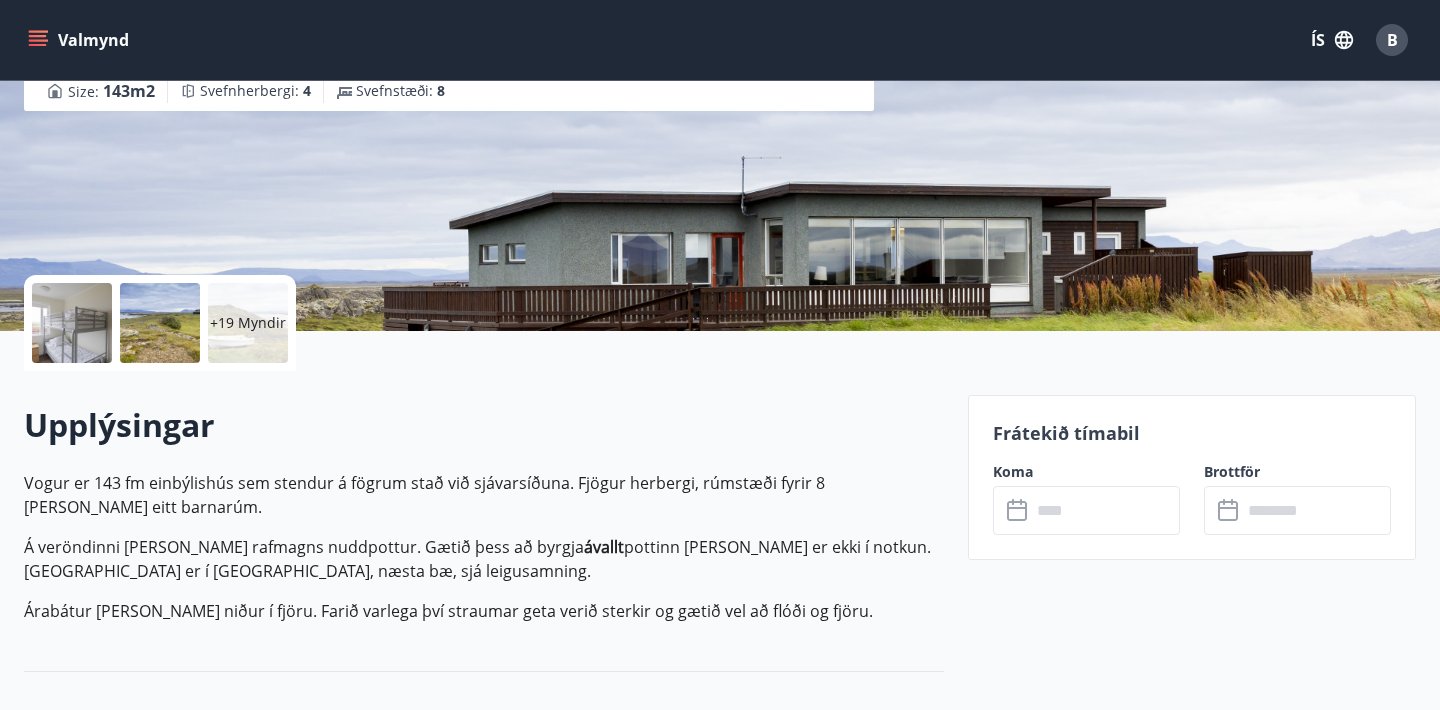 click 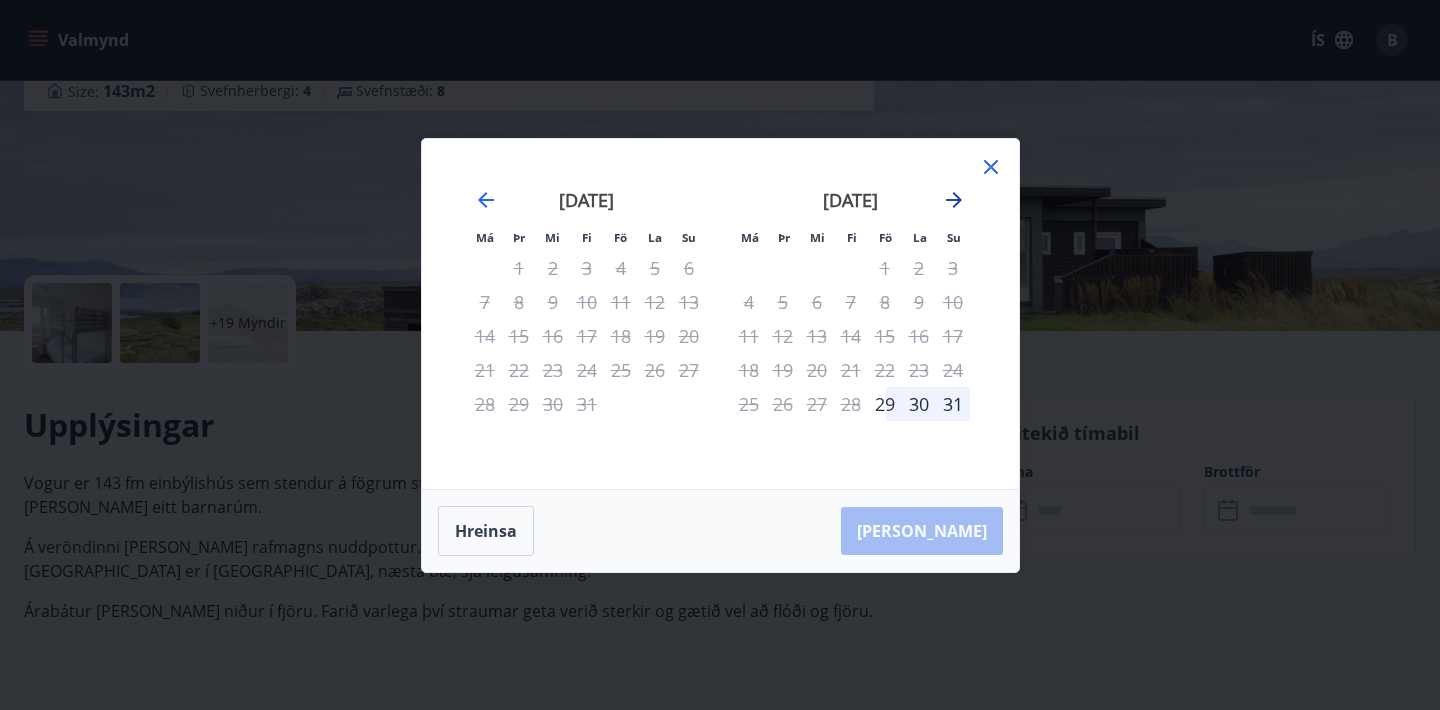 click 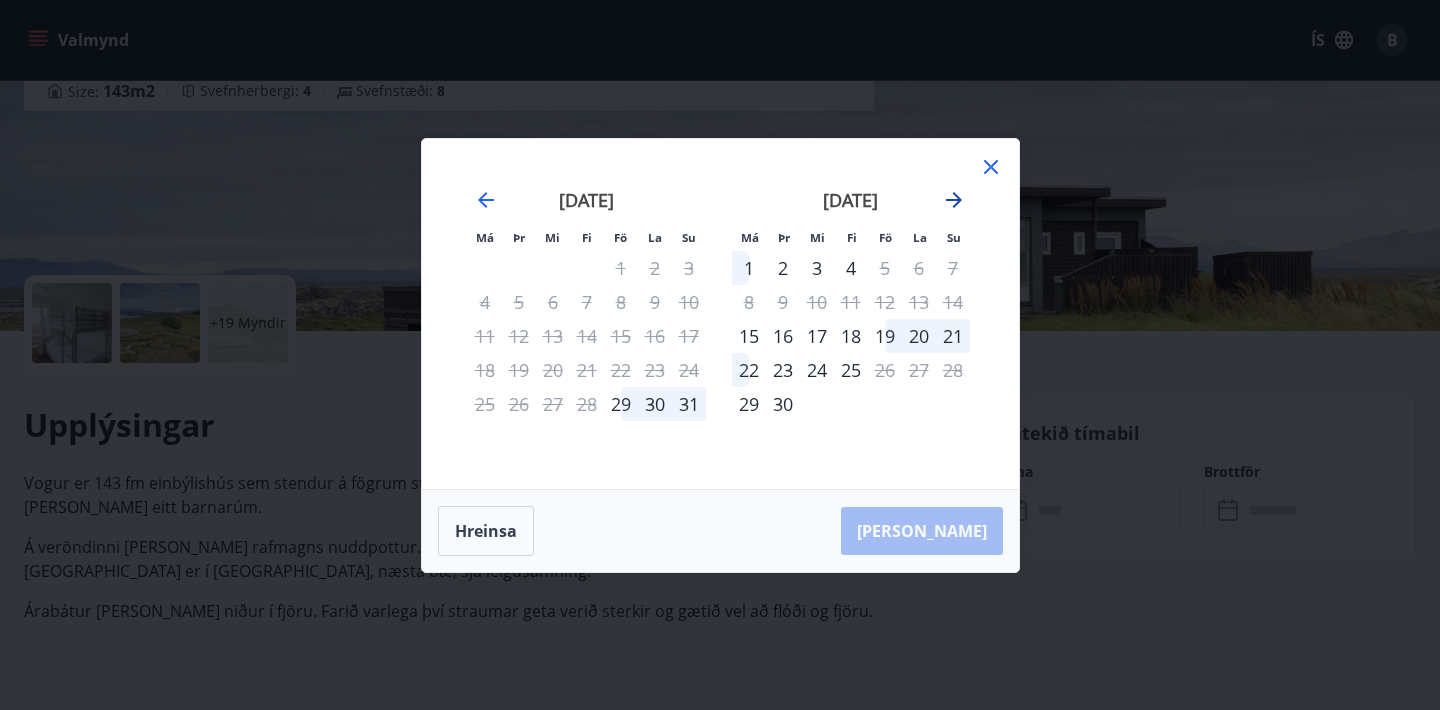 click 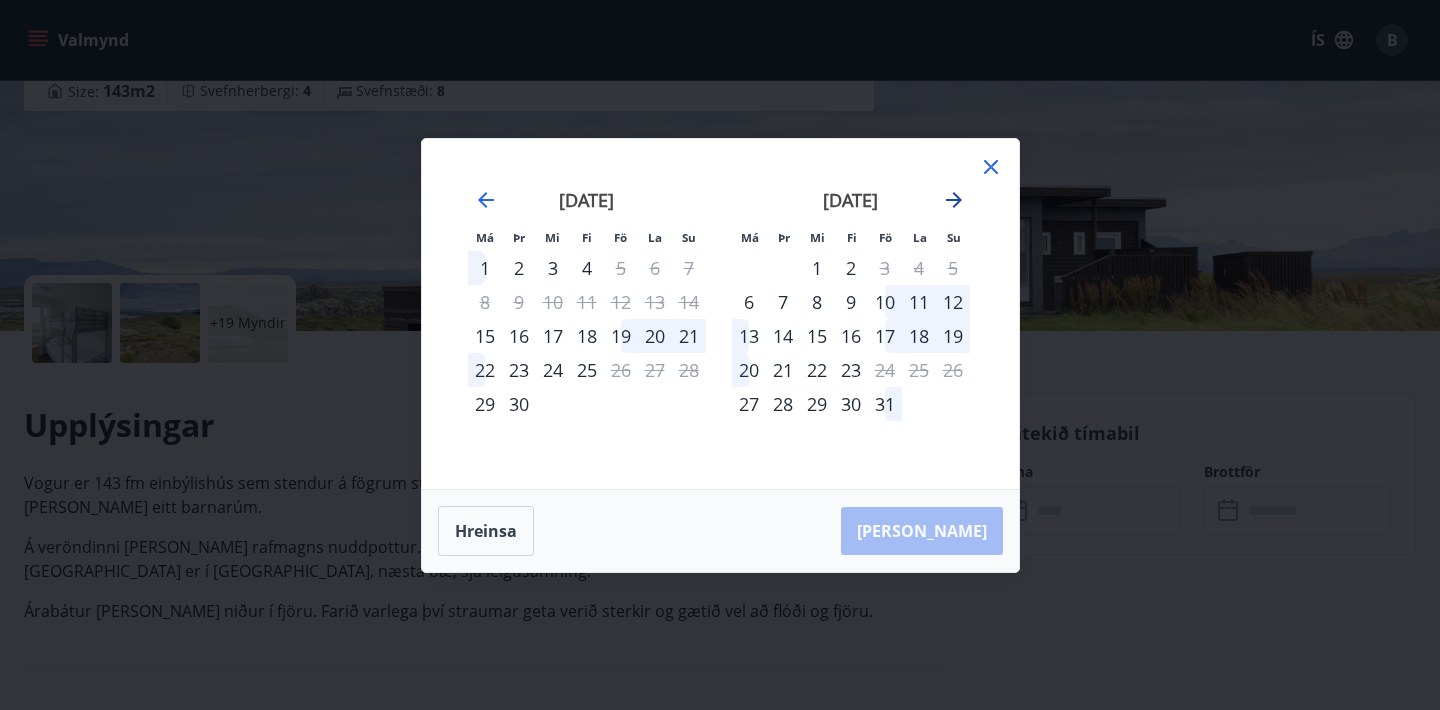 click 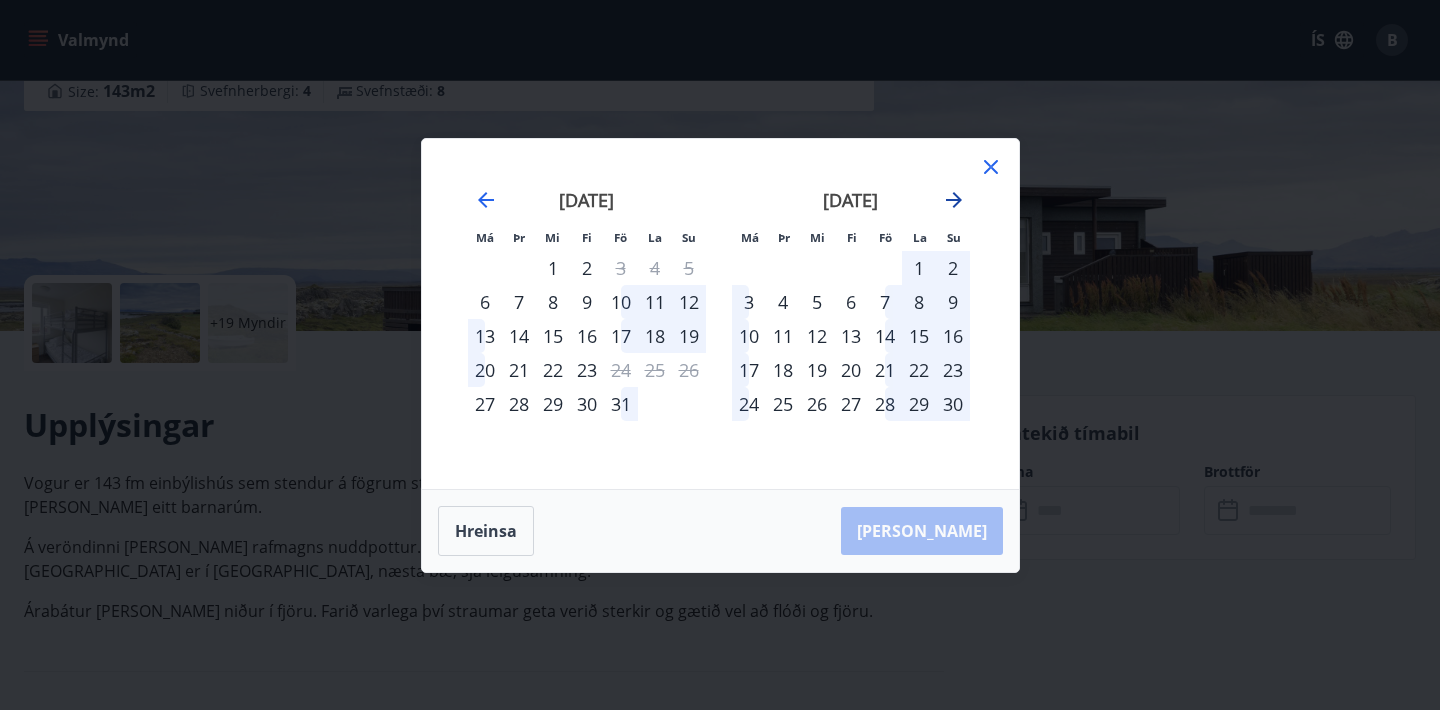 click 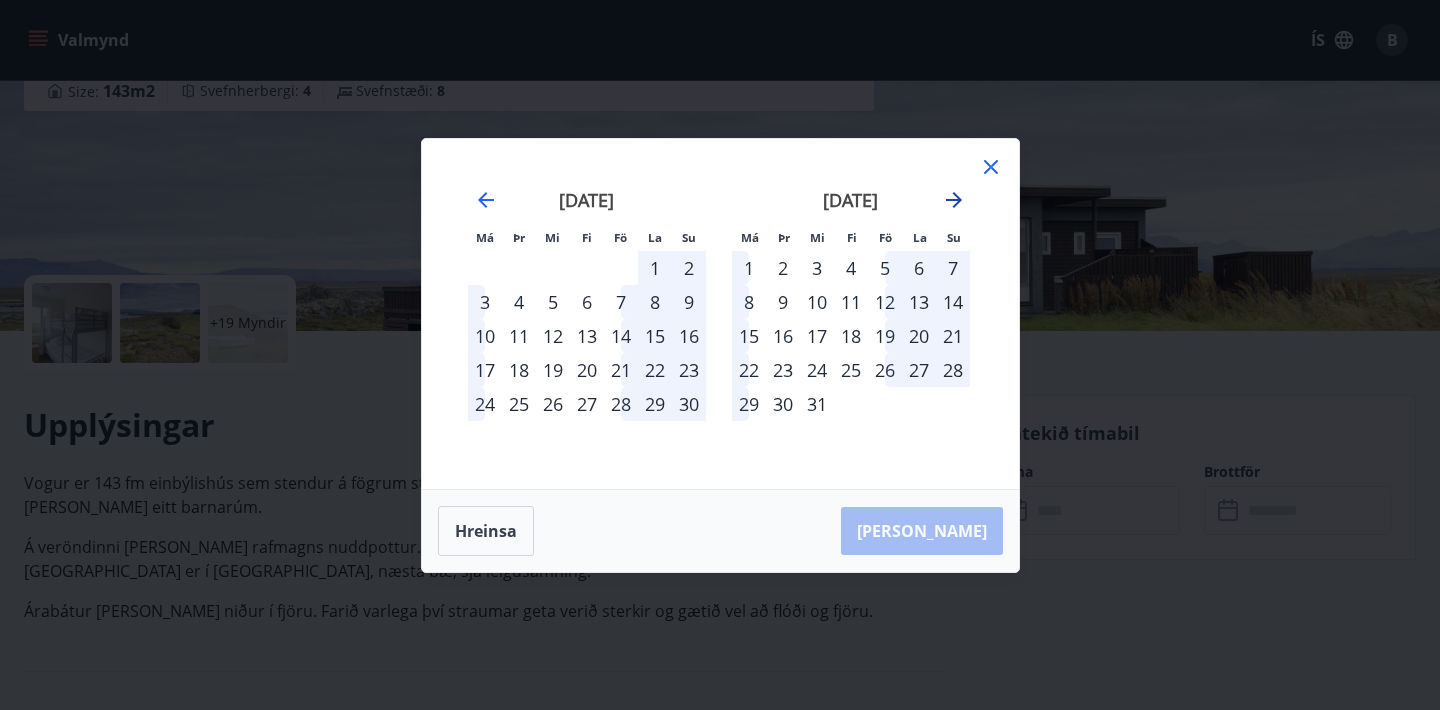 click 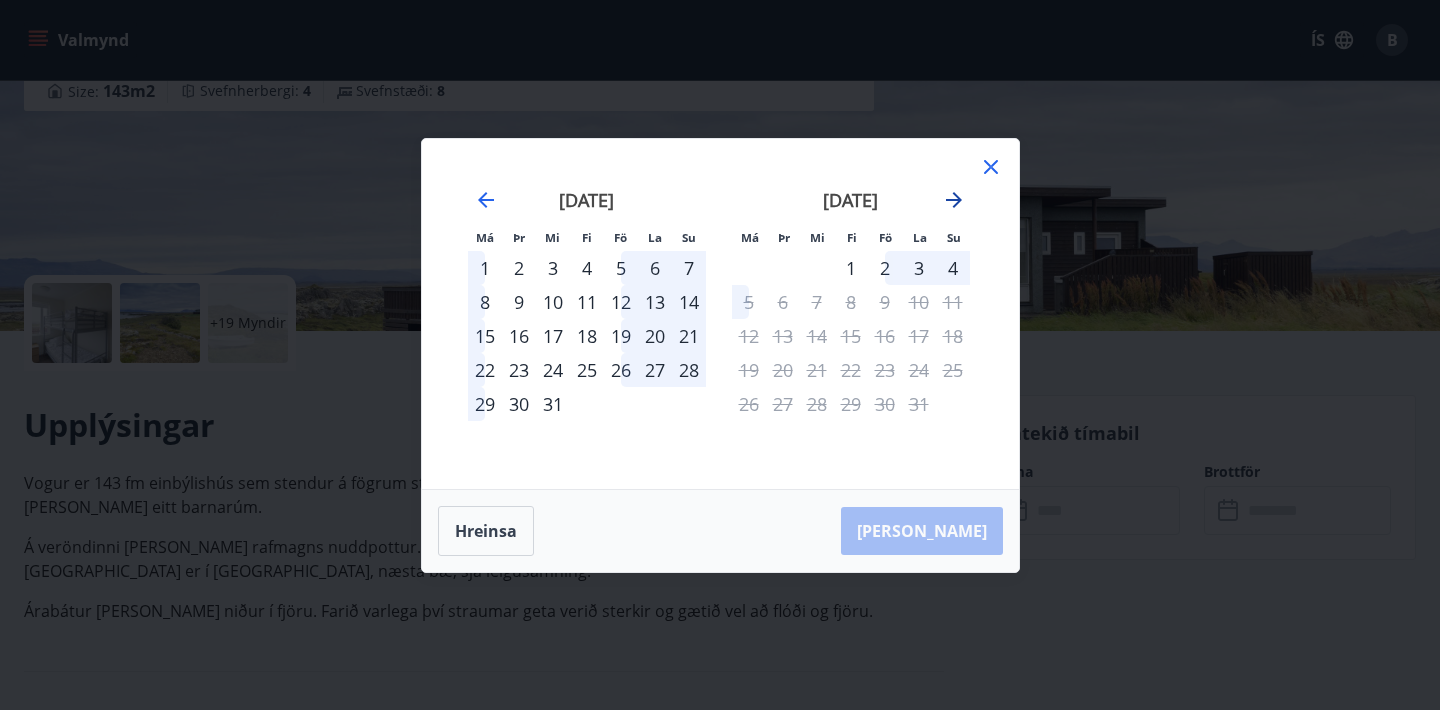 click 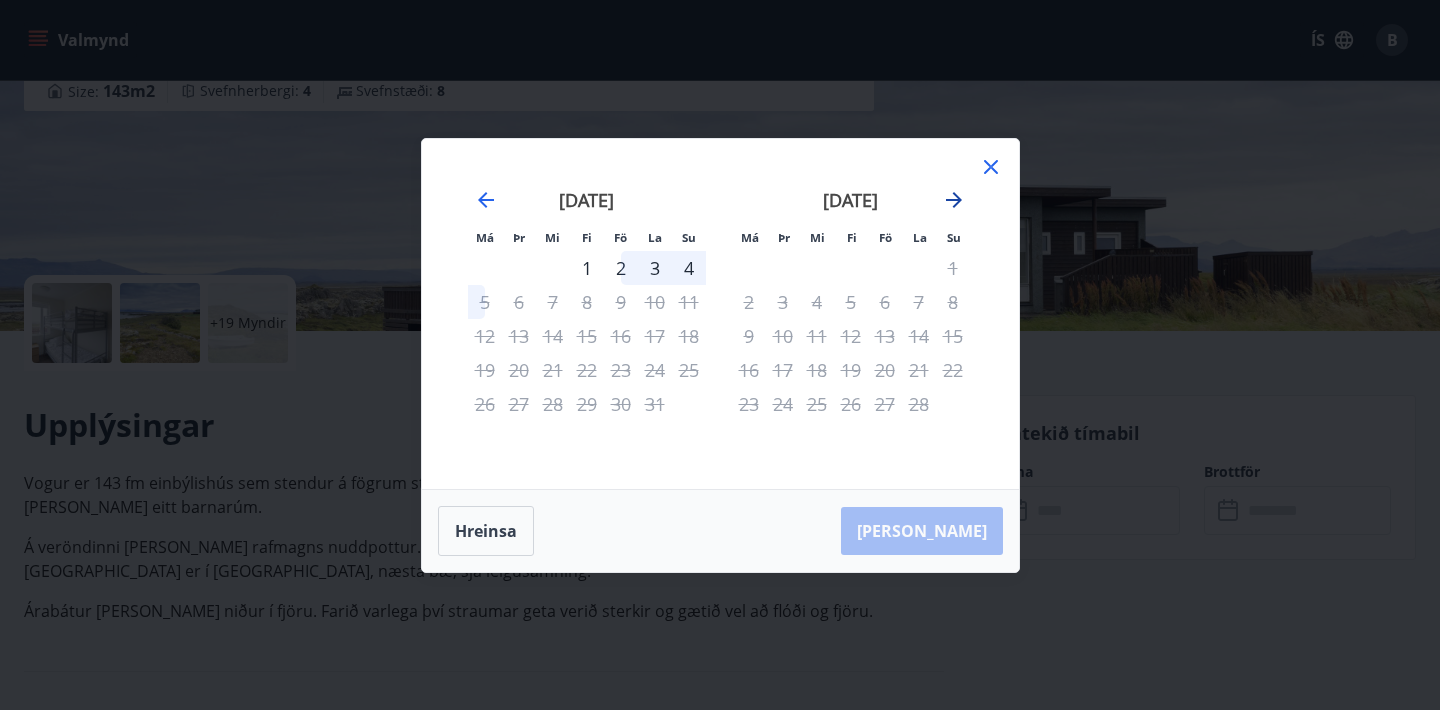 click 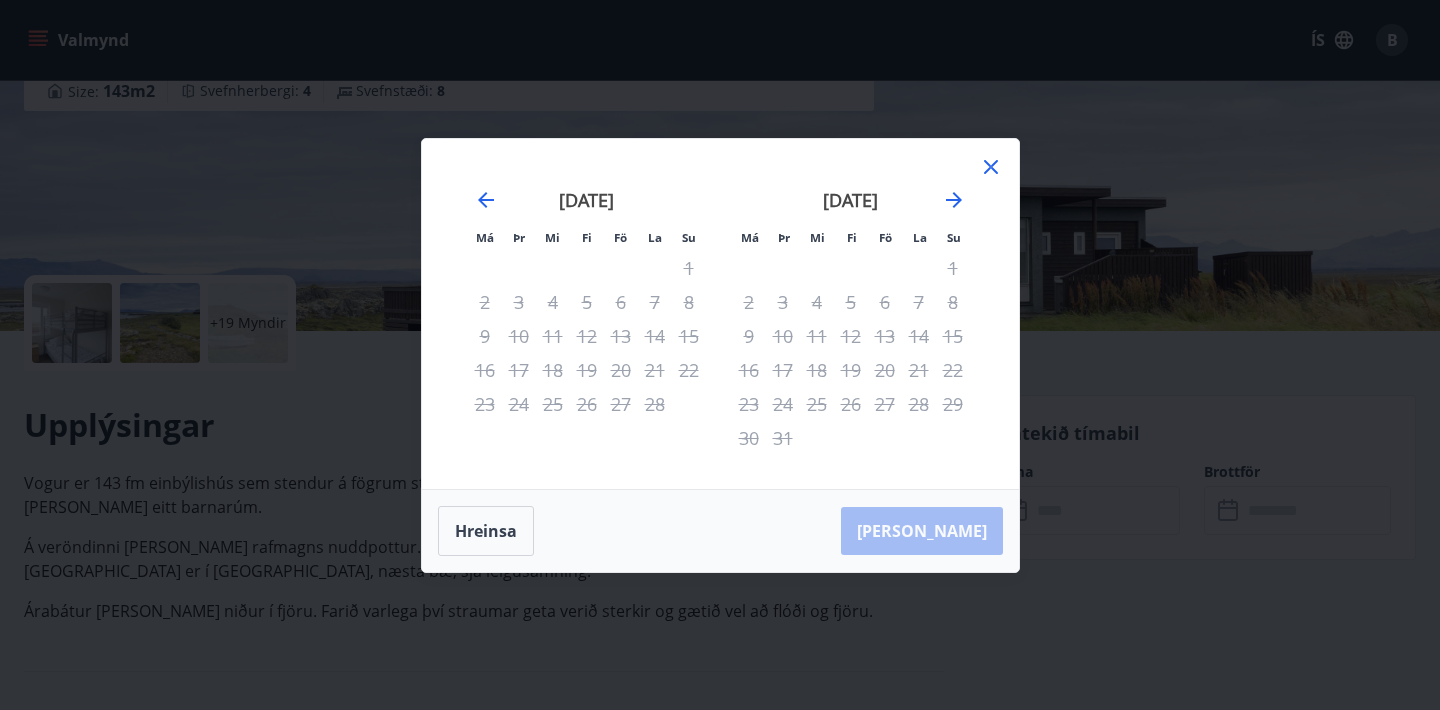click on "11" at bounding box center (553, 336) 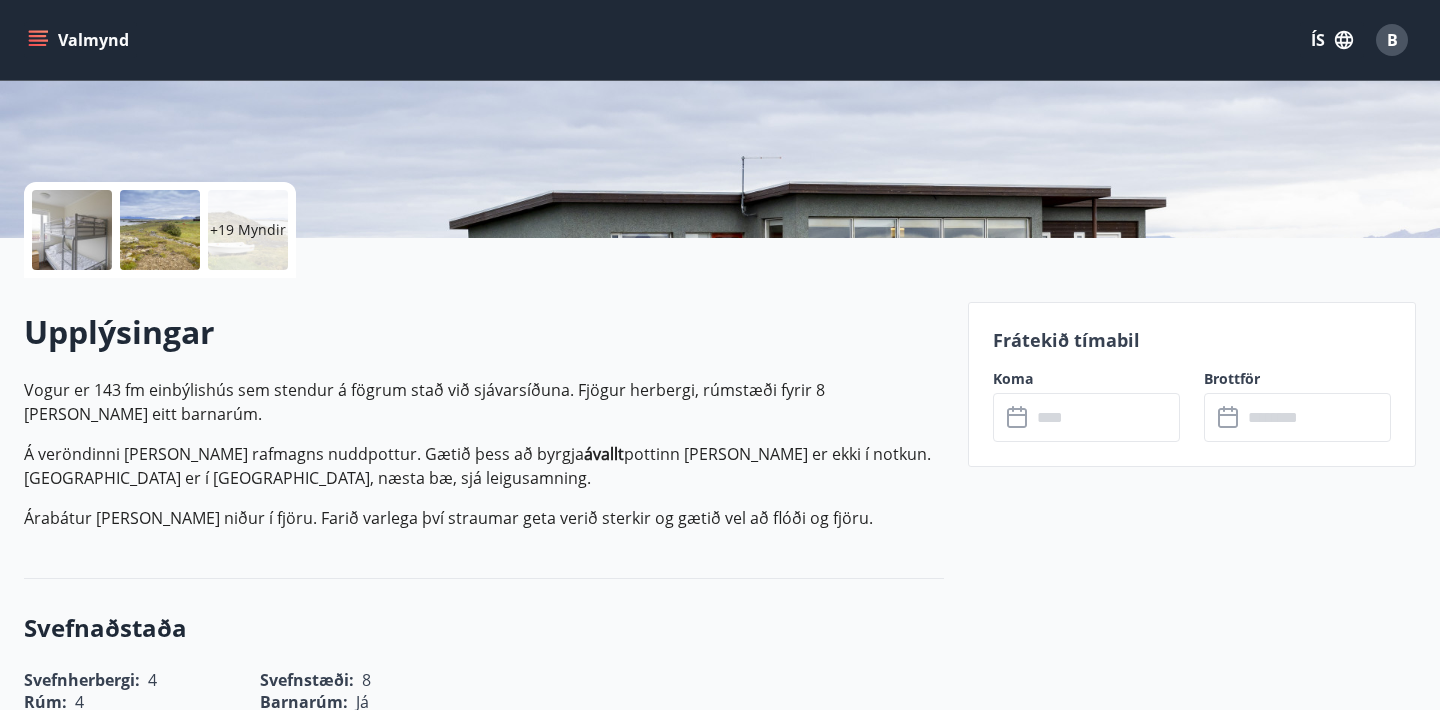 scroll, scrollTop: 361, scrollLeft: 0, axis: vertical 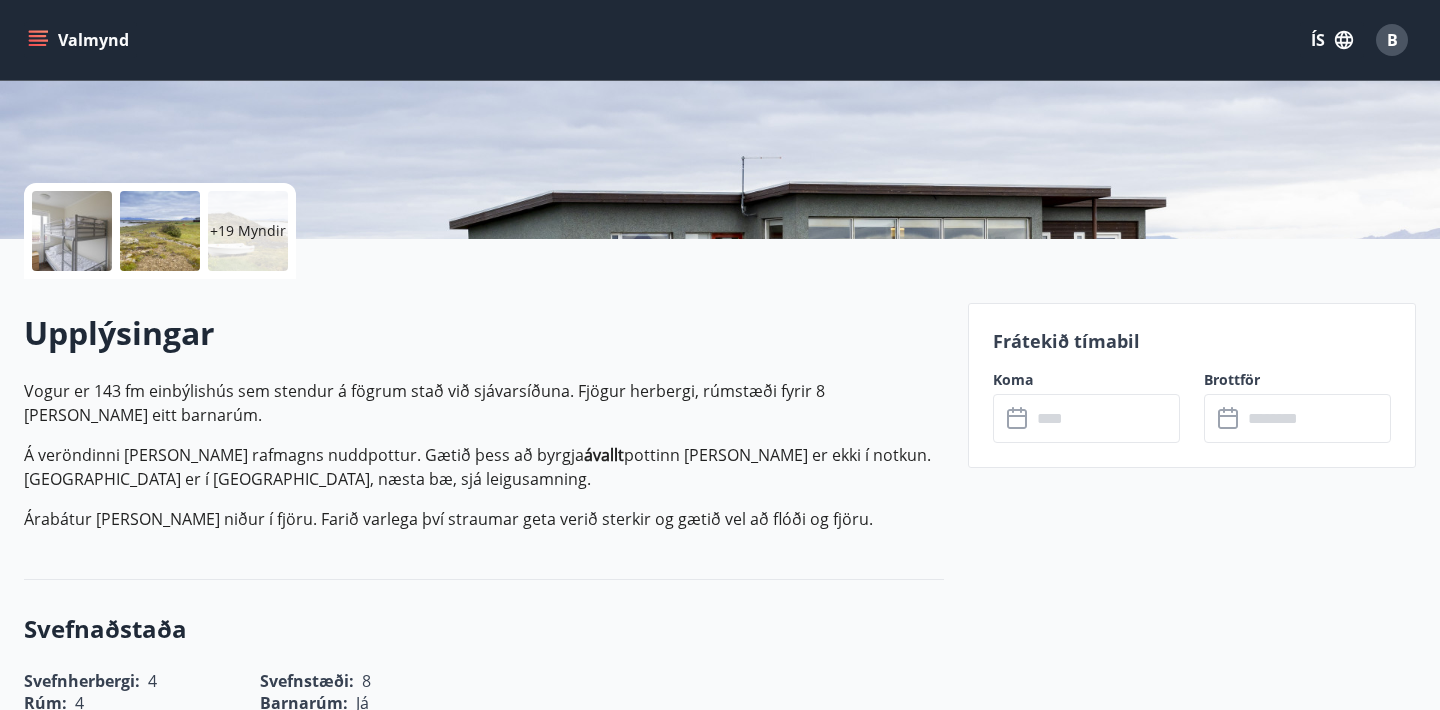 click 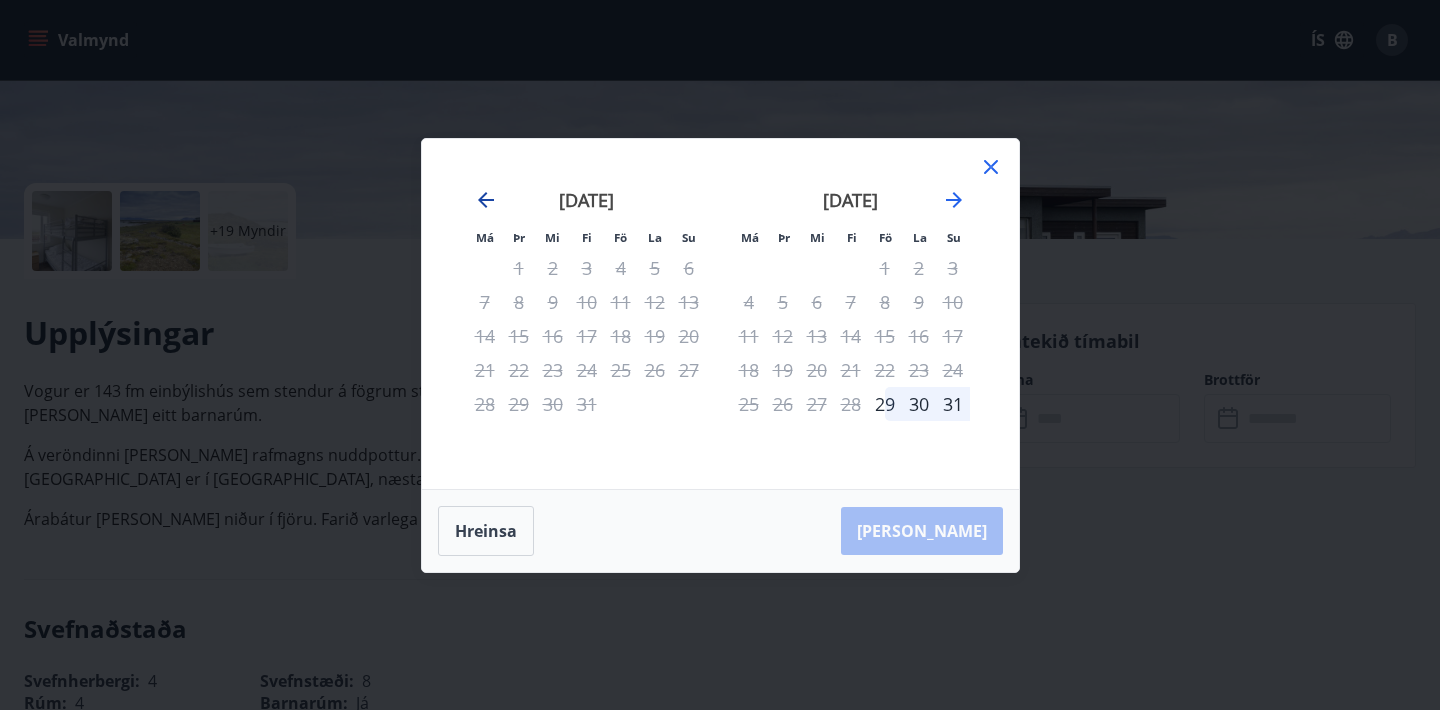click 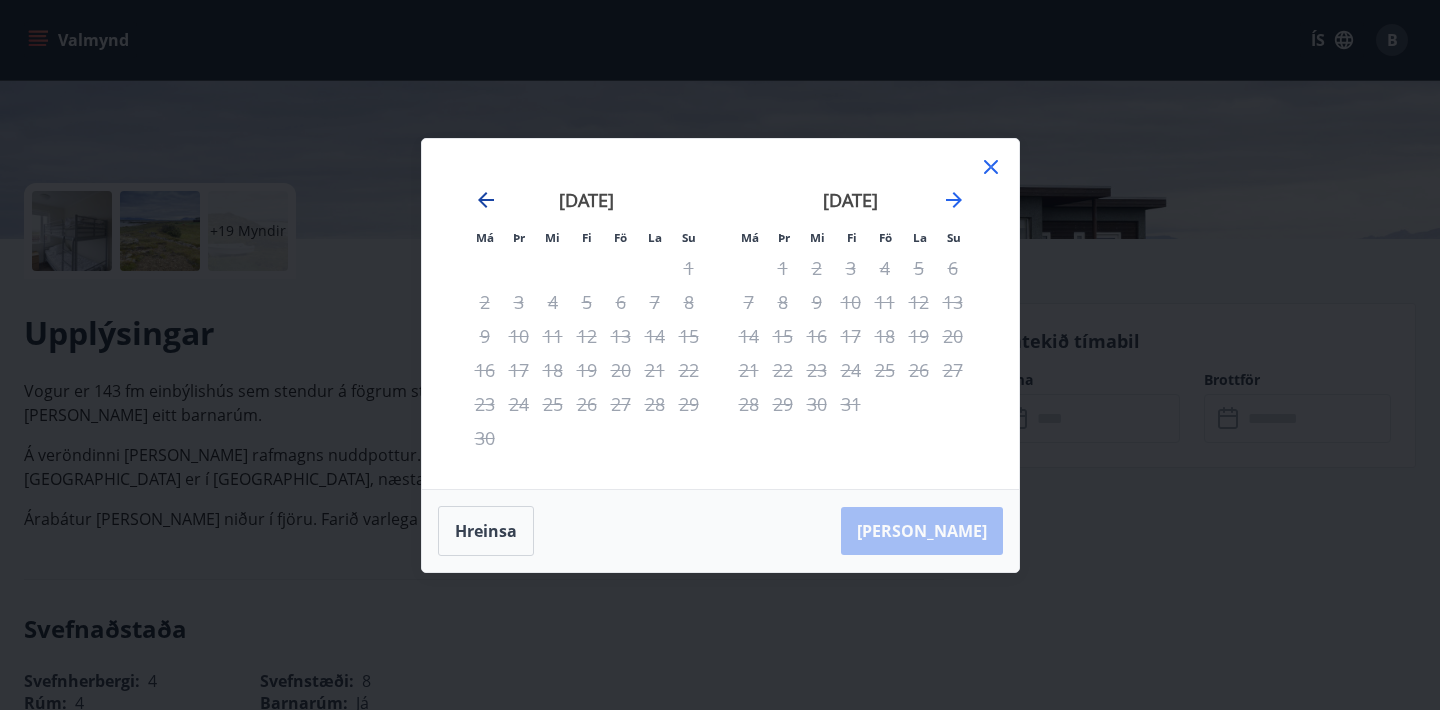 click 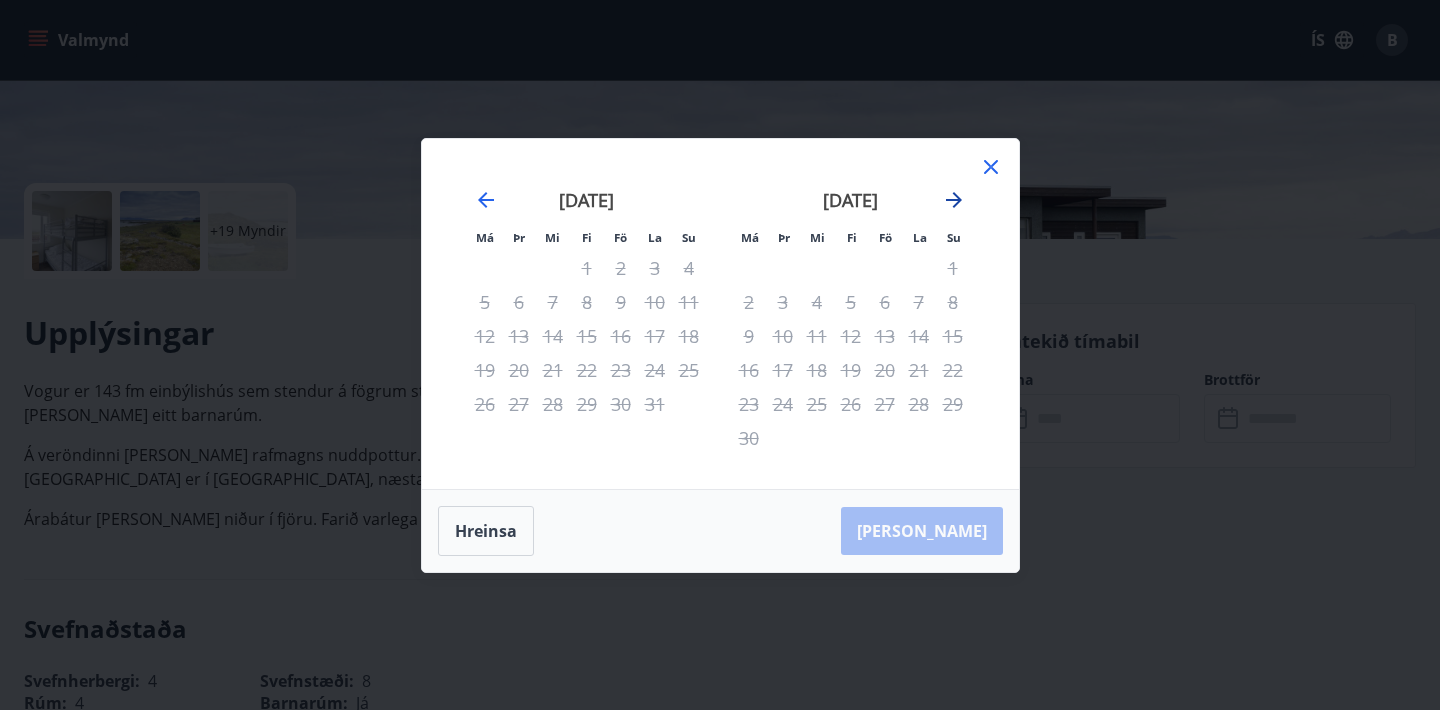 click 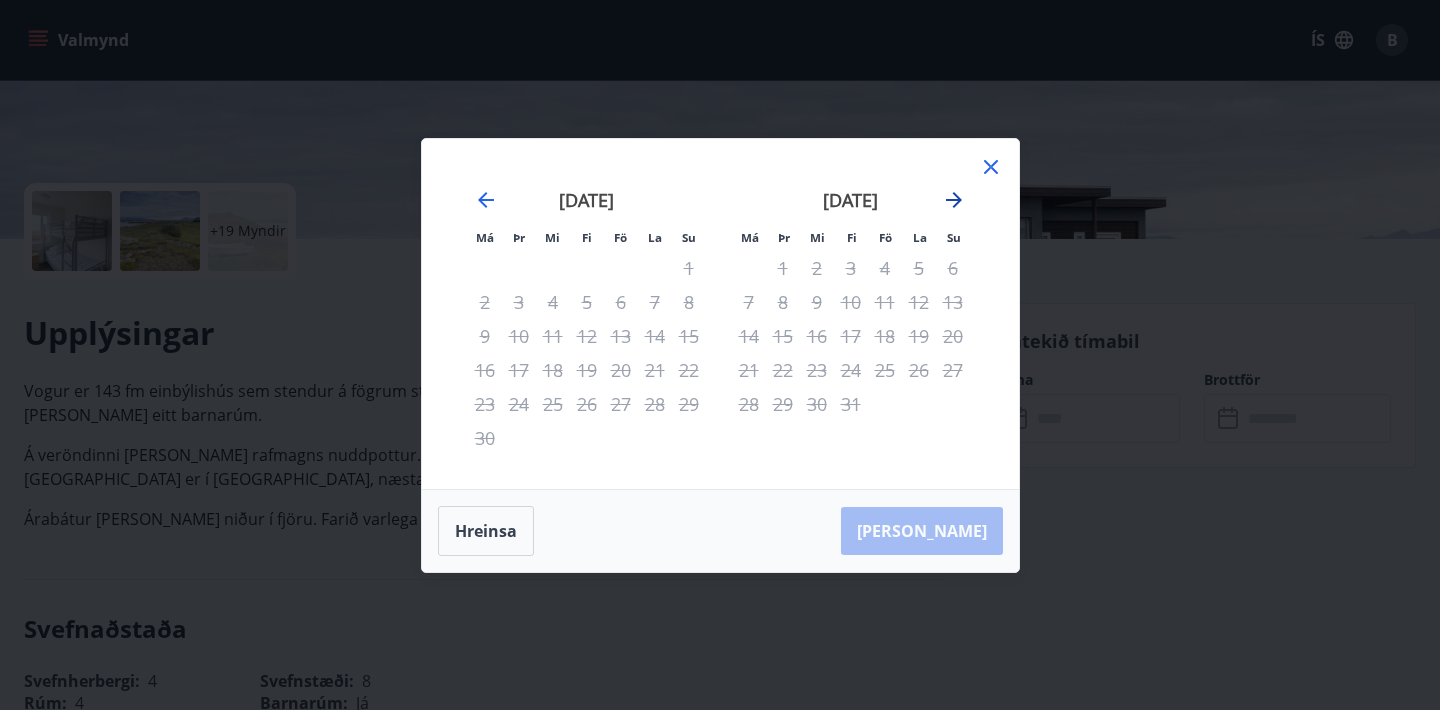 click 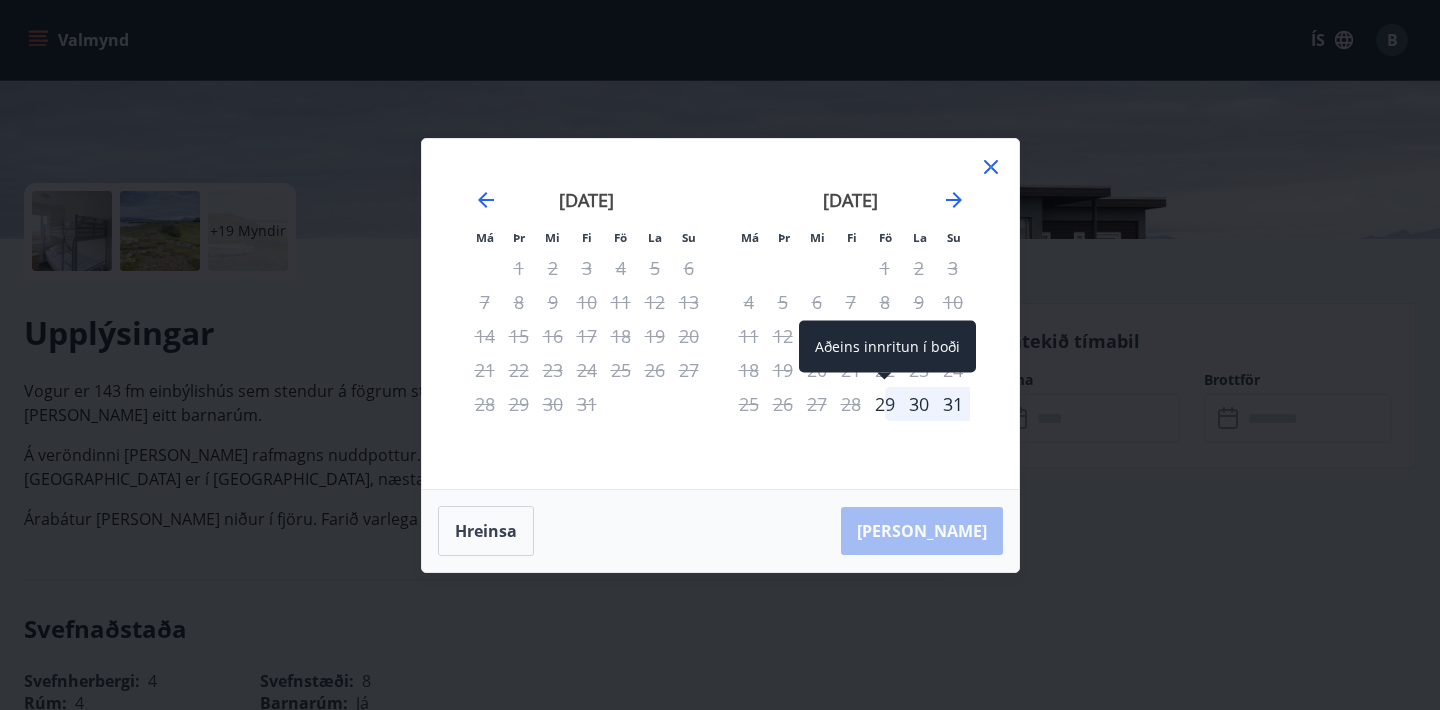 click on "29" at bounding box center (885, 404) 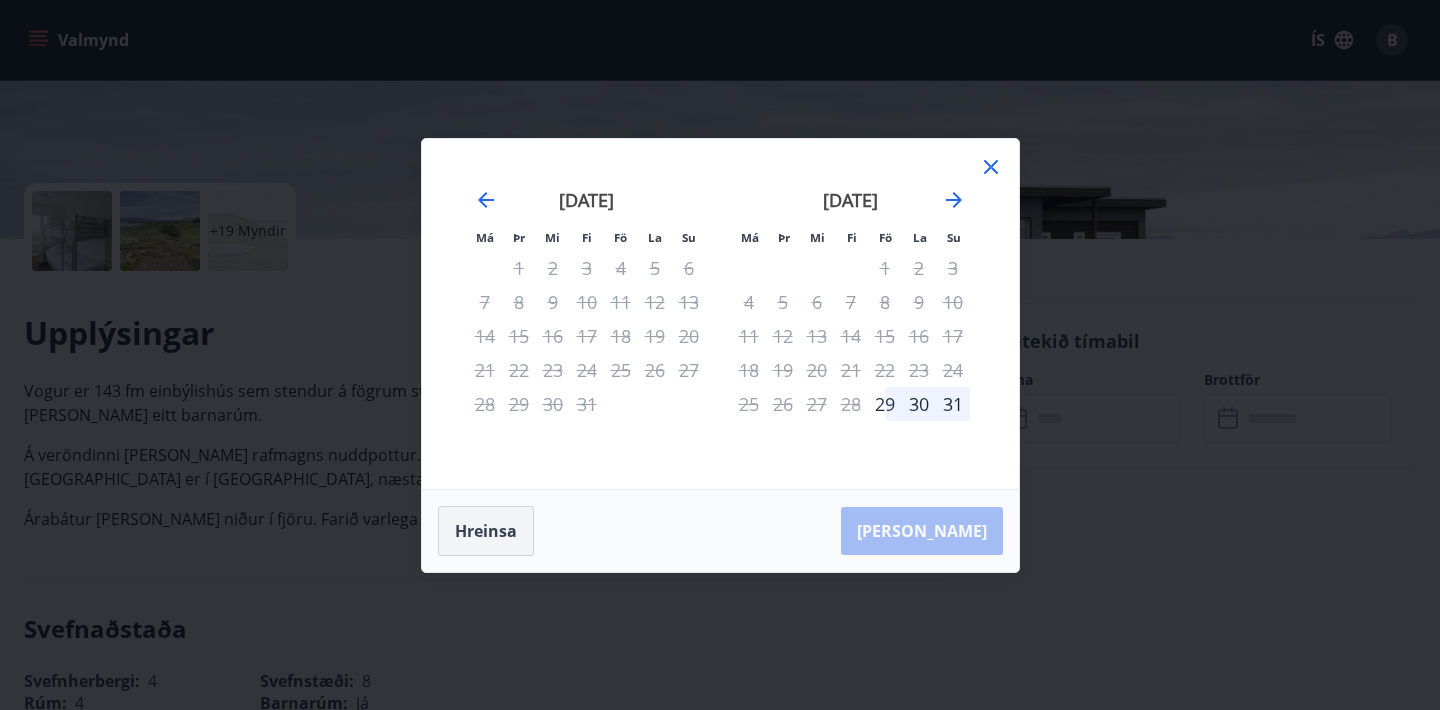 click on "Hreinsa" at bounding box center (486, 531) 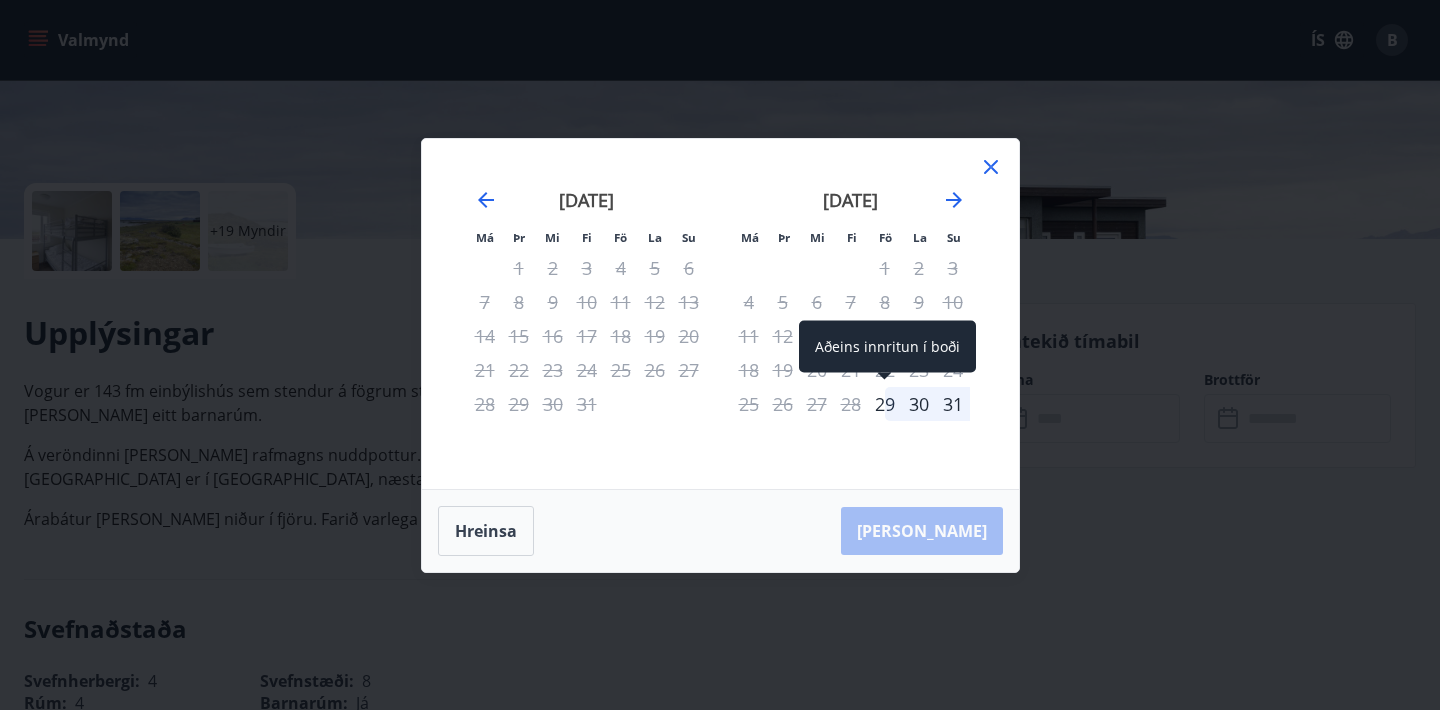 click on "29" at bounding box center [885, 404] 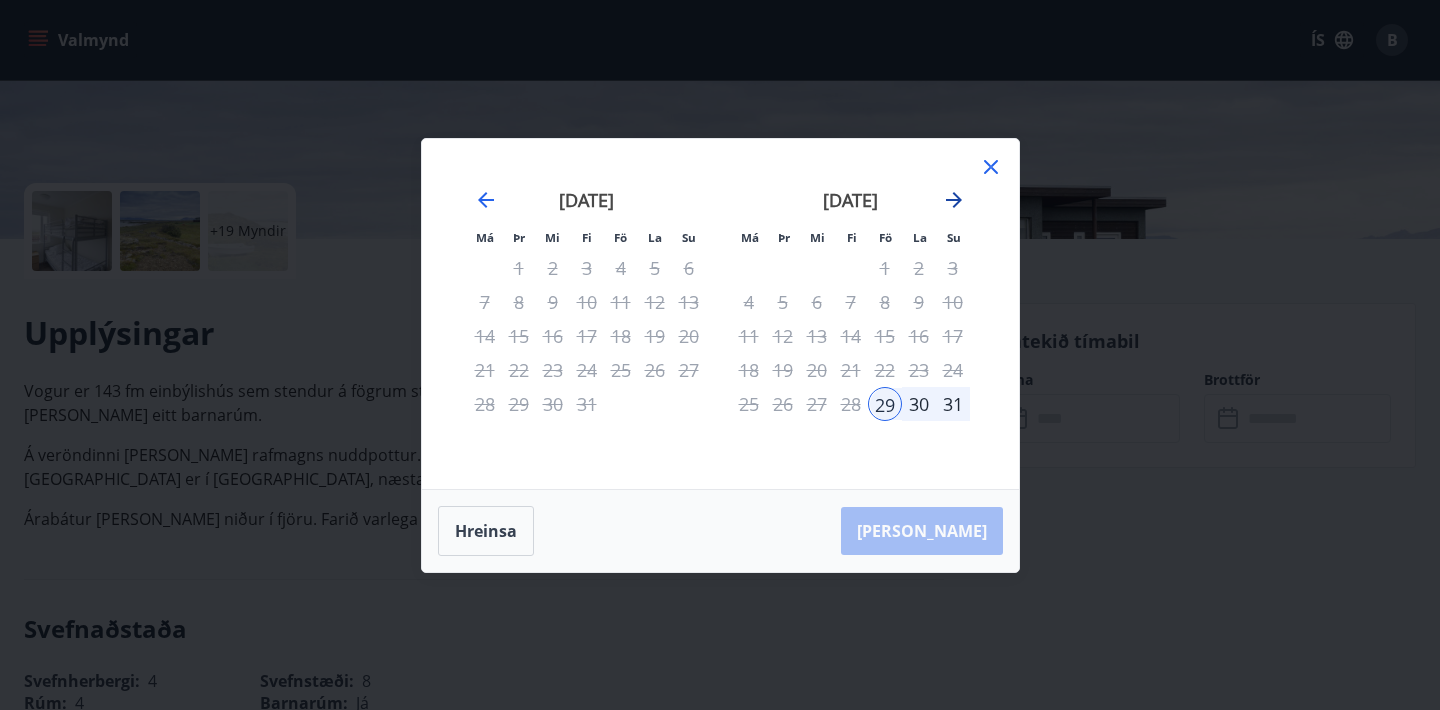 click 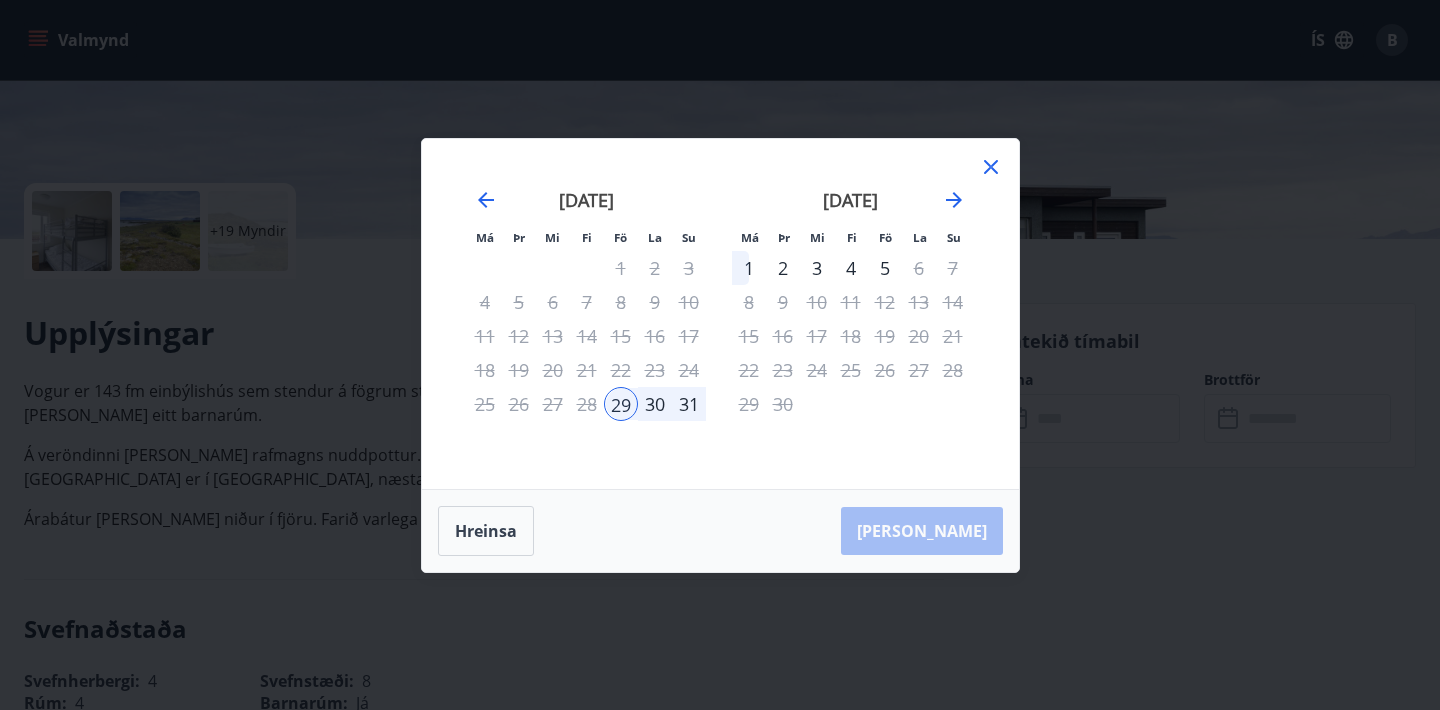 click on "1" at bounding box center (749, 268) 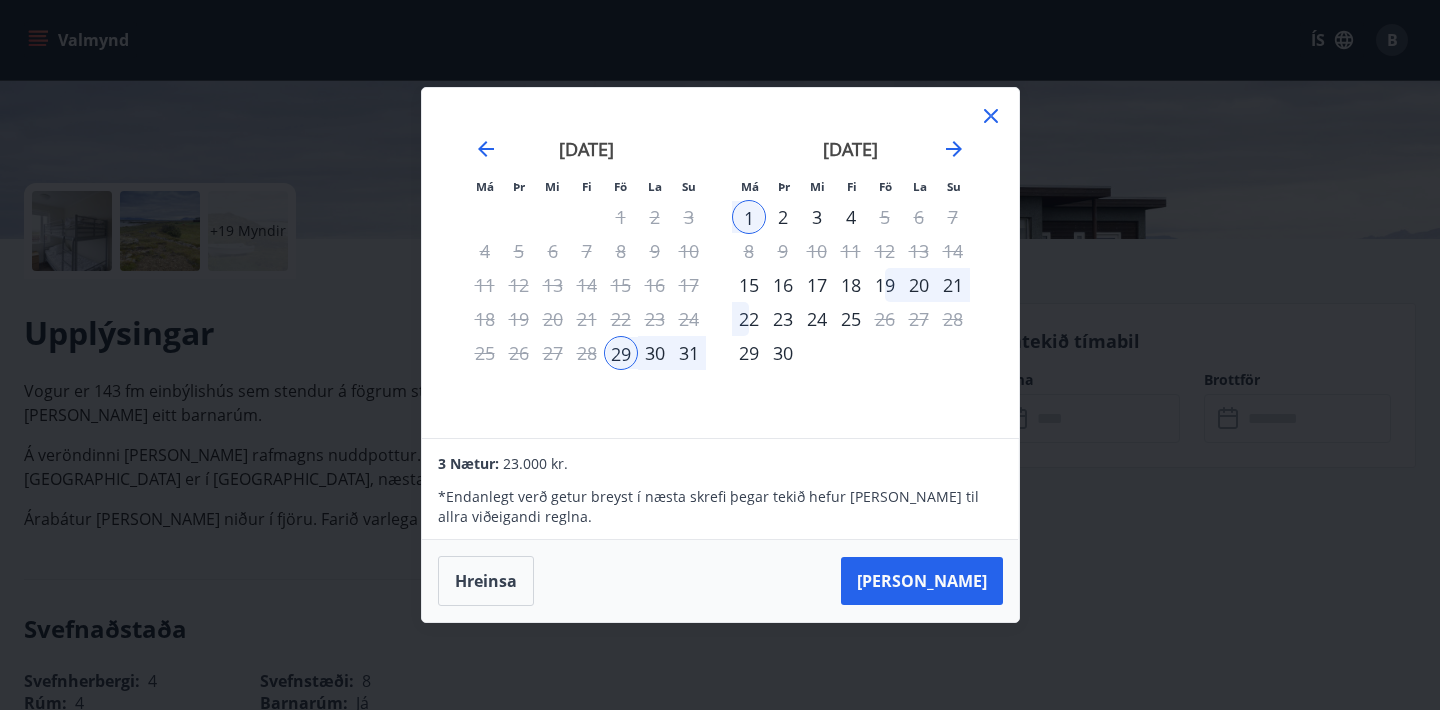 click on "2" at bounding box center (783, 217) 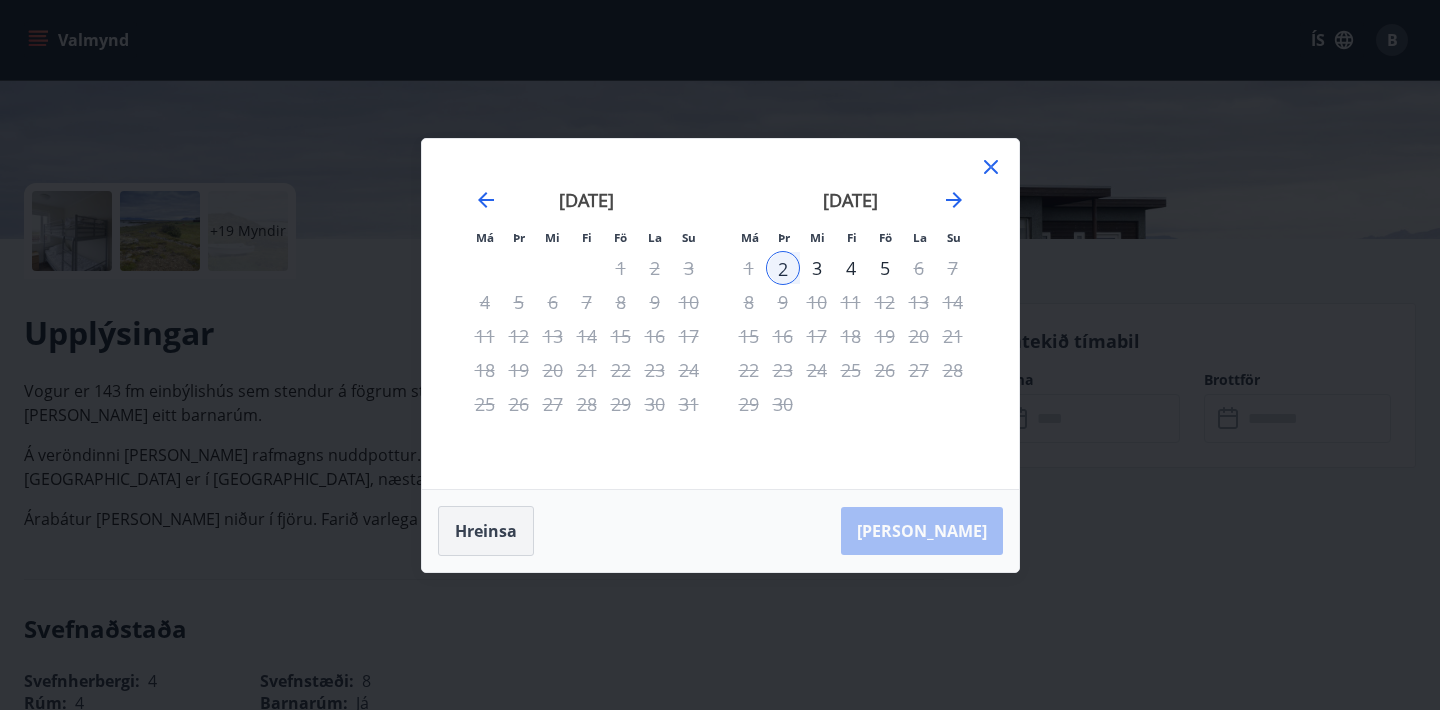 click on "Hreinsa" at bounding box center [486, 531] 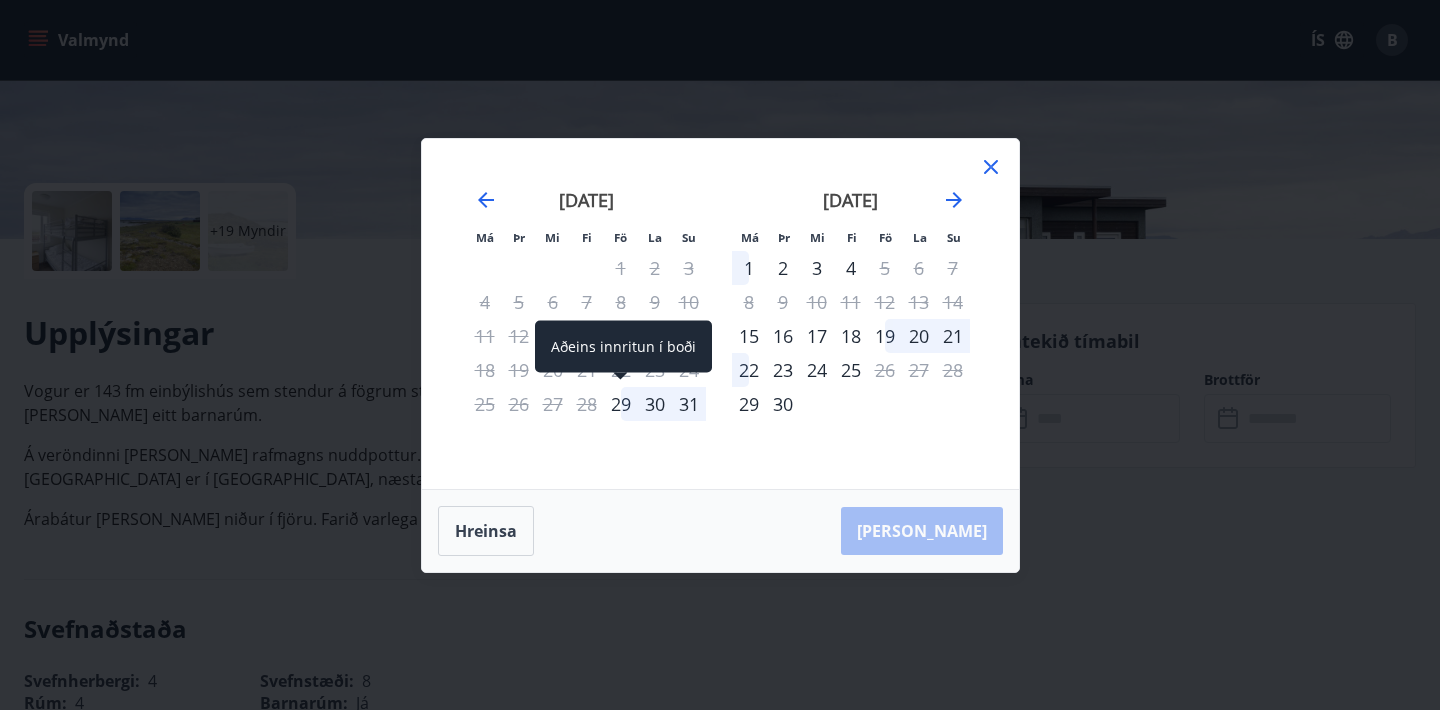 click on "29" at bounding box center [621, 404] 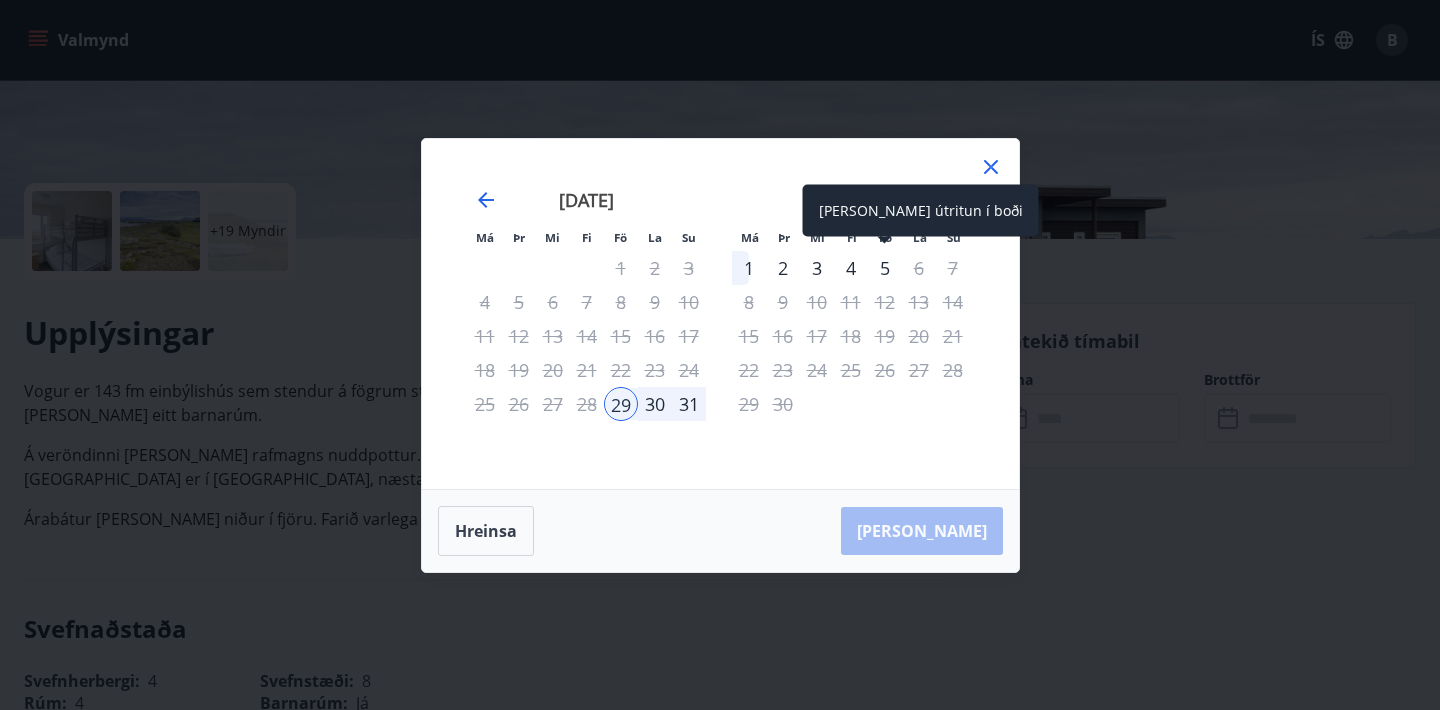 click on "5" at bounding box center [885, 268] 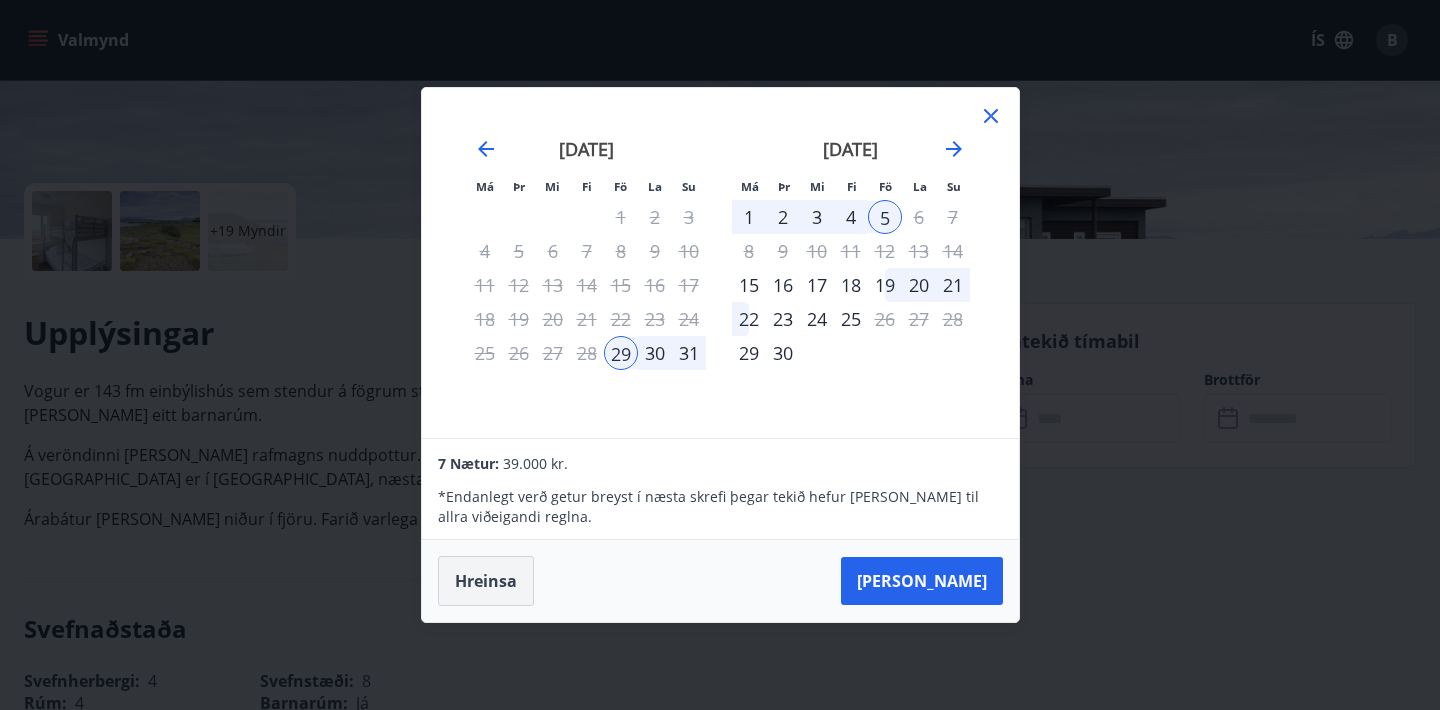 click on "Hreinsa" at bounding box center (486, 581) 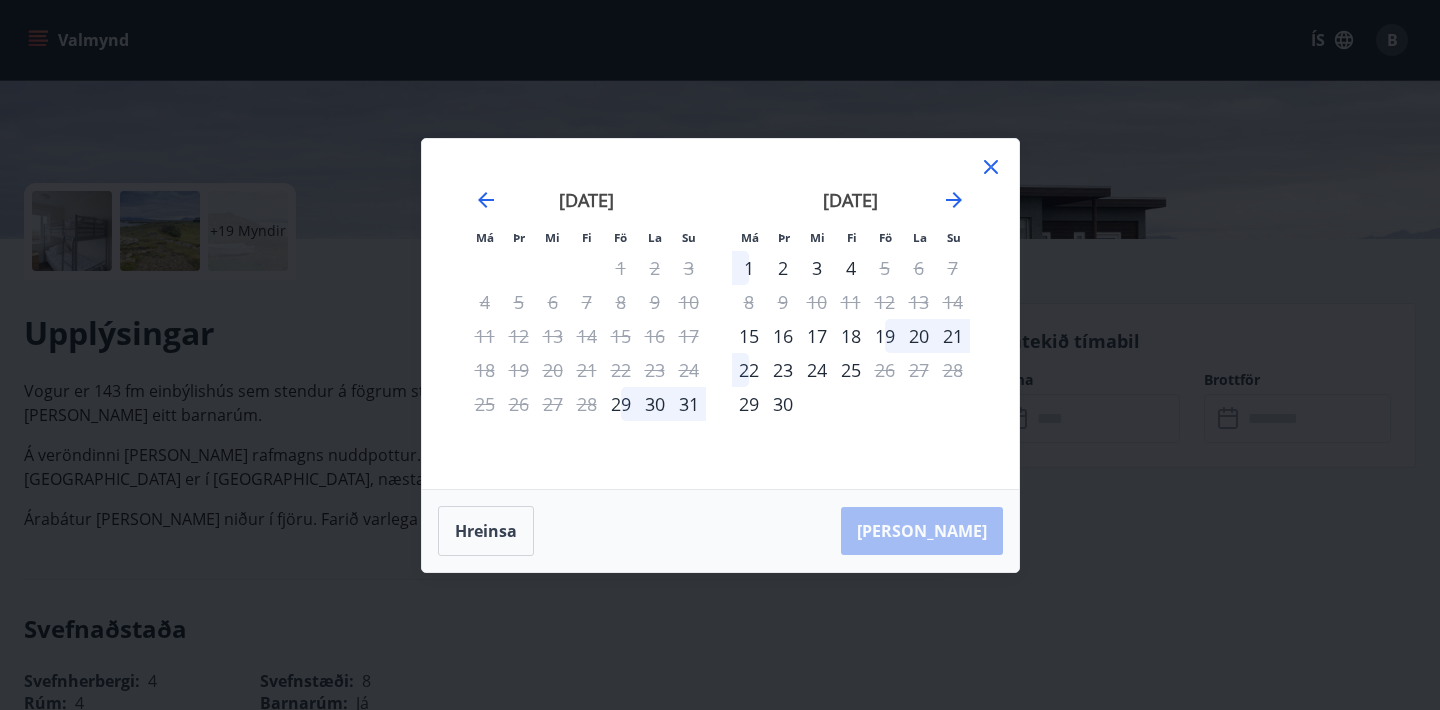 click 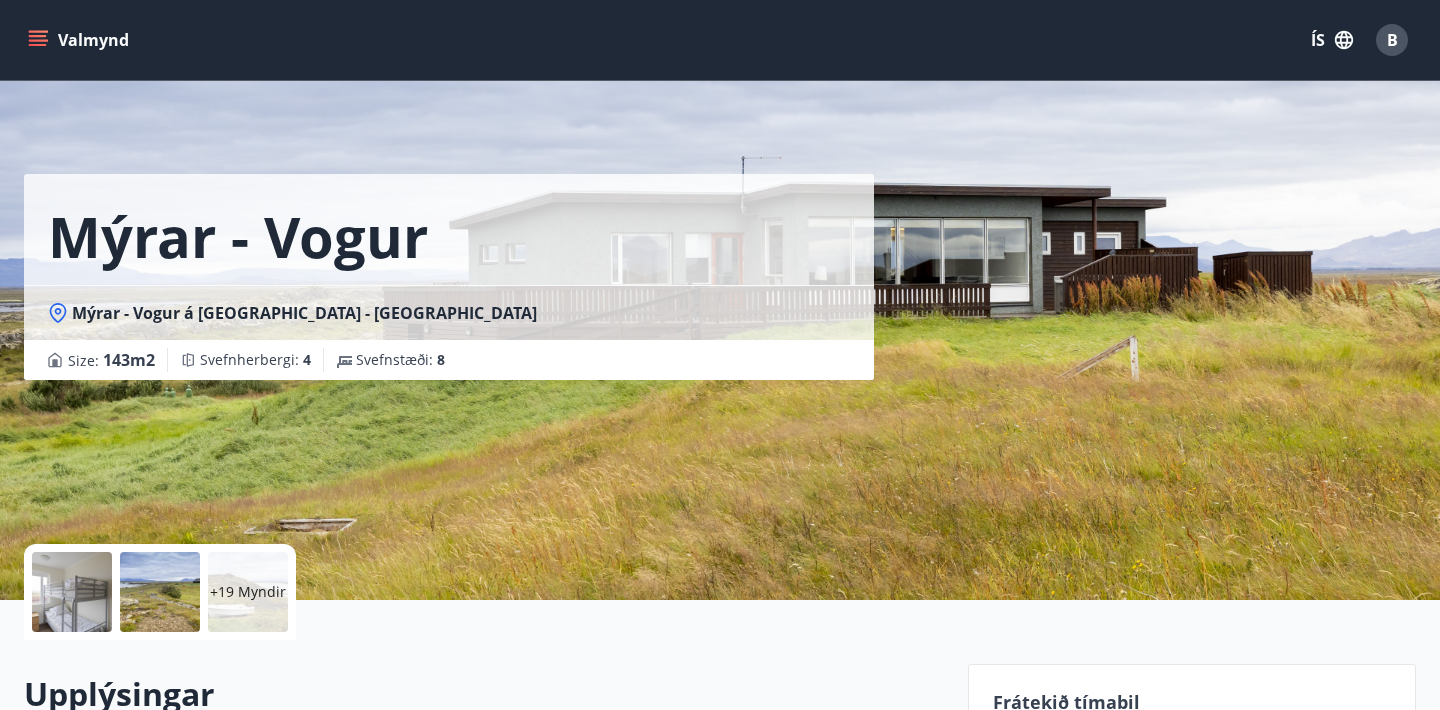 scroll, scrollTop: 0, scrollLeft: 0, axis: both 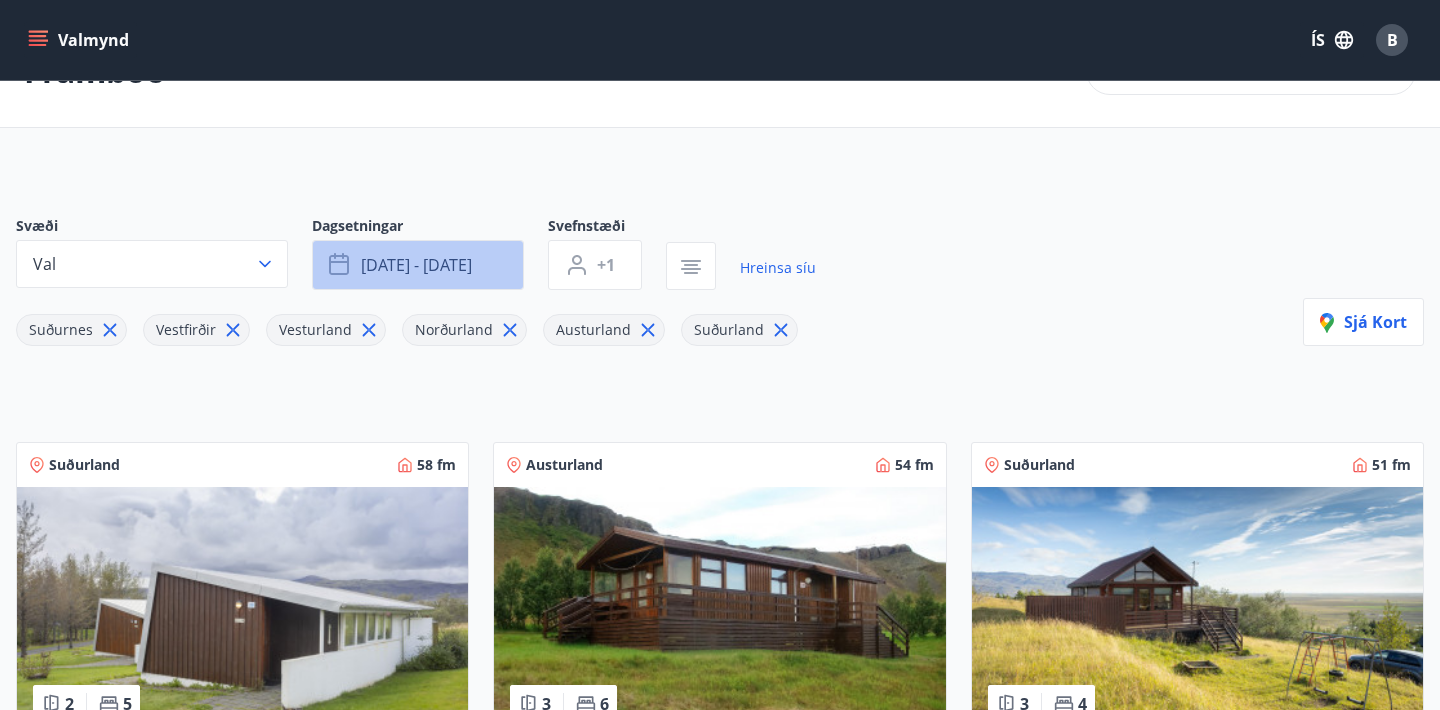 click on "[DATE] - [DATE]" at bounding box center (418, 265) 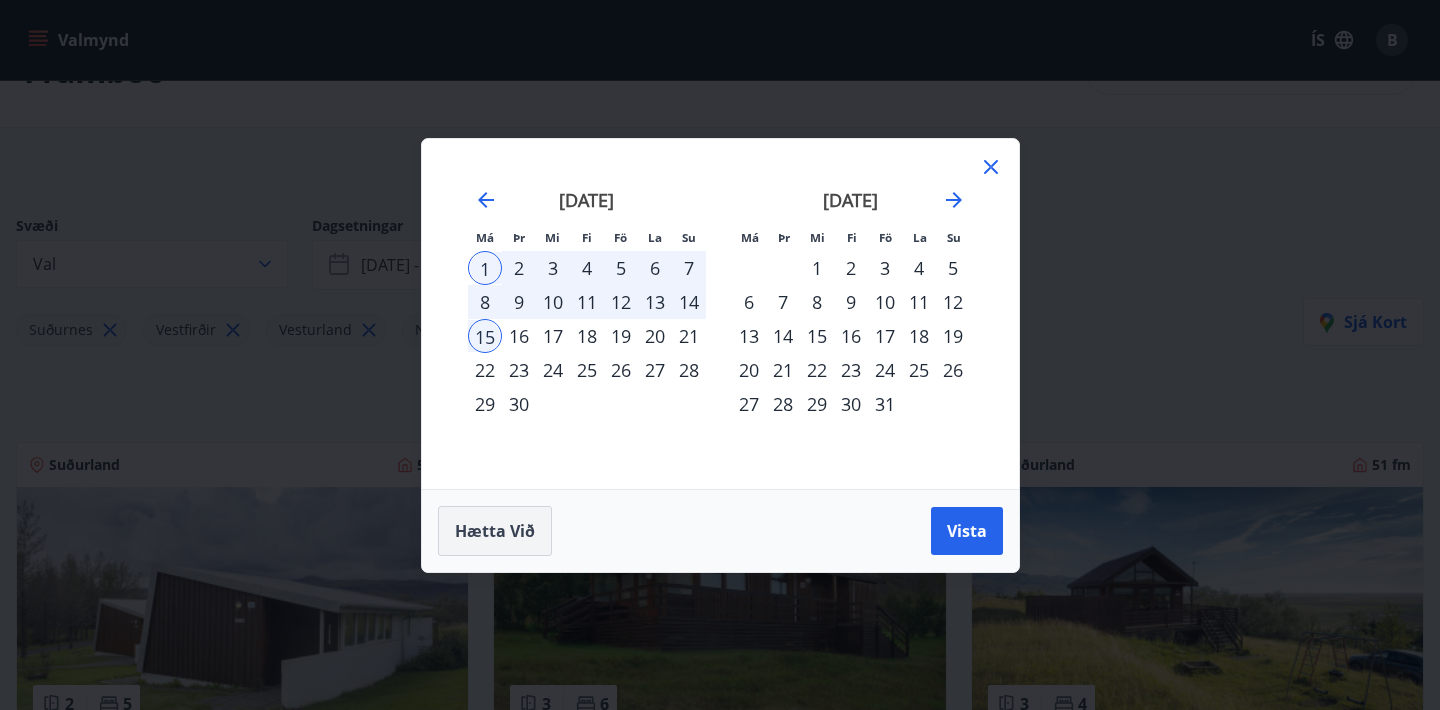 click on "Hætta við" at bounding box center [495, 531] 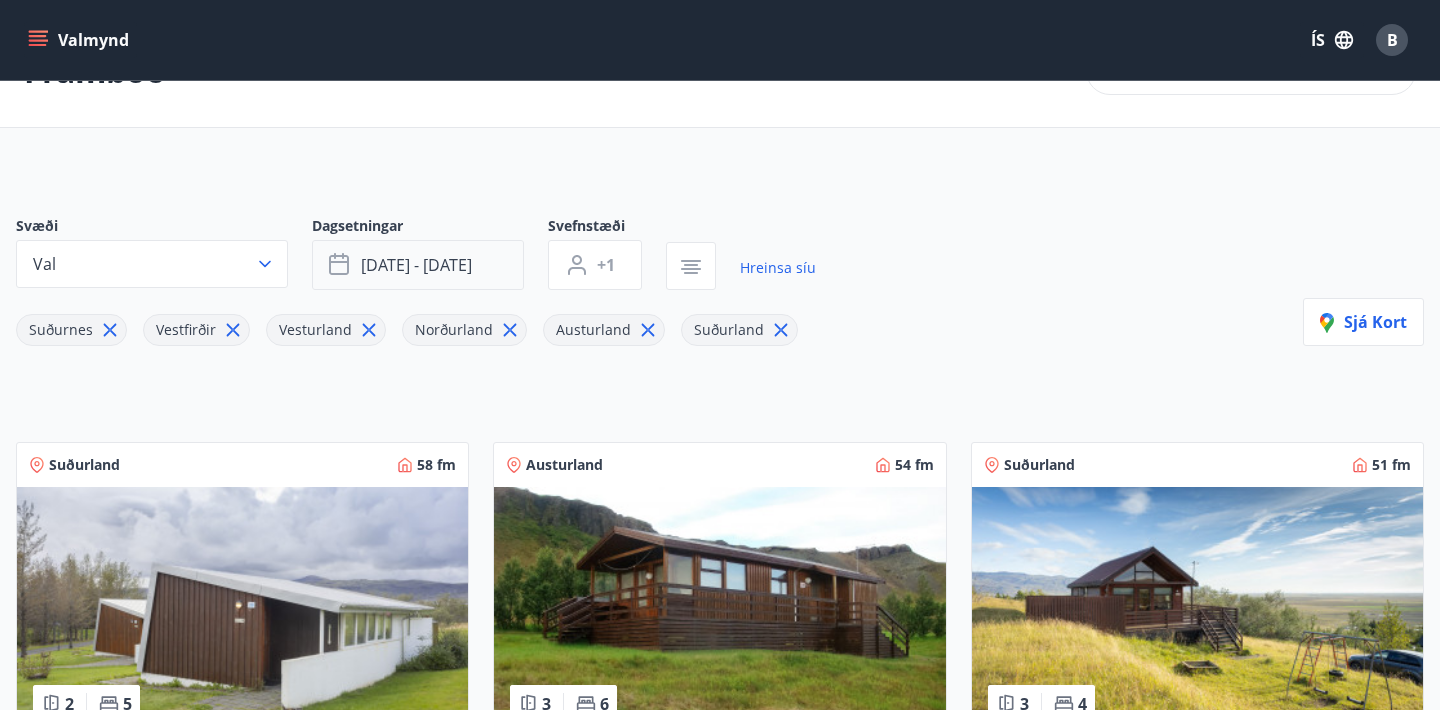 click on "[DATE] - [DATE]" at bounding box center (418, 265) 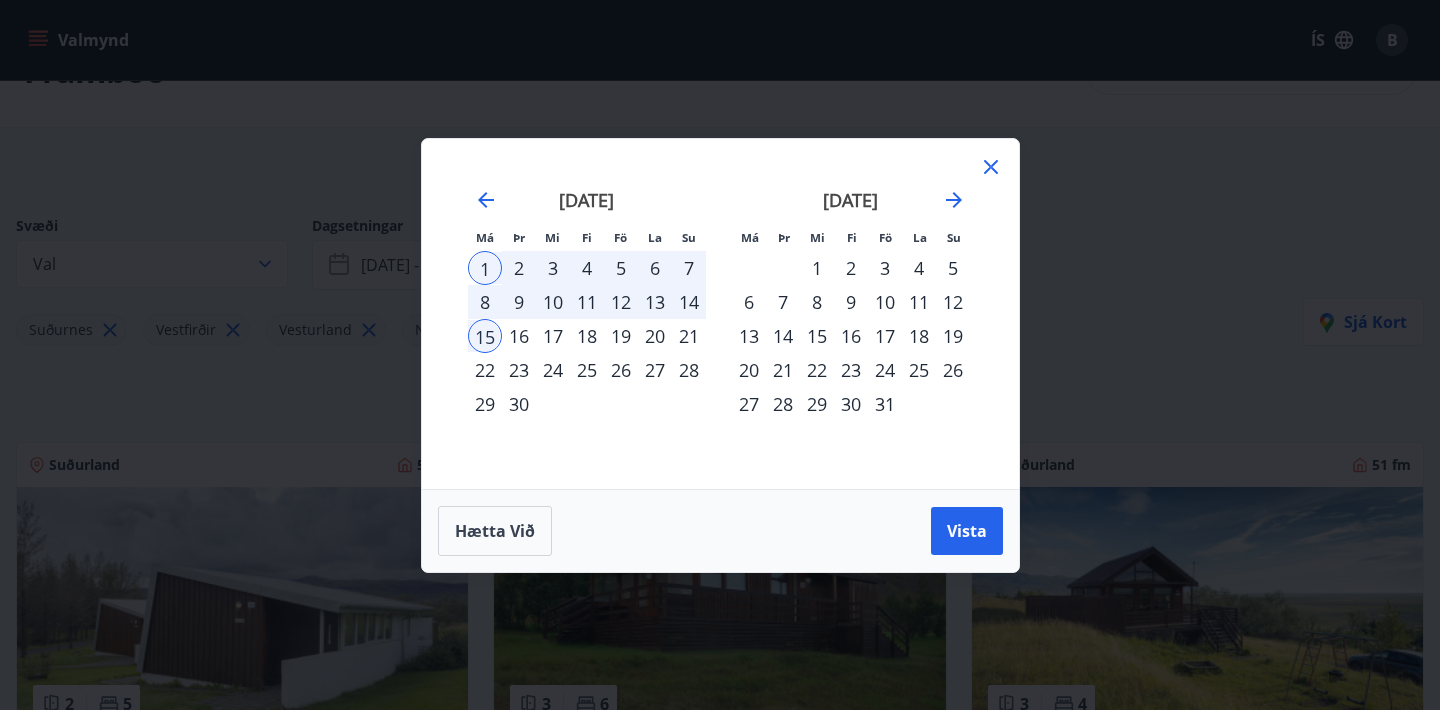 click 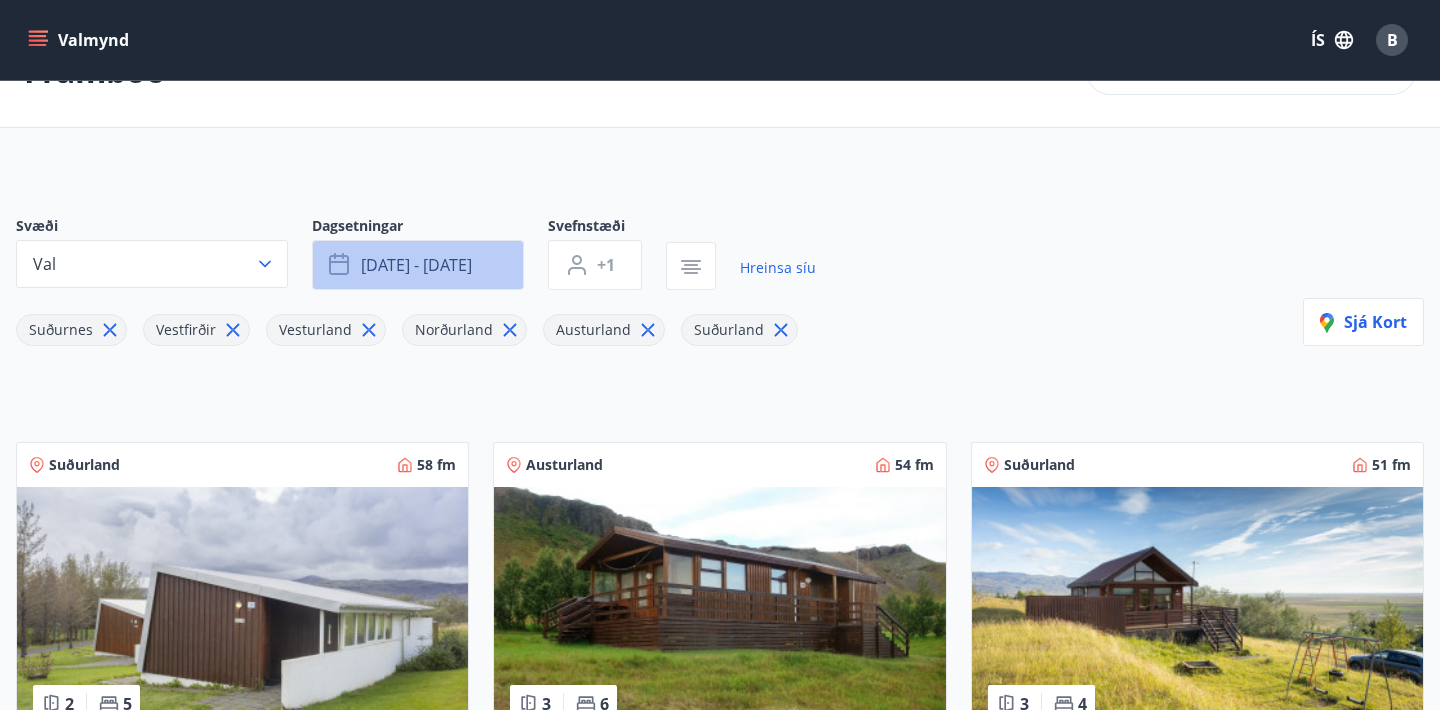 click on "[DATE] - [DATE]" at bounding box center [418, 265] 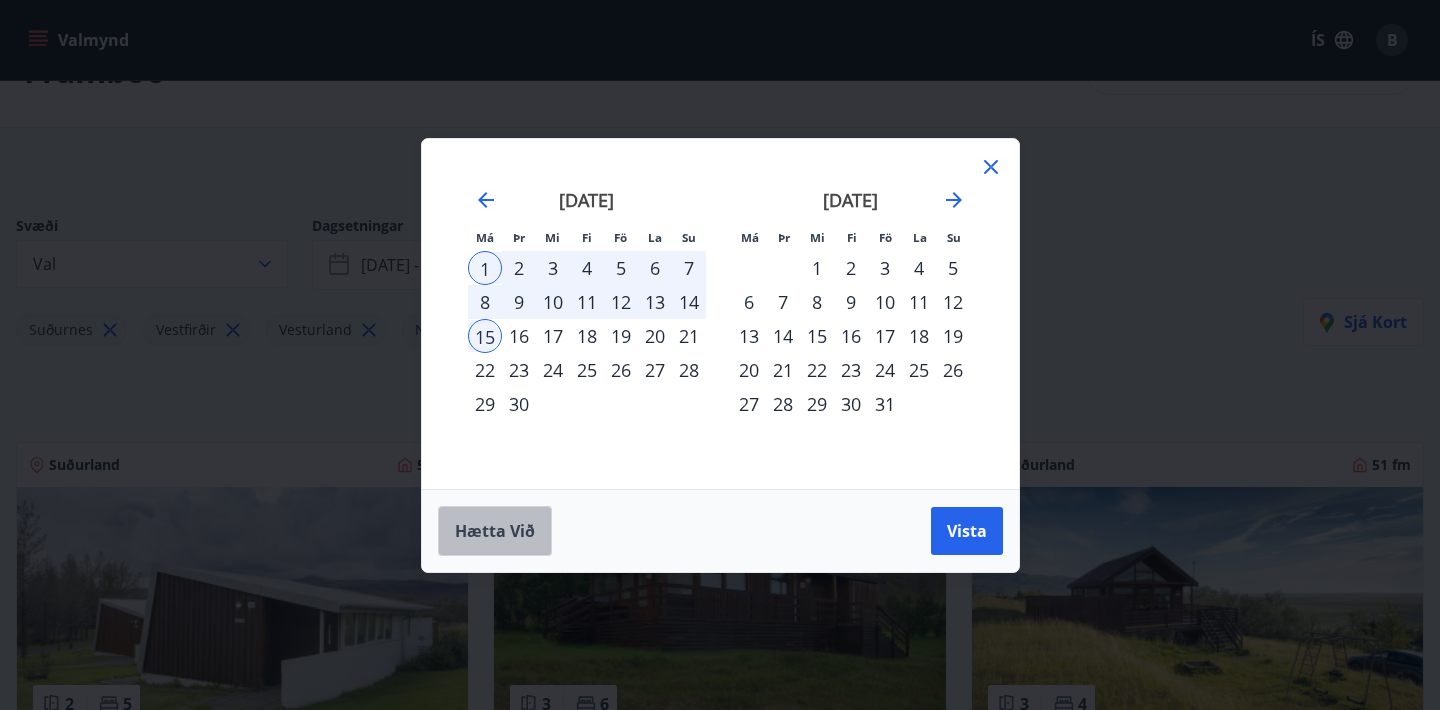 click on "Hætta við" at bounding box center (495, 531) 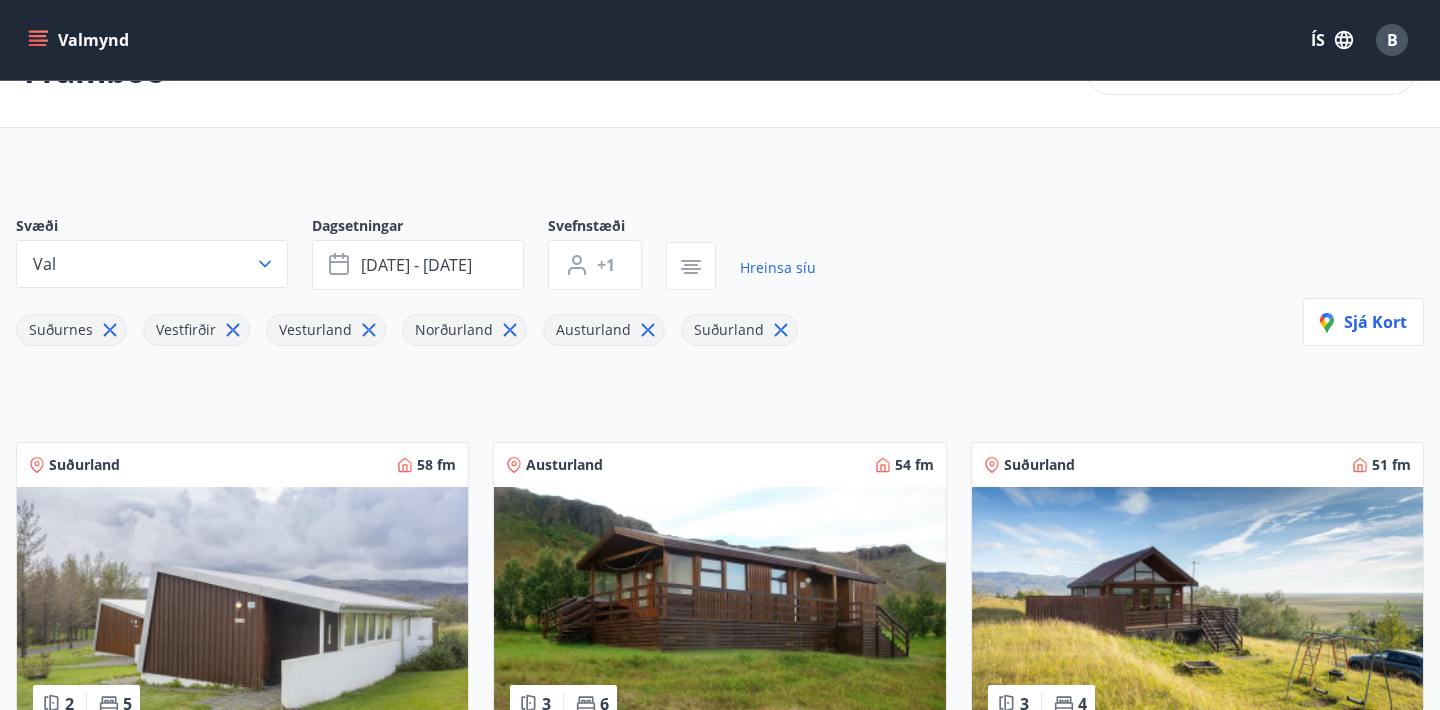 click 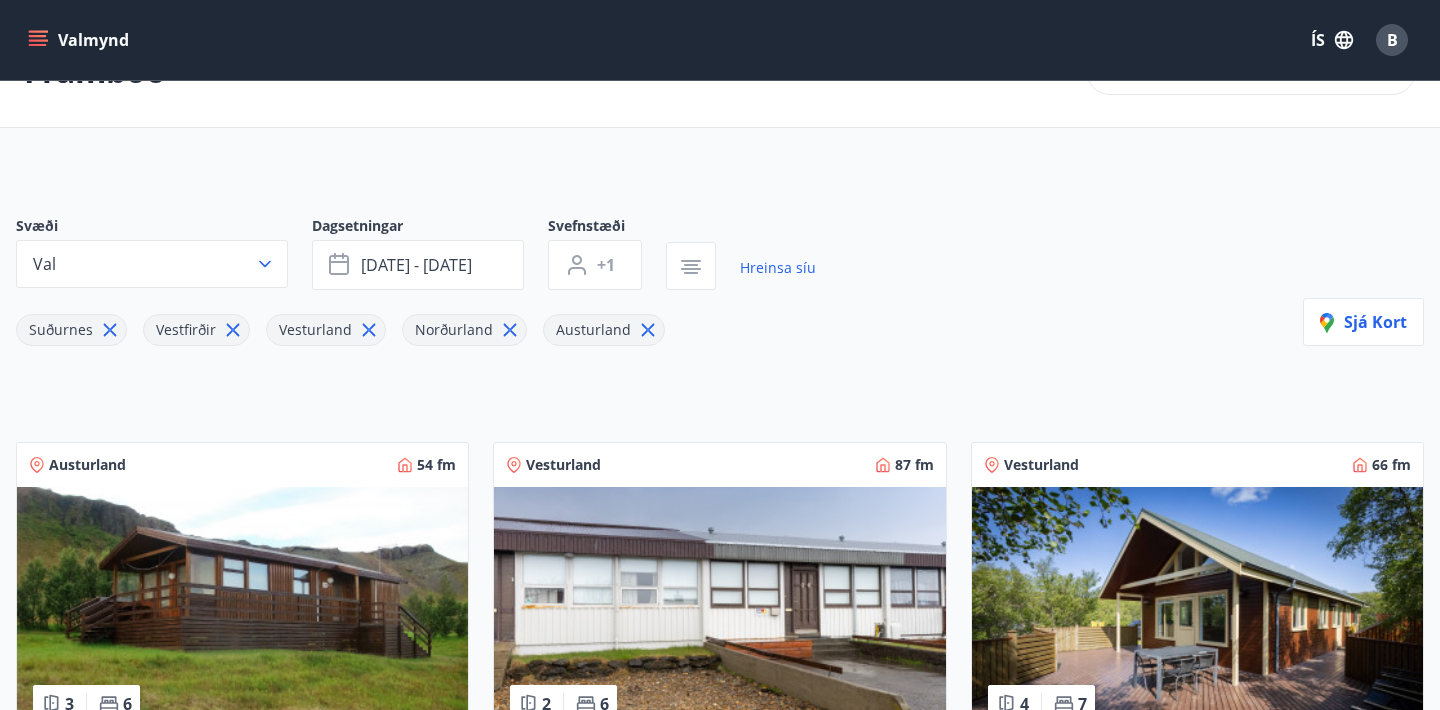 click 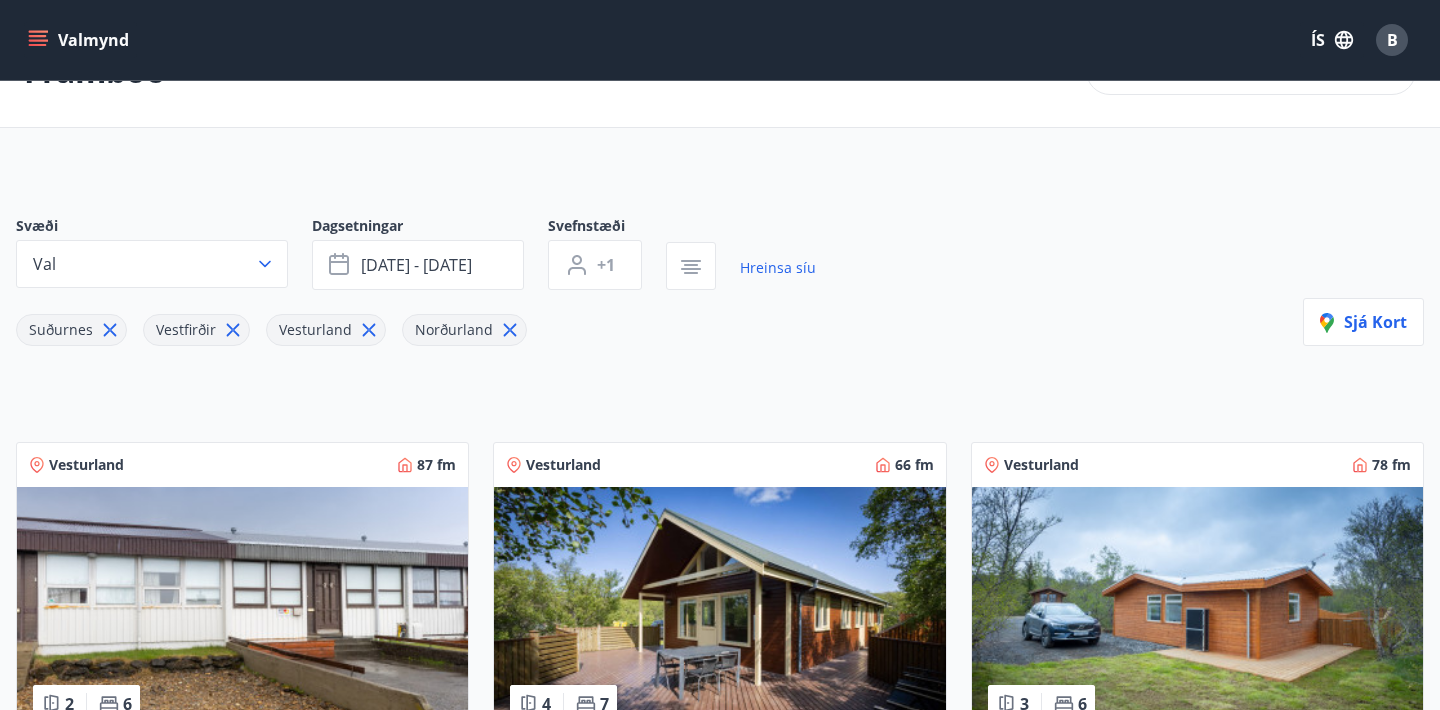 click 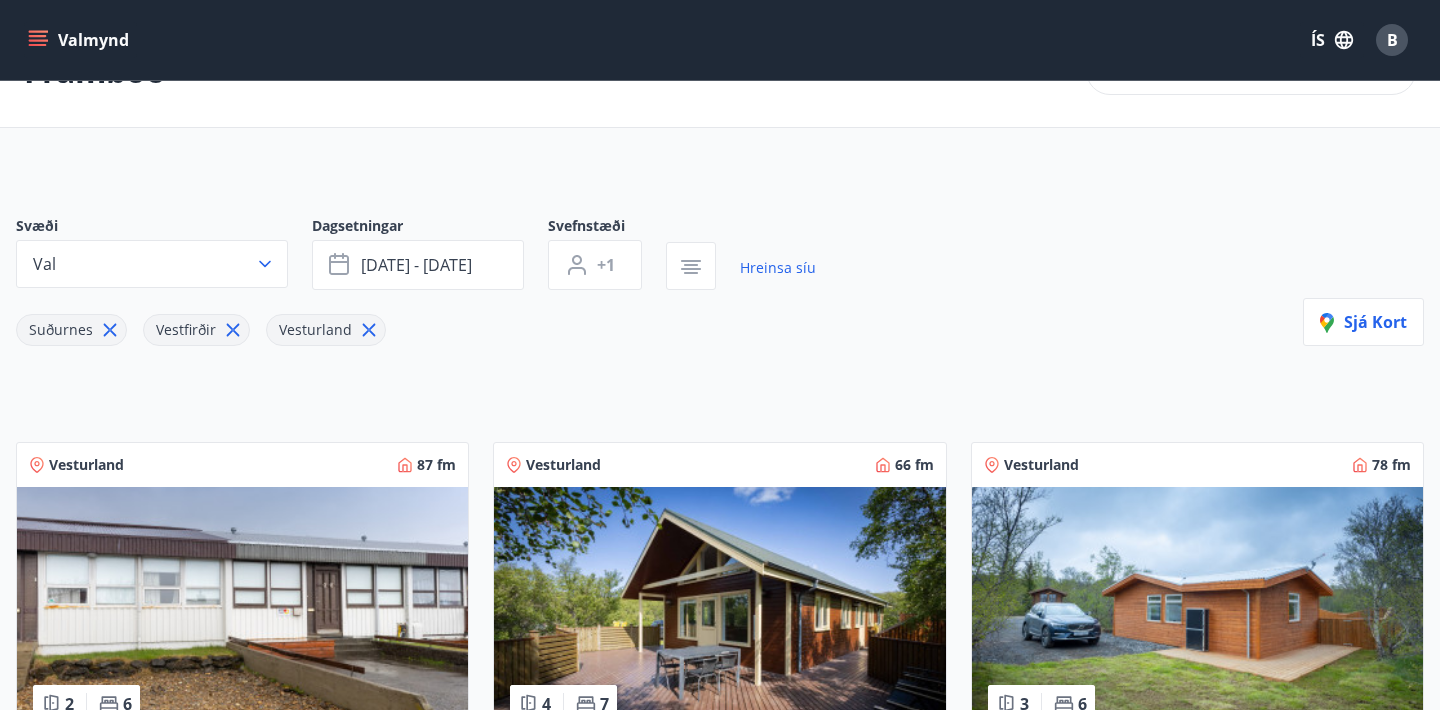 click 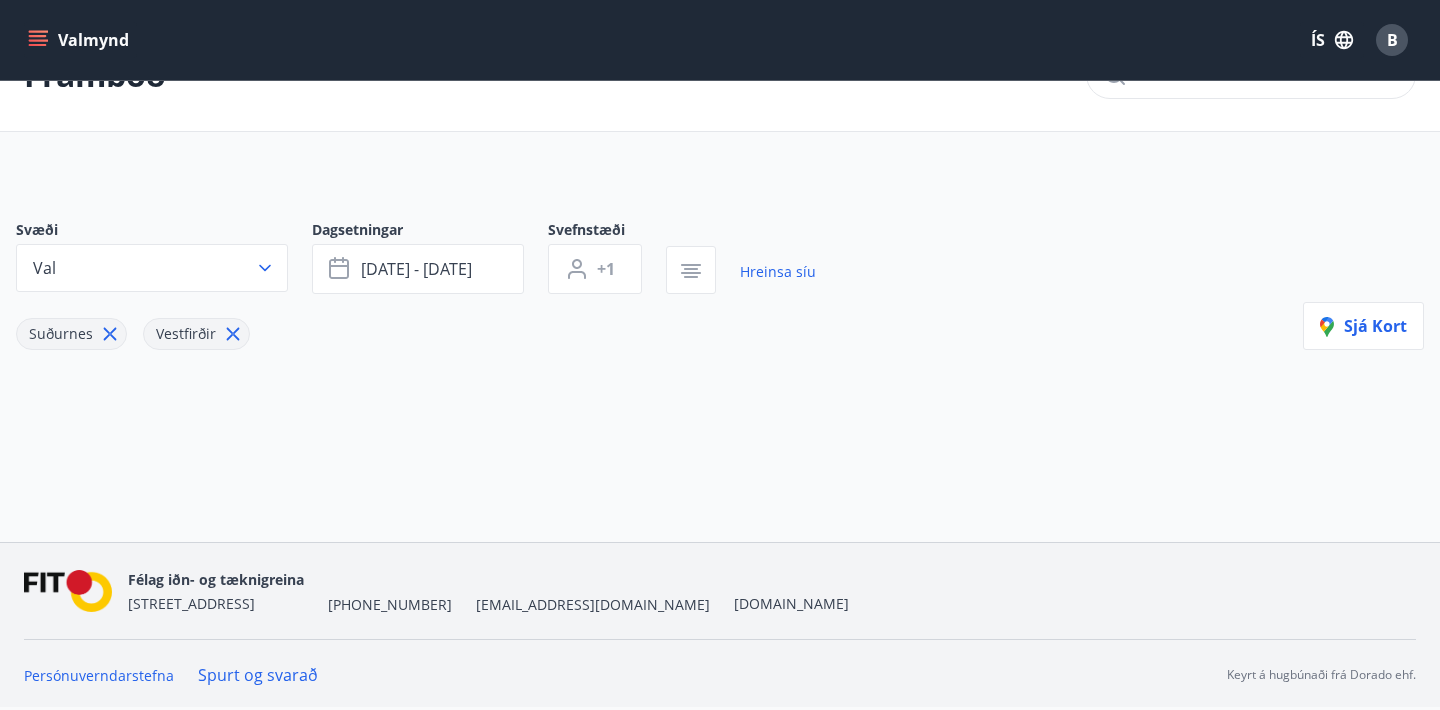 scroll, scrollTop: 61, scrollLeft: 0, axis: vertical 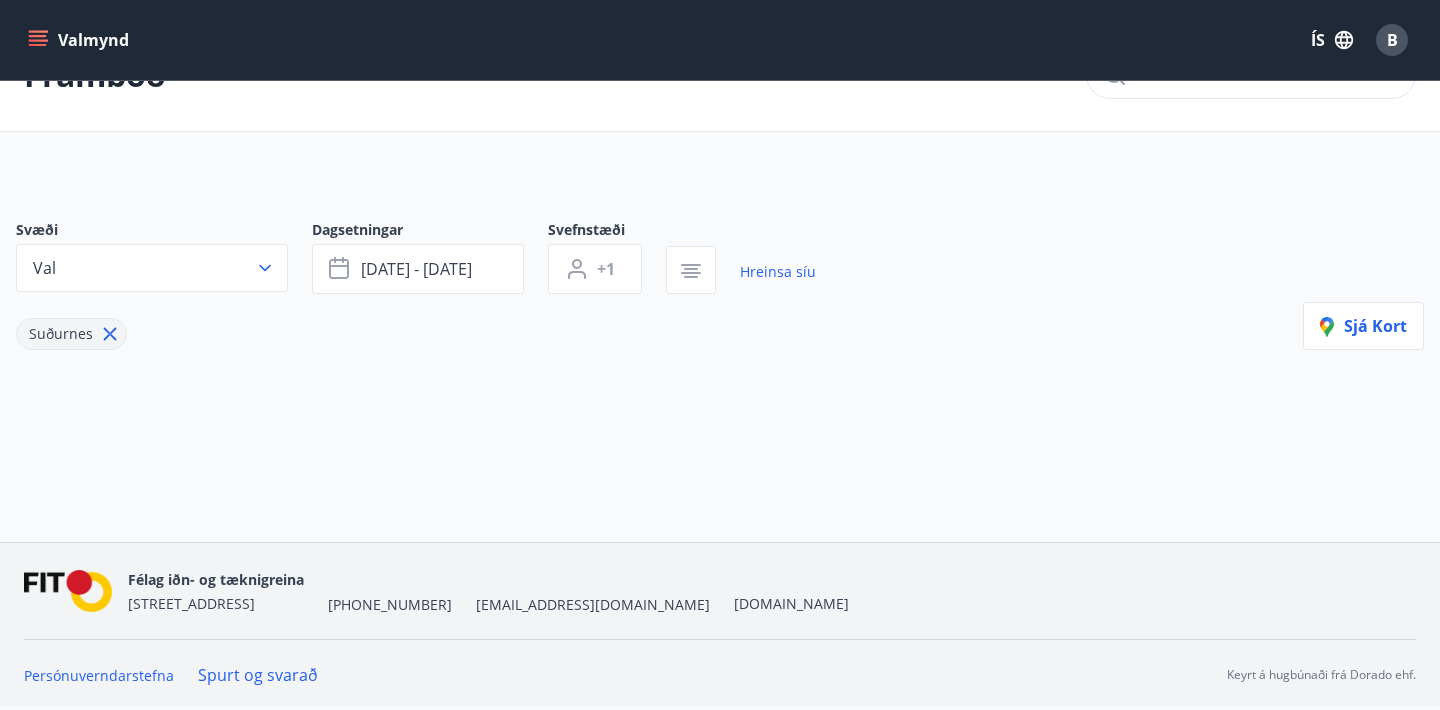 click 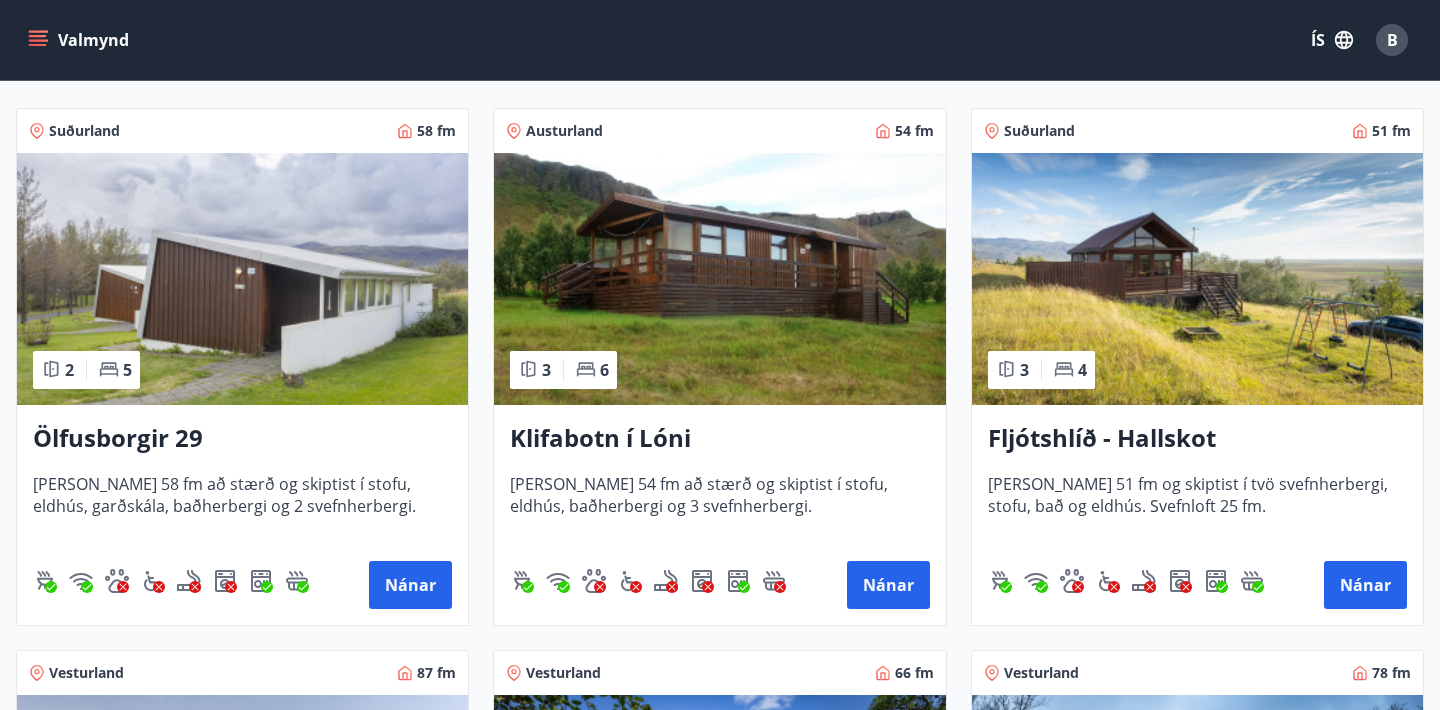 scroll, scrollTop: 364, scrollLeft: 0, axis: vertical 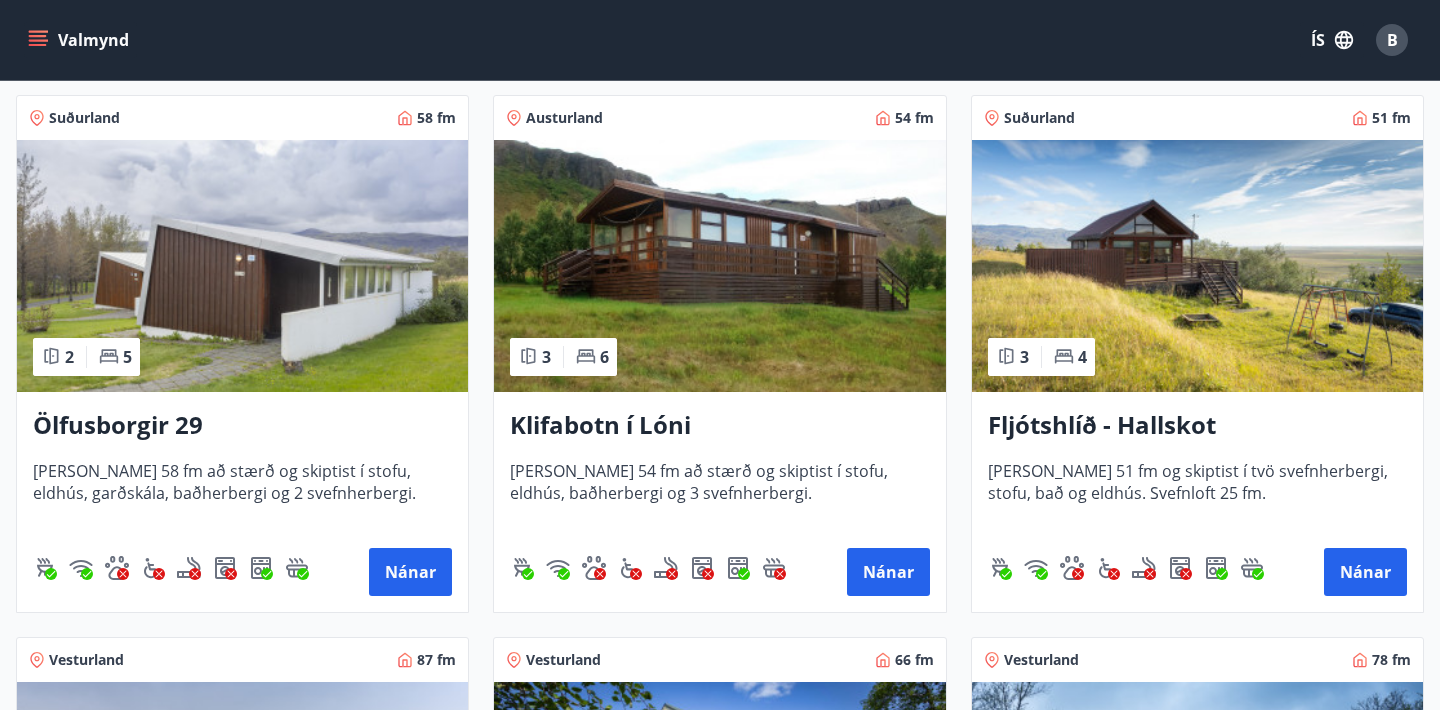click at bounding box center [242, 266] 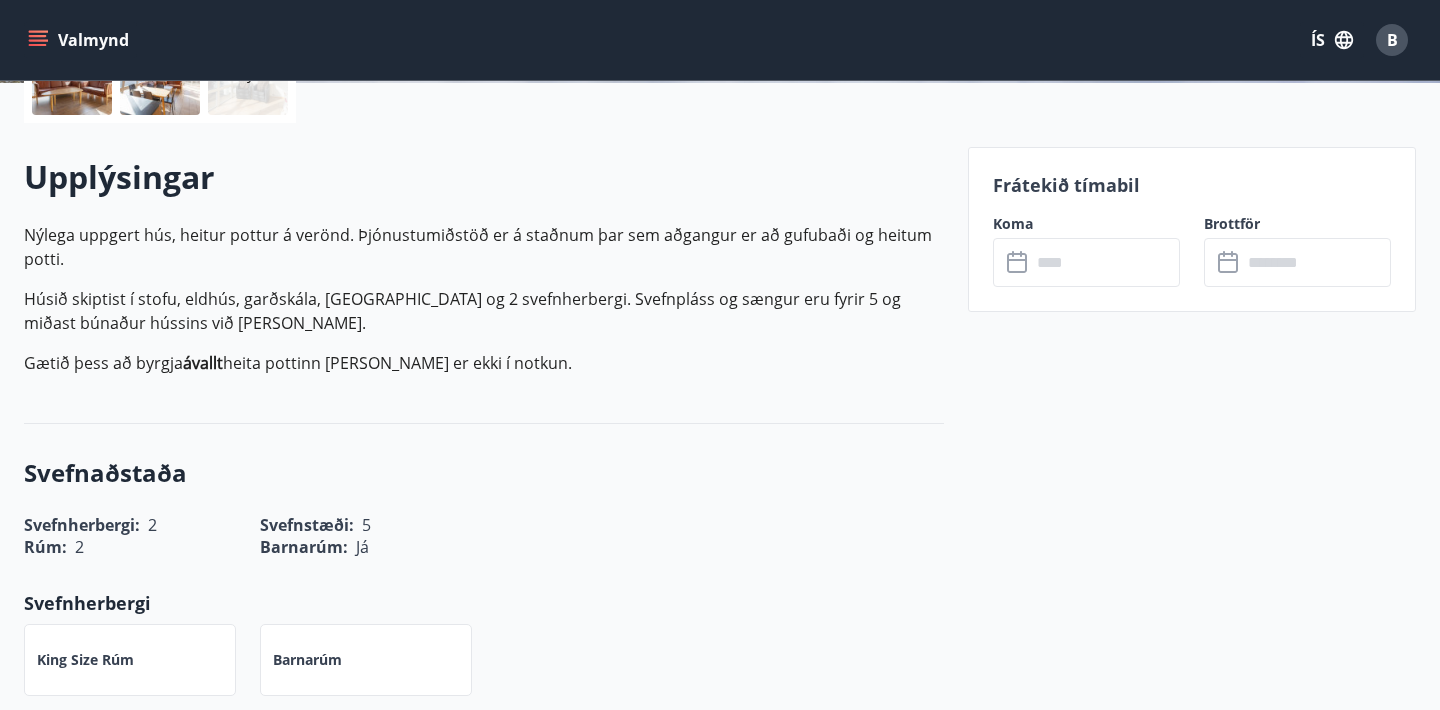 scroll, scrollTop: 521, scrollLeft: 0, axis: vertical 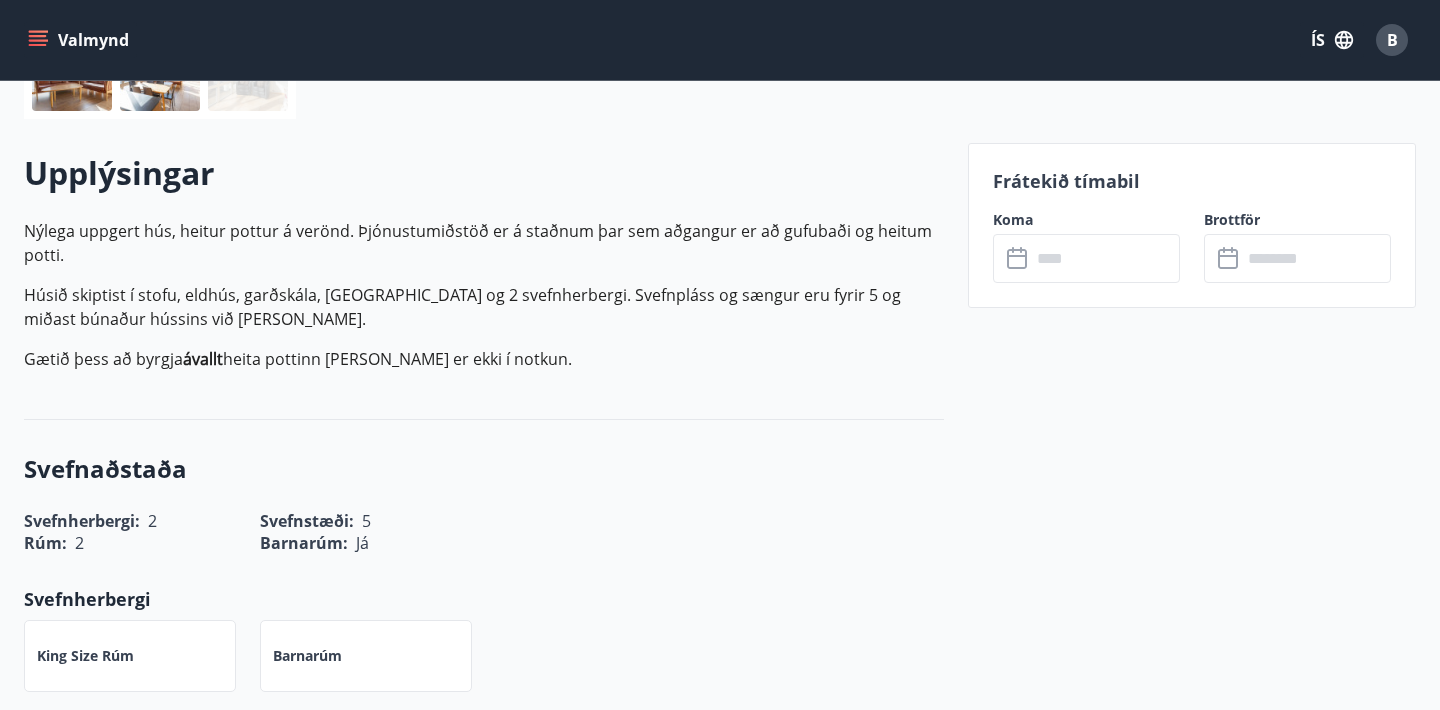 click 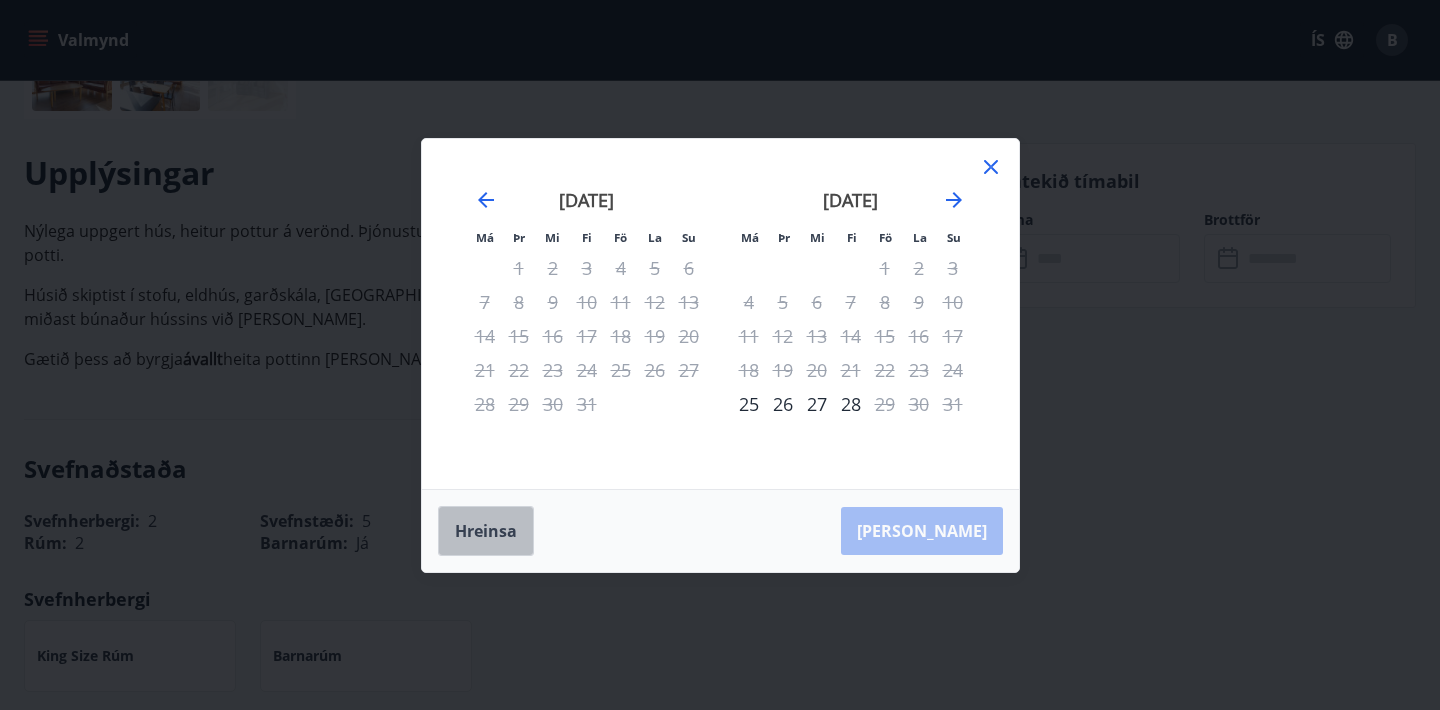 click on "Hreinsa" at bounding box center (486, 531) 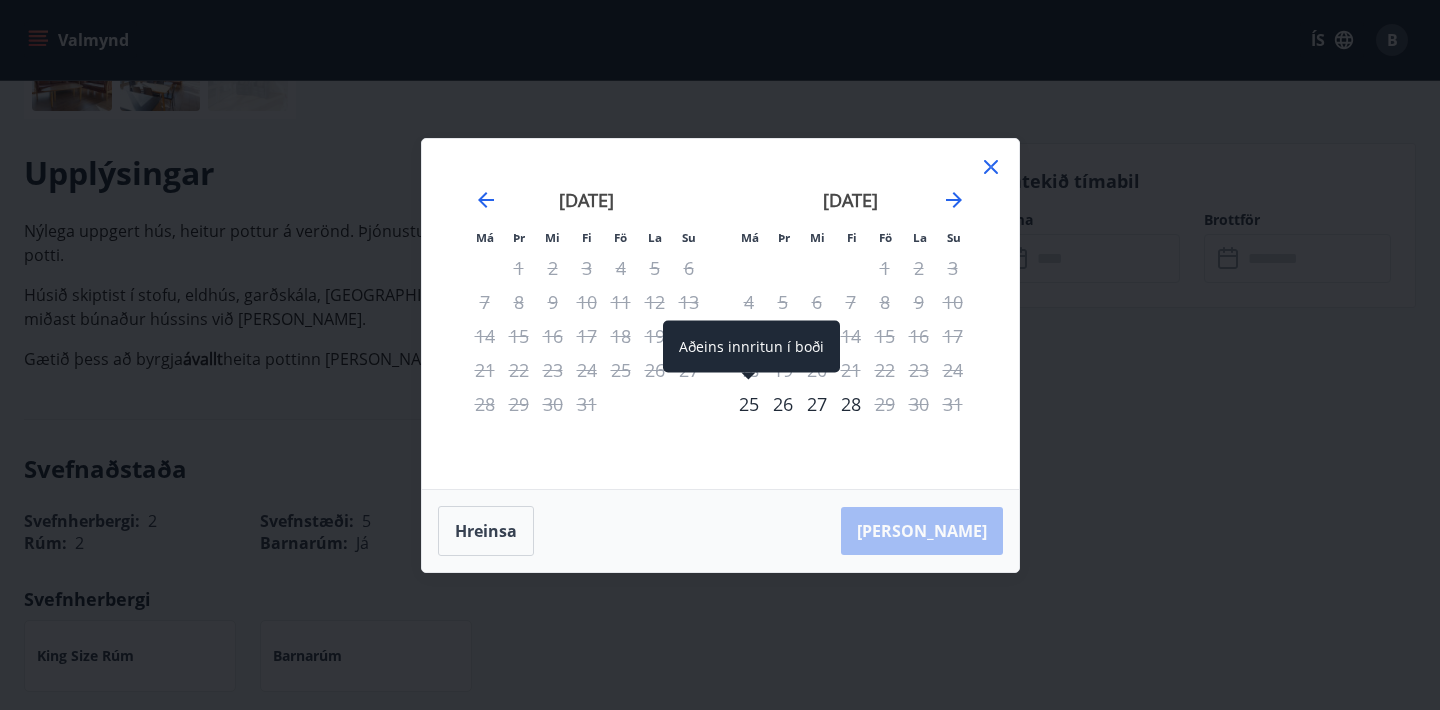 click on "25" at bounding box center (749, 404) 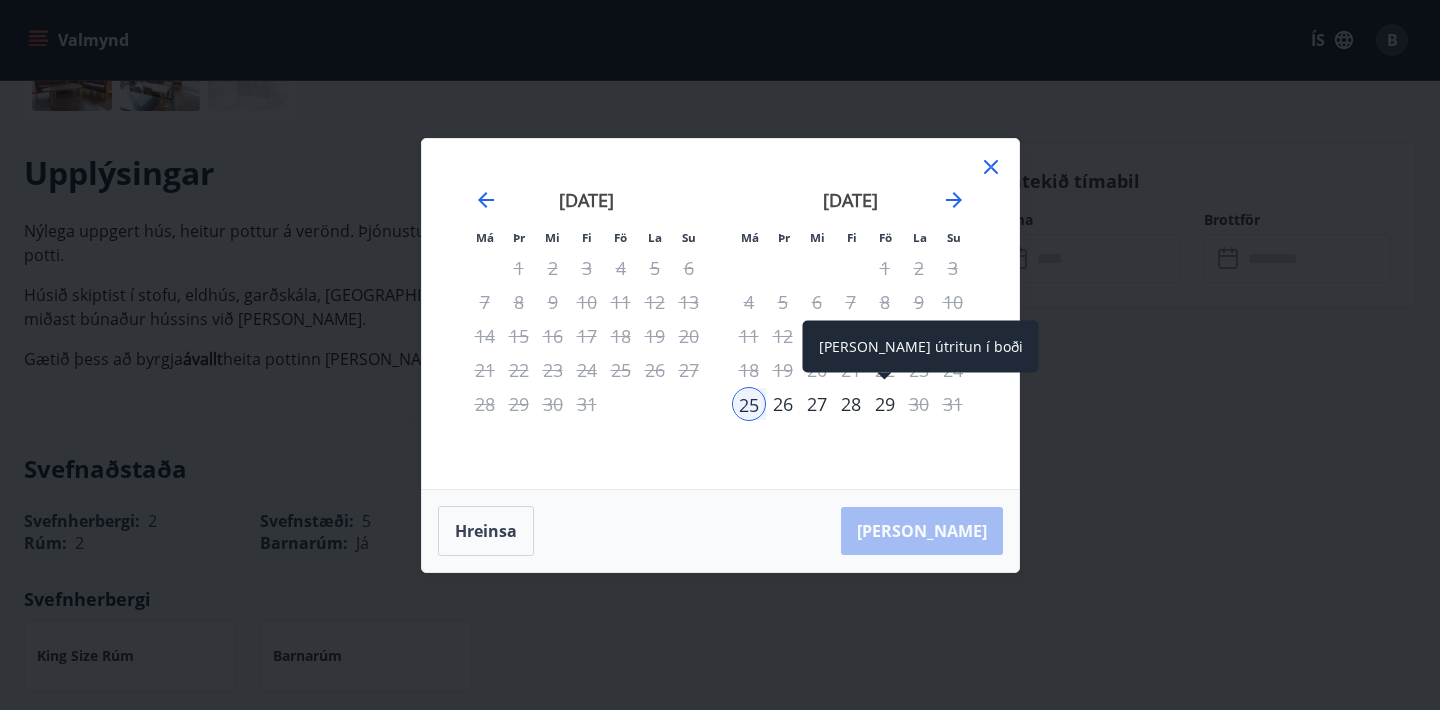 click on "29" at bounding box center (885, 404) 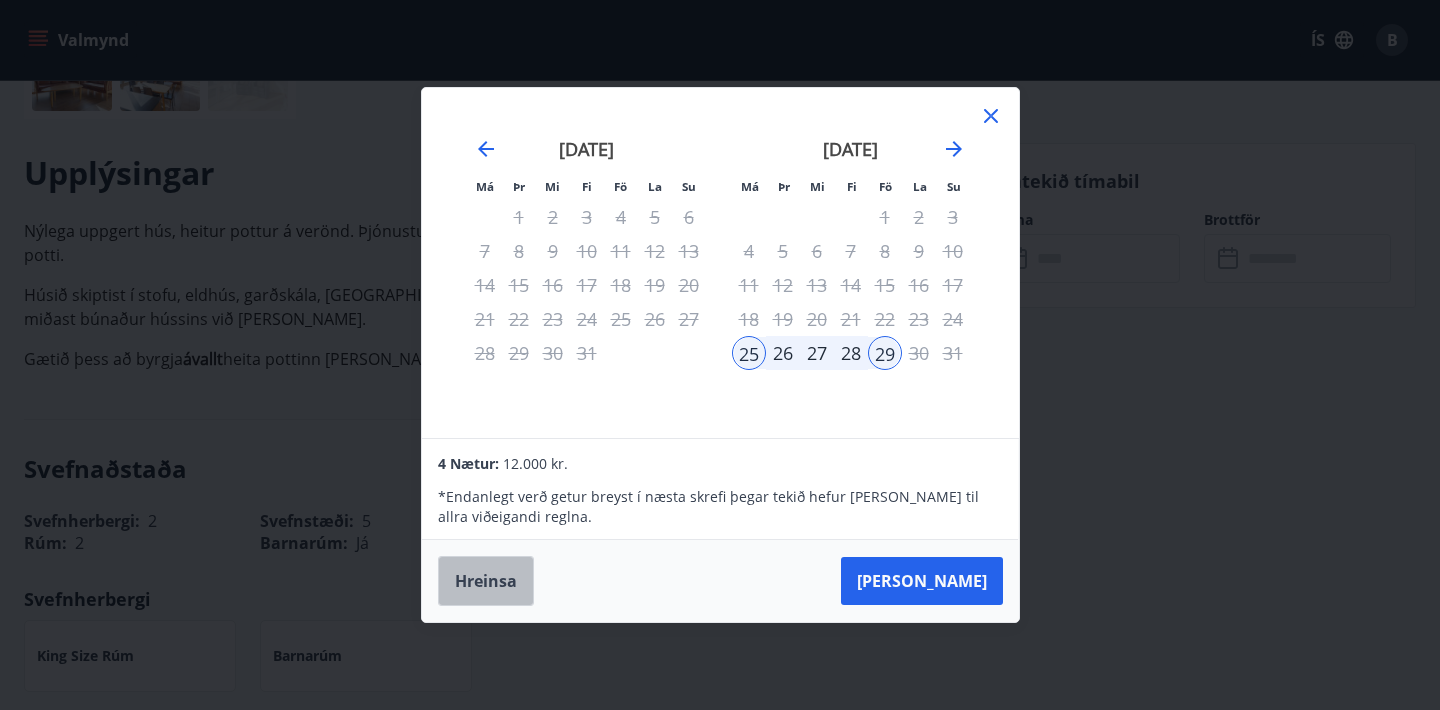 click on "Hreinsa" at bounding box center [486, 581] 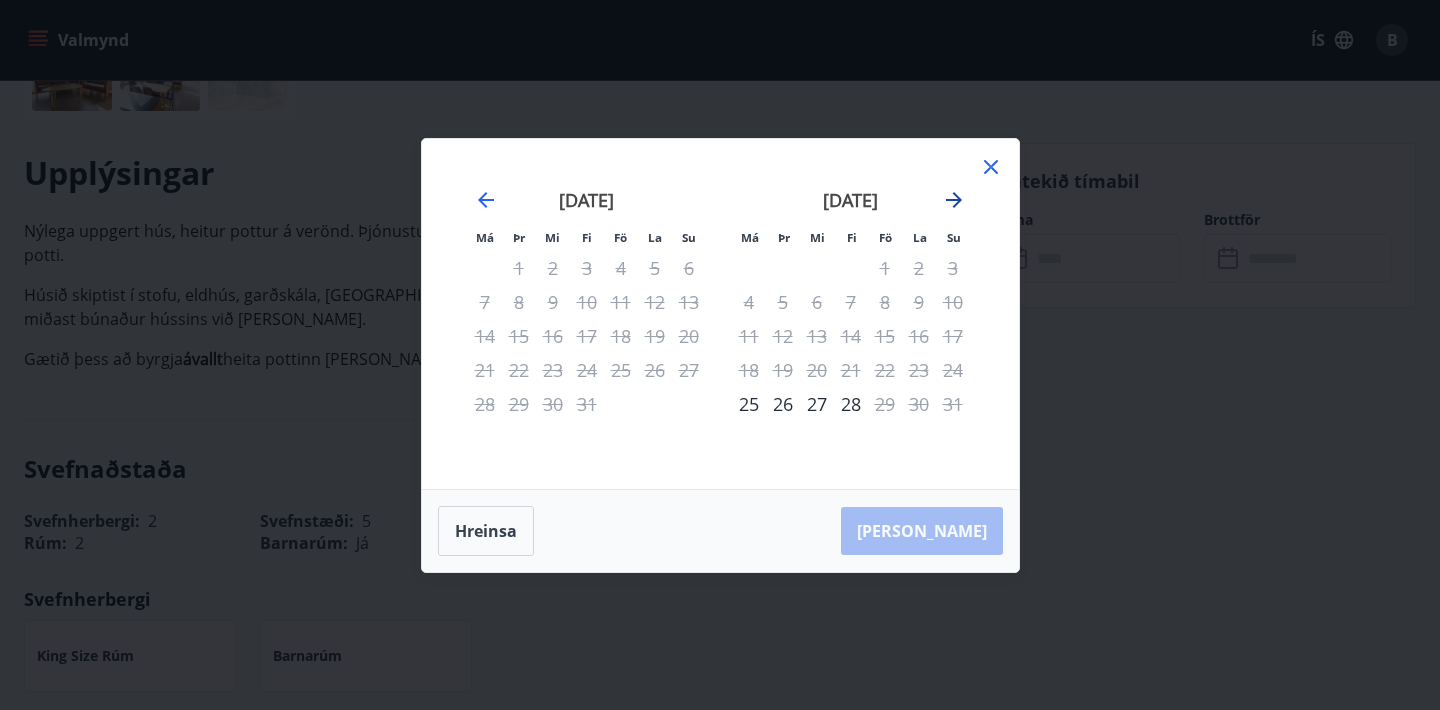 click 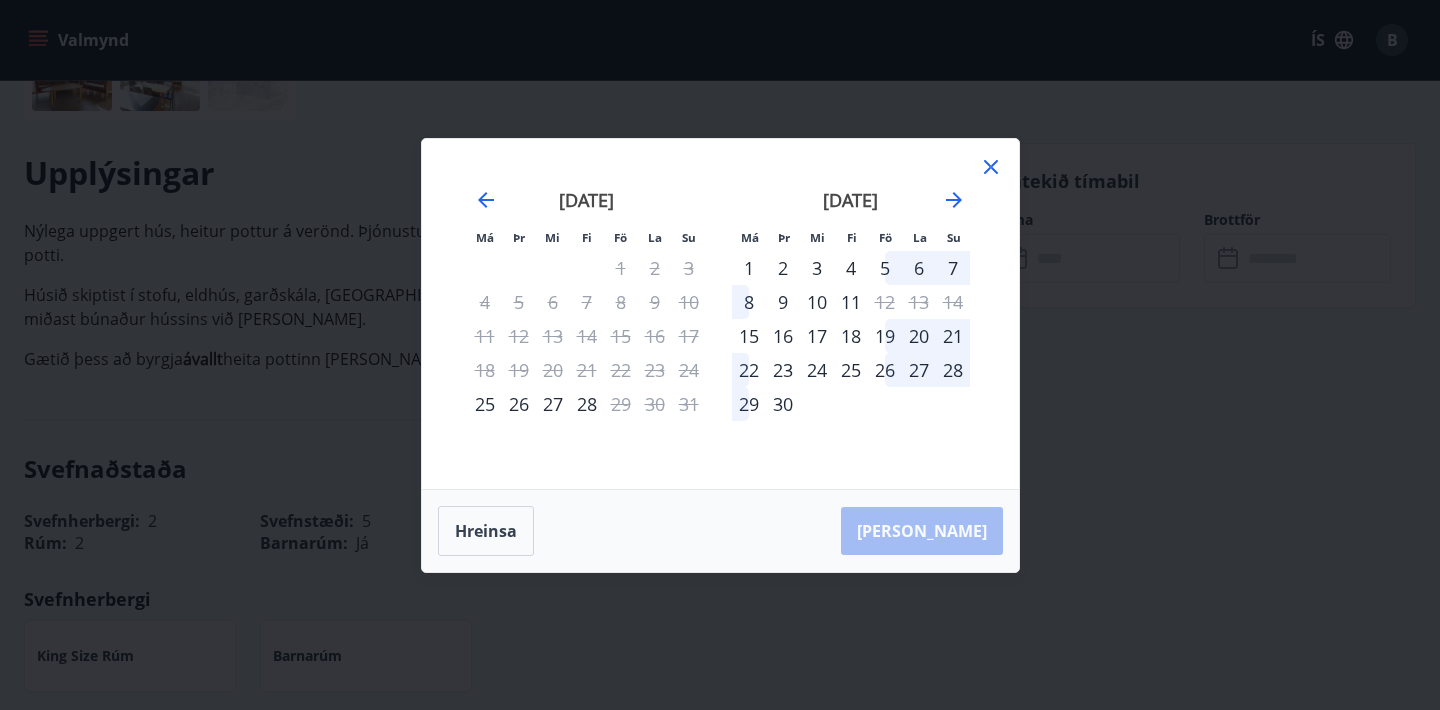 click 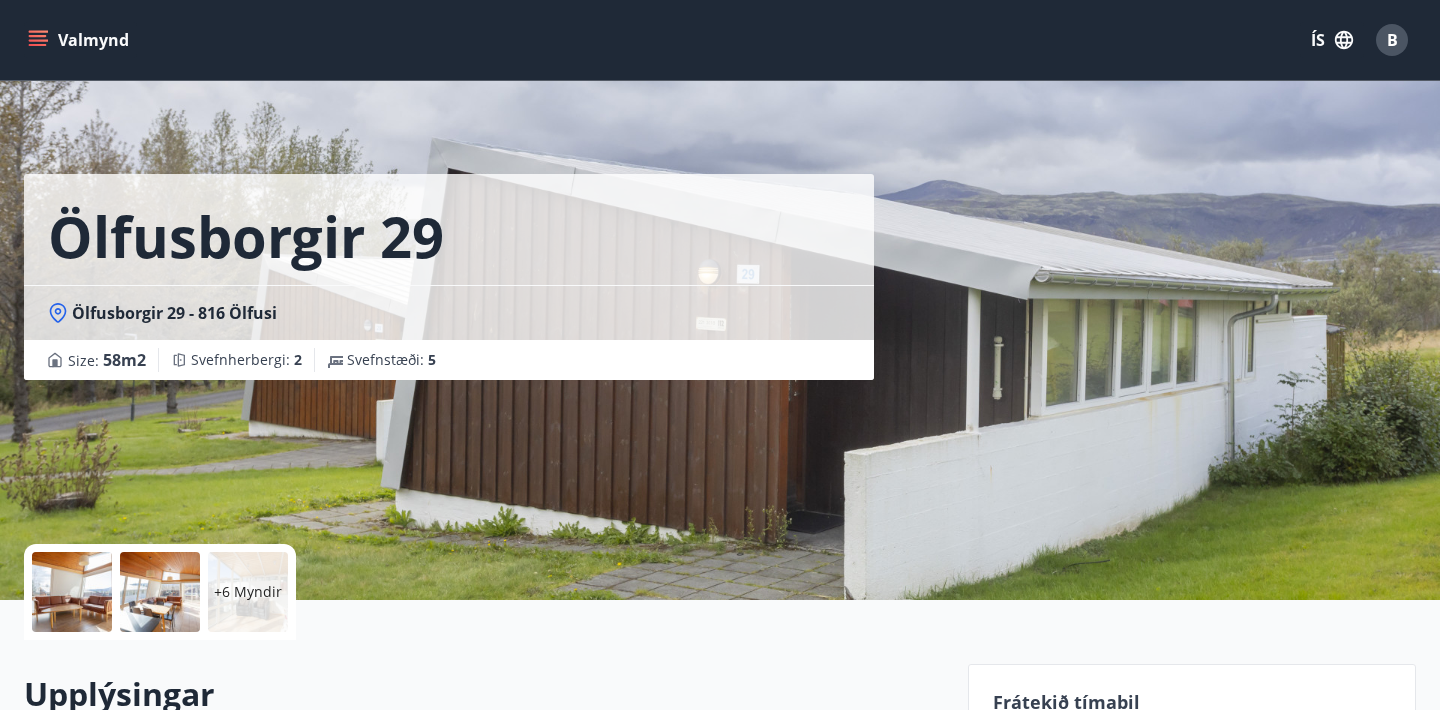 scroll, scrollTop: 0, scrollLeft: 0, axis: both 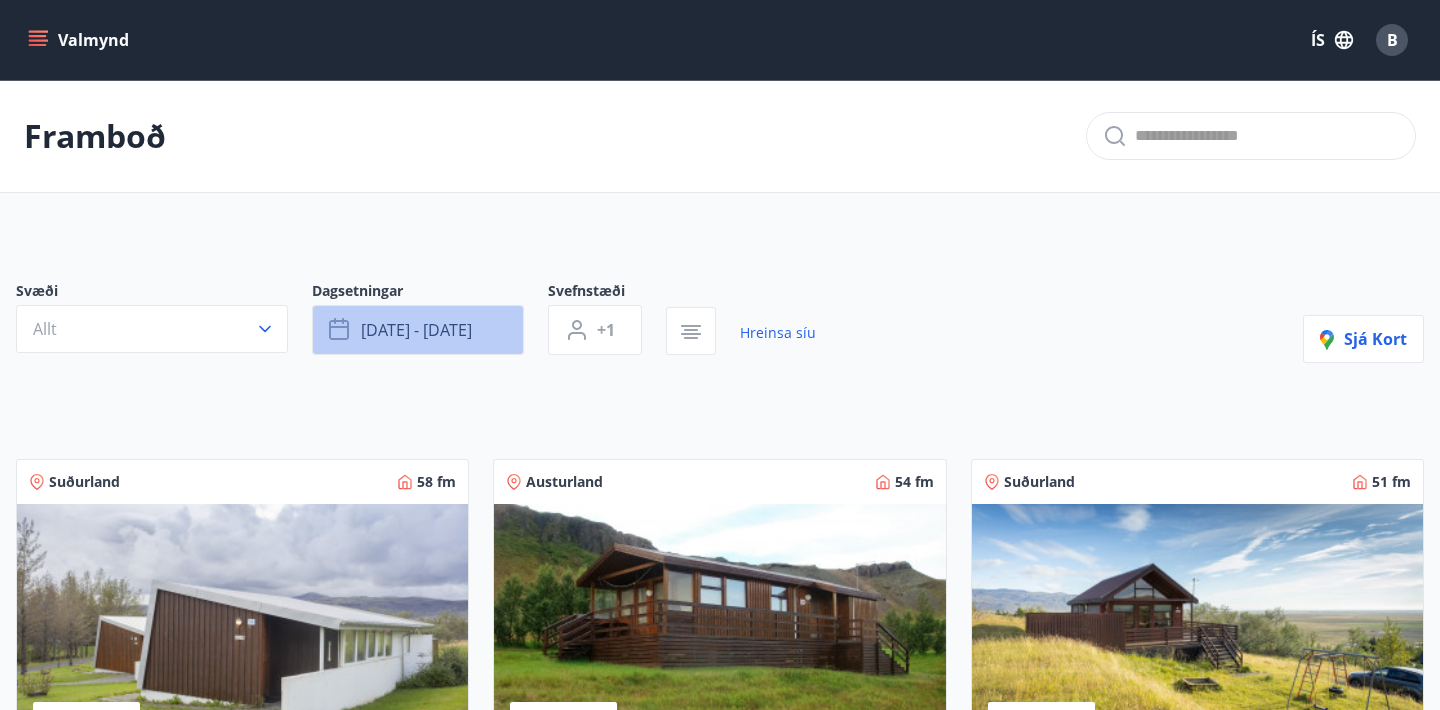click on "[DATE] - [DATE]" at bounding box center [418, 330] 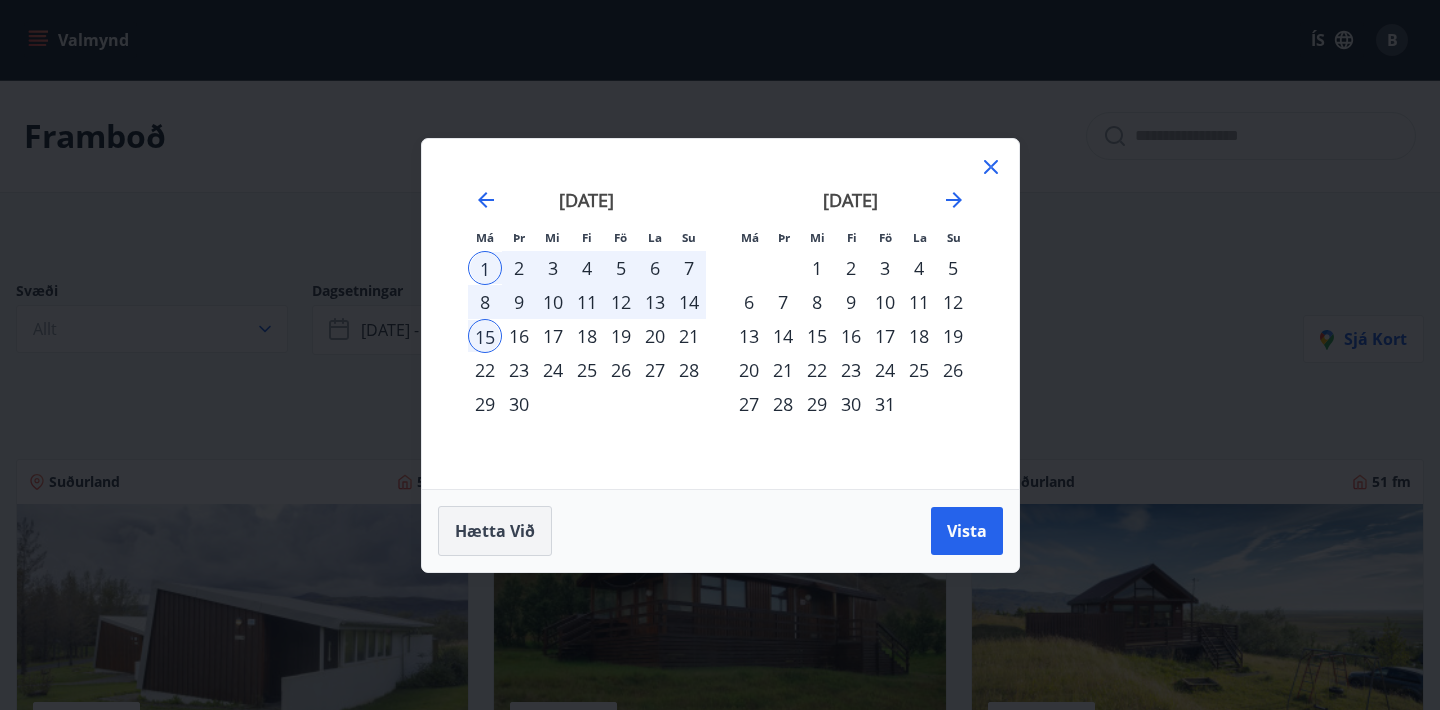 click on "Hætta við" at bounding box center (495, 531) 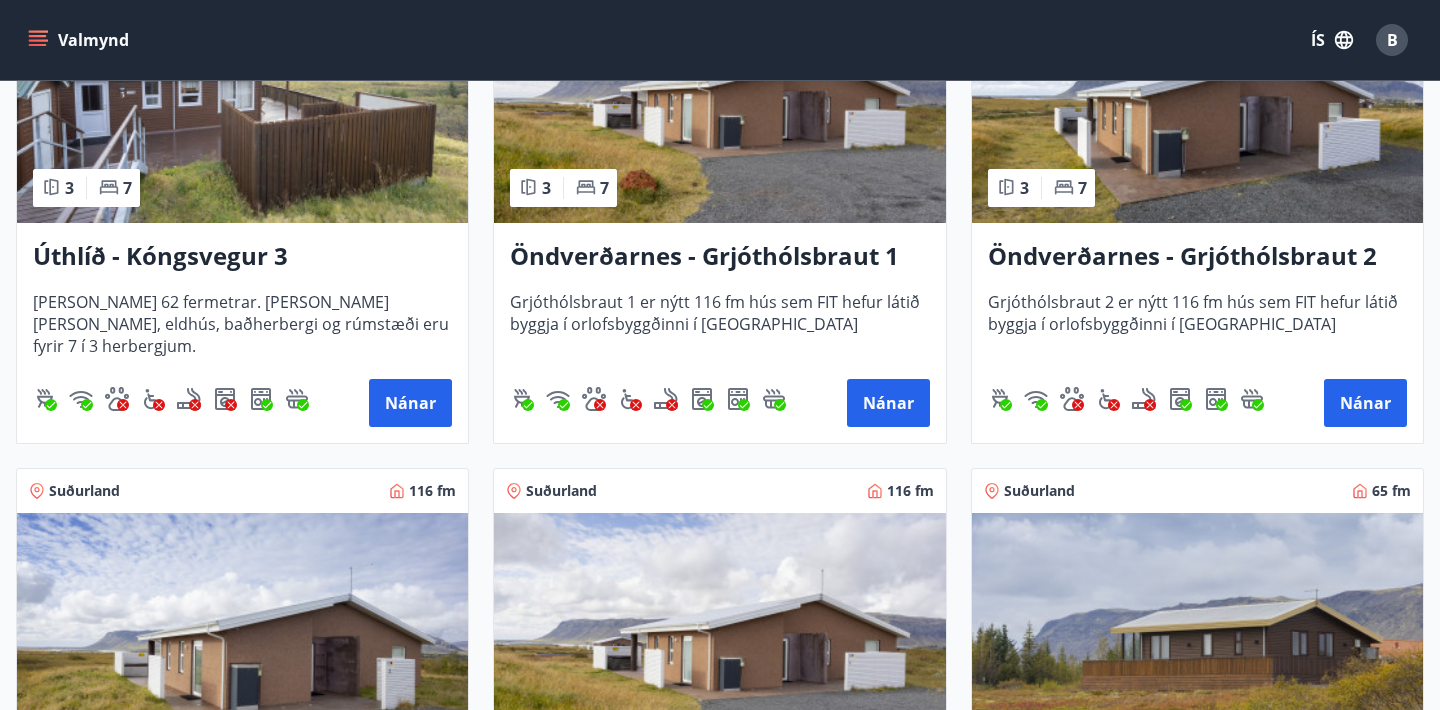 scroll, scrollTop: 2702, scrollLeft: 0, axis: vertical 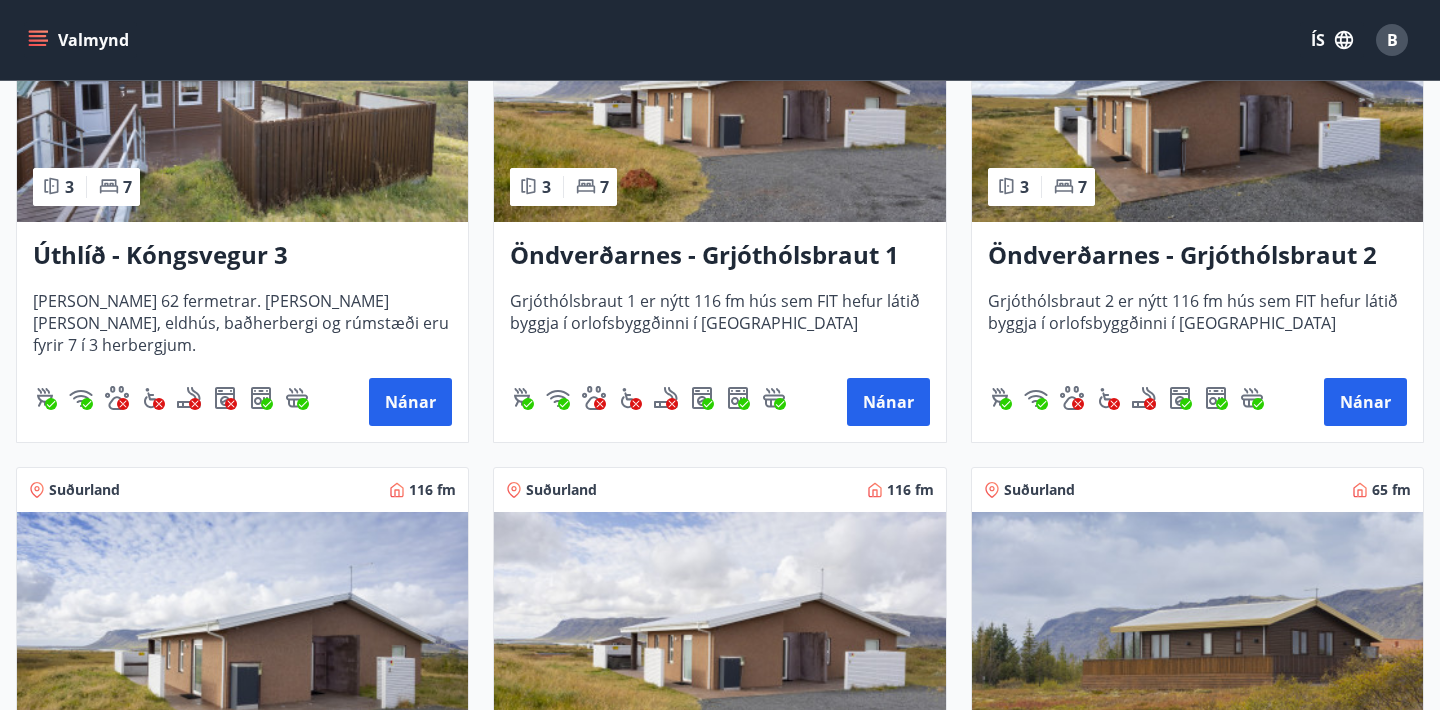 click on "Suðurland 116   fm 3 7 Öndverðarnes - Grjóthólsbraut 4 Grjóthólsbraut 4 er nýtt 6116 fm hús sem FIT hefur látið byggja í orlofsbyggðinni í Öndverðarnesi Nánar" at bounding box center (707, 714) 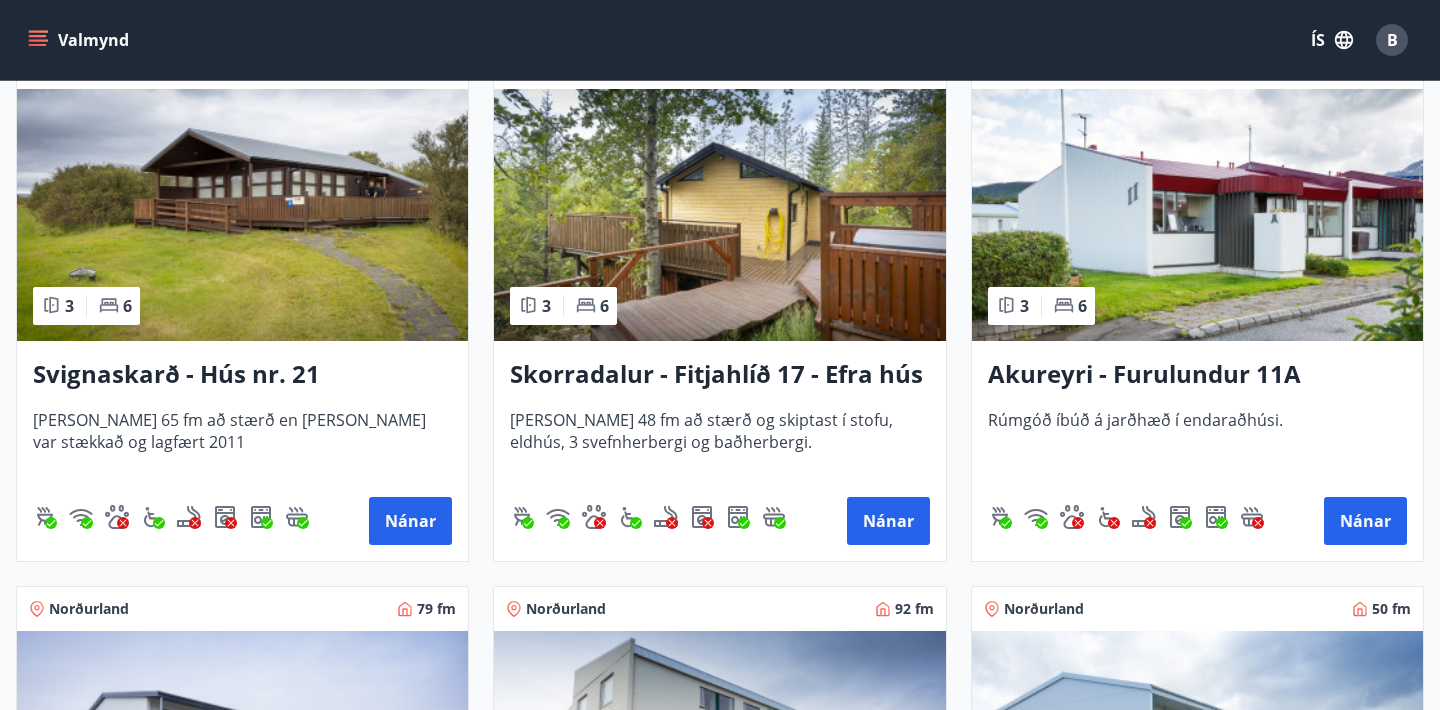scroll, scrollTop: 4206, scrollLeft: 0, axis: vertical 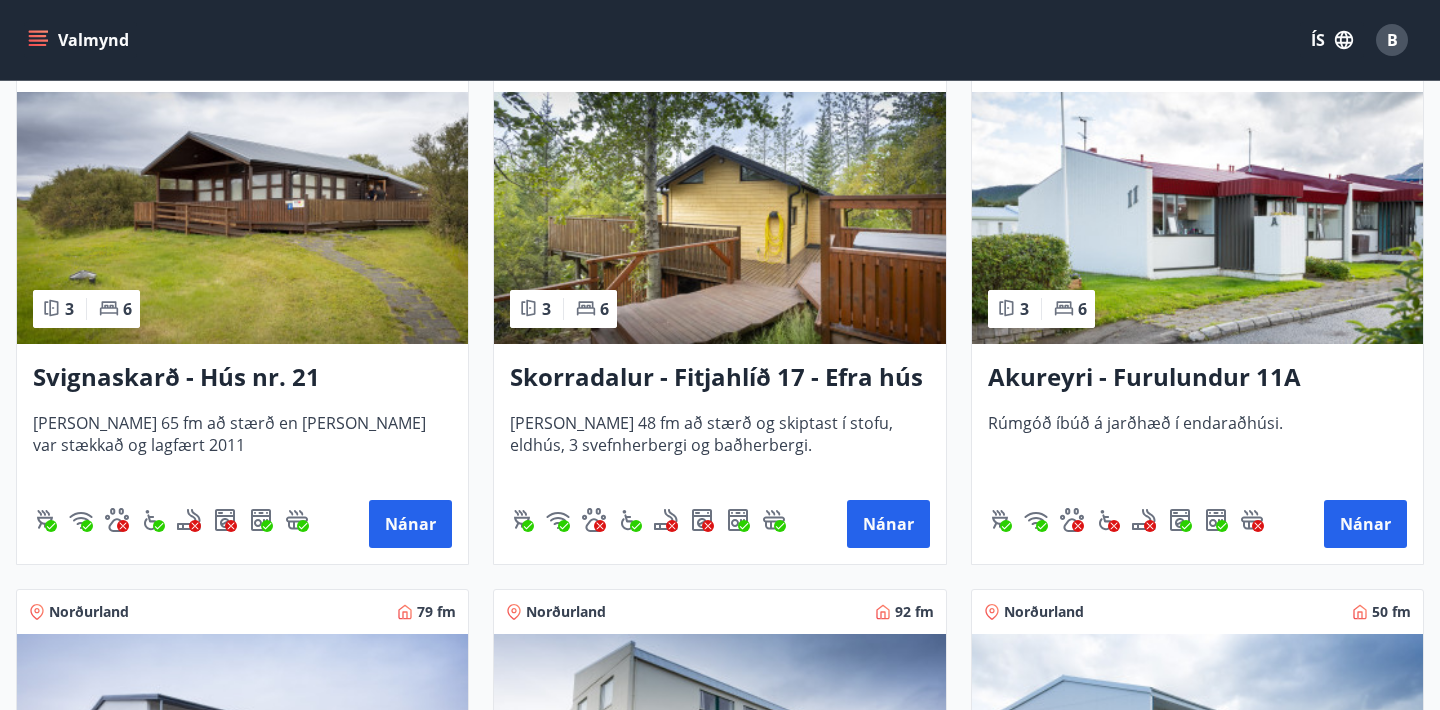 click at bounding box center [719, 218] 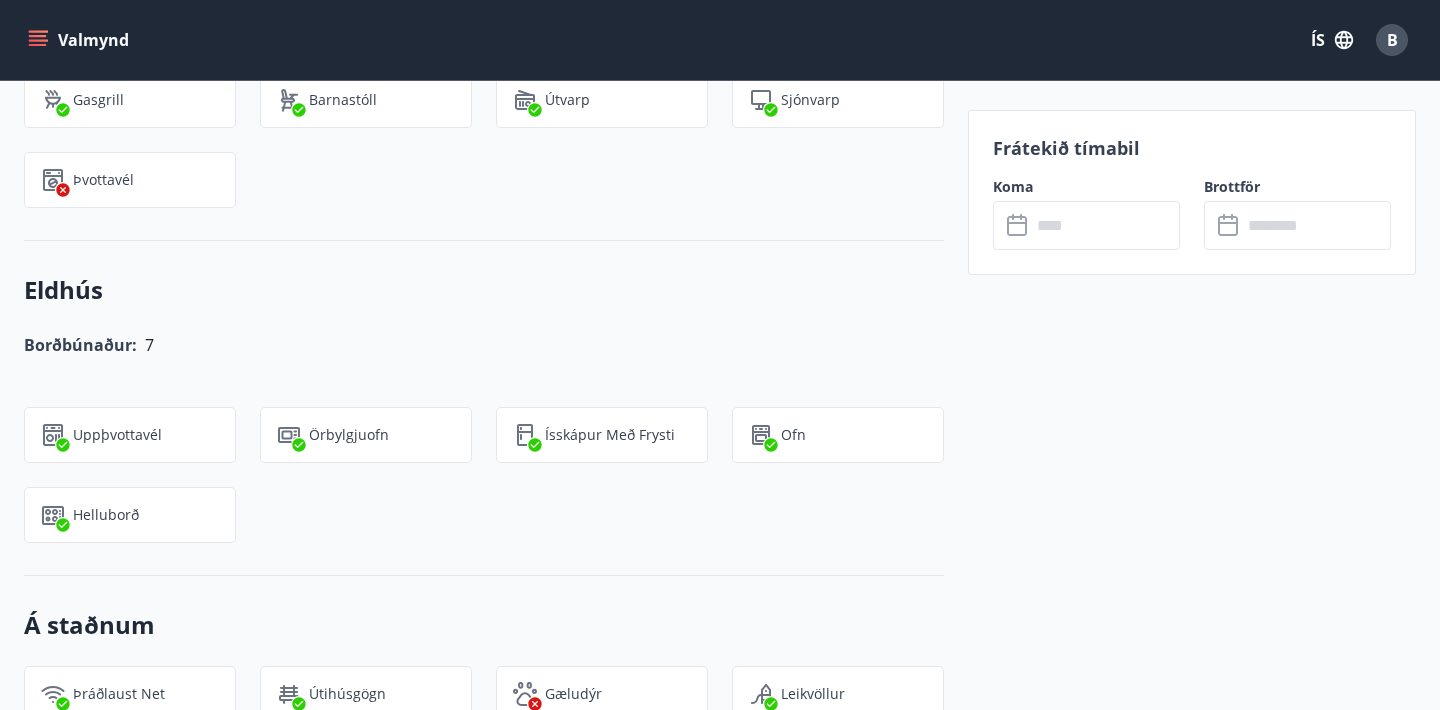 scroll, scrollTop: 1368, scrollLeft: 0, axis: vertical 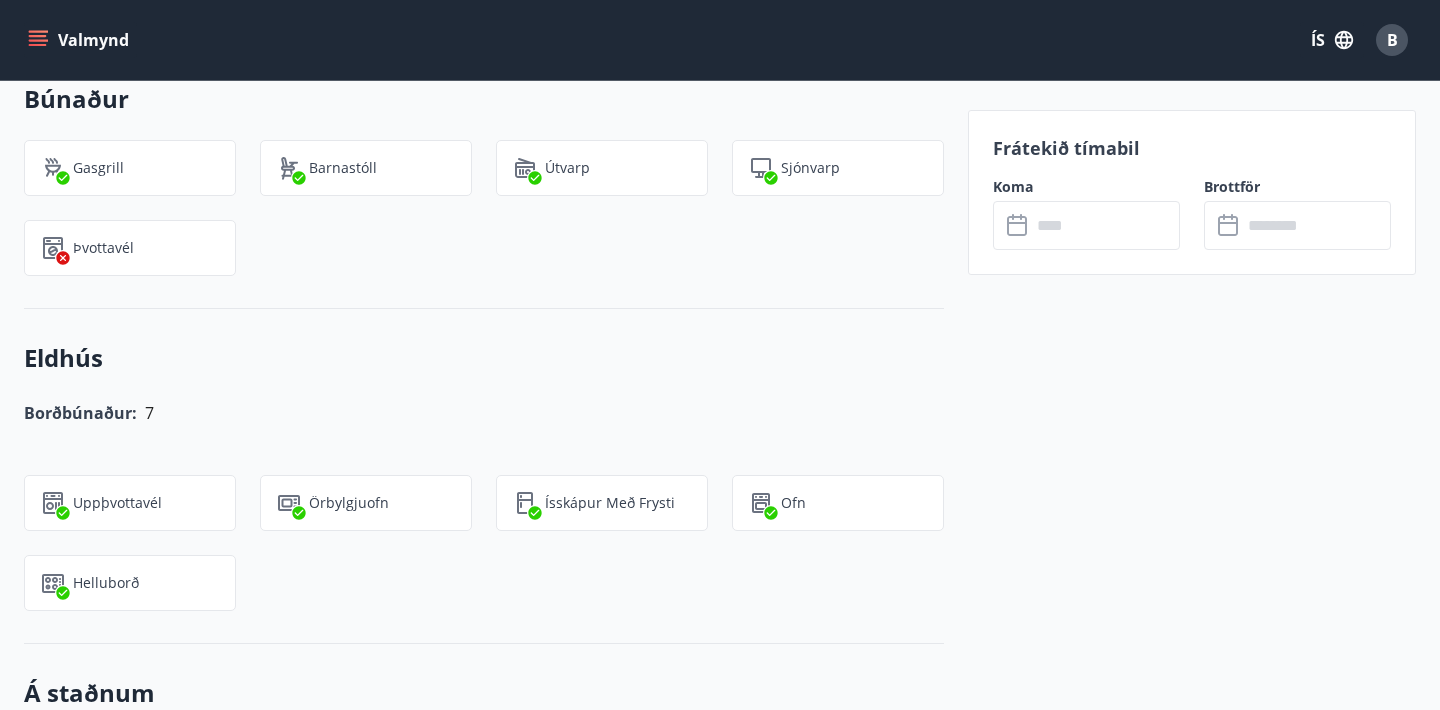 click 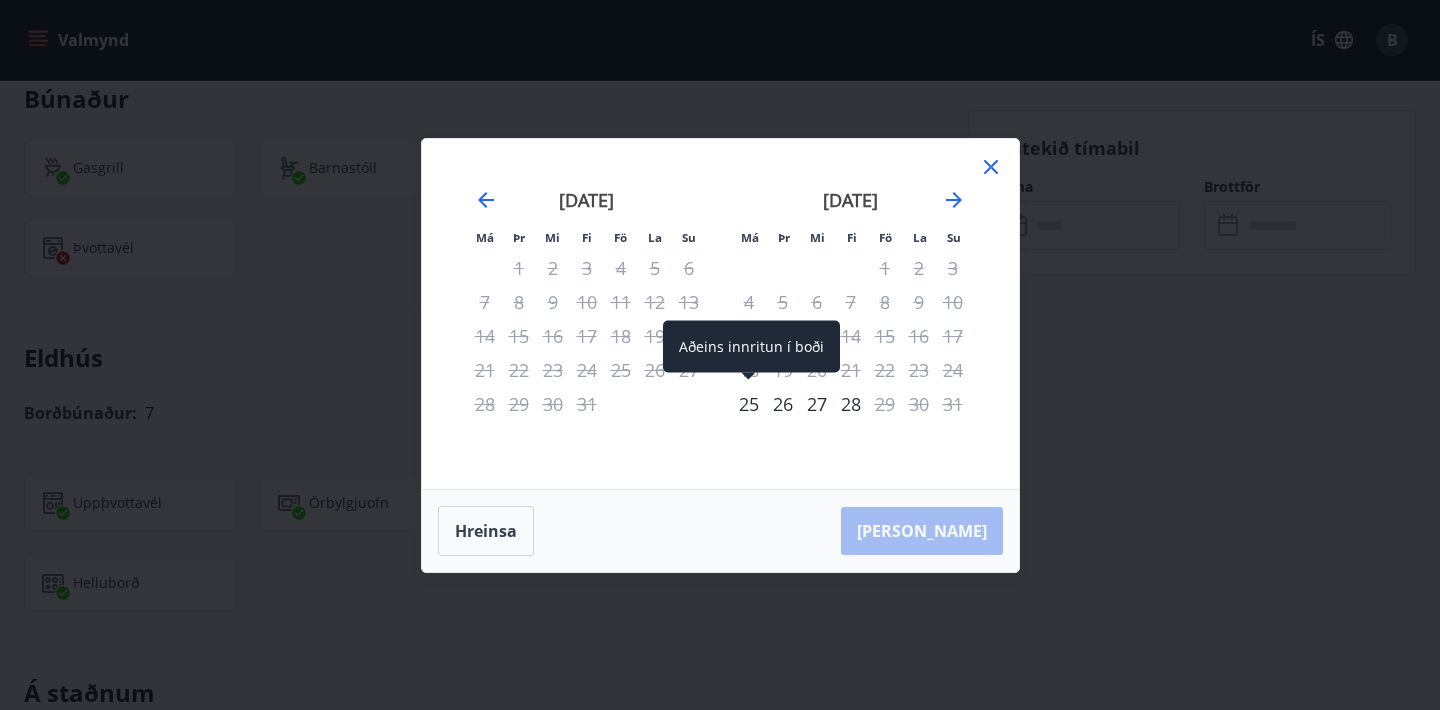 click on "25" at bounding box center (749, 404) 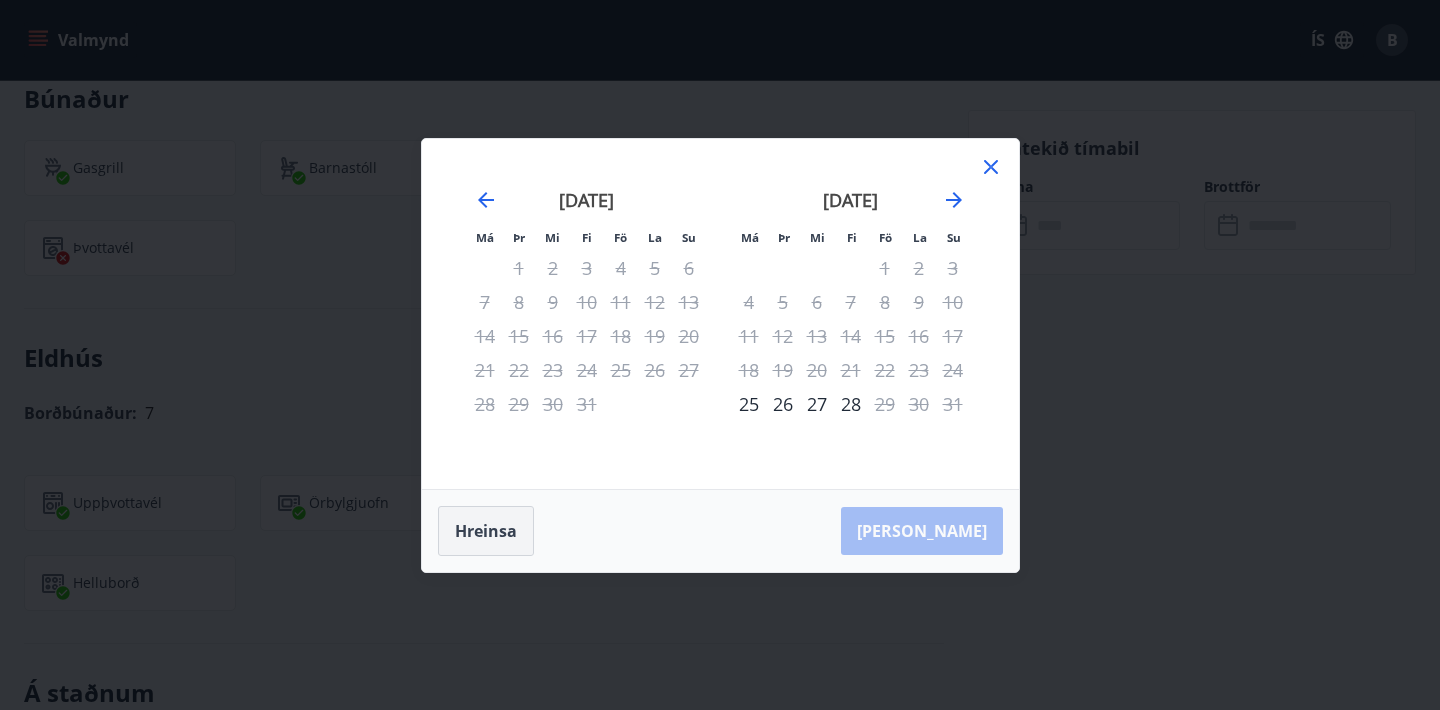 click on "Hreinsa" at bounding box center (486, 531) 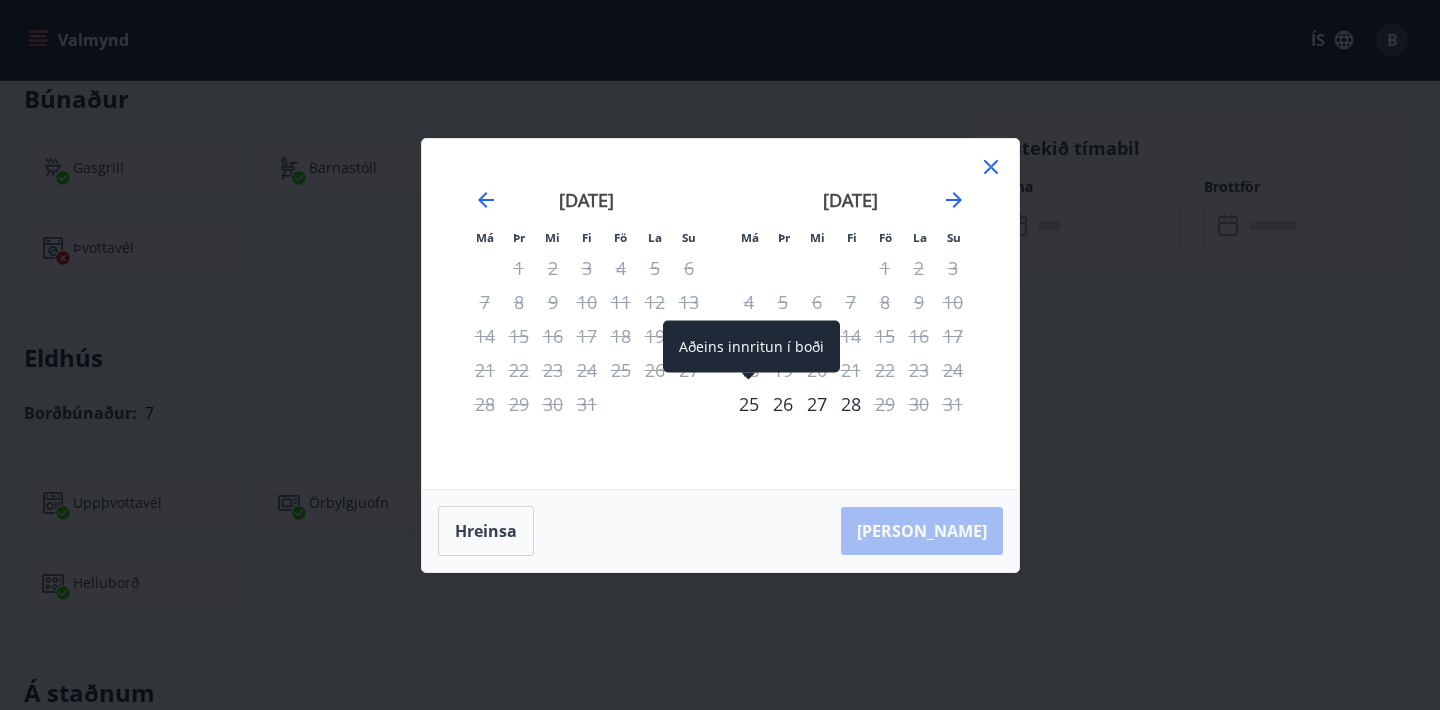 click on "25" at bounding box center (749, 404) 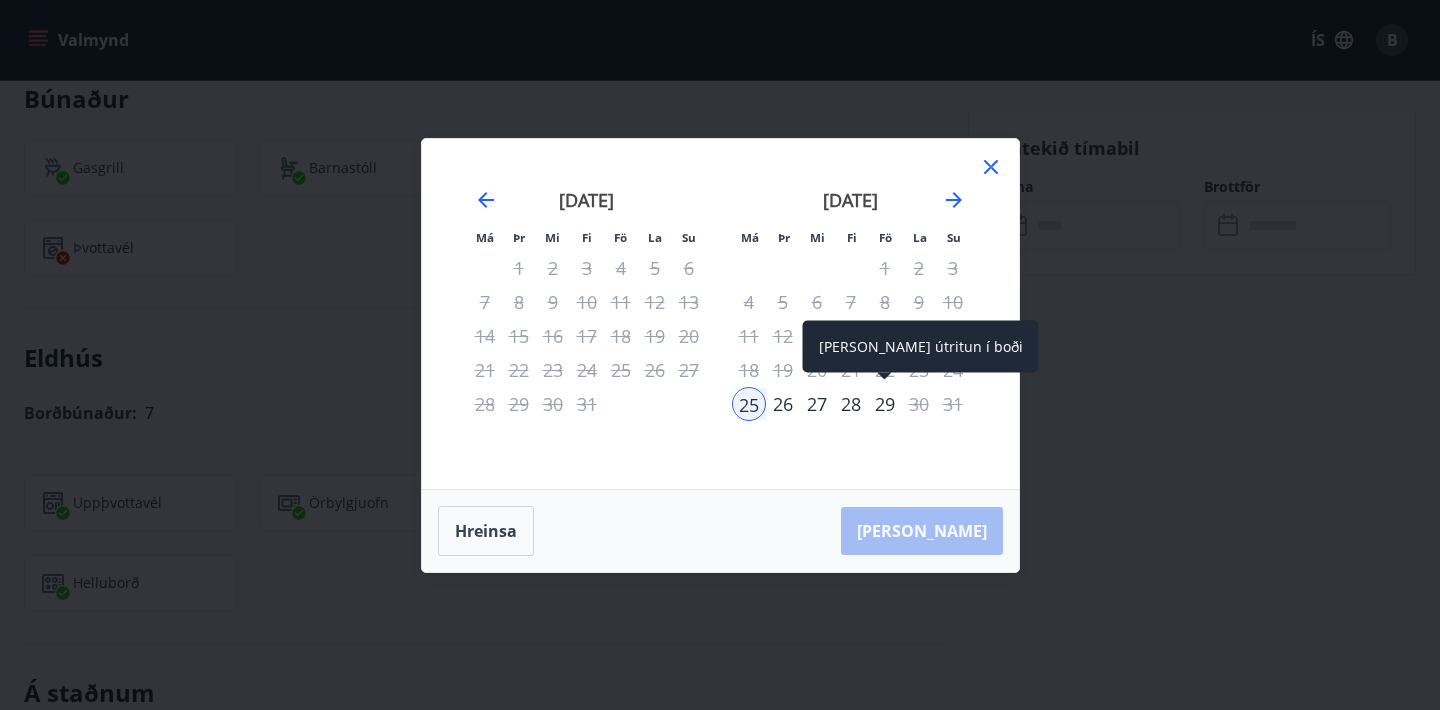 click on "29" at bounding box center (885, 404) 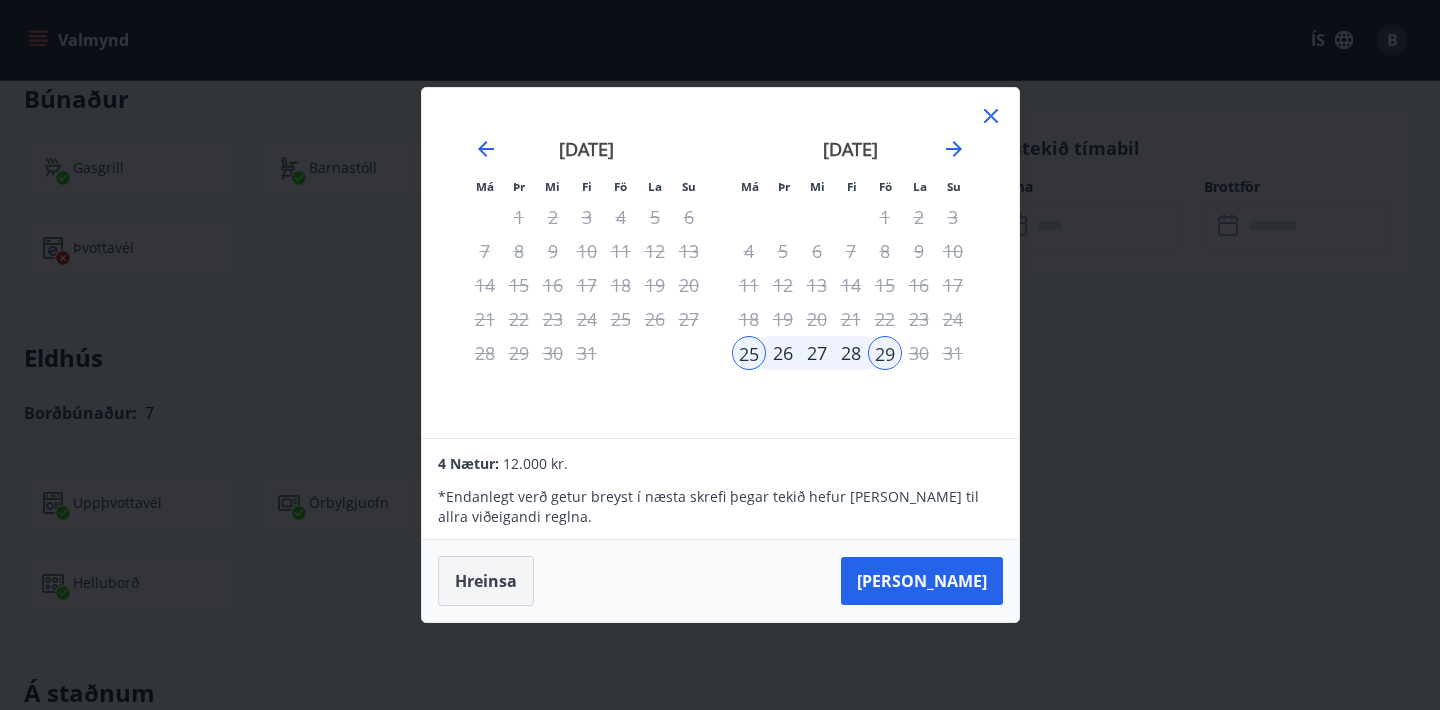 click on "Hreinsa" at bounding box center (486, 581) 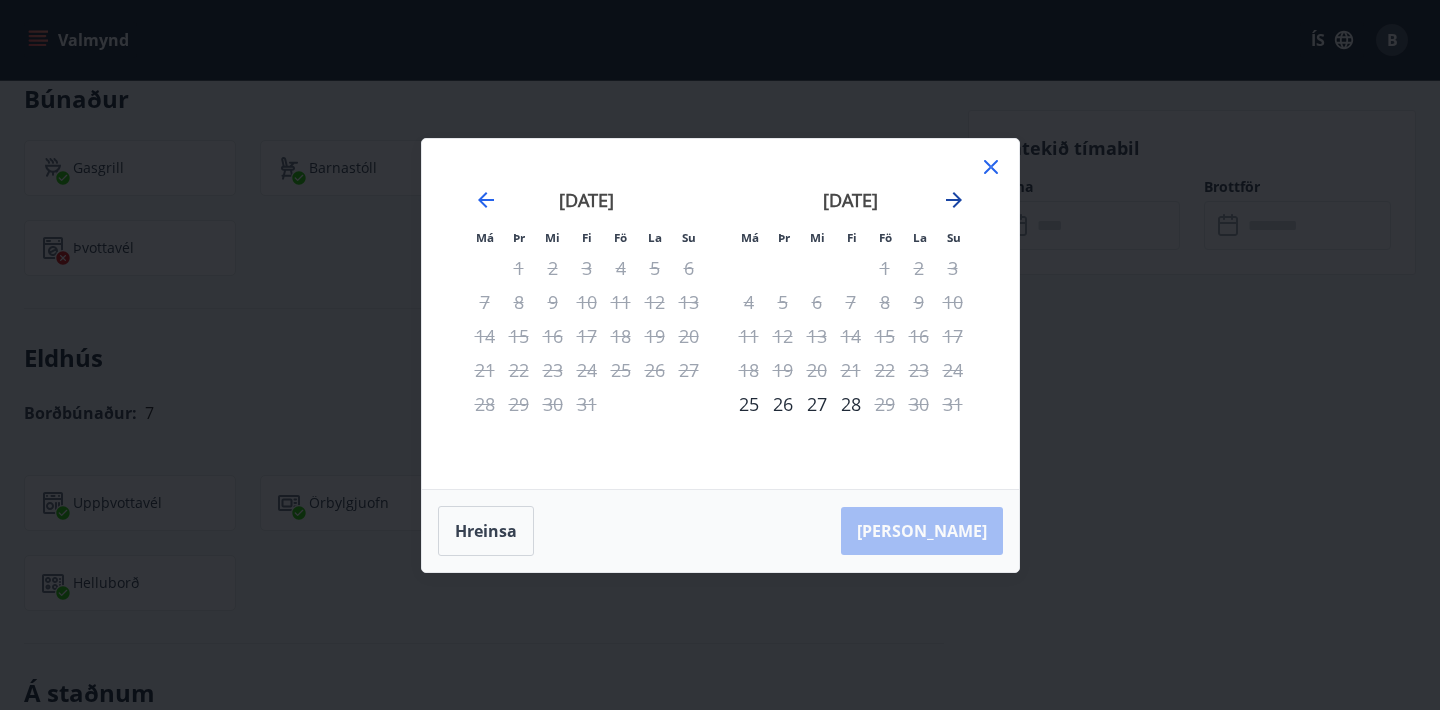 click 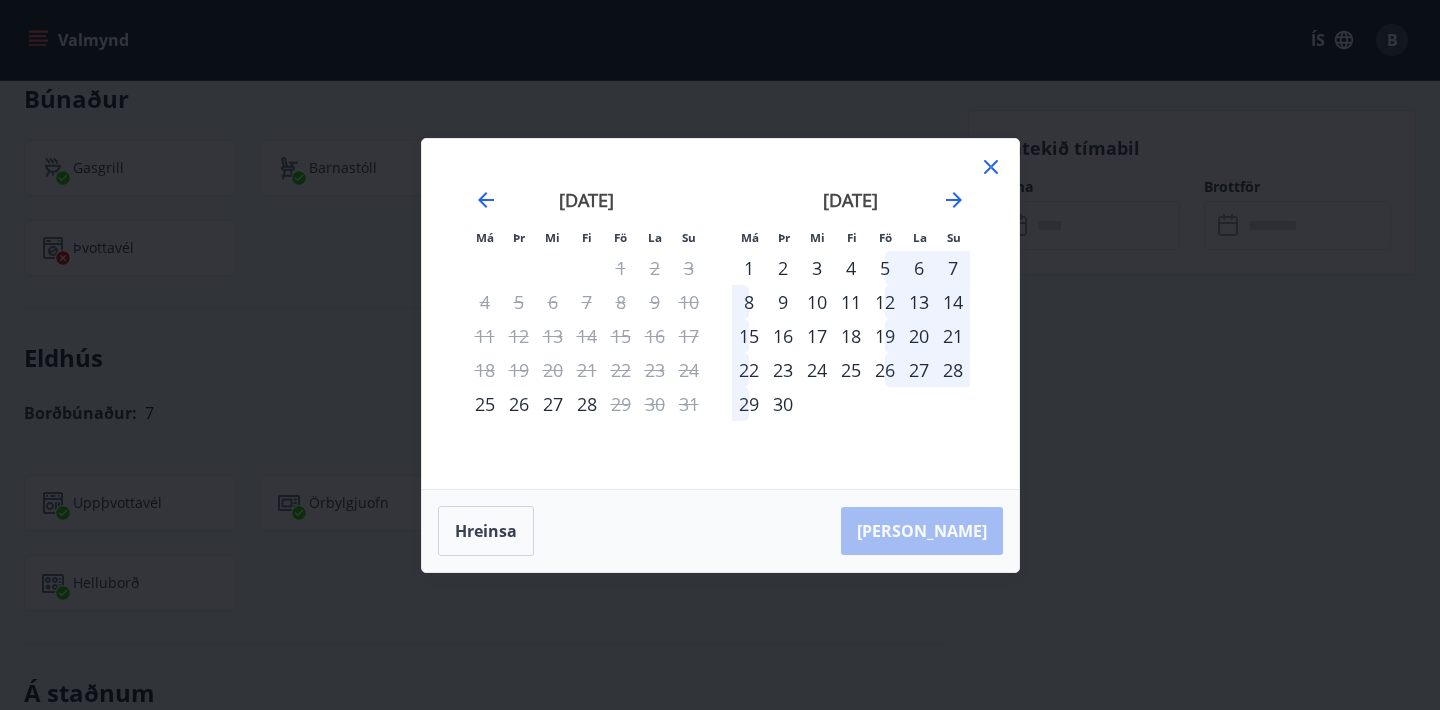 click on "5" at bounding box center (885, 268) 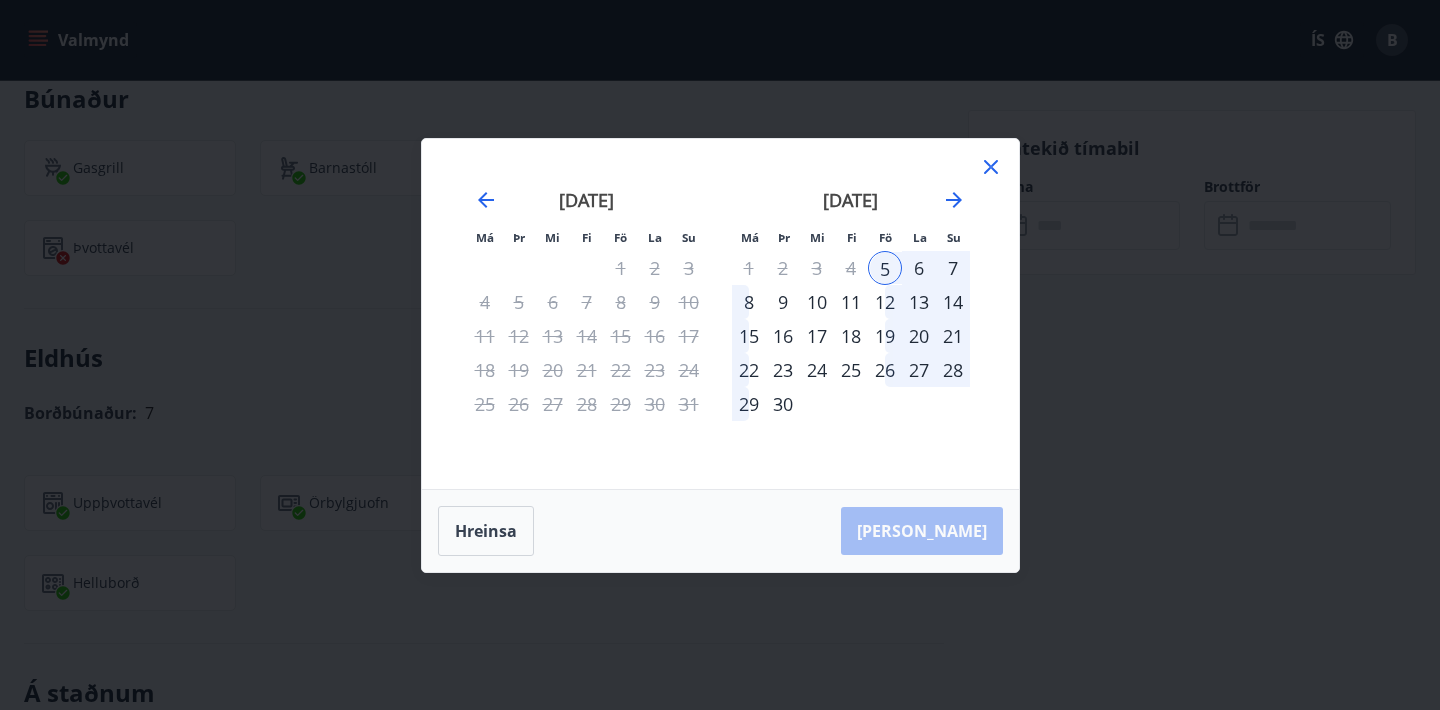 click on "15" at bounding box center (749, 336) 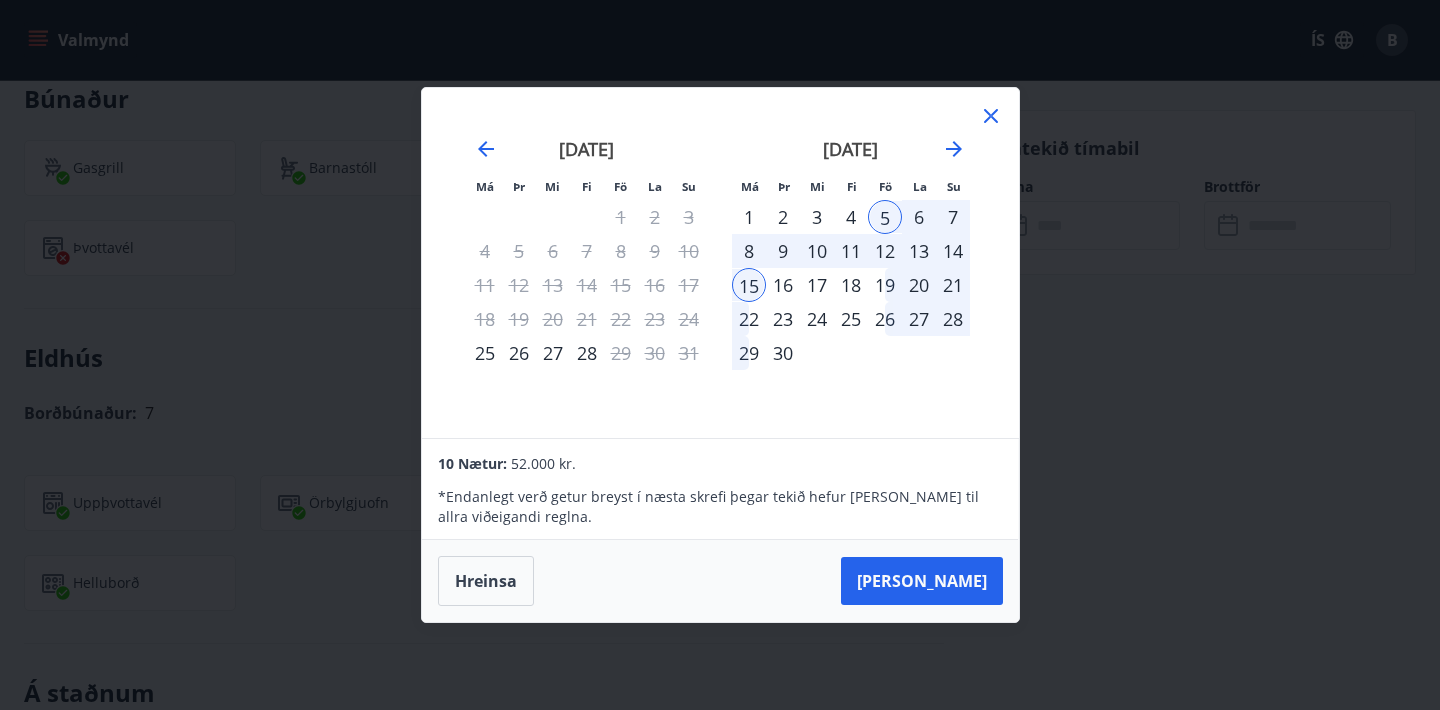 click on "19" at bounding box center (885, 285) 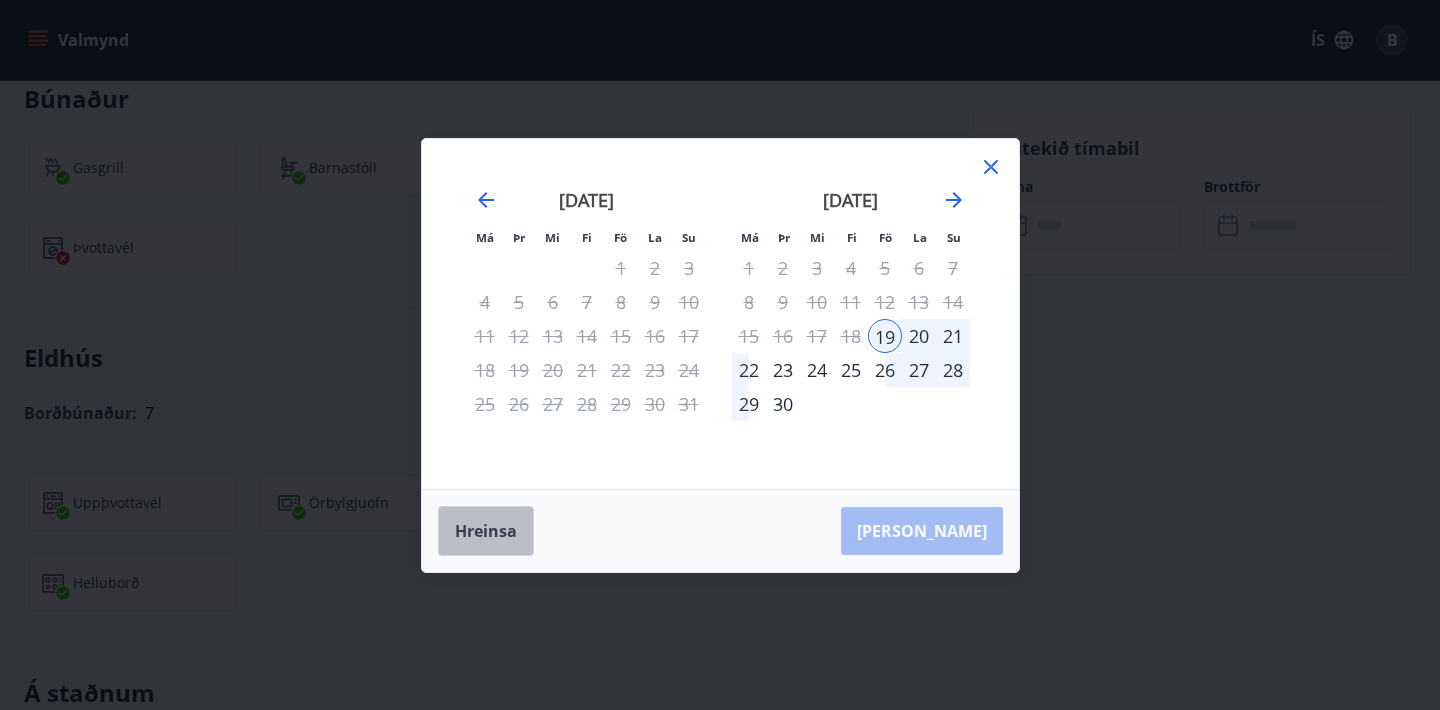 click on "Hreinsa" at bounding box center [486, 531] 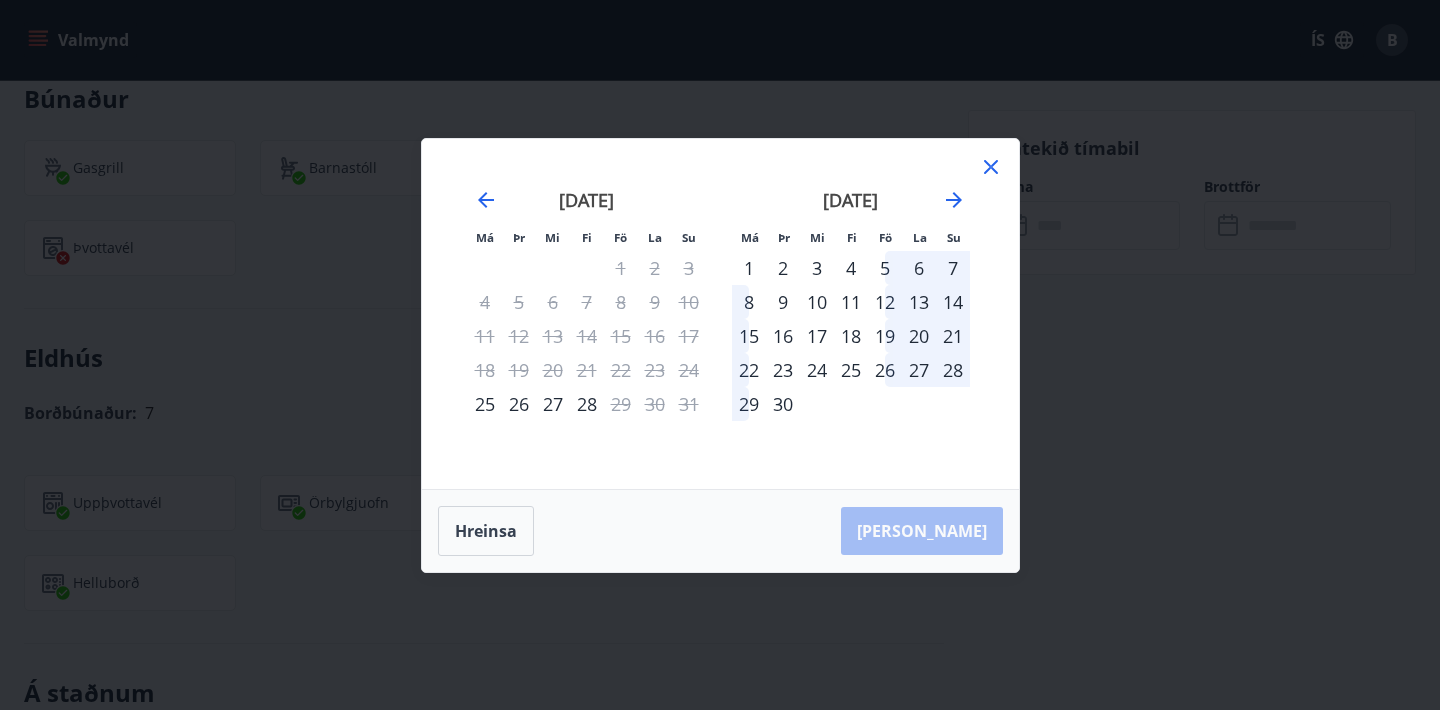 click on "4" at bounding box center (851, 268) 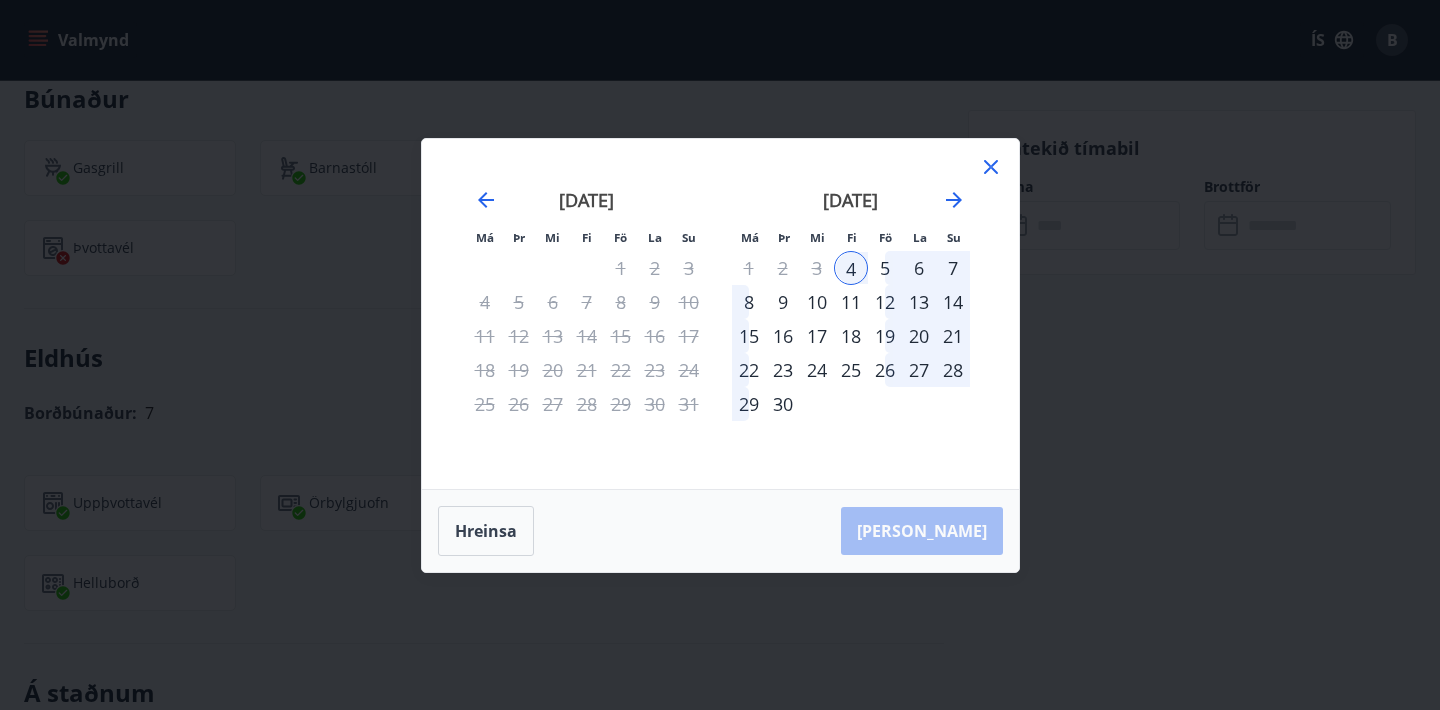 click on "29" at bounding box center (749, 404) 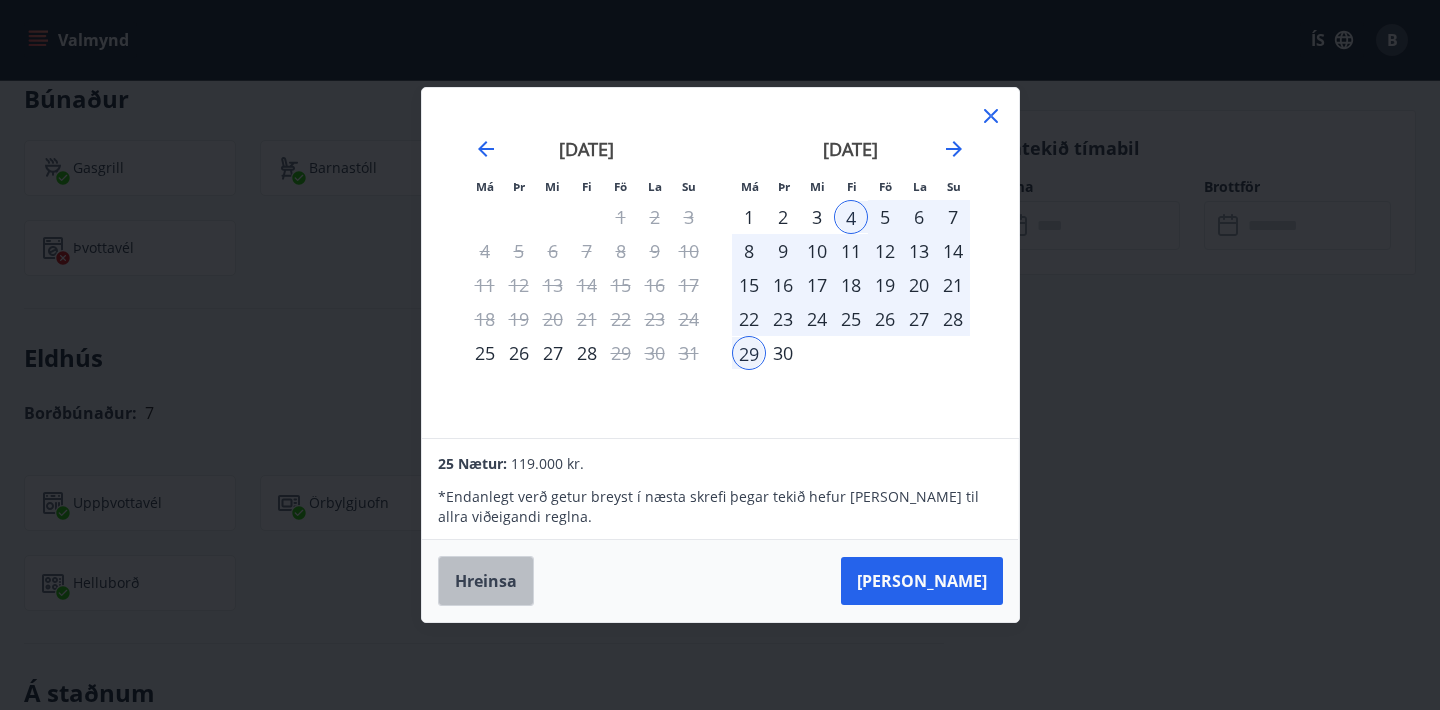 click on "Hreinsa" at bounding box center (486, 581) 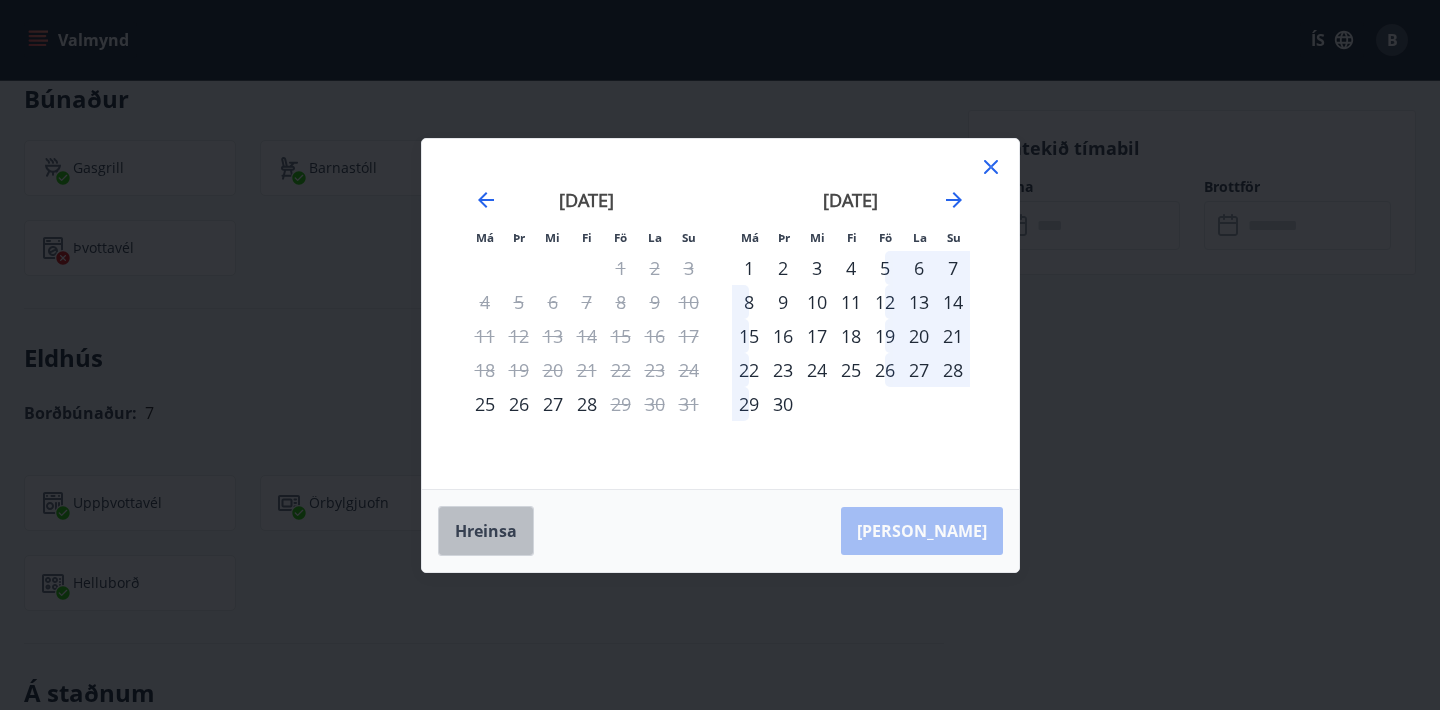 click on "Hreinsa" at bounding box center [486, 531] 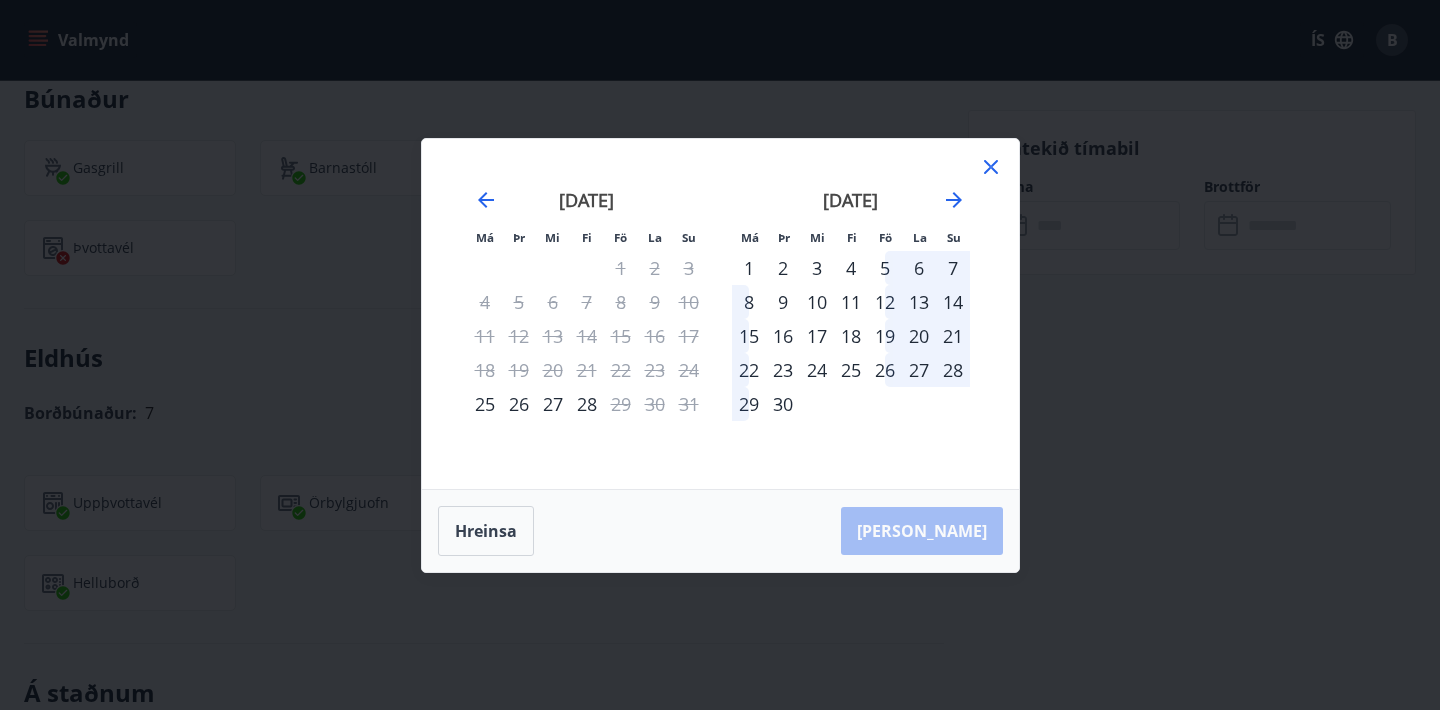 click on "5" at bounding box center (885, 268) 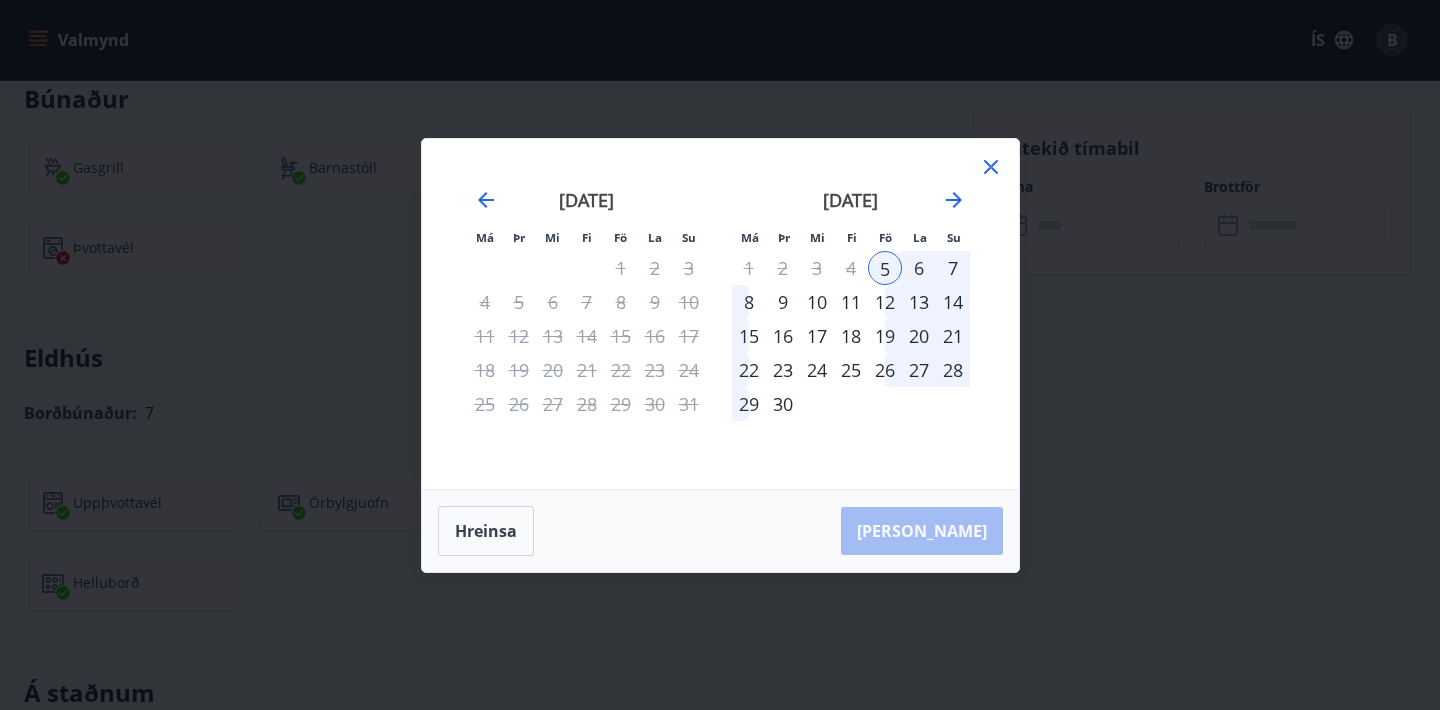 click on "8" at bounding box center (749, 302) 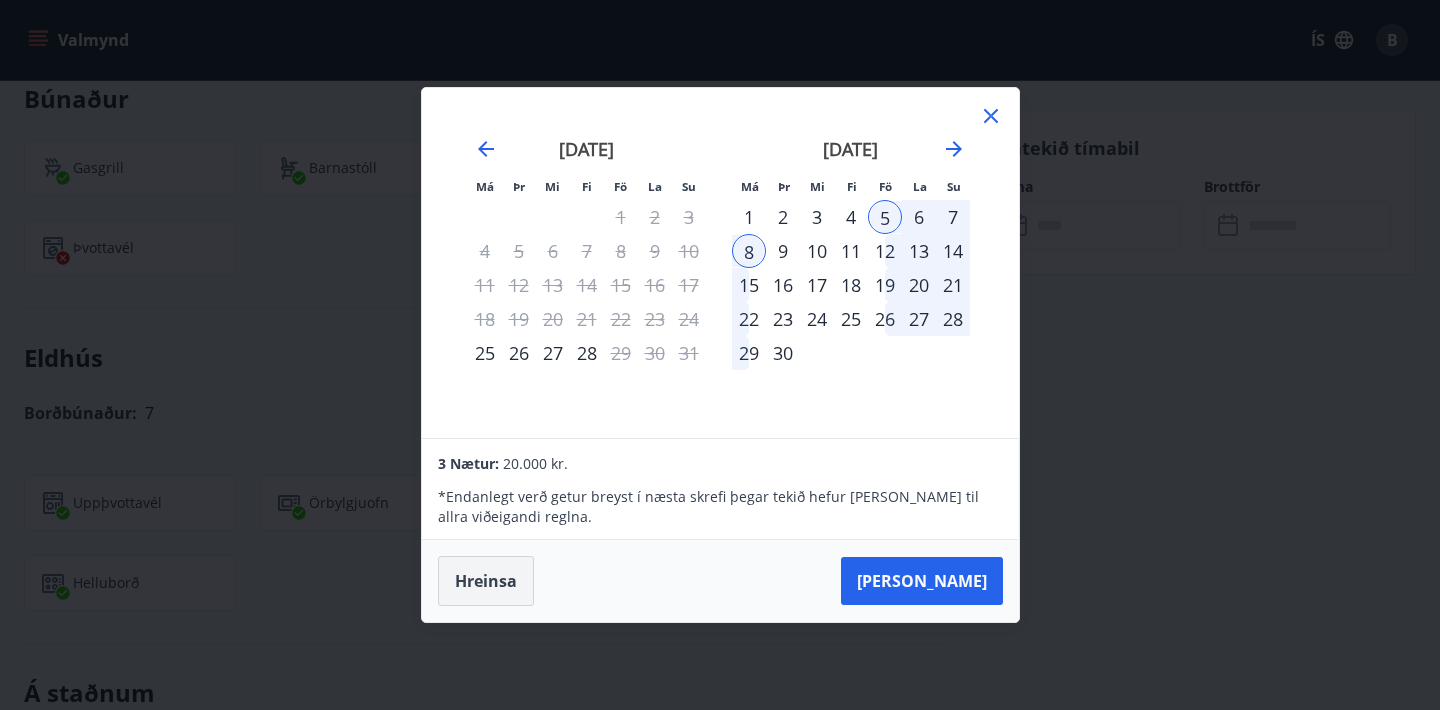 click on "Hreinsa" at bounding box center [486, 581] 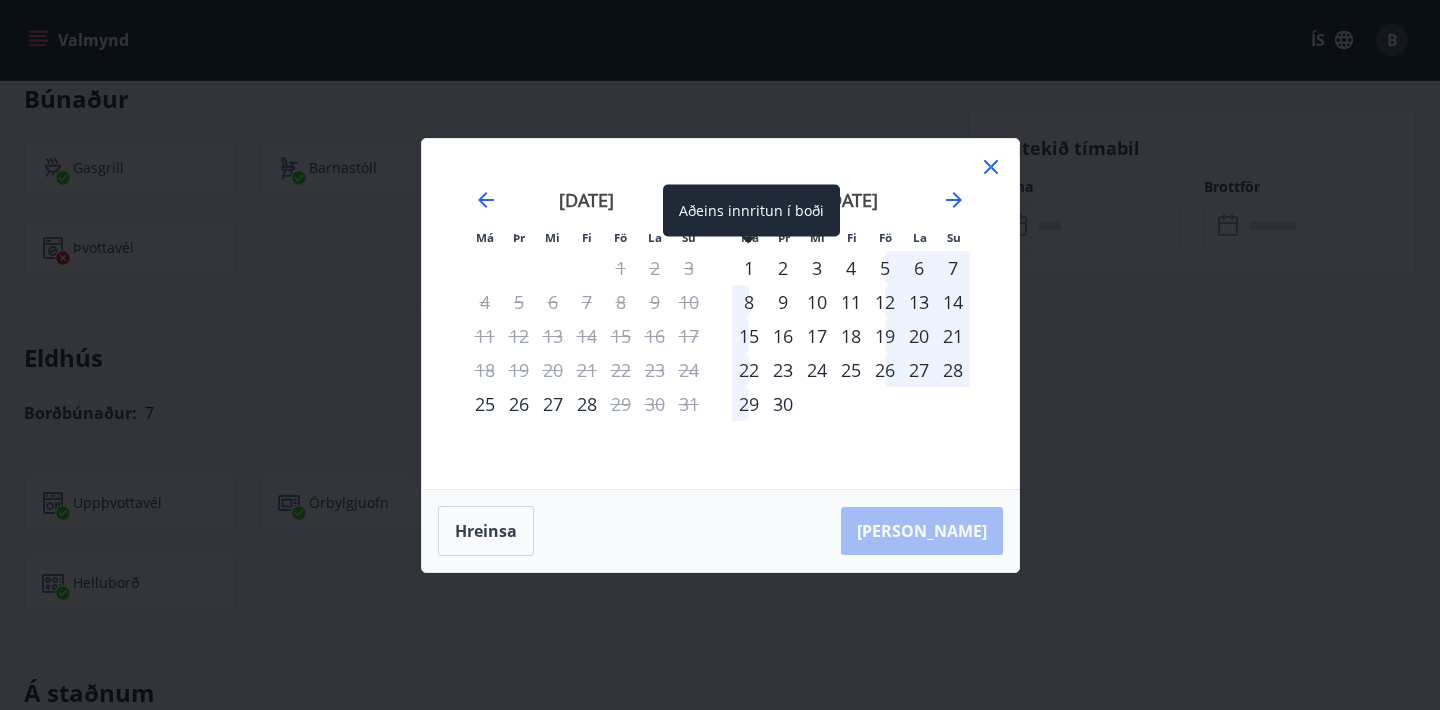 click on "1" at bounding box center (749, 268) 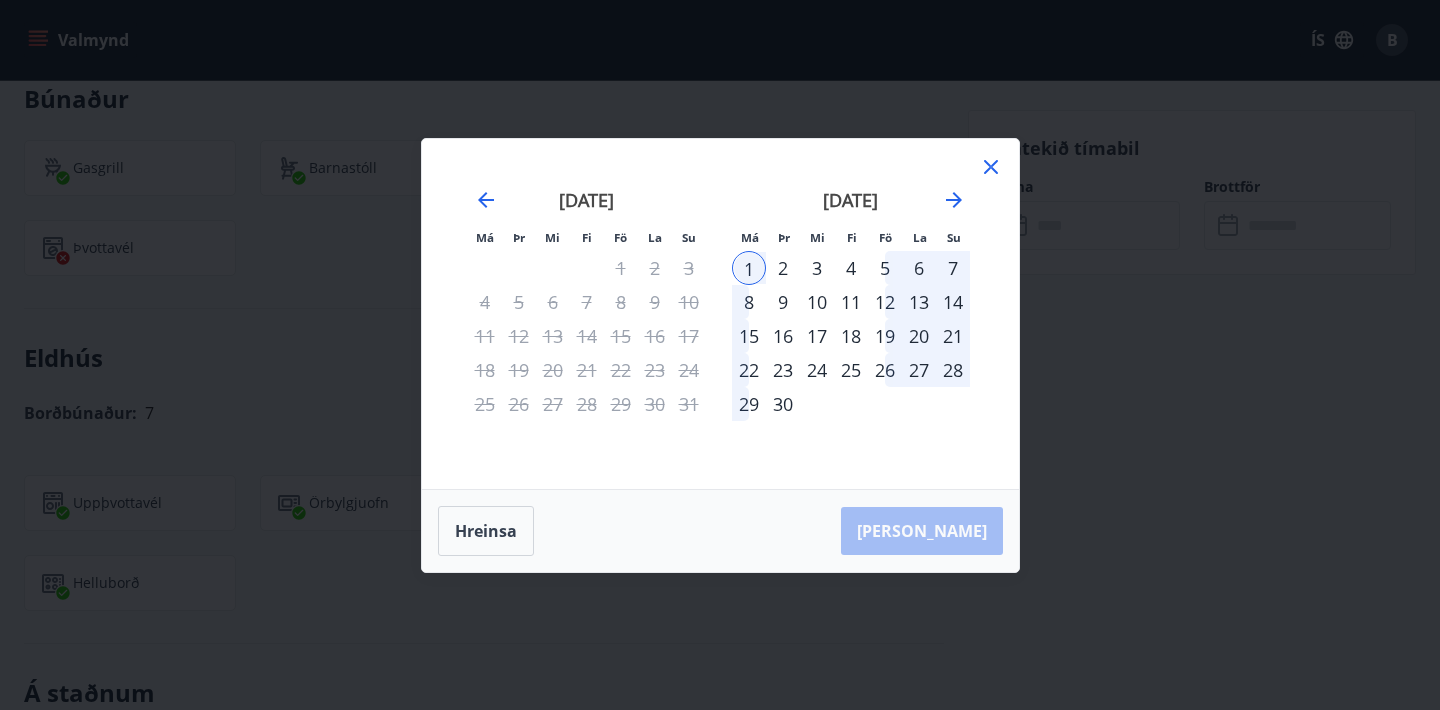 click on "22" at bounding box center [749, 370] 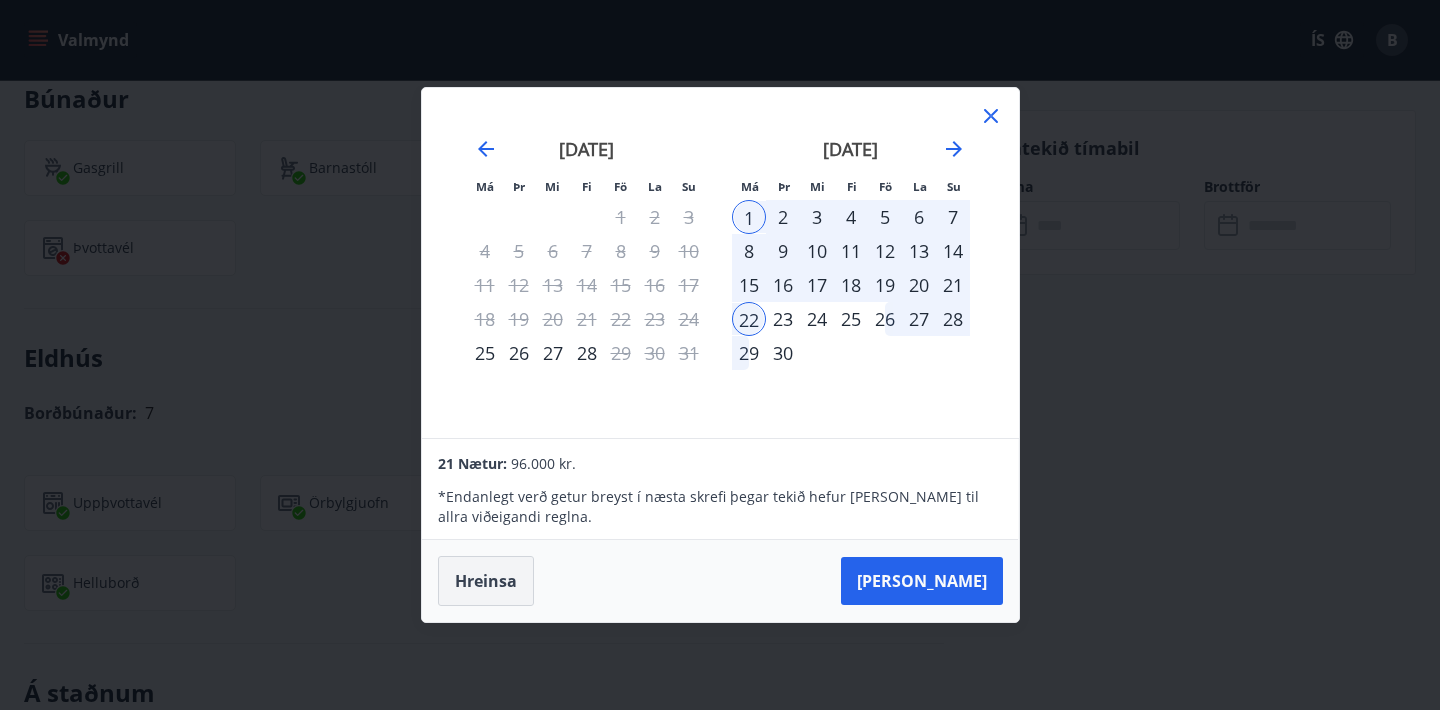 click on "Hreinsa" at bounding box center (486, 581) 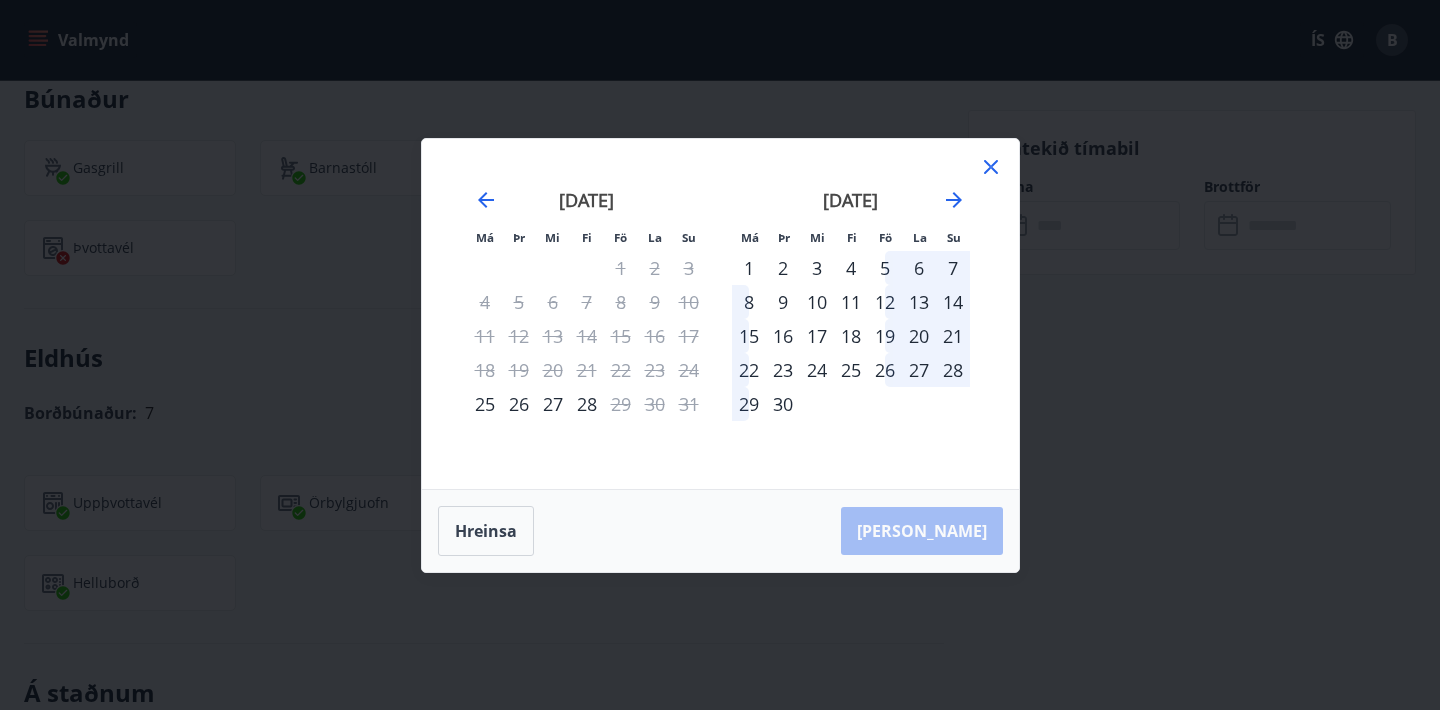 click 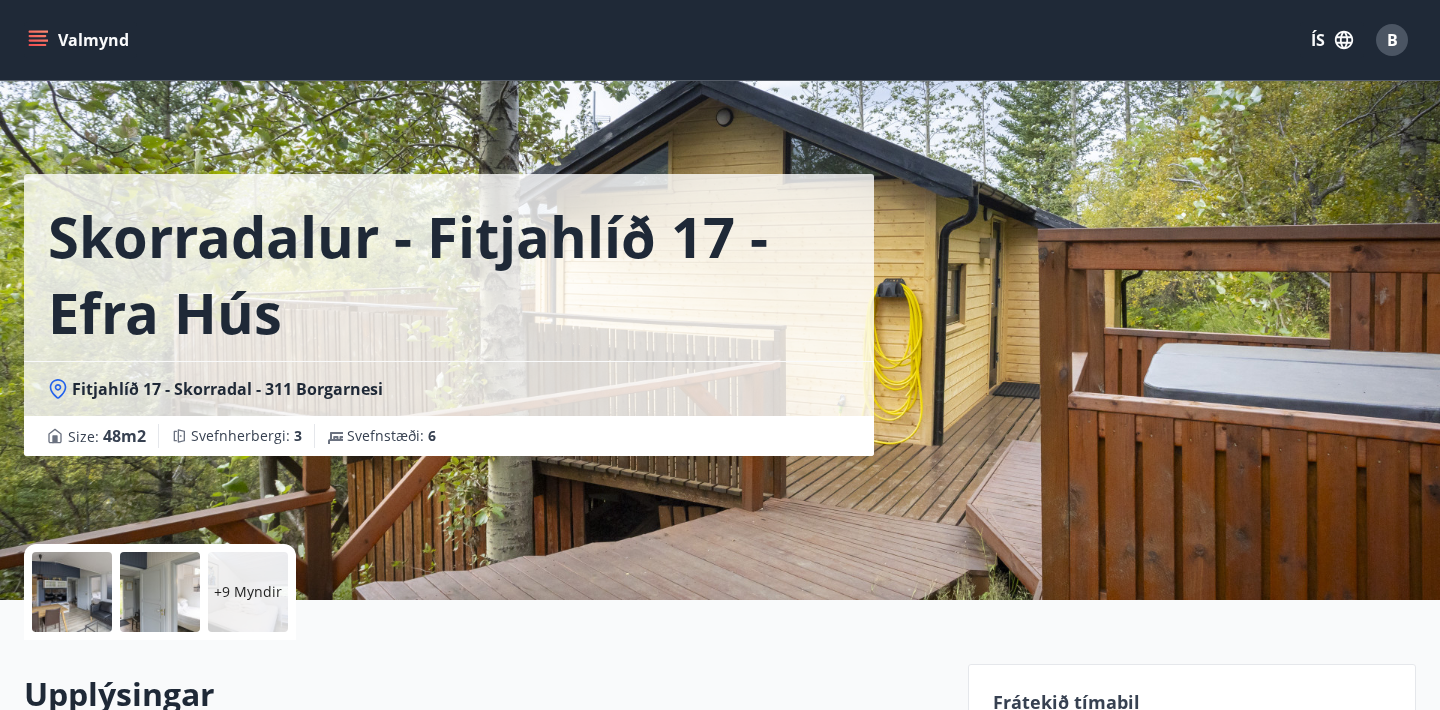 scroll, scrollTop: 0, scrollLeft: 0, axis: both 